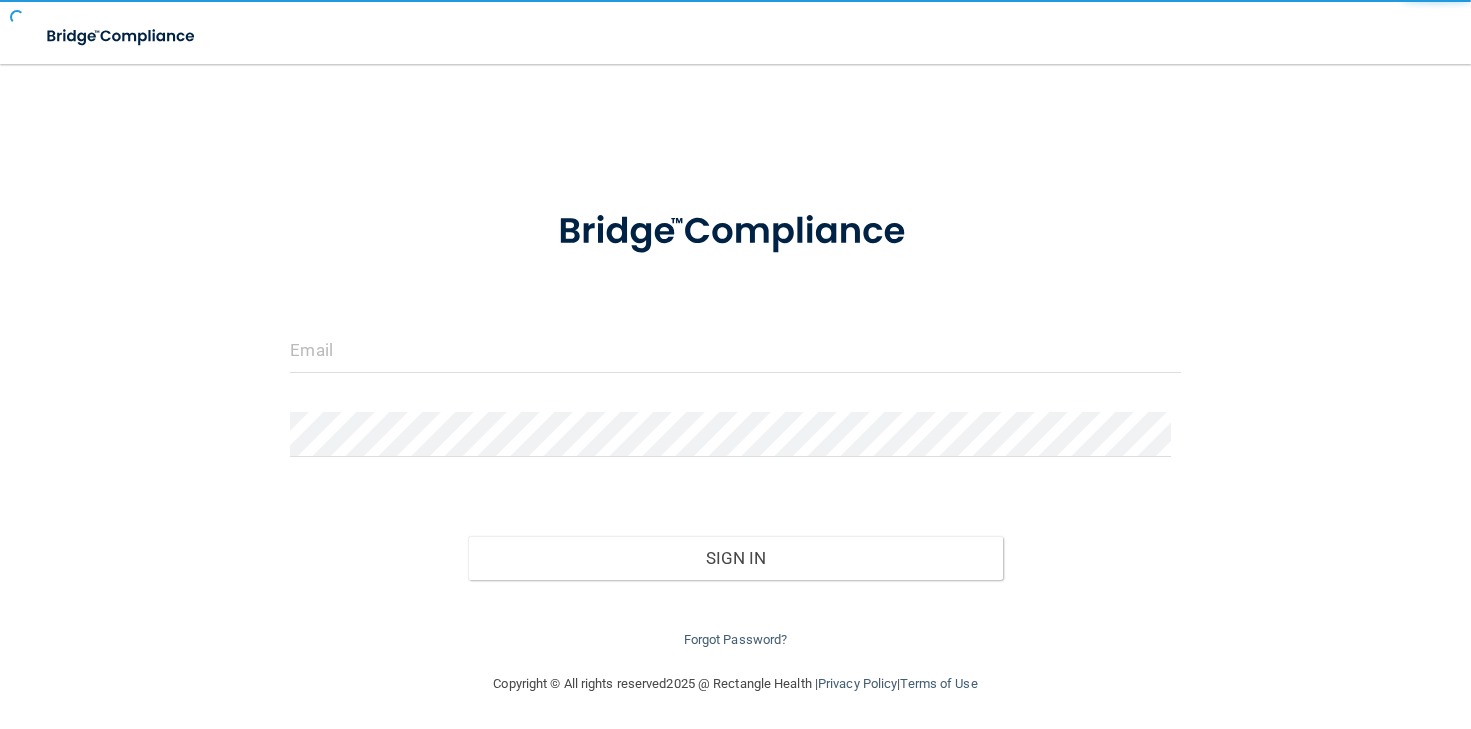 scroll, scrollTop: 0, scrollLeft: 0, axis: both 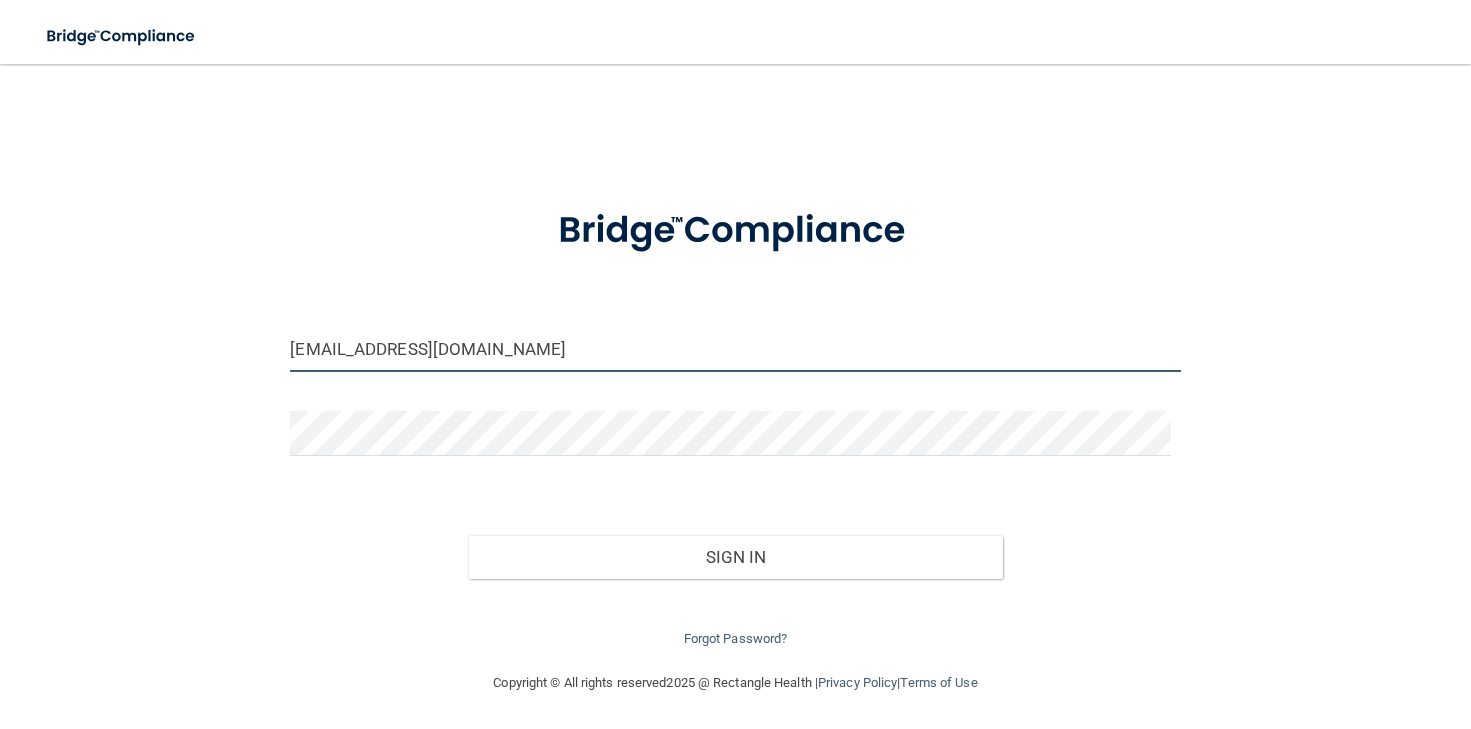 click on "[EMAIL_ADDRESS][DOMAIN_NAME]" at bounding box center [735, 349] 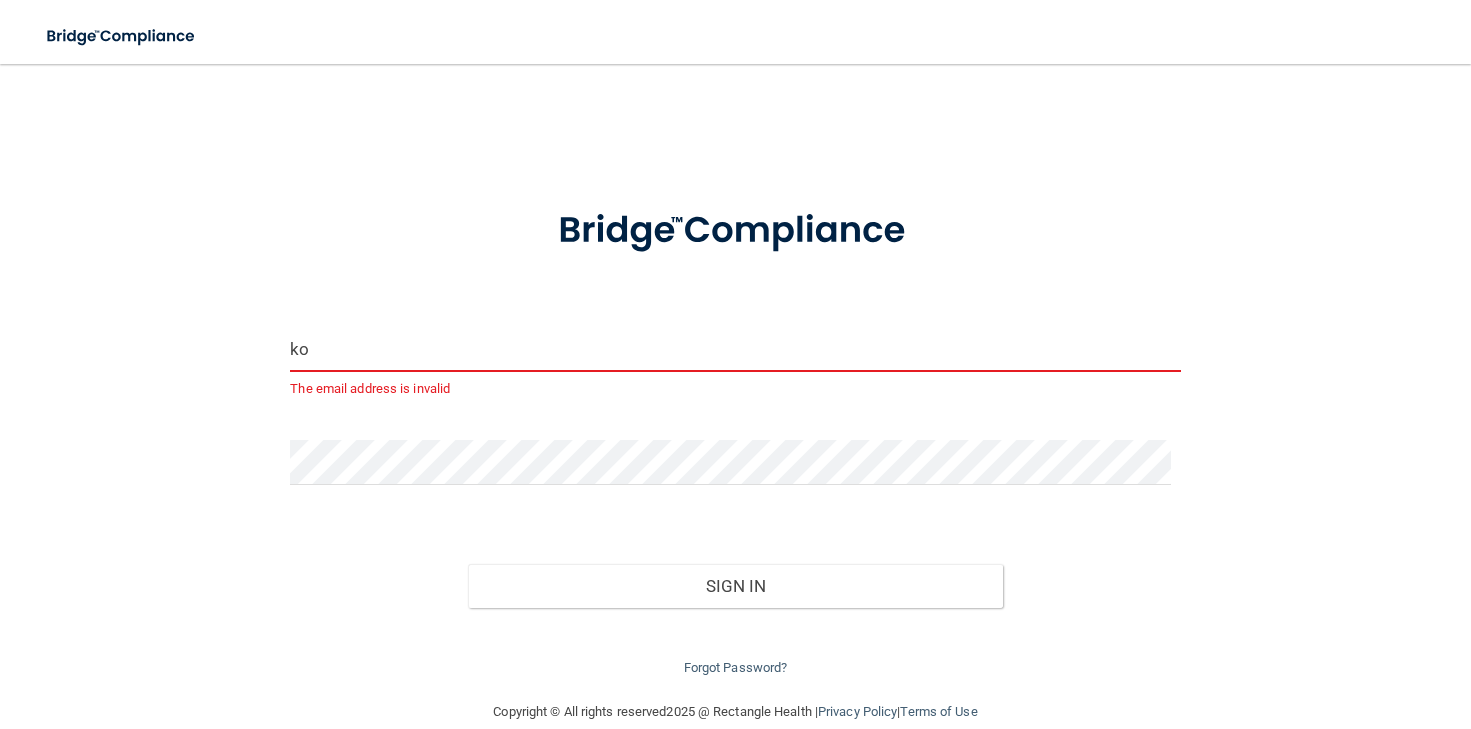 type on "k" 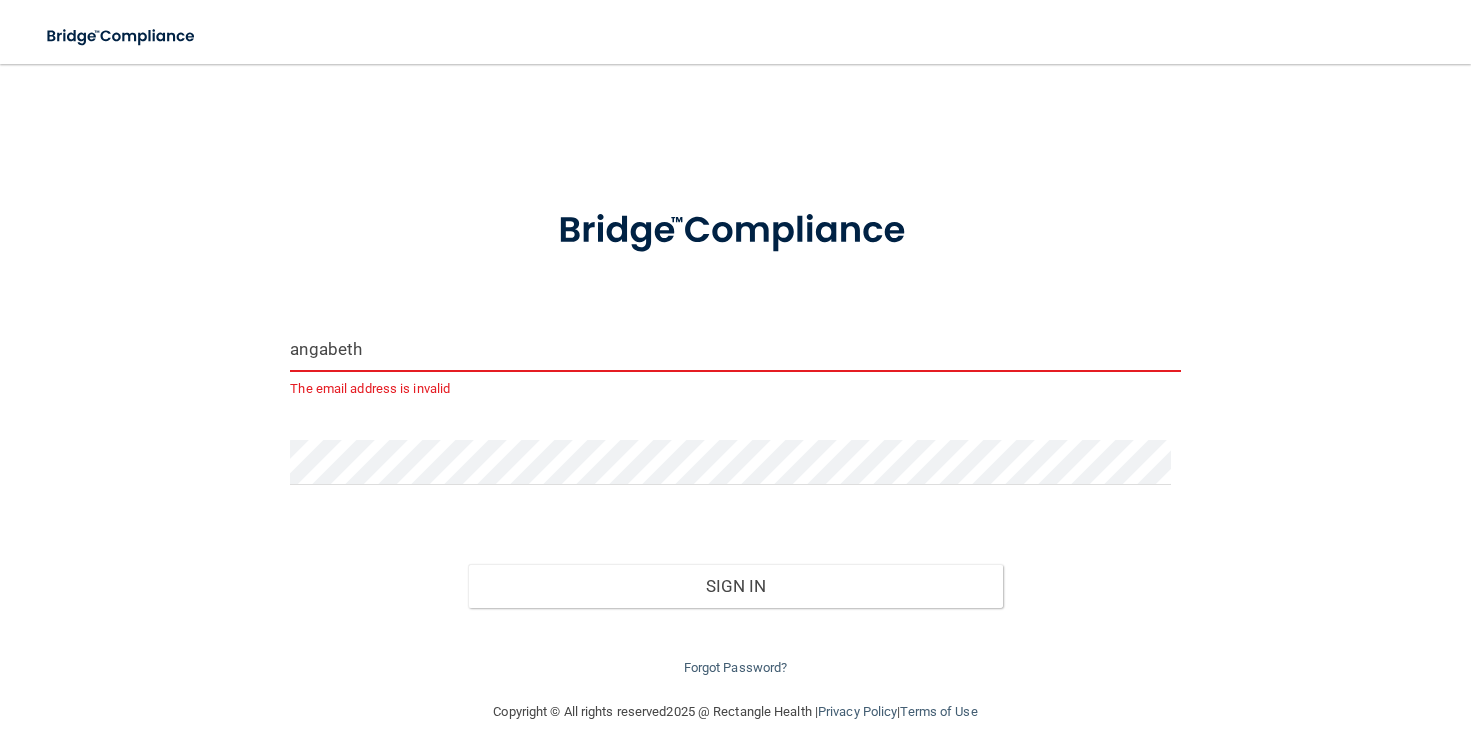 type on "[EMAIL_ADDRESS][DOMAIN_NAME]" 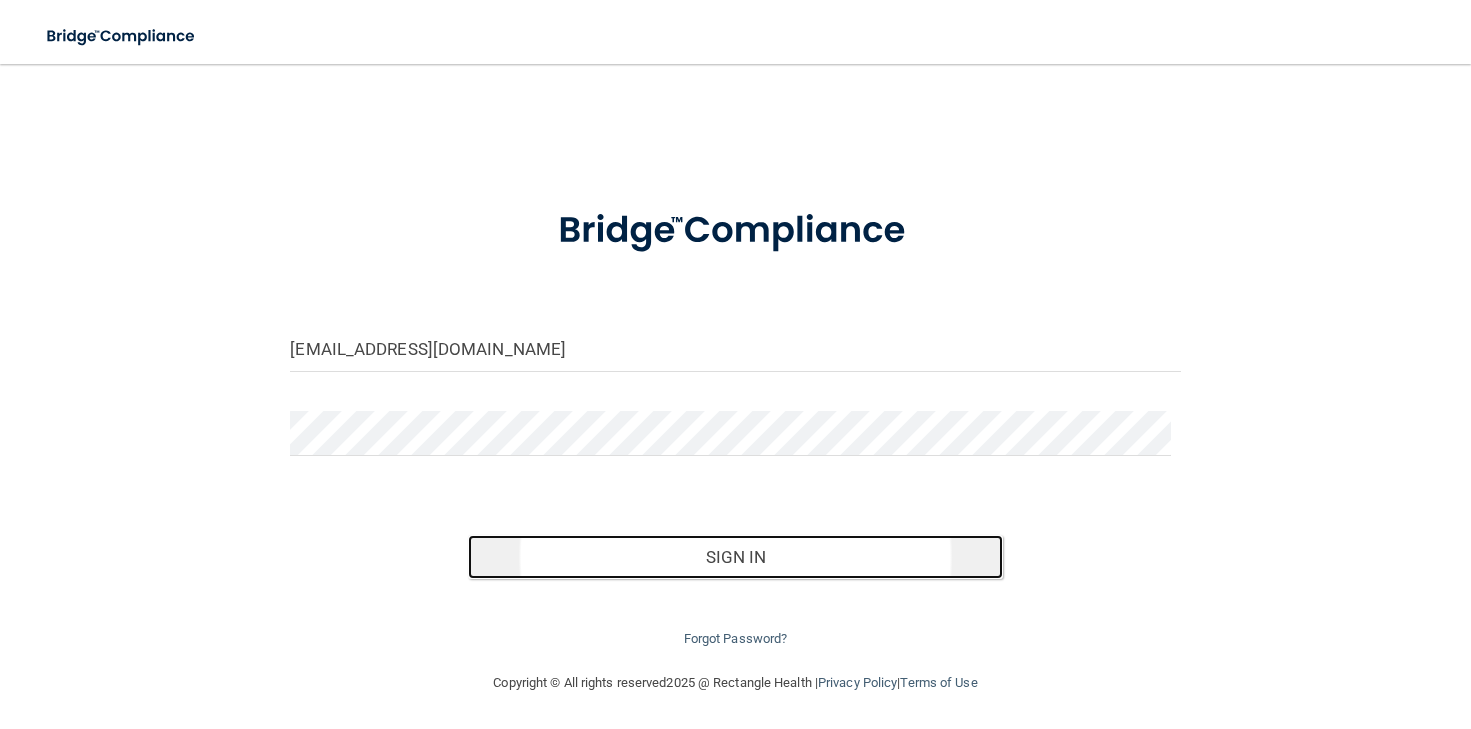 click on "Sign In" at bounding box center (735, 557) 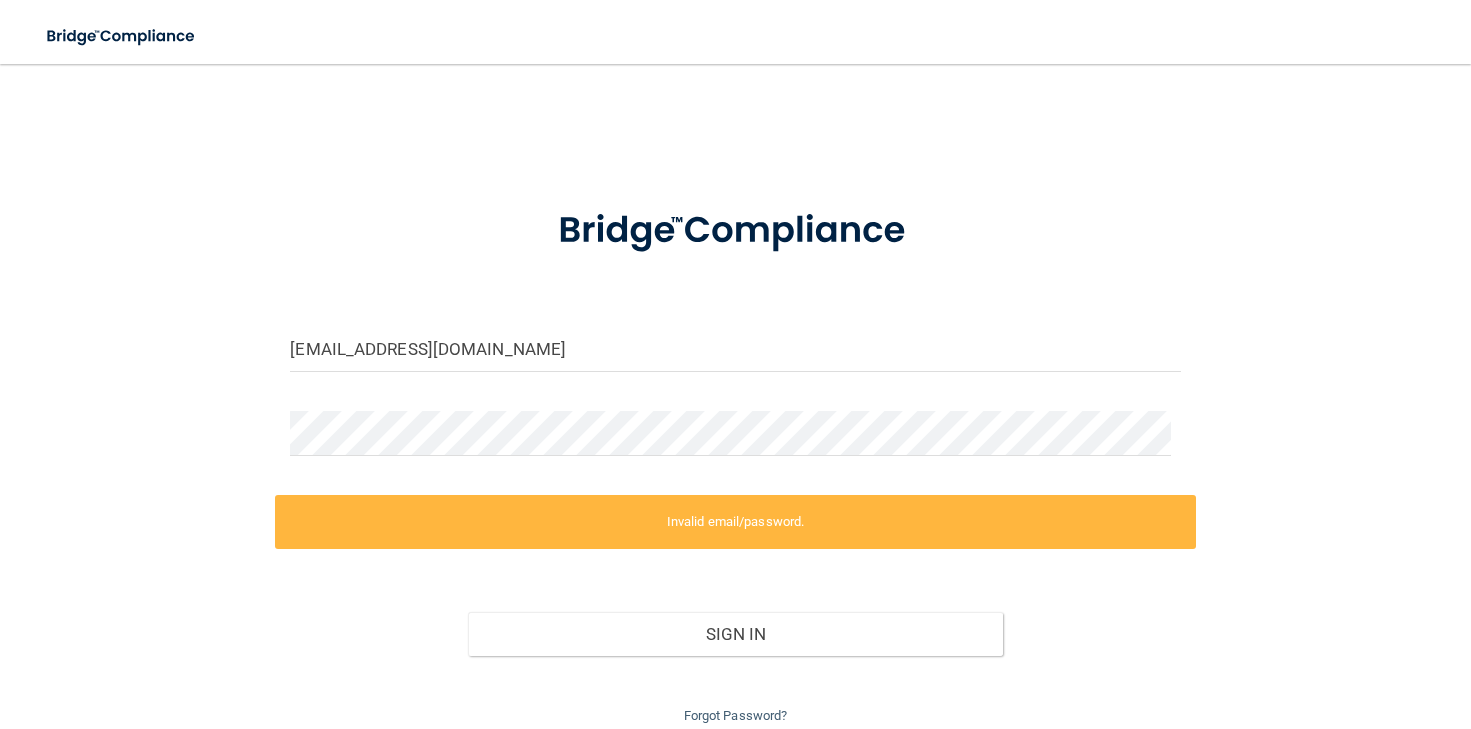 click on "Invalid email/password." at bounding box center (735, 522) 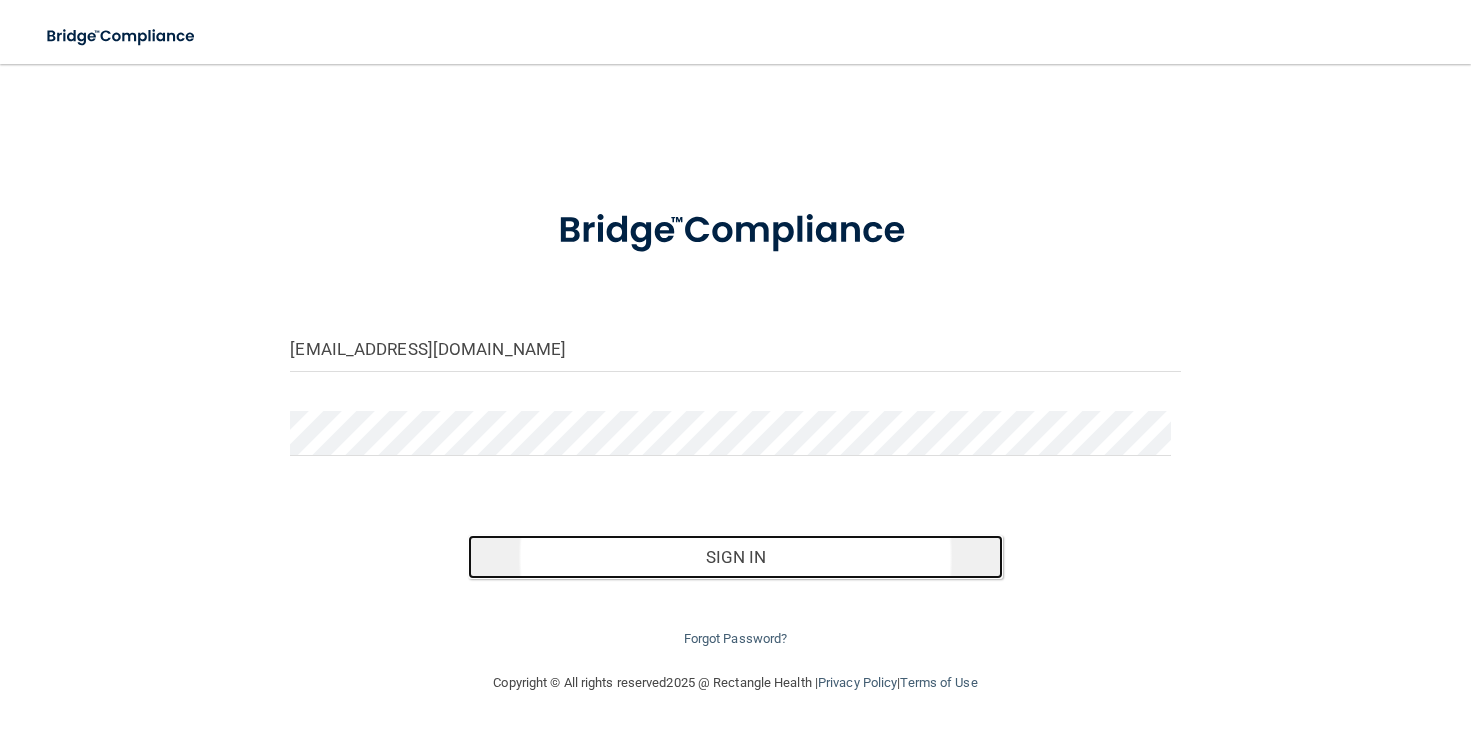 click on "Sign In" at bounding box center [735, 557] 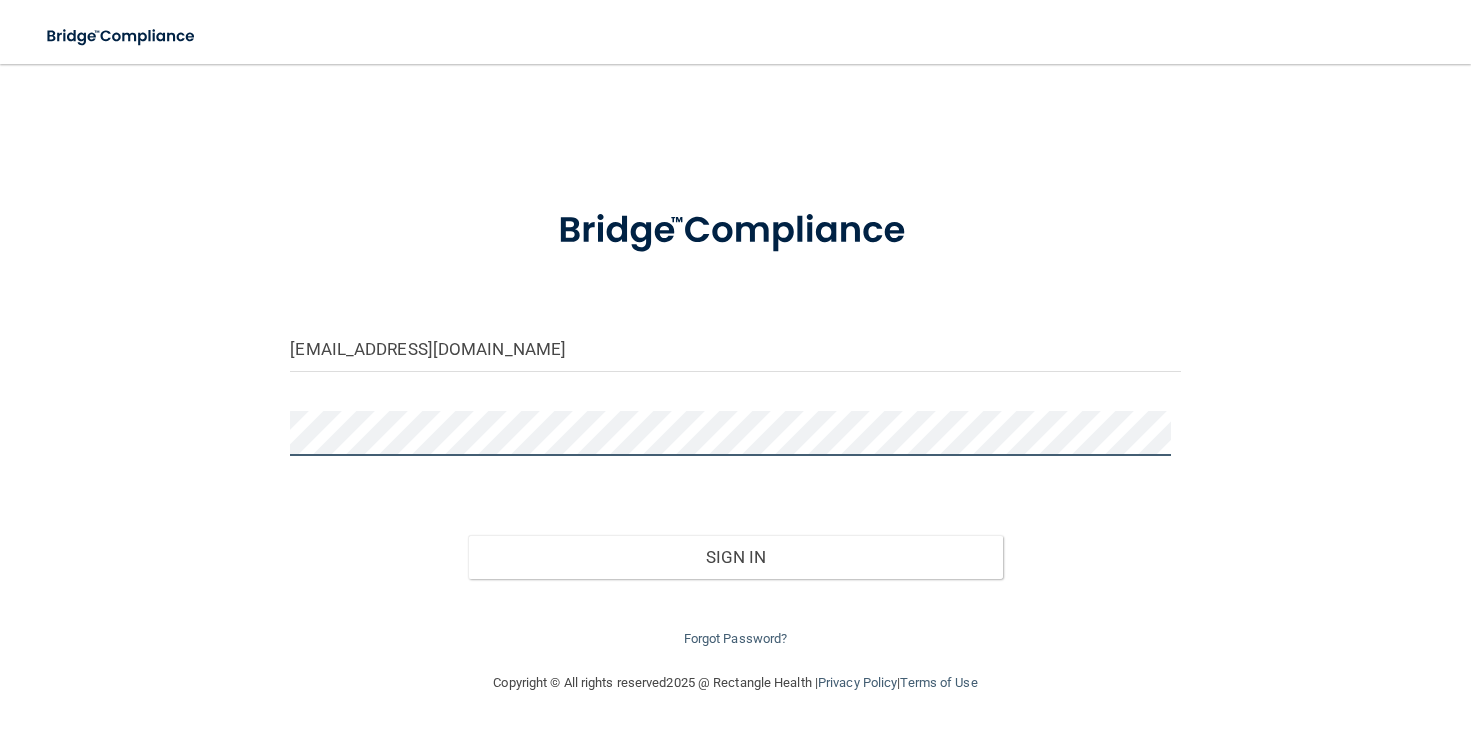 click on "Sign In" at bounding box center (735, 557) 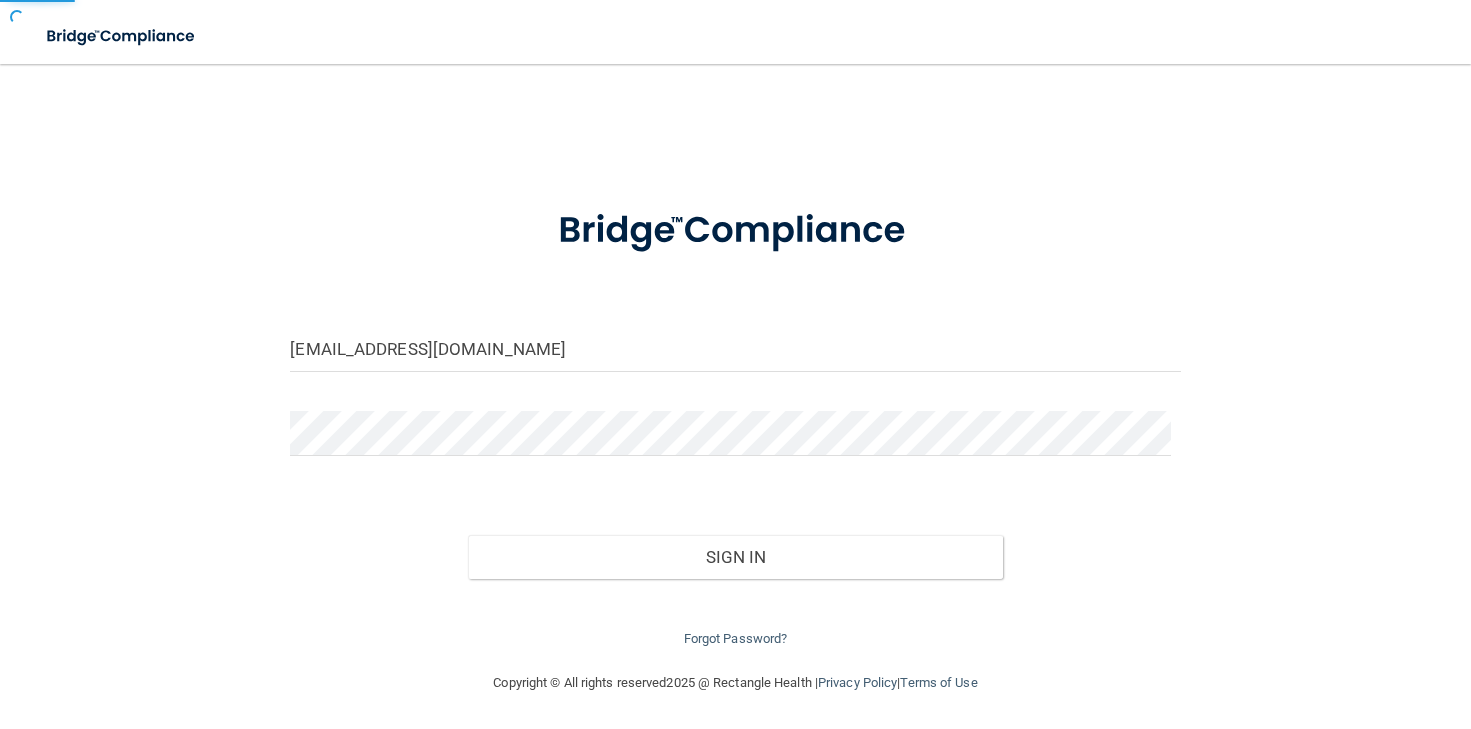 scroll, scrollTop: 0, scrollLeft: 0, axis: both 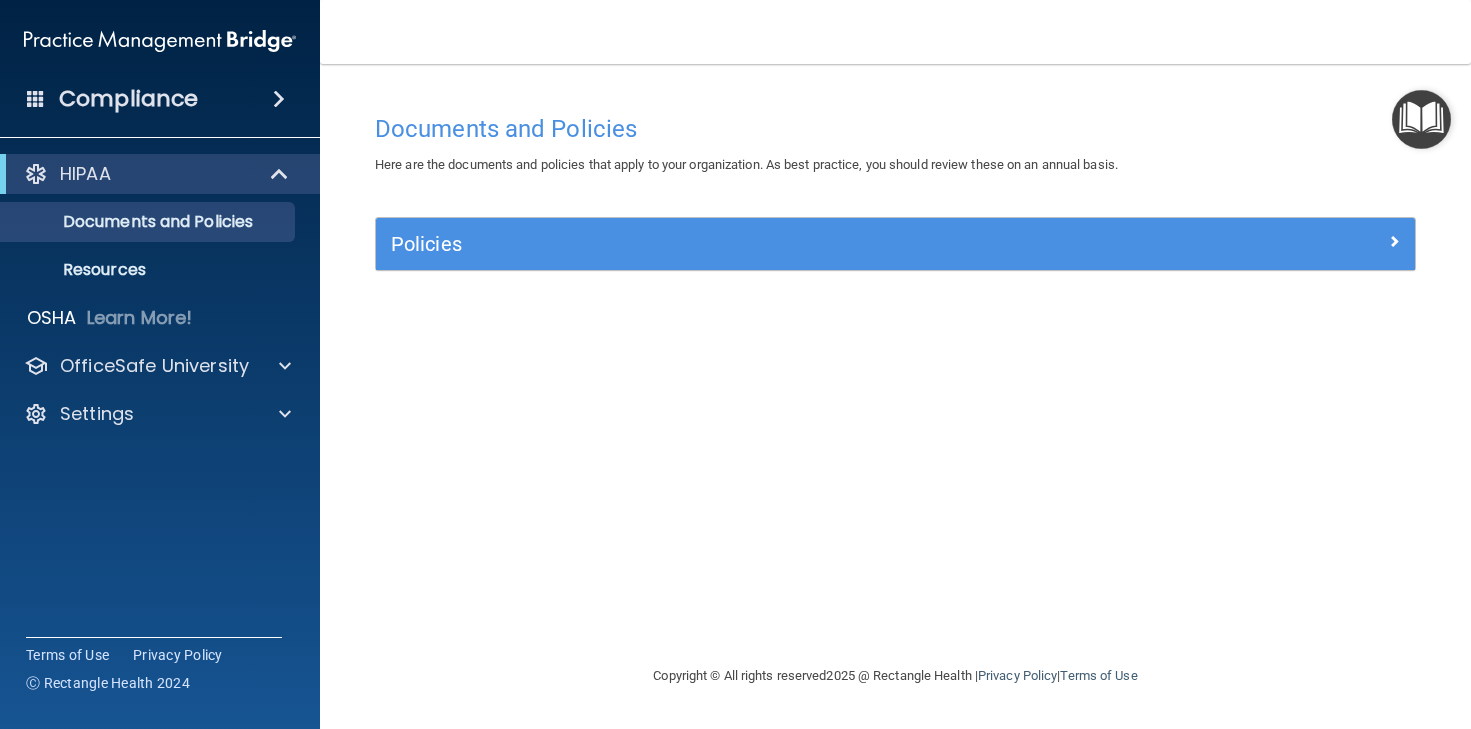 click on "Compliance" at bounding box center (128, 99) 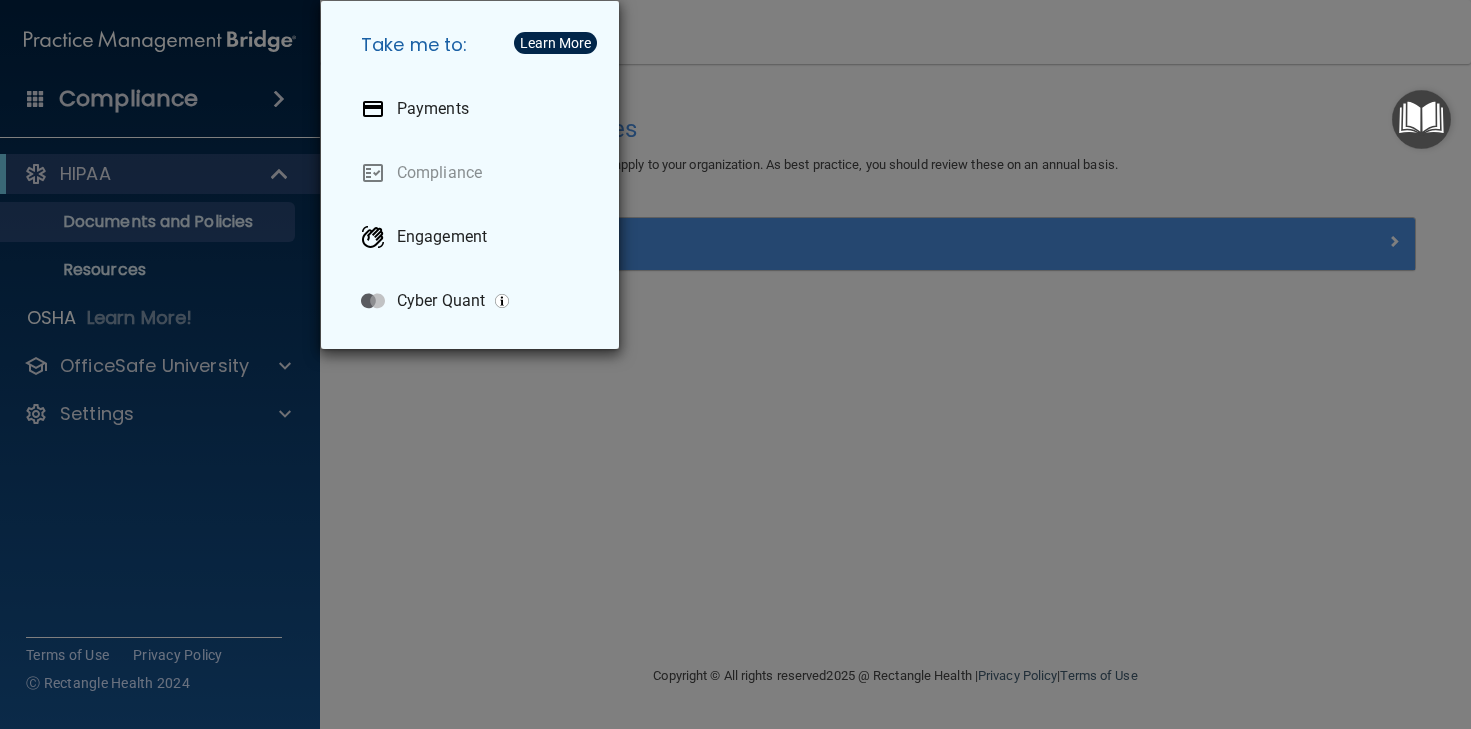 click on "Take me to:             Payments                   Compliance                     Engagement                     Cyber Quant" at bounding box center (735, 364) 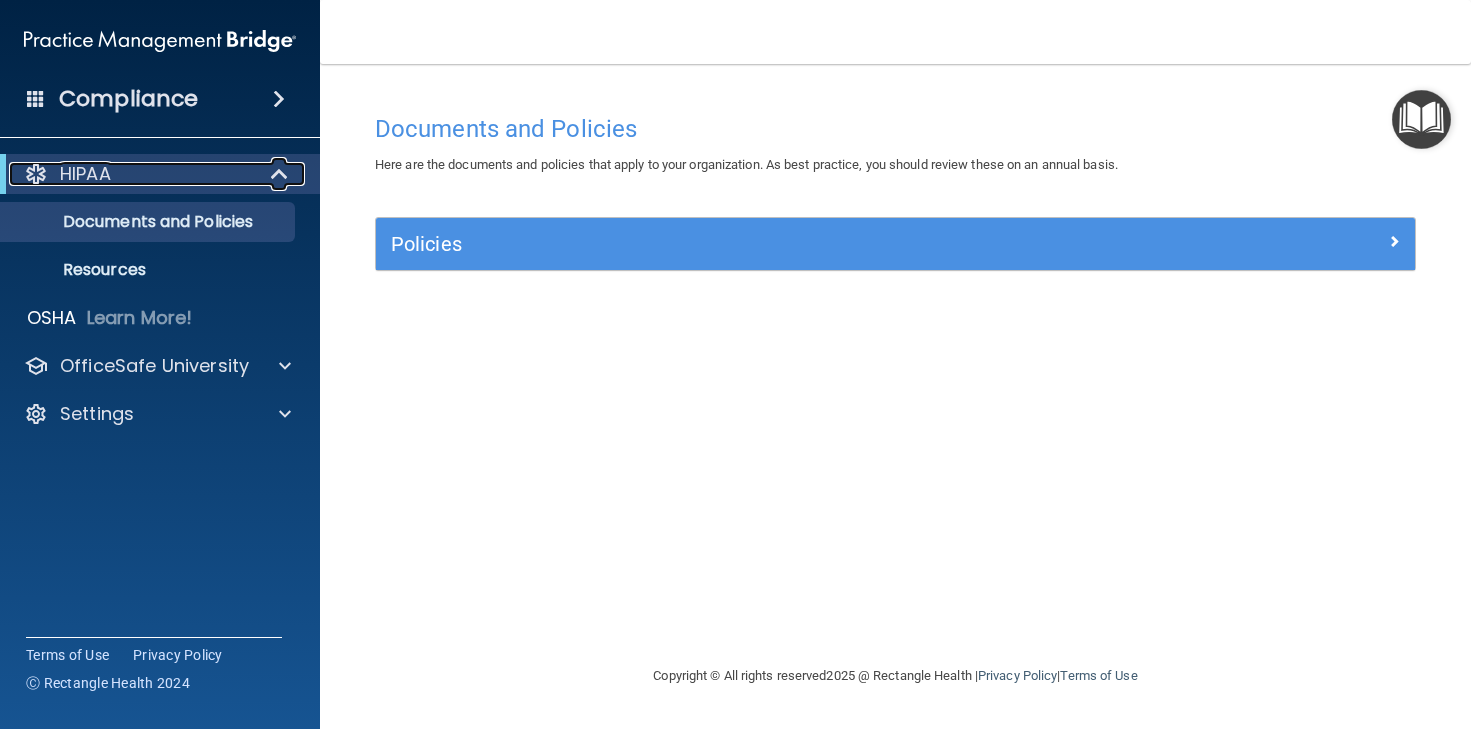 click on "HIPAA" at bounding box center [132, 174] 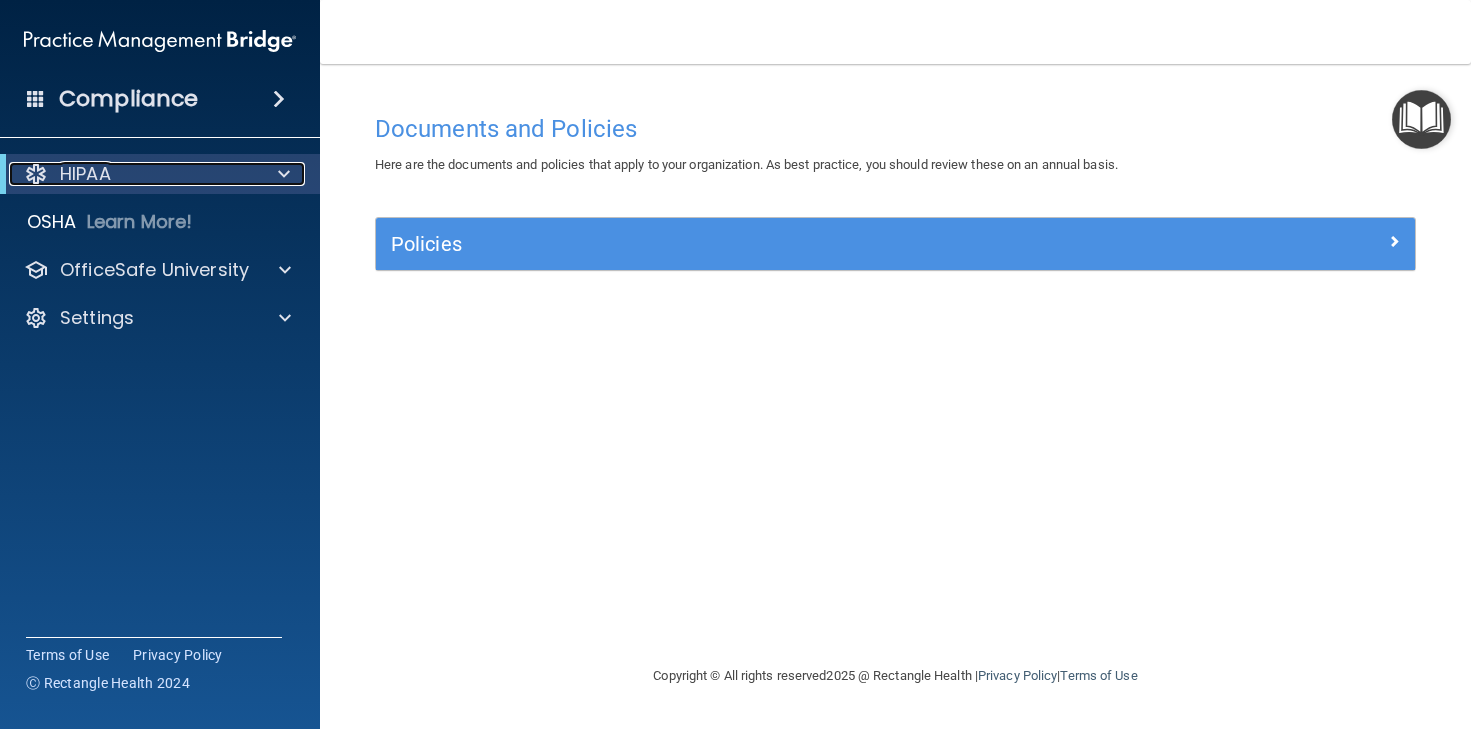 click on "HIPAA" at bounding box center [132, 174] 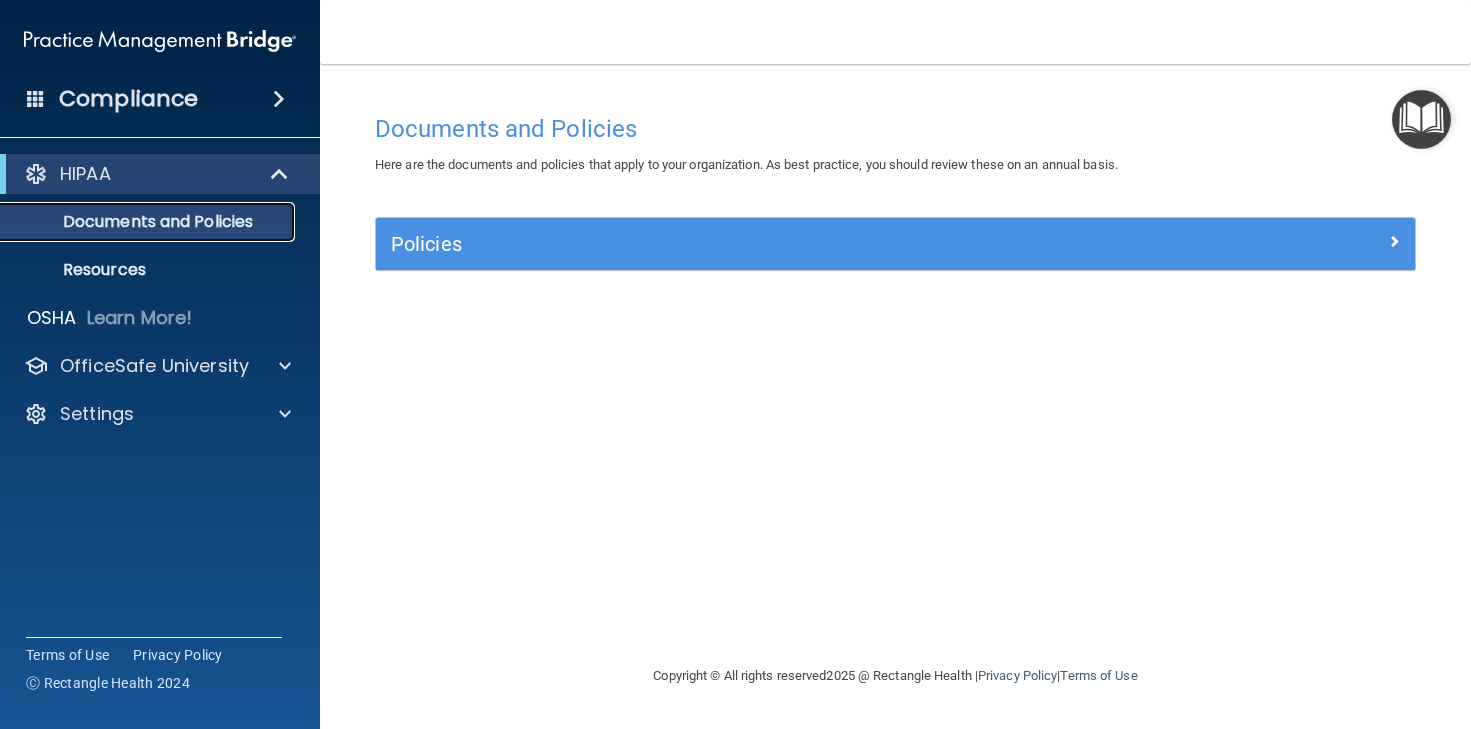 click on "Documents and Policies" at bounding box center [149, 222] 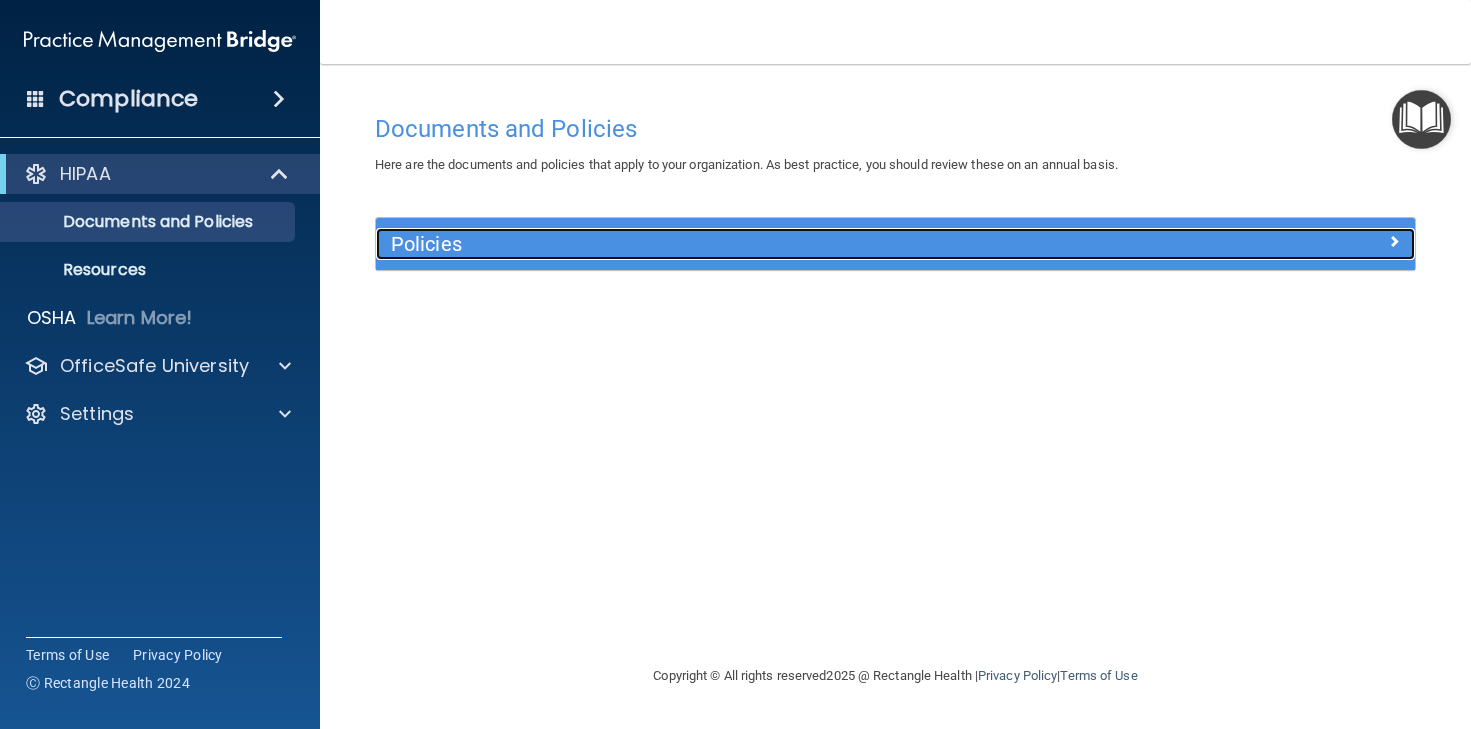 click on "Policies" at bounding box center [765, 244] 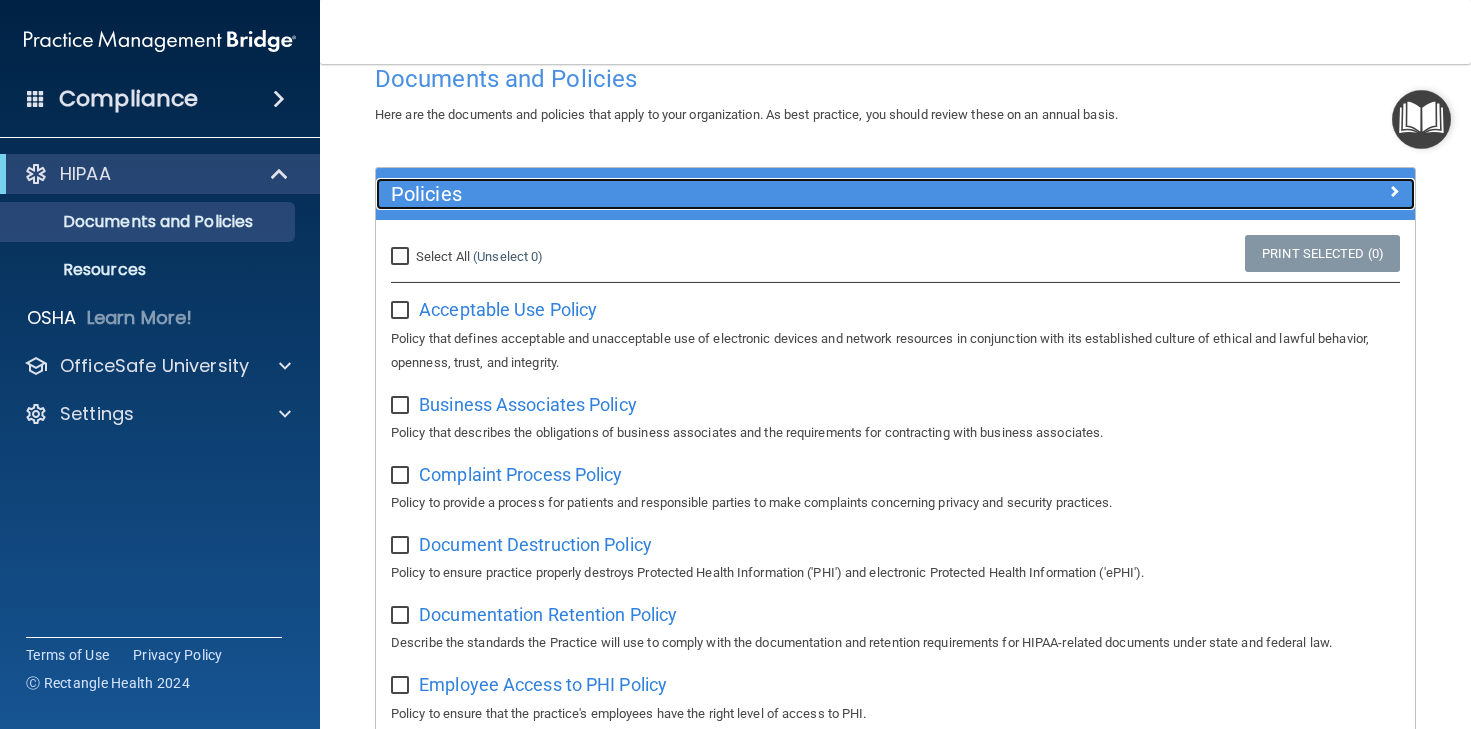 scroll, scrollTop: 25, scrollLeft: 0, axis: vertical 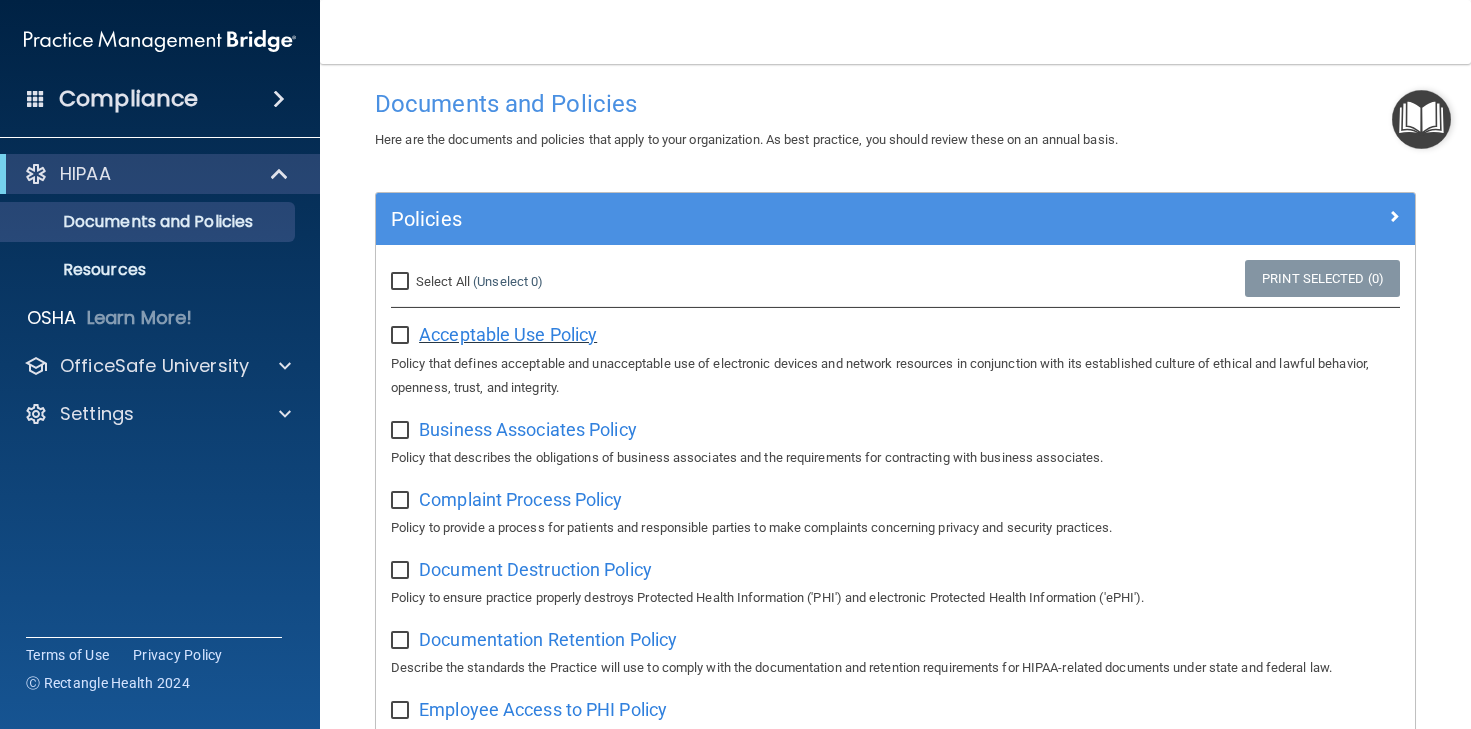 click on "Acceptable Use Policy" at bounding box center (508, 334) 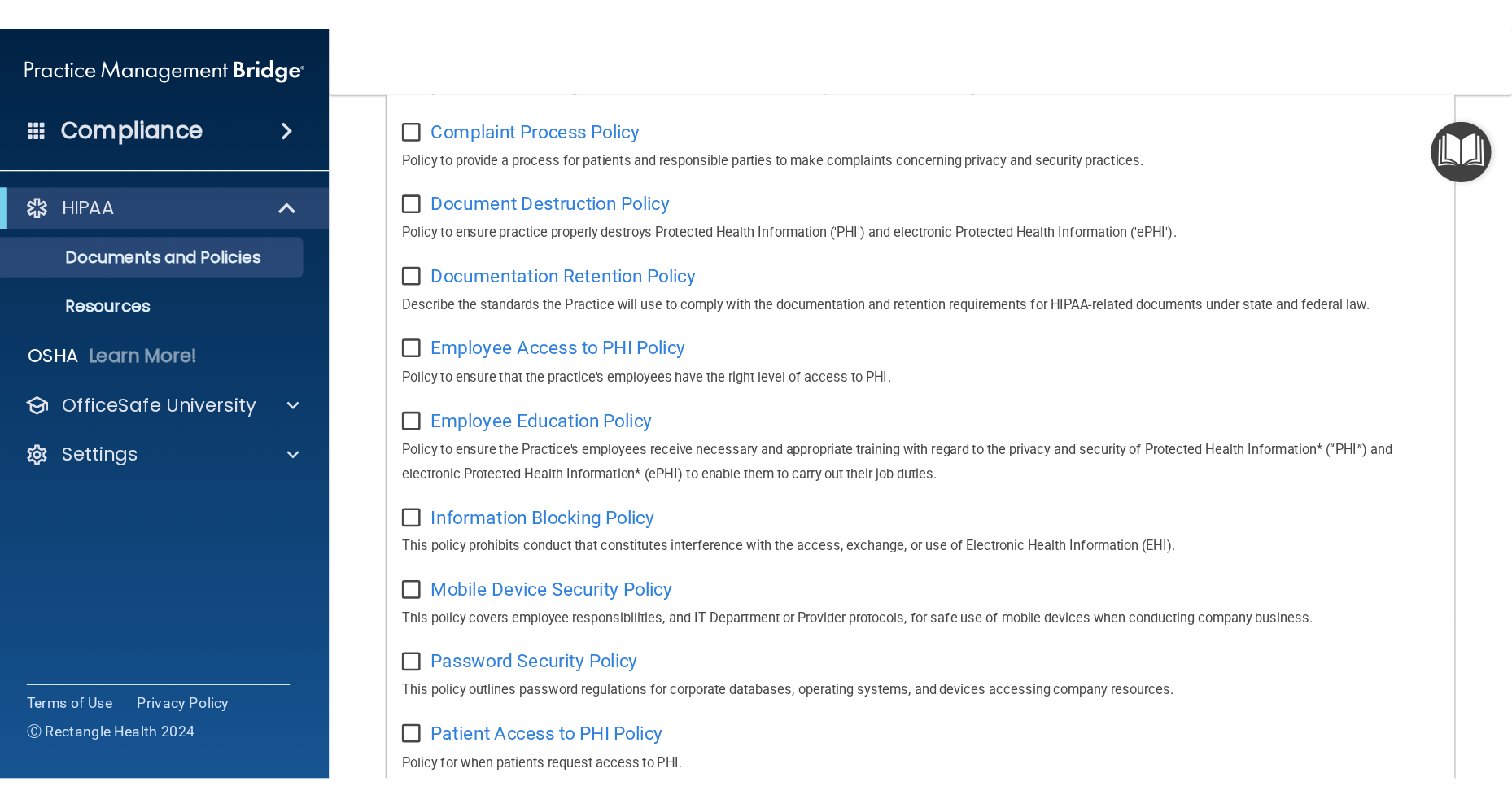 scroll, scrollTop: 0, scrollLeft: 0, axis: both 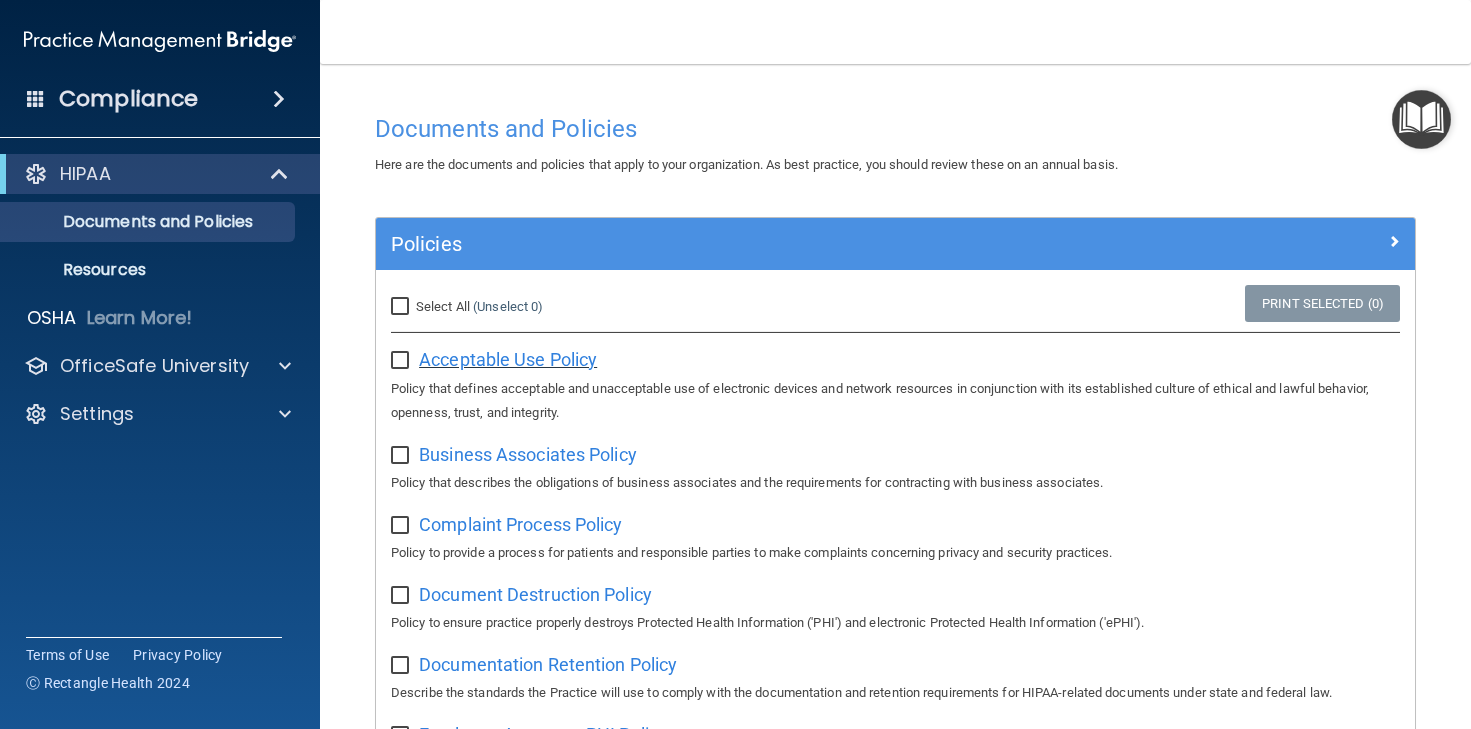 click on "Acceptable Use Policy" at bounding box center [508, 359] 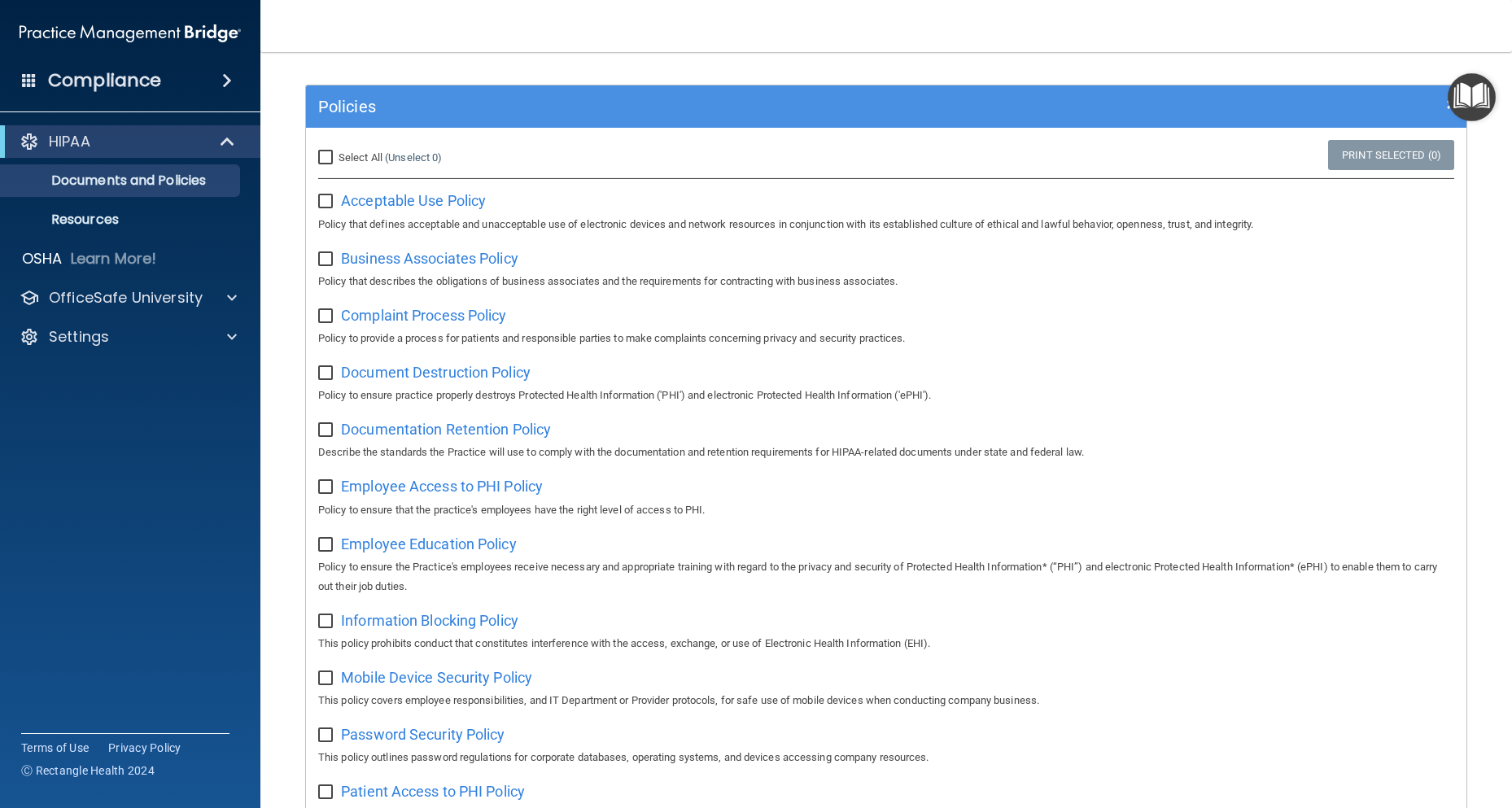 scroll, scrollTop: 0, scrollLeft: 0, axis: both 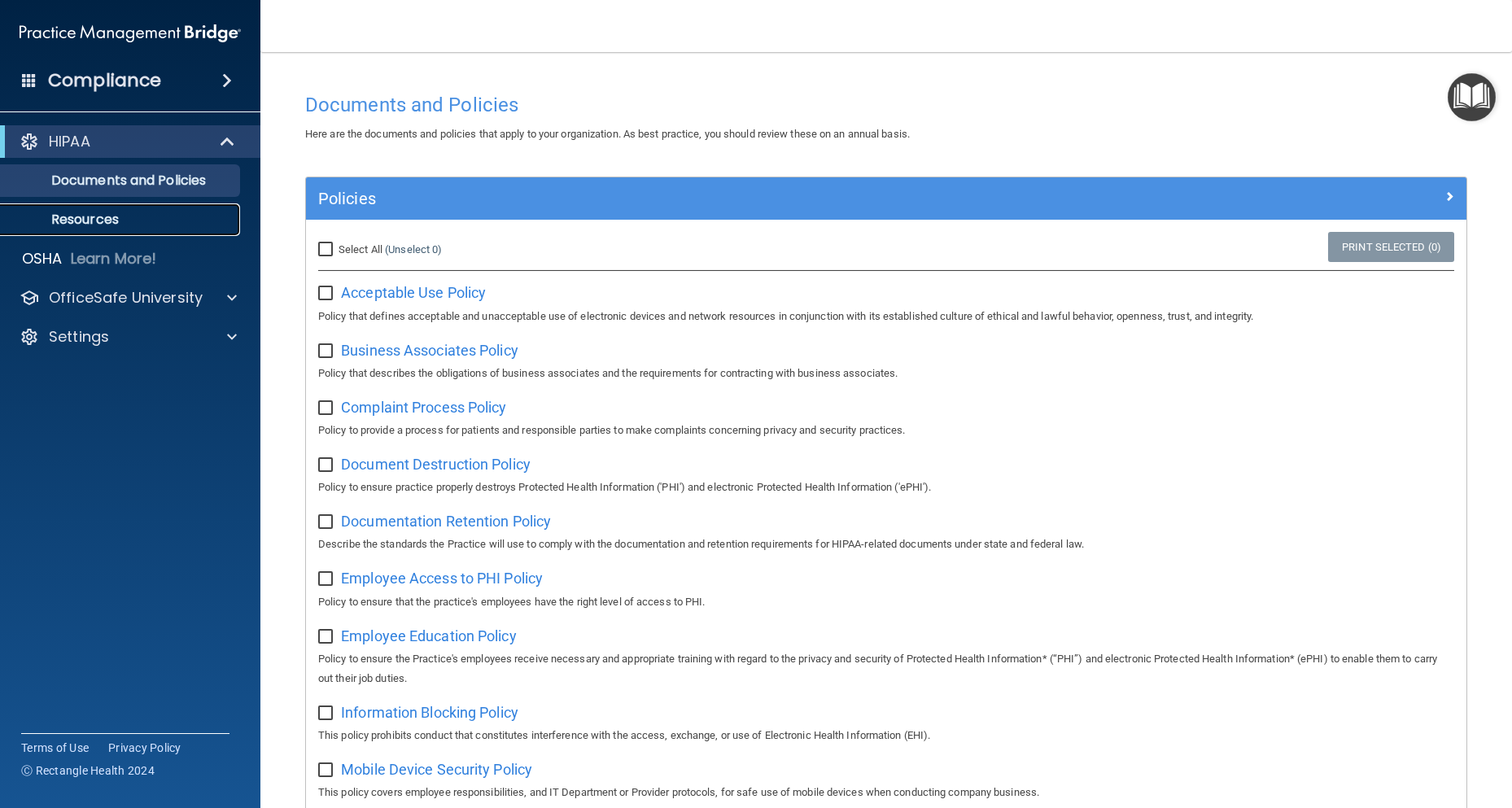 click on "Resources" at bounding box center [121, 220] 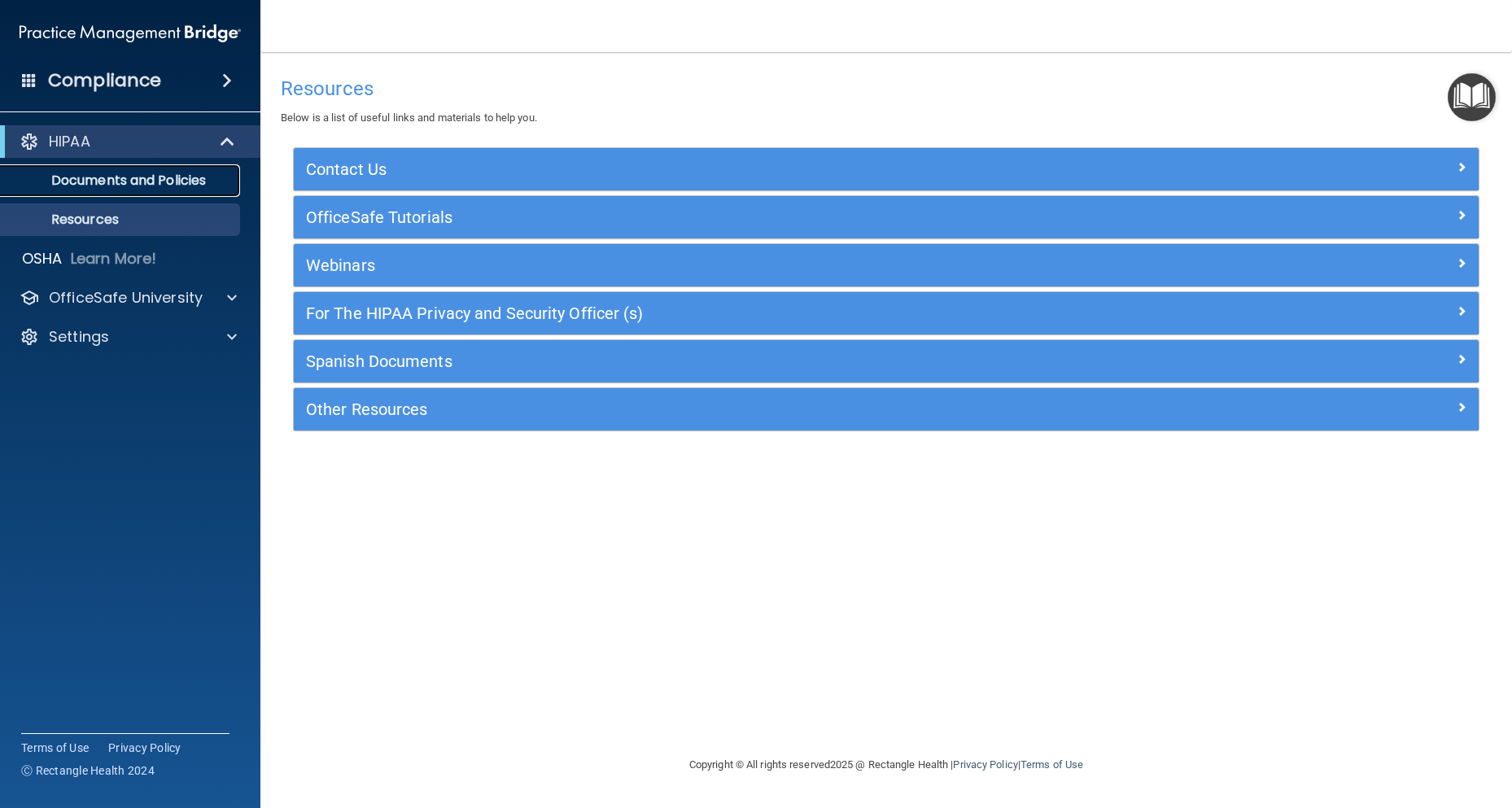 click on "Documents and Policies" at bounding box center [121, 181] 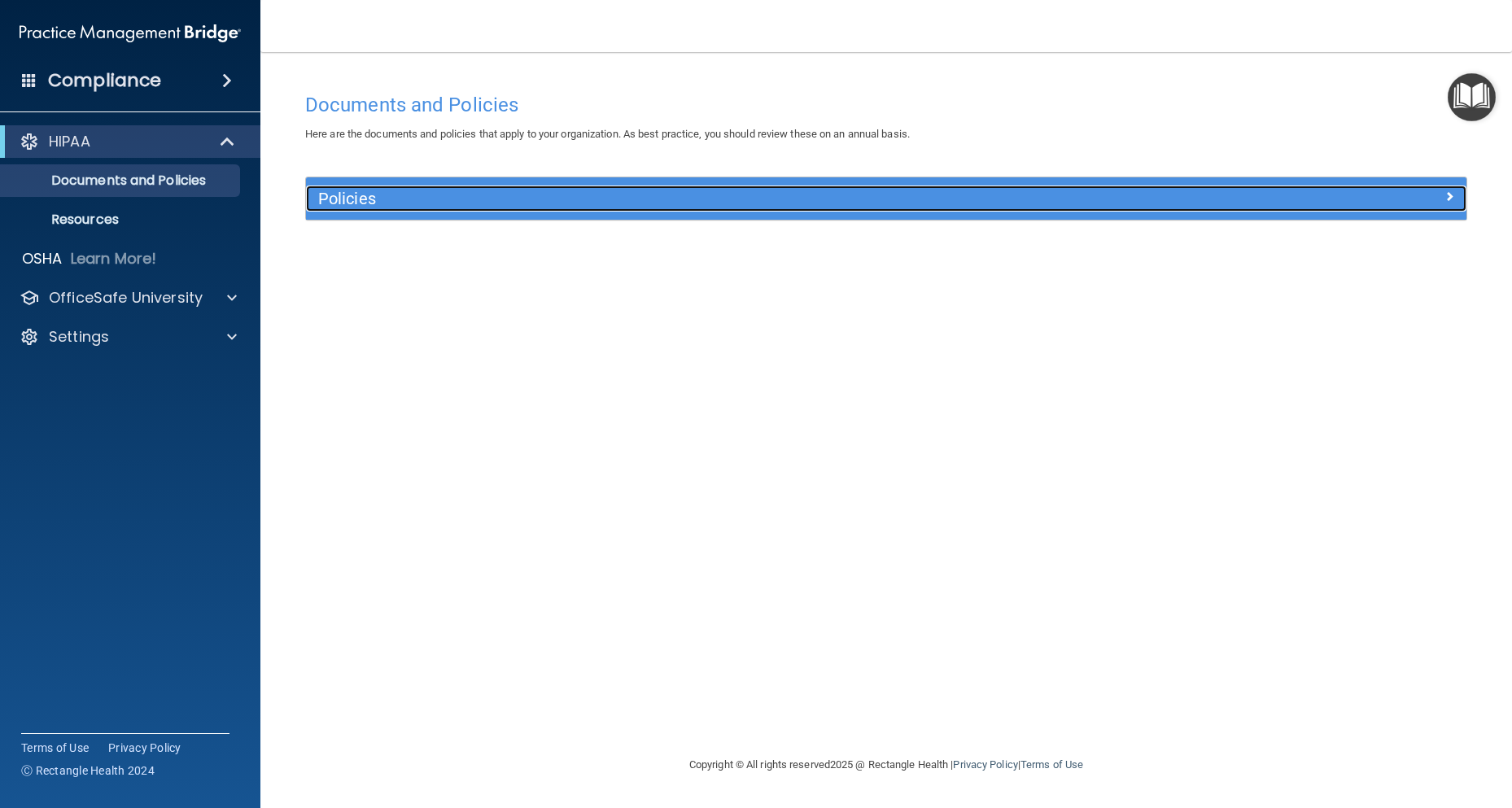 click on "Policies" at bounding box center (741, 199) 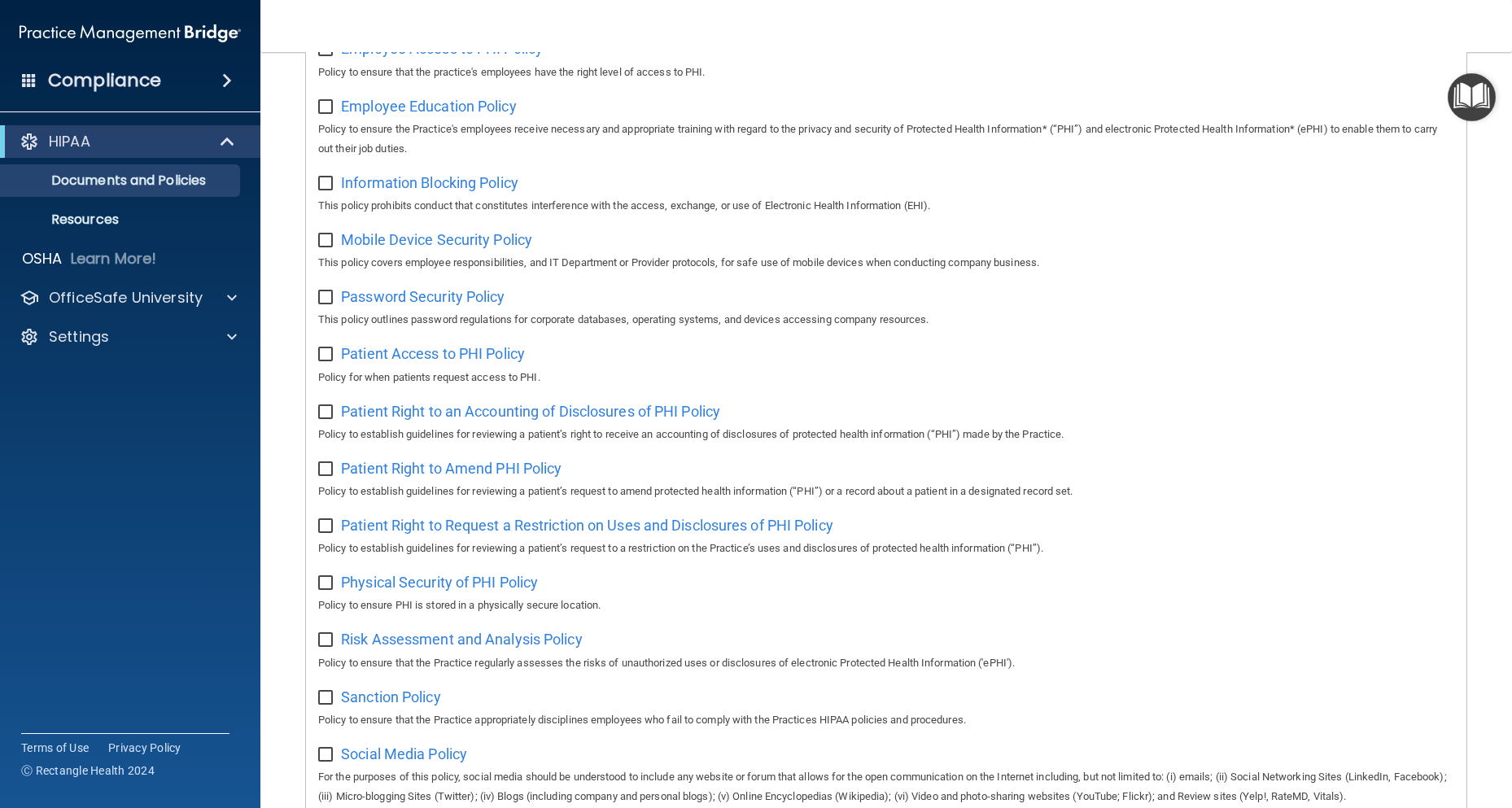 scroll, scrollTop: 173, scrollLeft: 0, axis: vertical 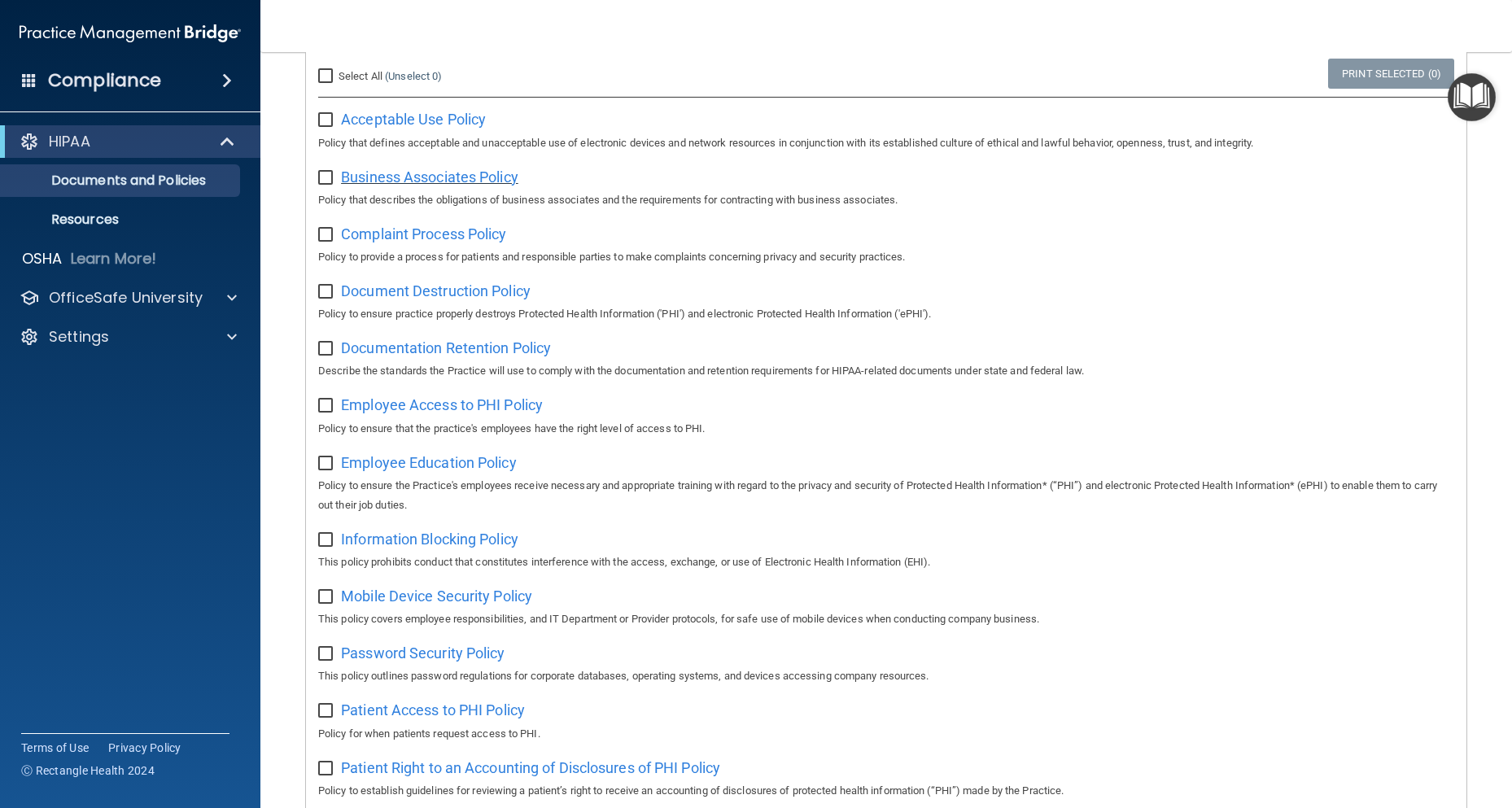 click on "Business Associates Policy" at bounding box center [430, 177] 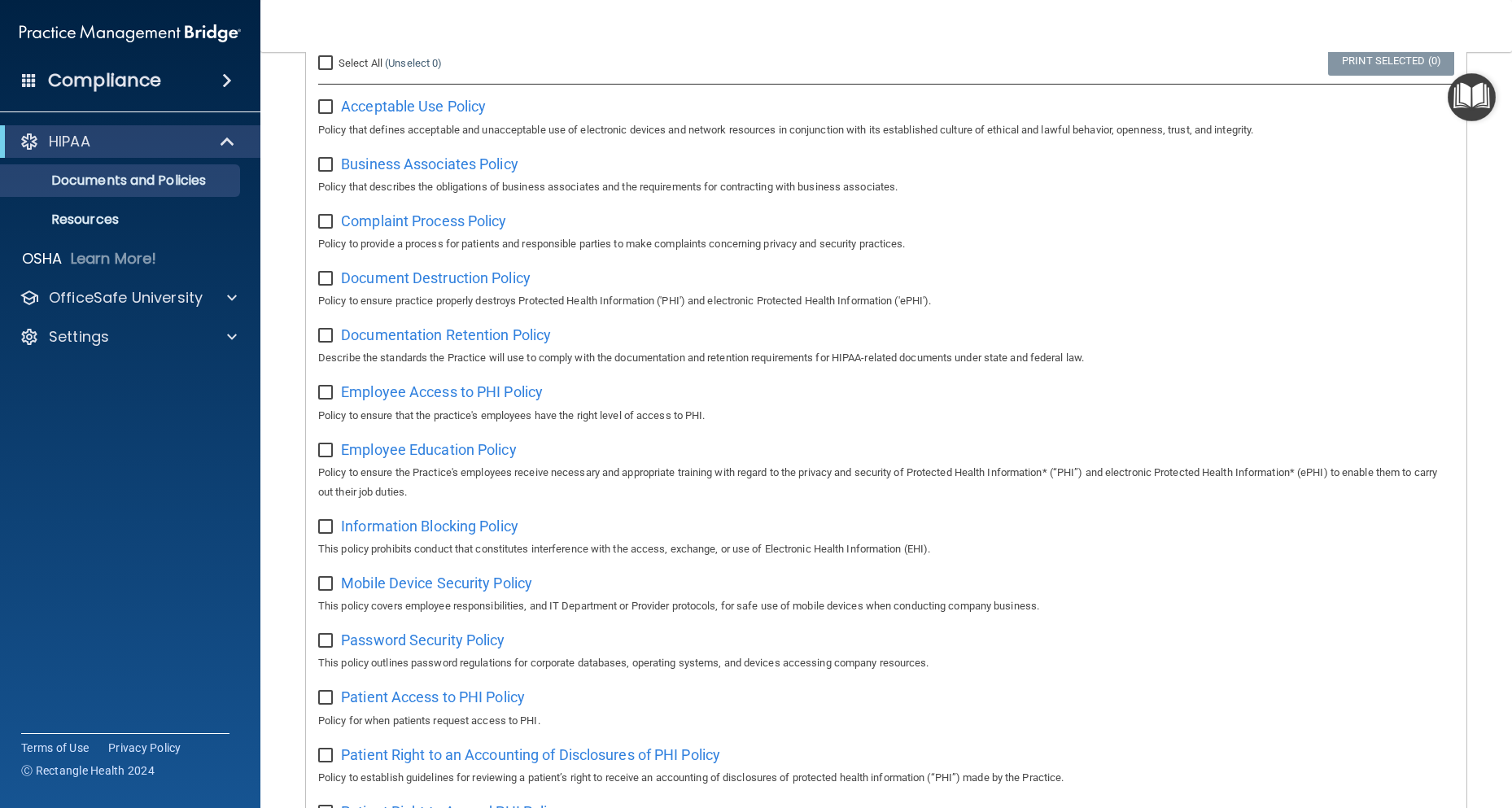 scroll, scrollTop: 173, scrollLeft: 0, axis: vertical 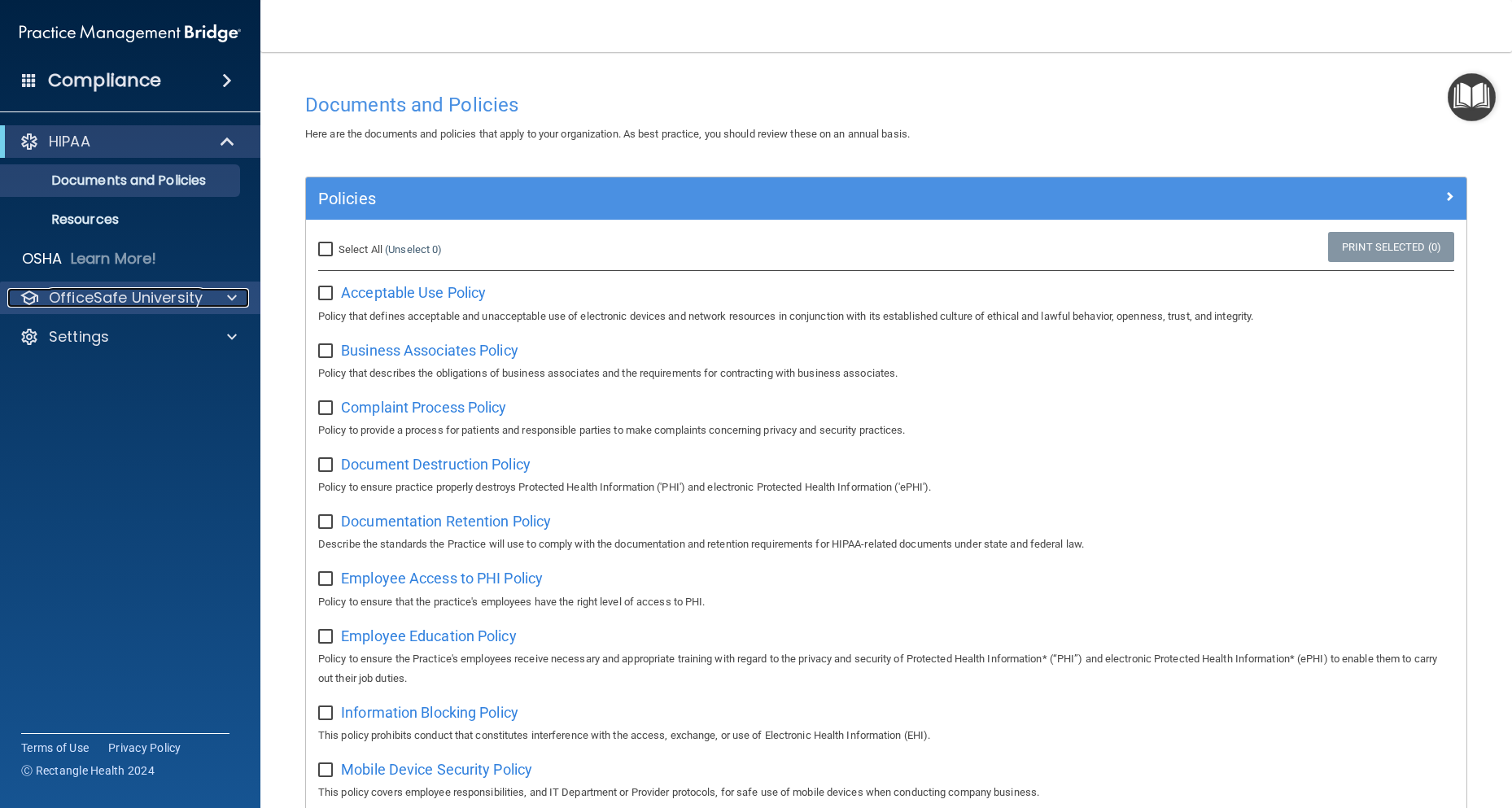 click on "OfficeSafe University" at bounding box center (108, 298) 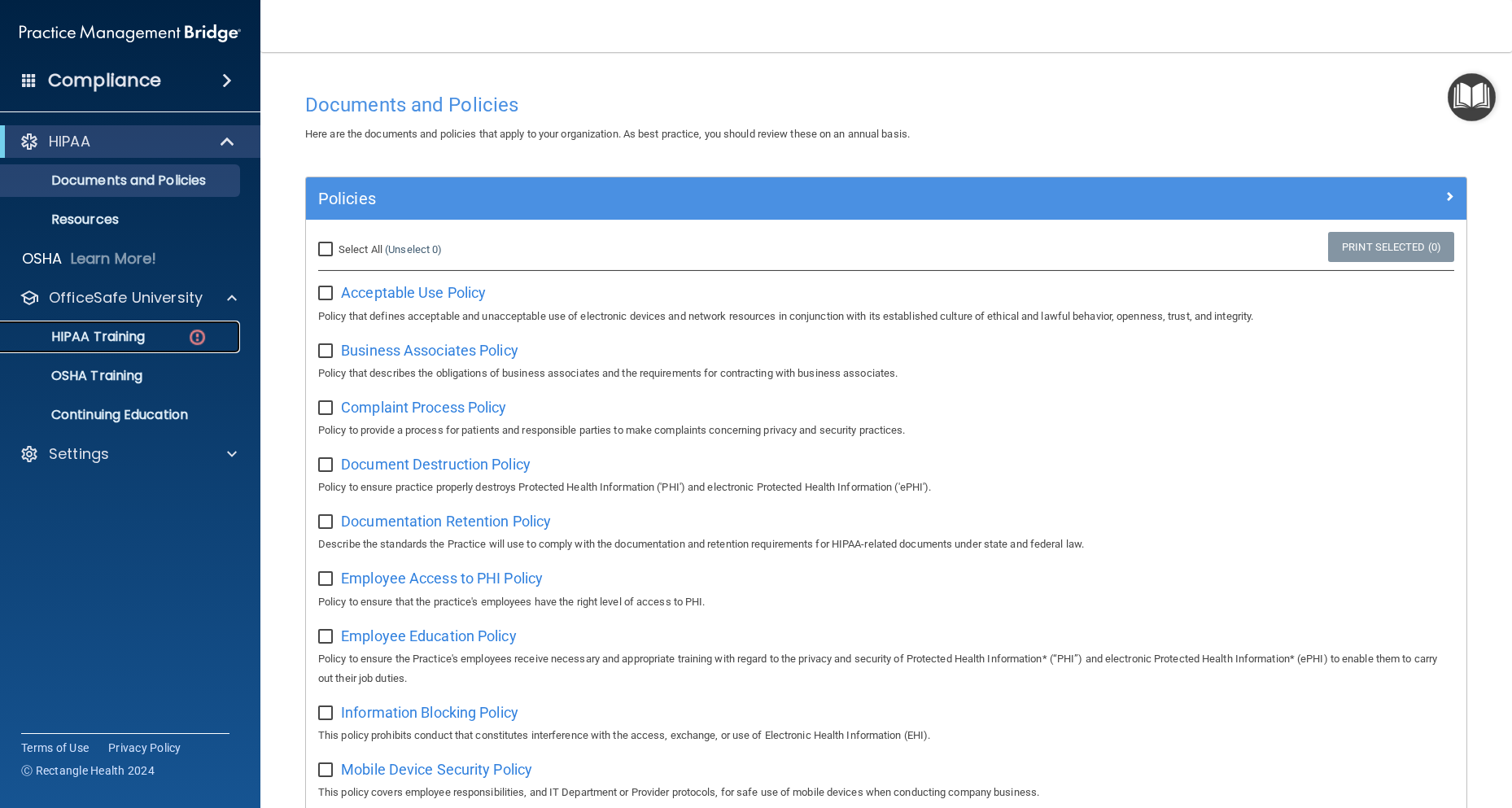 click on "HIPAA Training" at bounding box center (77, 337) 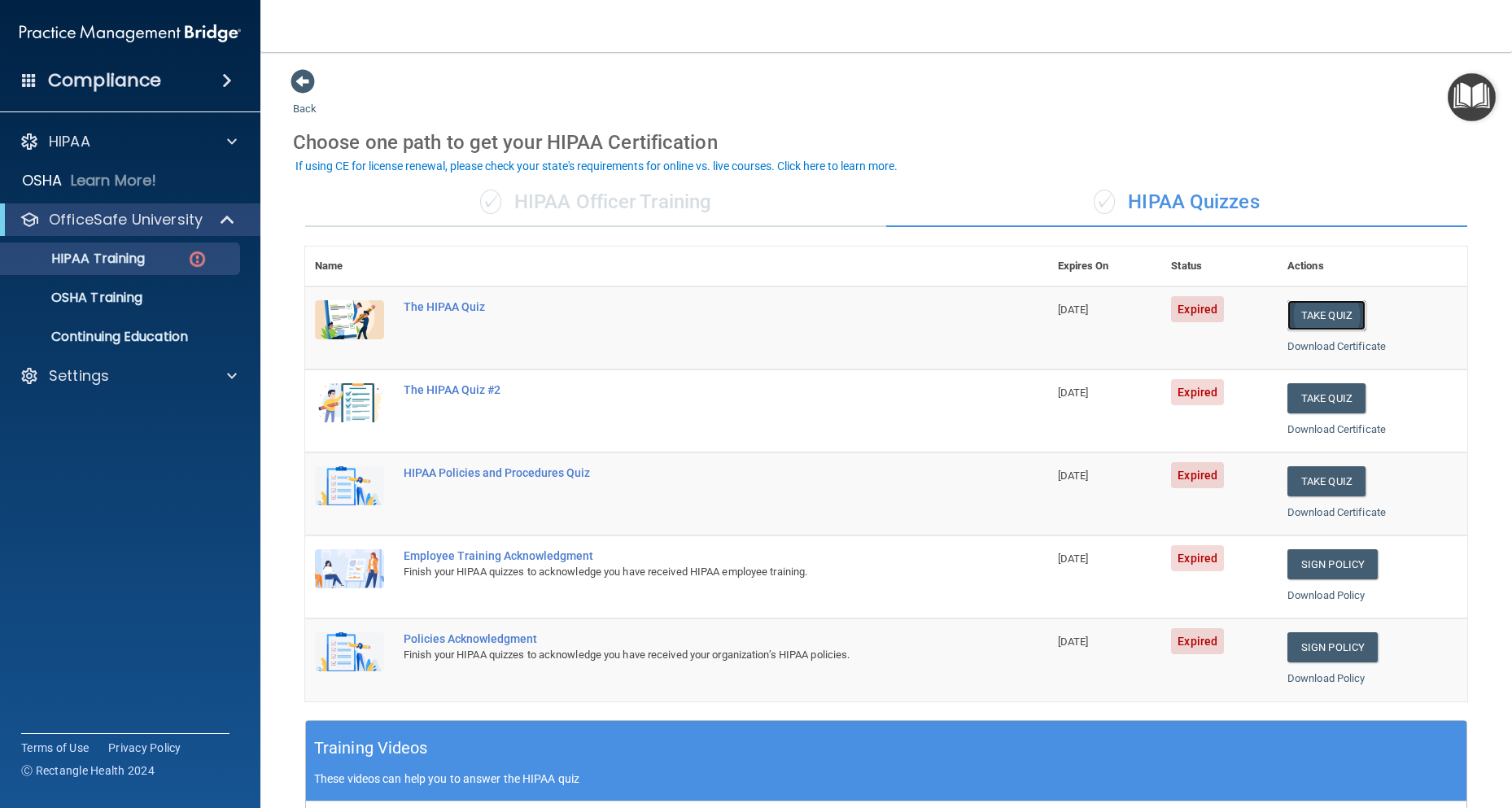 click on "Take Quiz" at bounding box center (1326, 315) 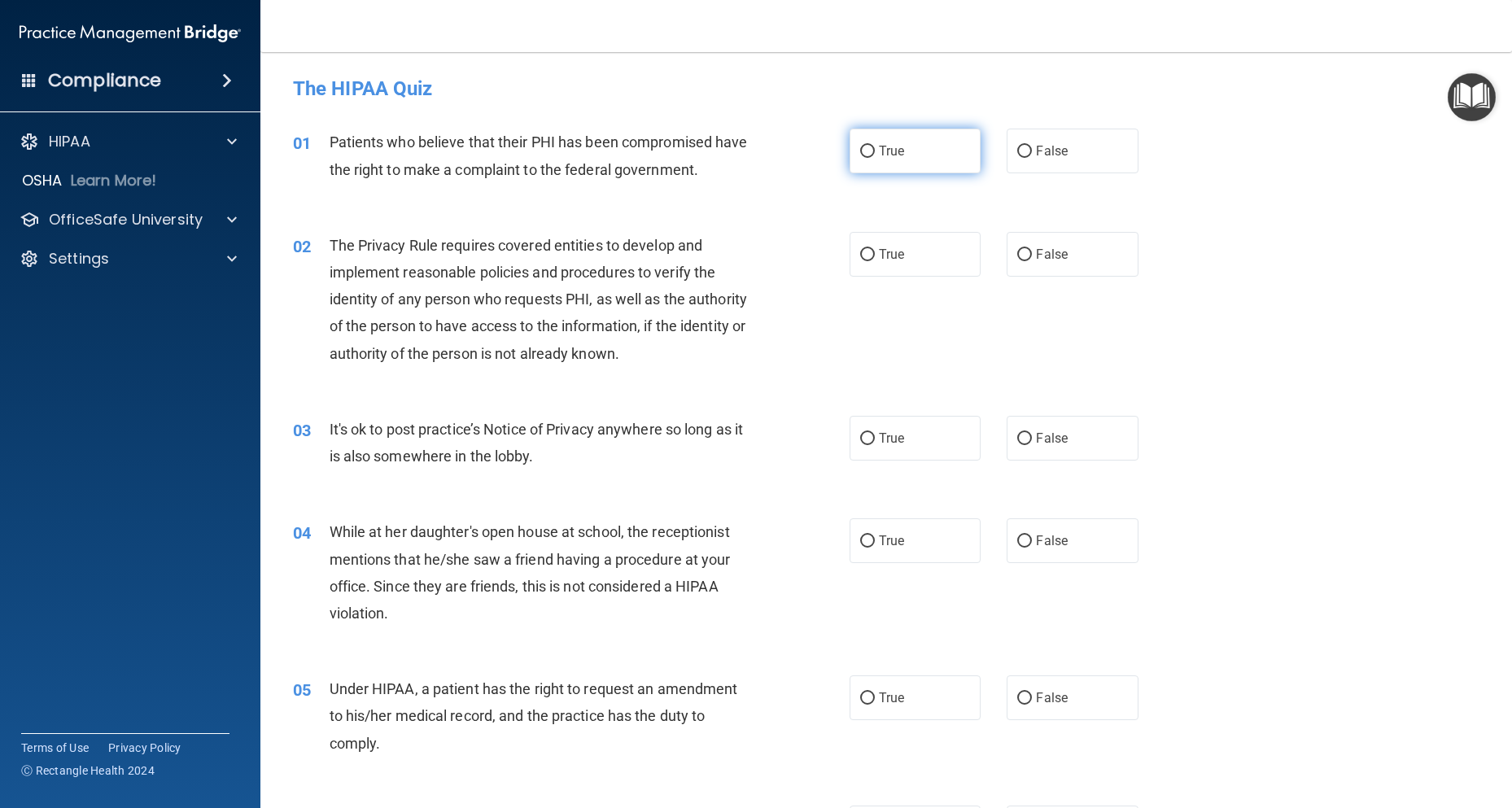 click on "True" at bounding box center (867, 151) 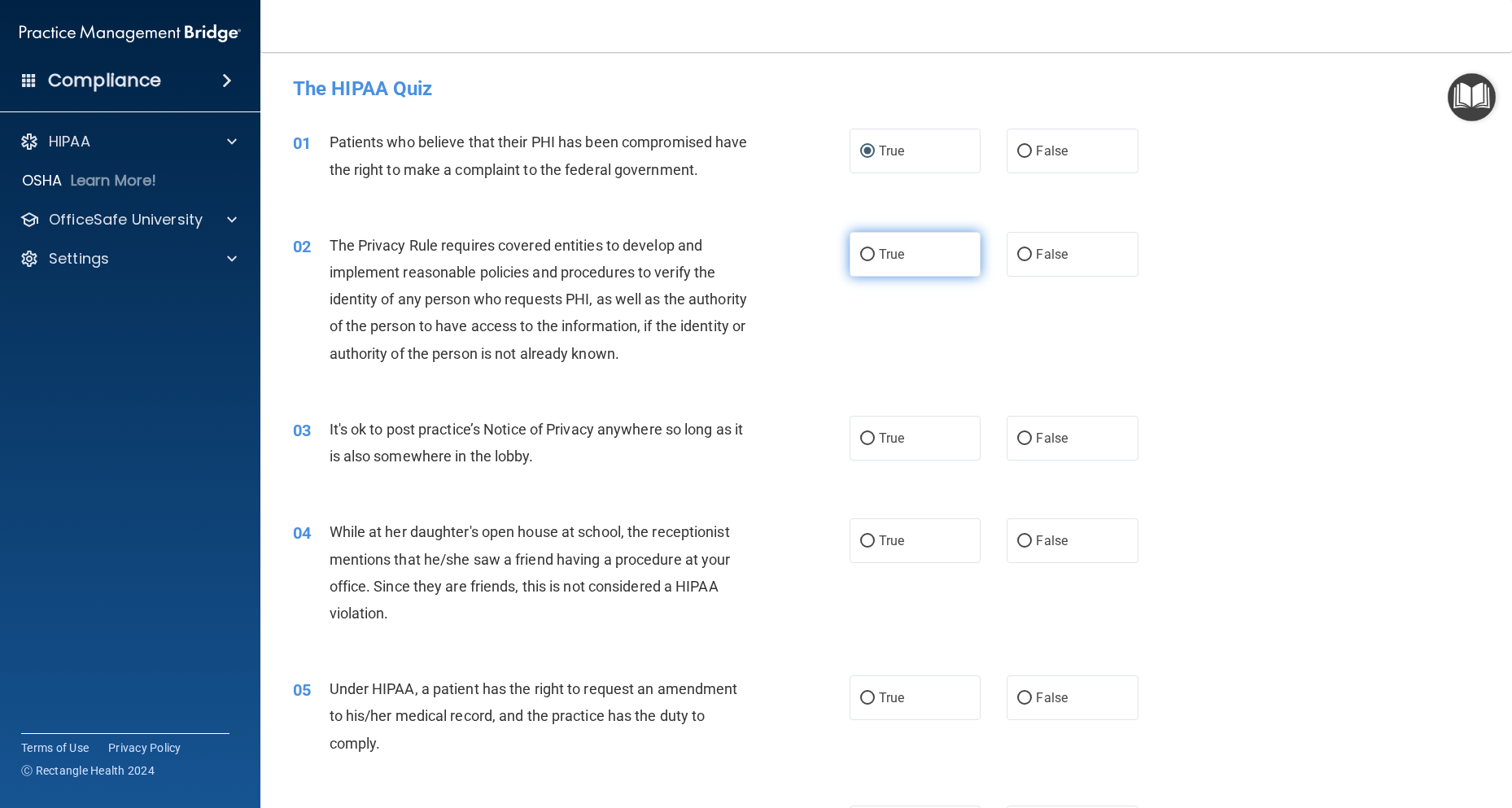 click on "True" at bounding box center [915, 254] 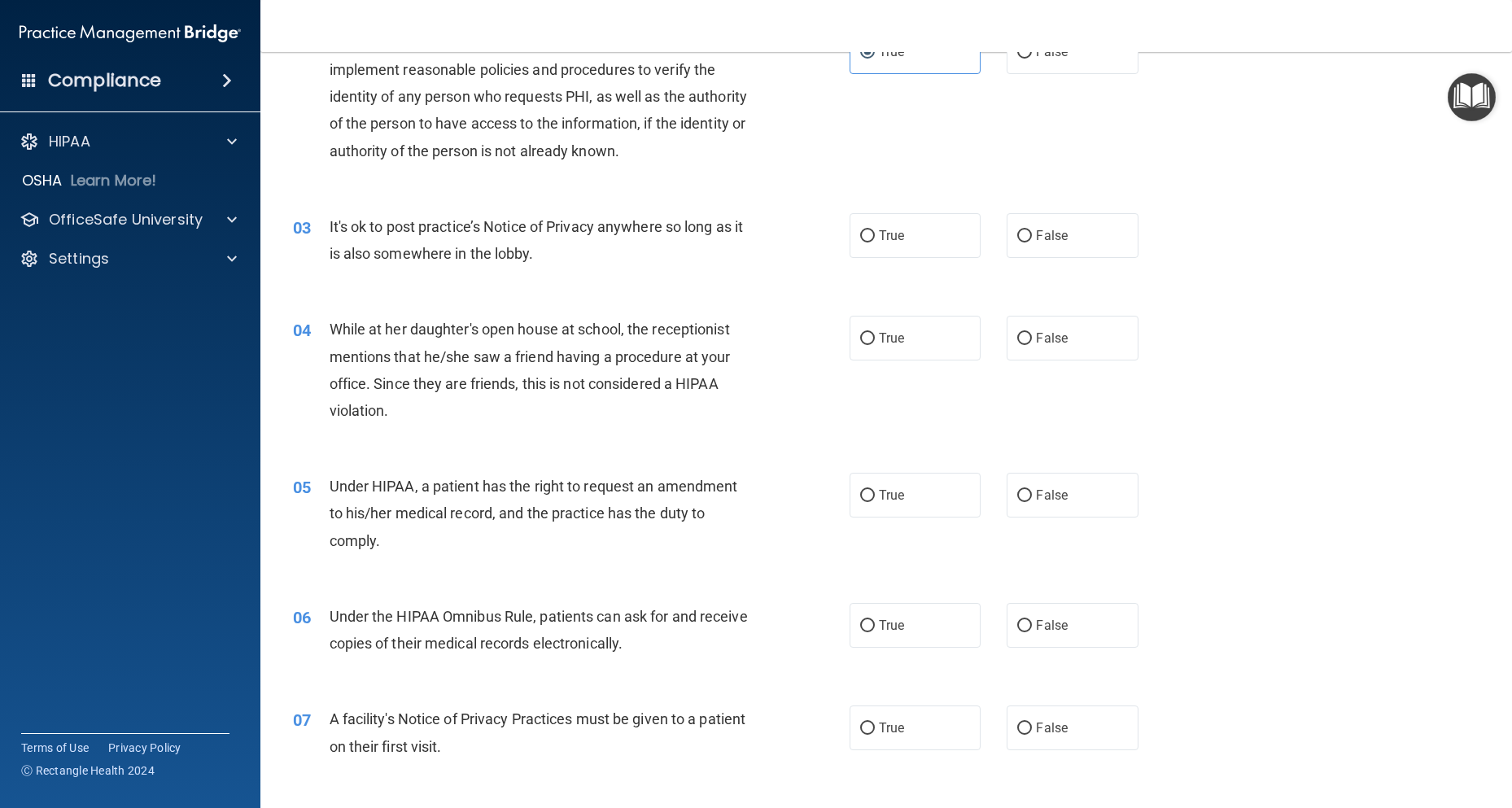 scroll, scrollTop: 244, scrollLeft: 0, axis: vertical 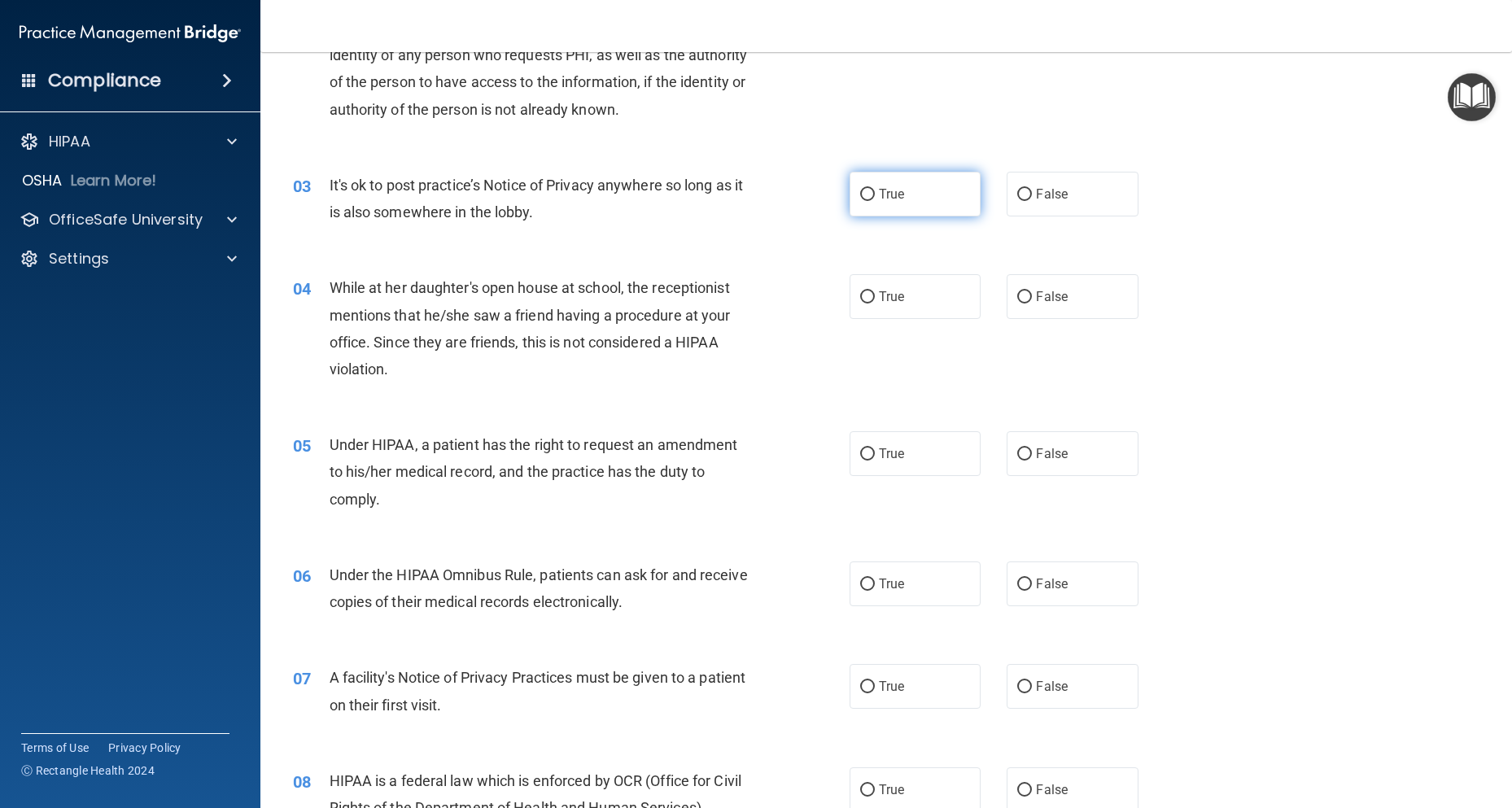 click on "True" at bounding box center (915, 194) 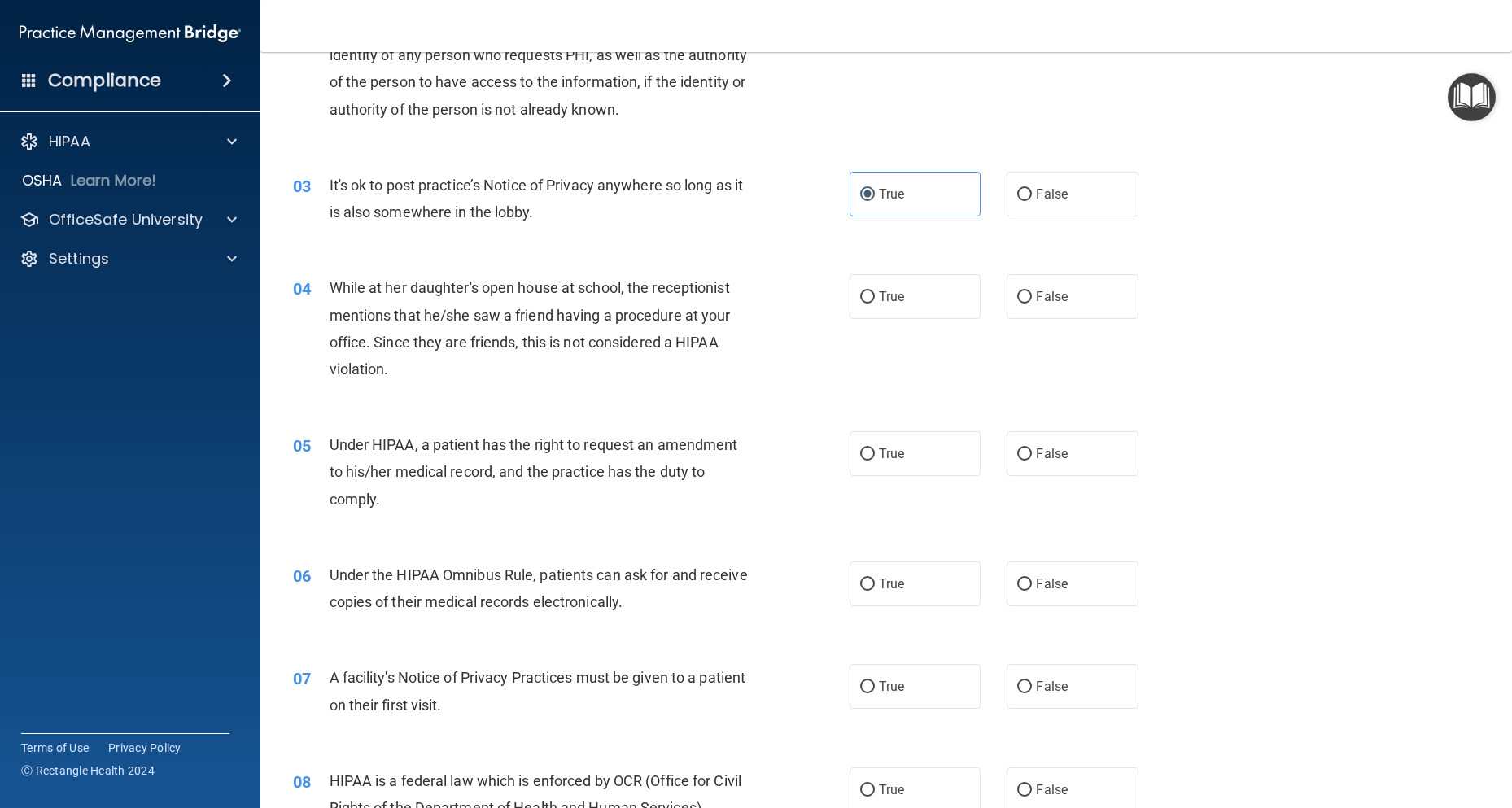 scroll, scrollTop: 325, scrollLeft: 0, axis: vertical 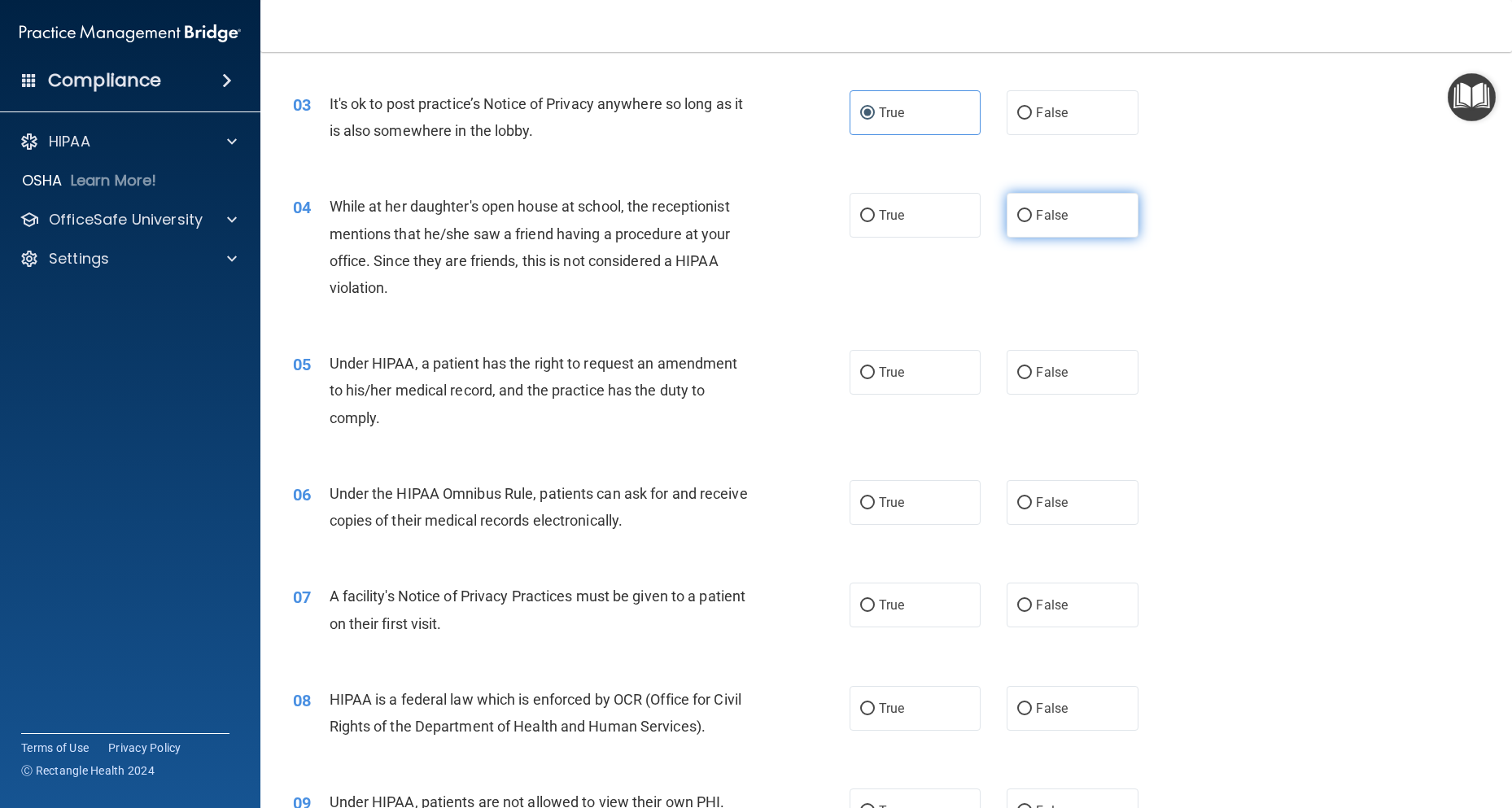 click on "False" at bounding box center [1025, 216] 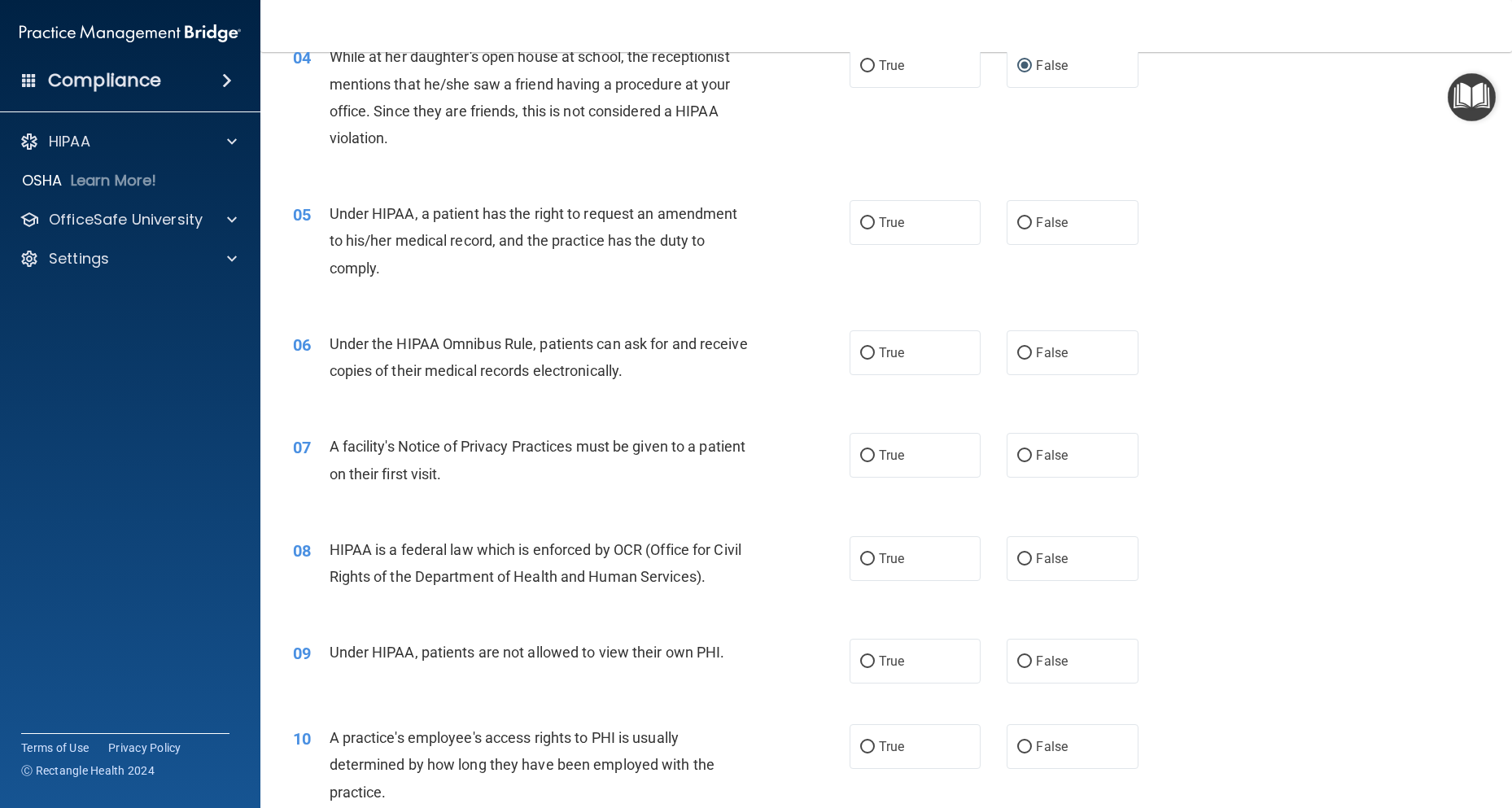 scroll, scrollTop: 488, scrollLeft: 0, axis: vertical 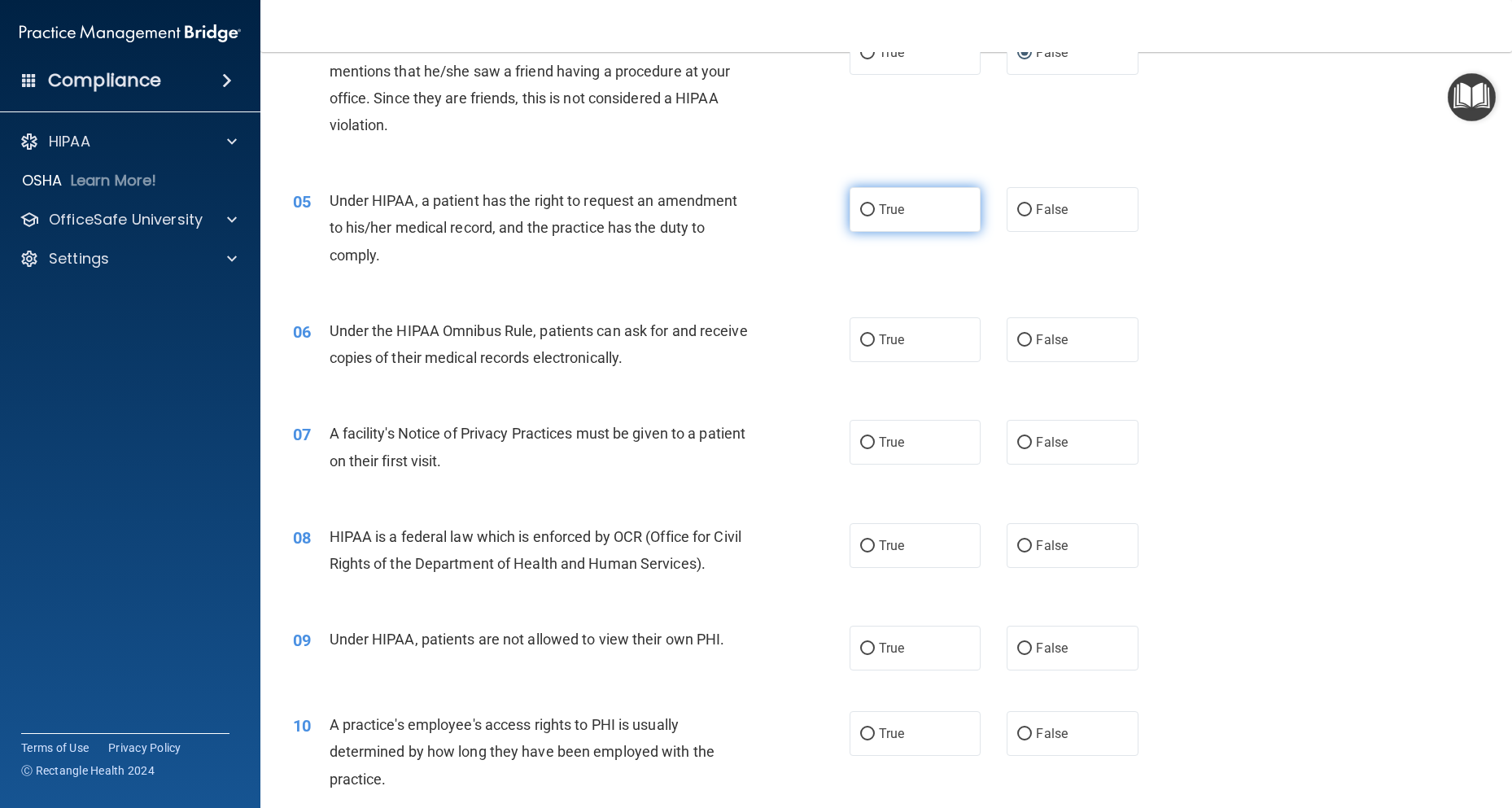 click on "True" at bounding box center (867, 210) 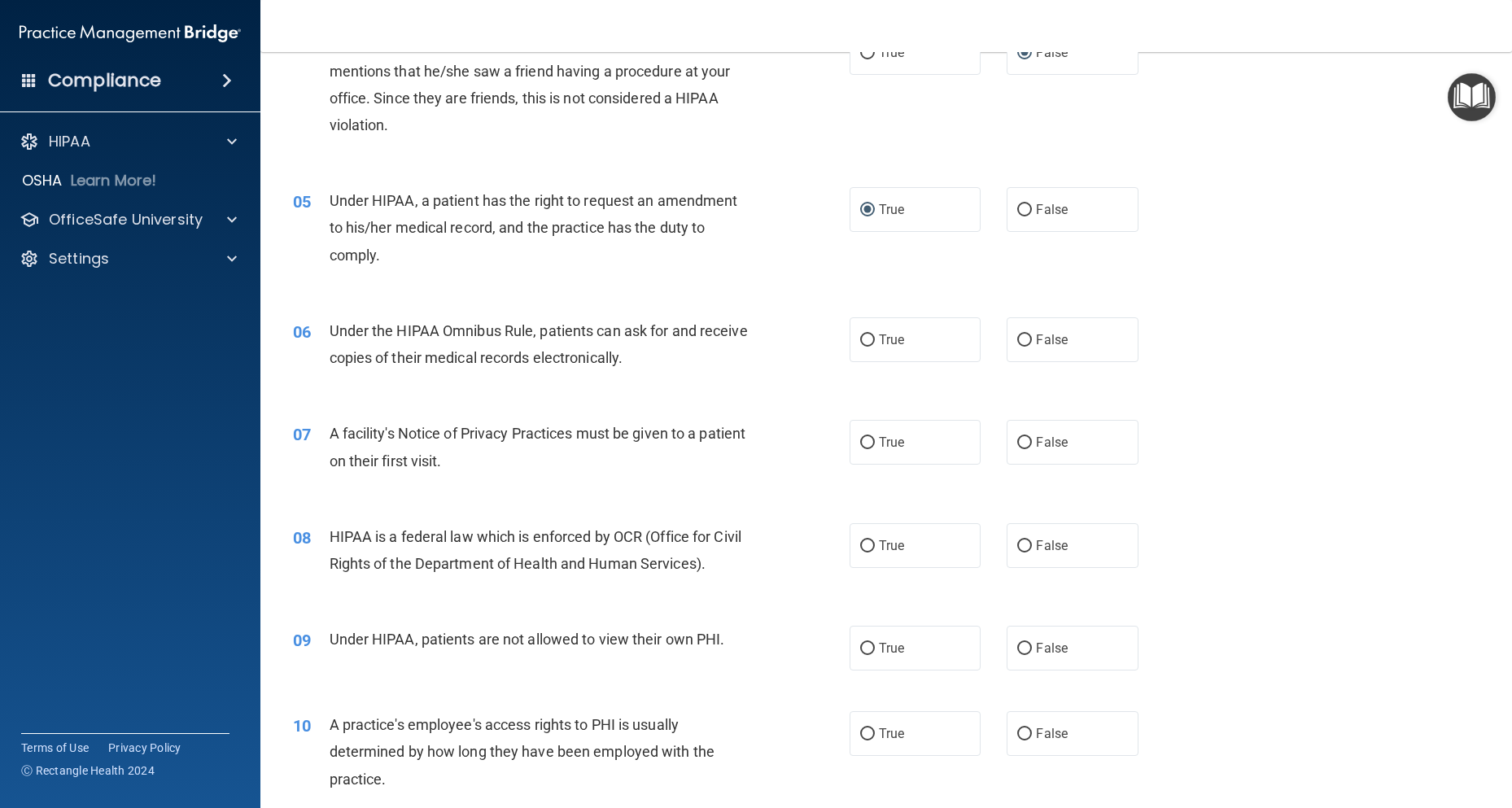 scroll, scrollTop: 570, scrollLeft: 0, axis: vertical 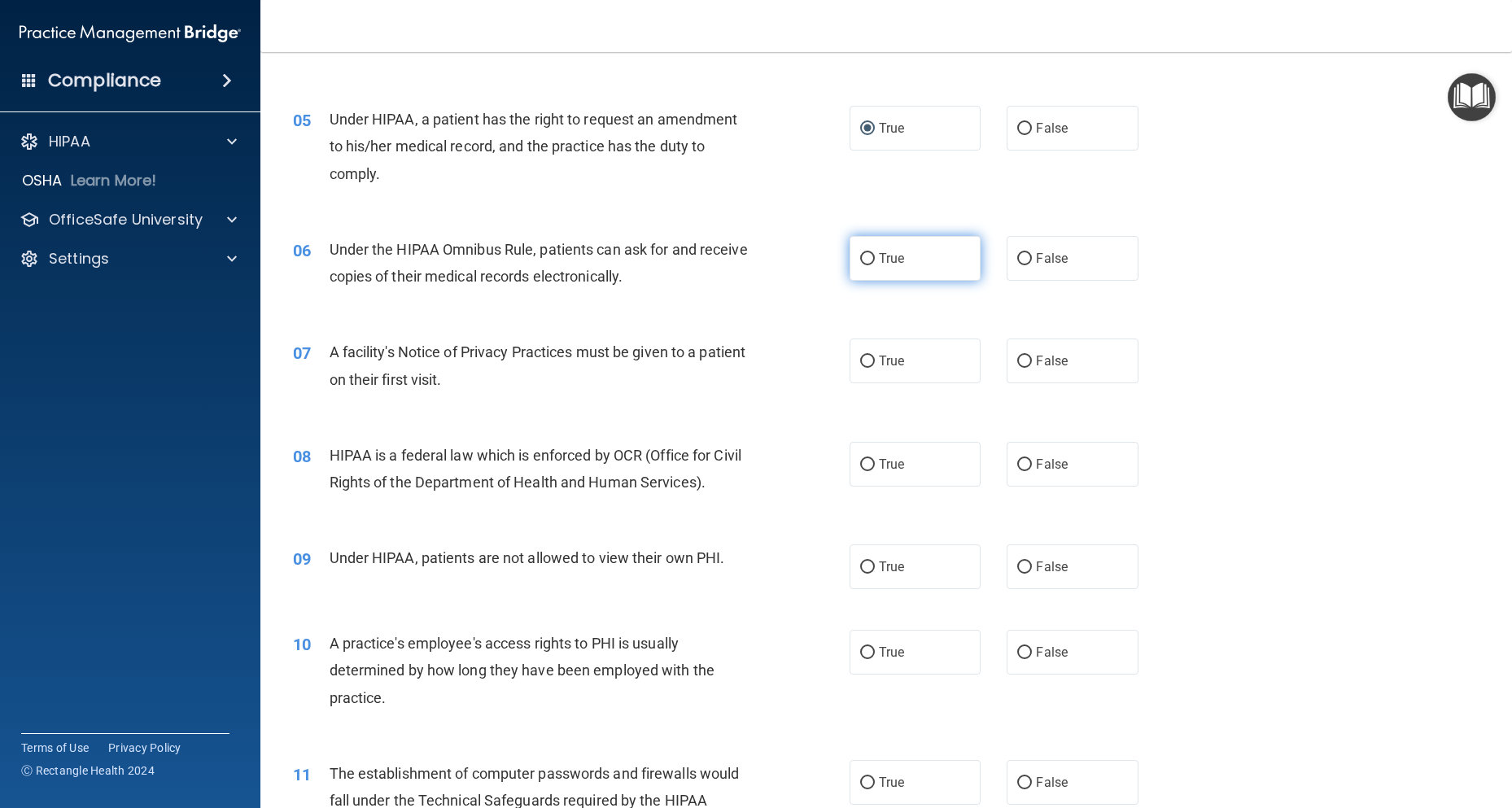 click on "True" at bounding box center (915, 258) 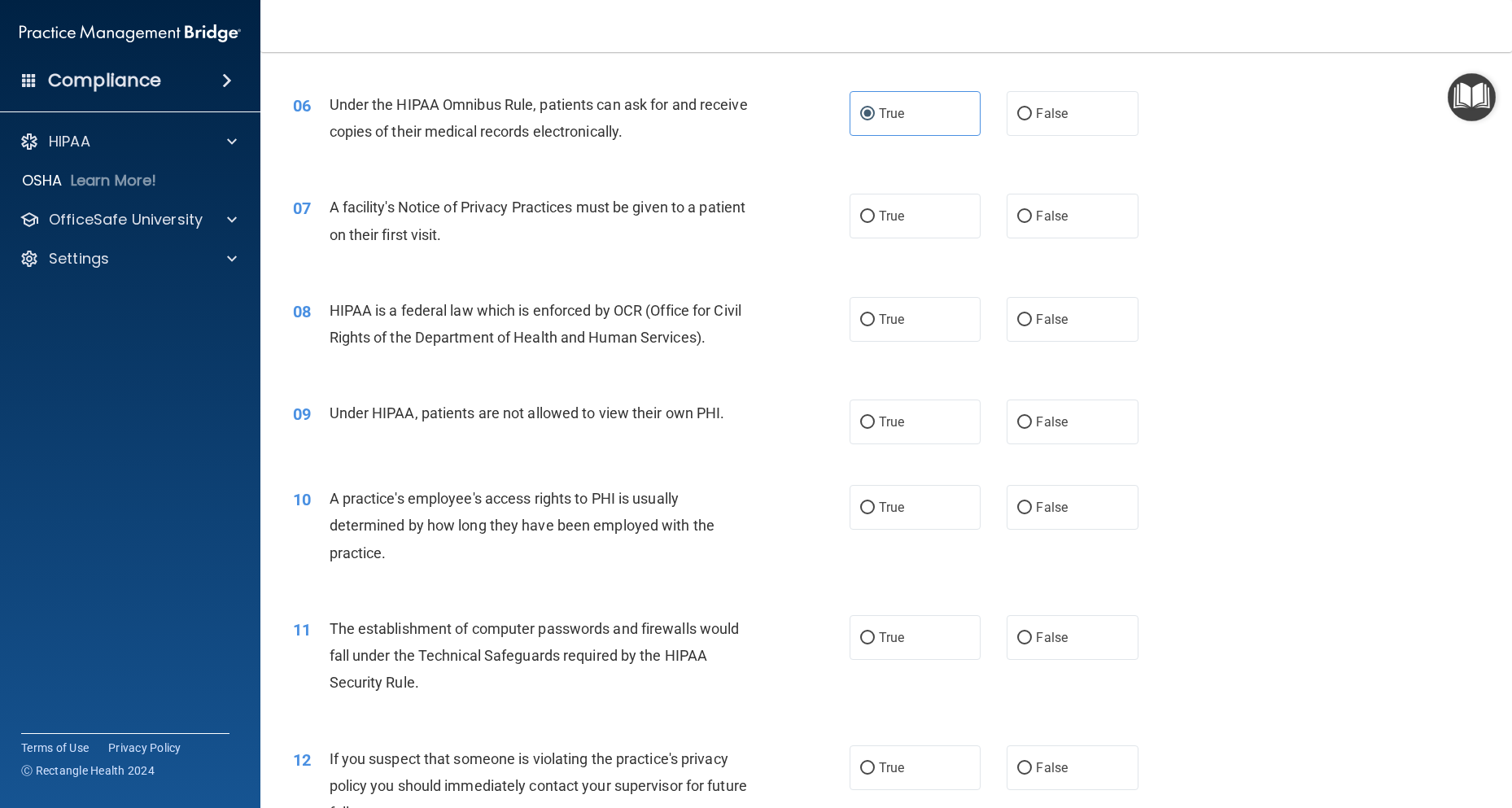 scroll, scrollTop: 732, scrollLeft: 0, axis: vertical 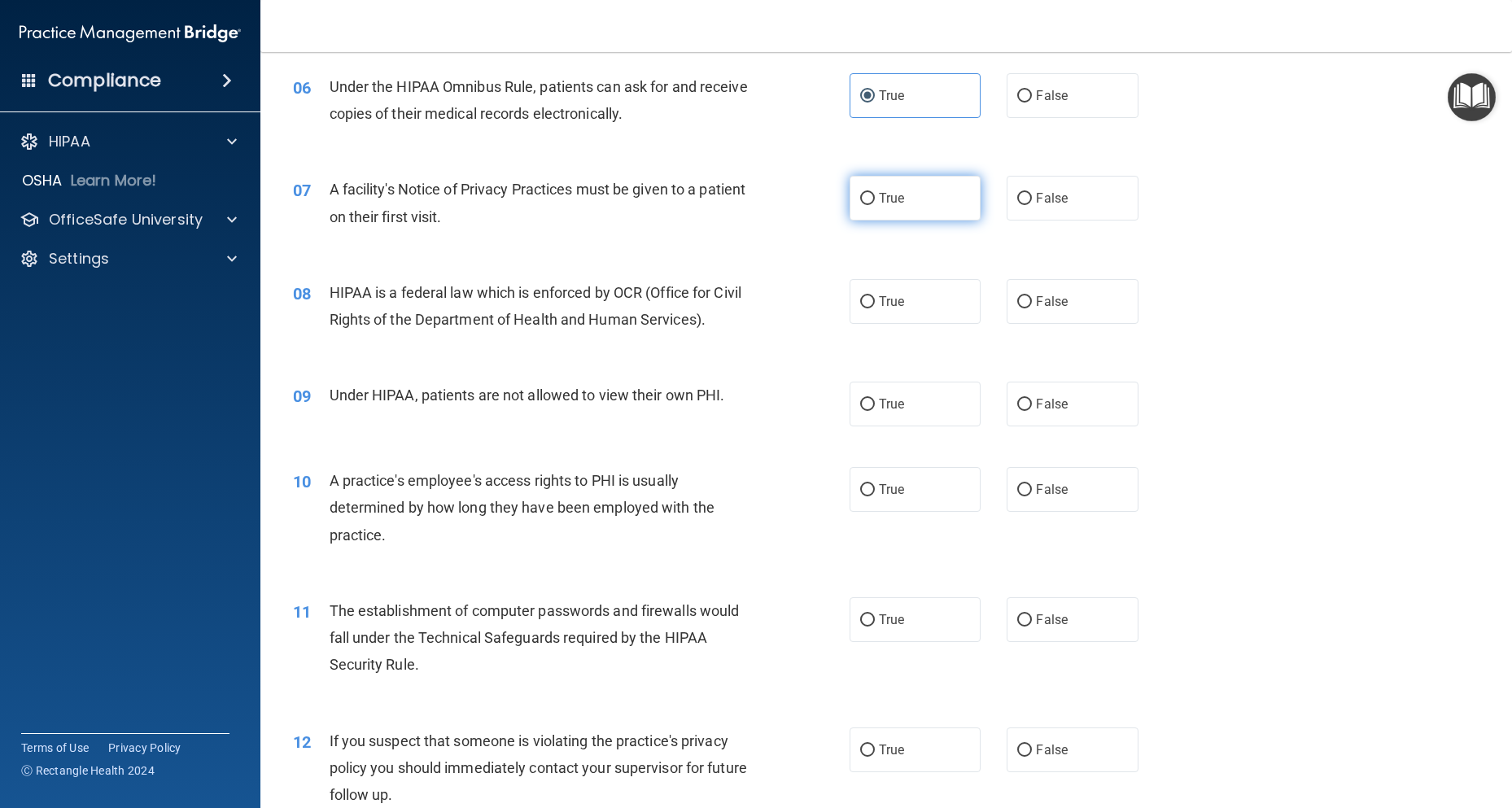 click on "True" at bounding box center (915, 198) 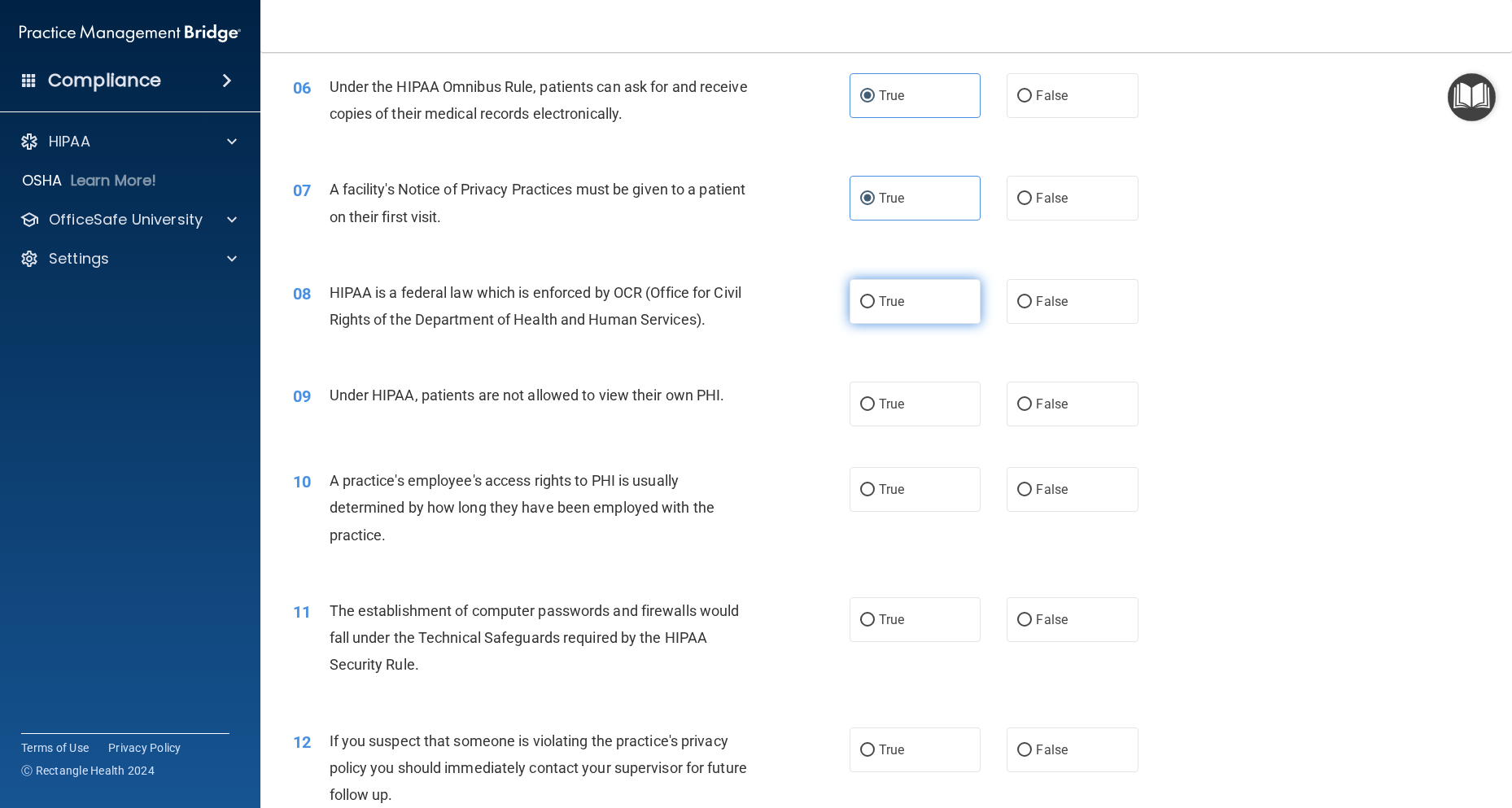 click on "True" at bounding box center (891, 301) 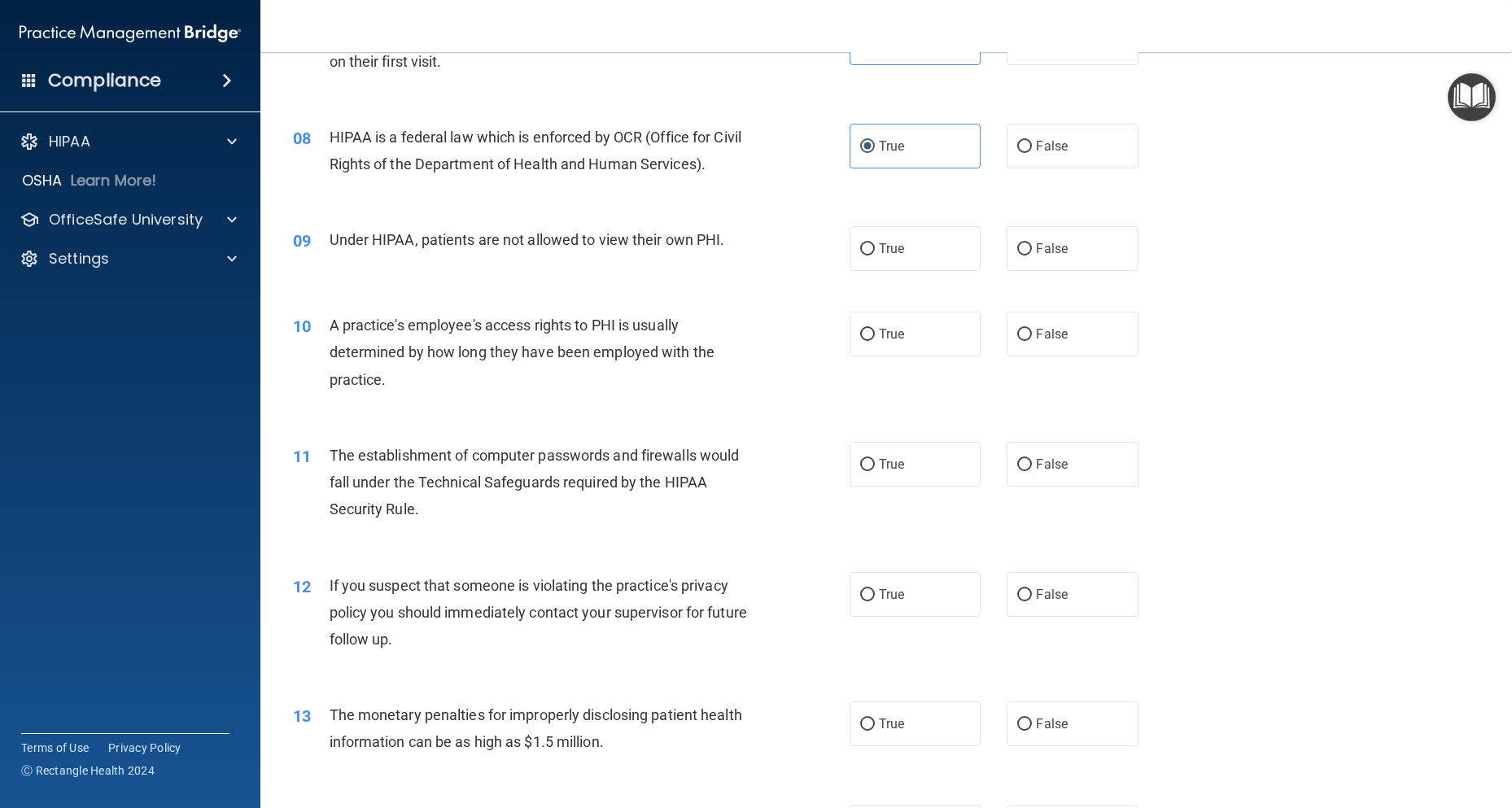 scroll, scrollTop: 895, scrollLeft: 0, axis: vertical 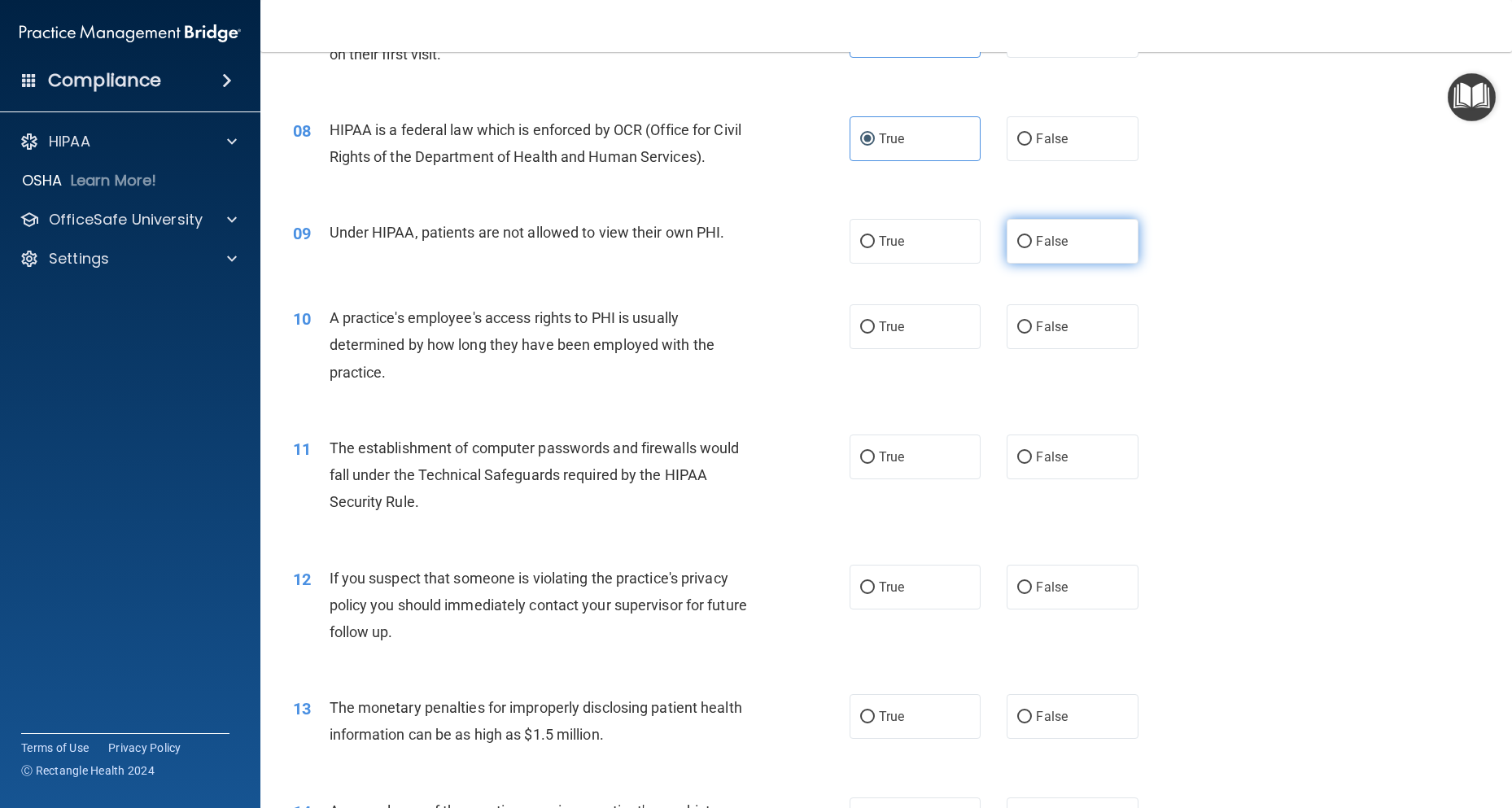 click on "False" at bounding box center (1072, 241) 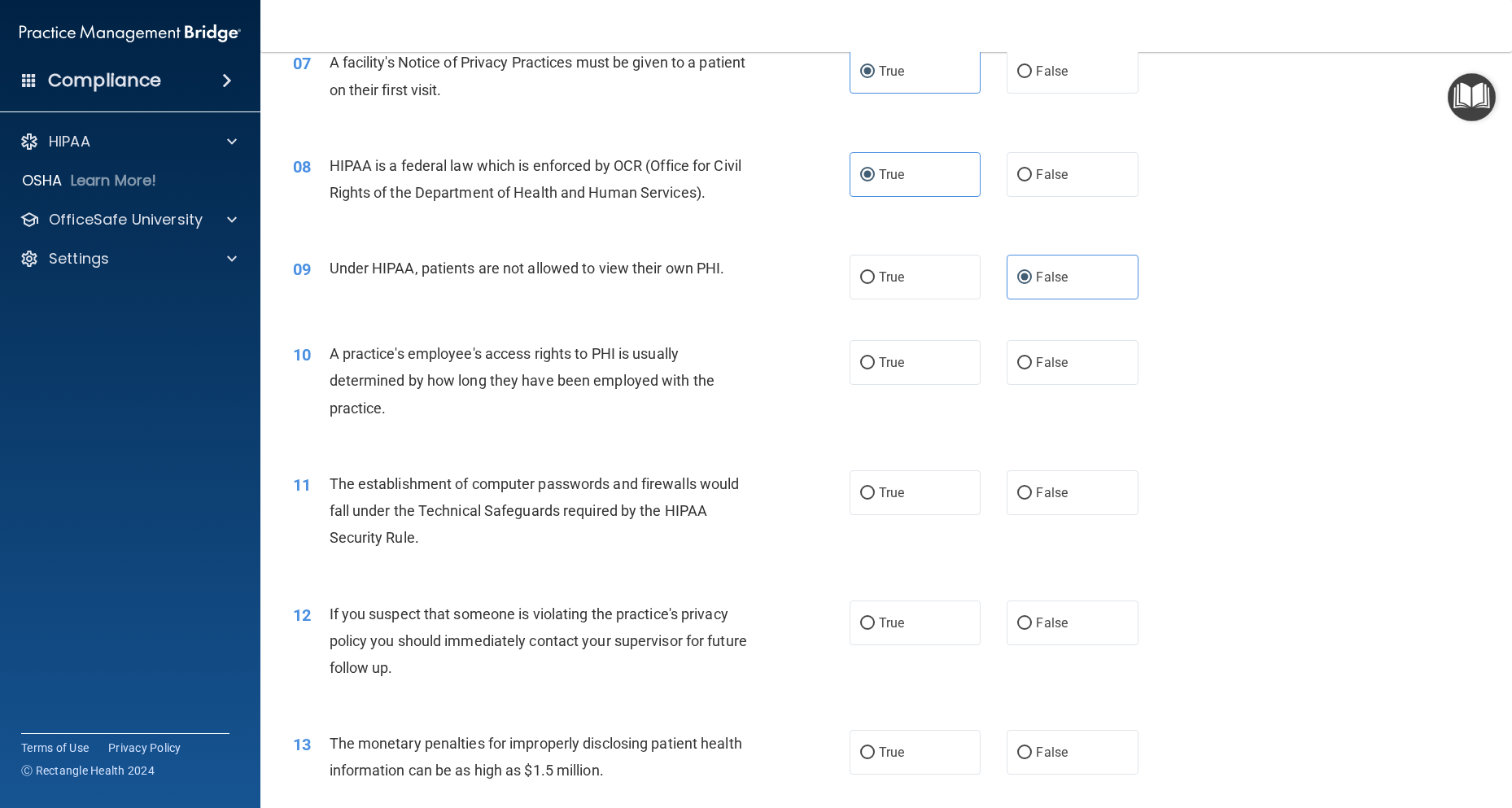scroll, scrollTop: 895, scrollLeft: 0, axis: vertical 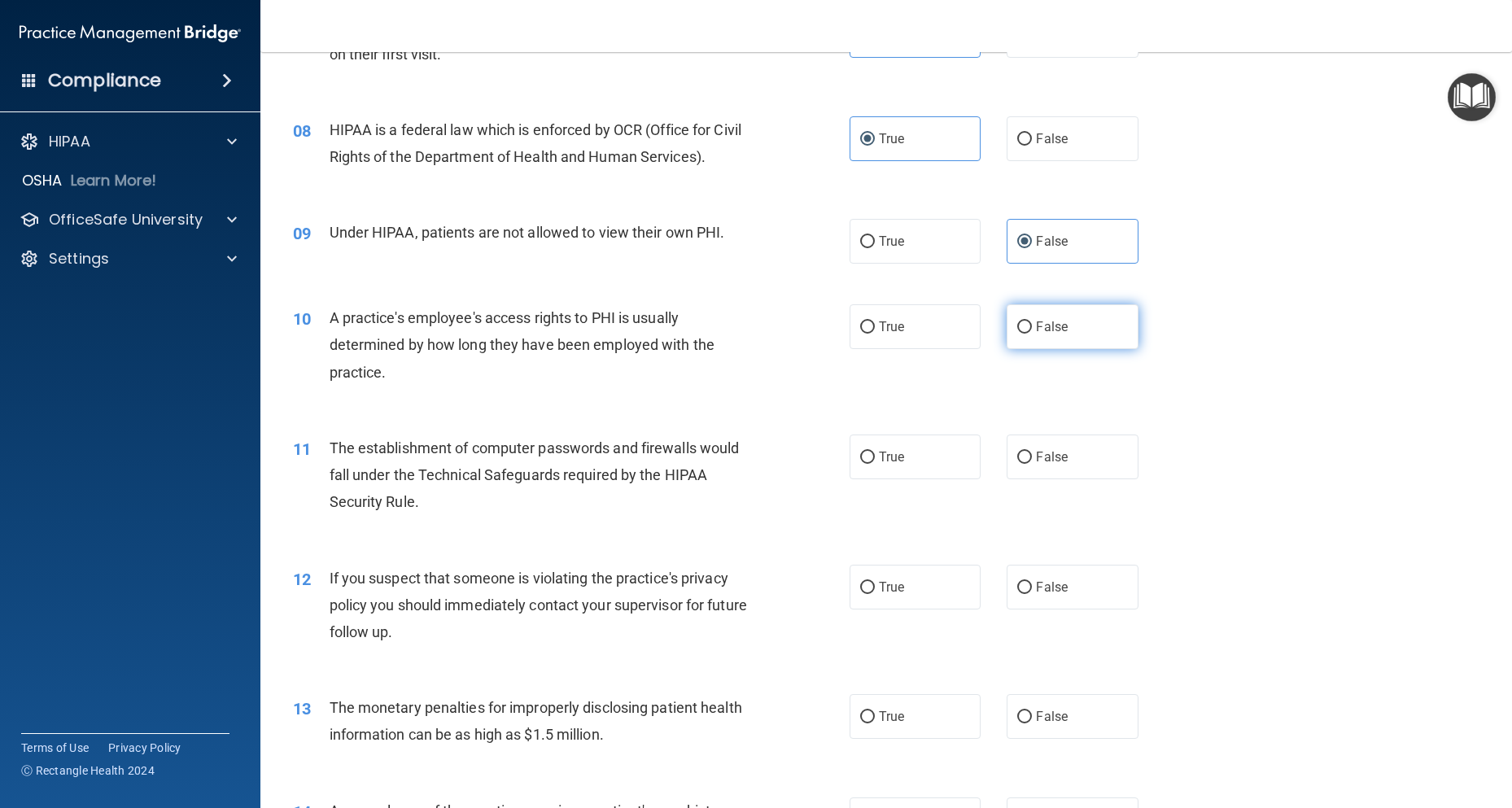 click on "False" at bounding box center (1025, 327) 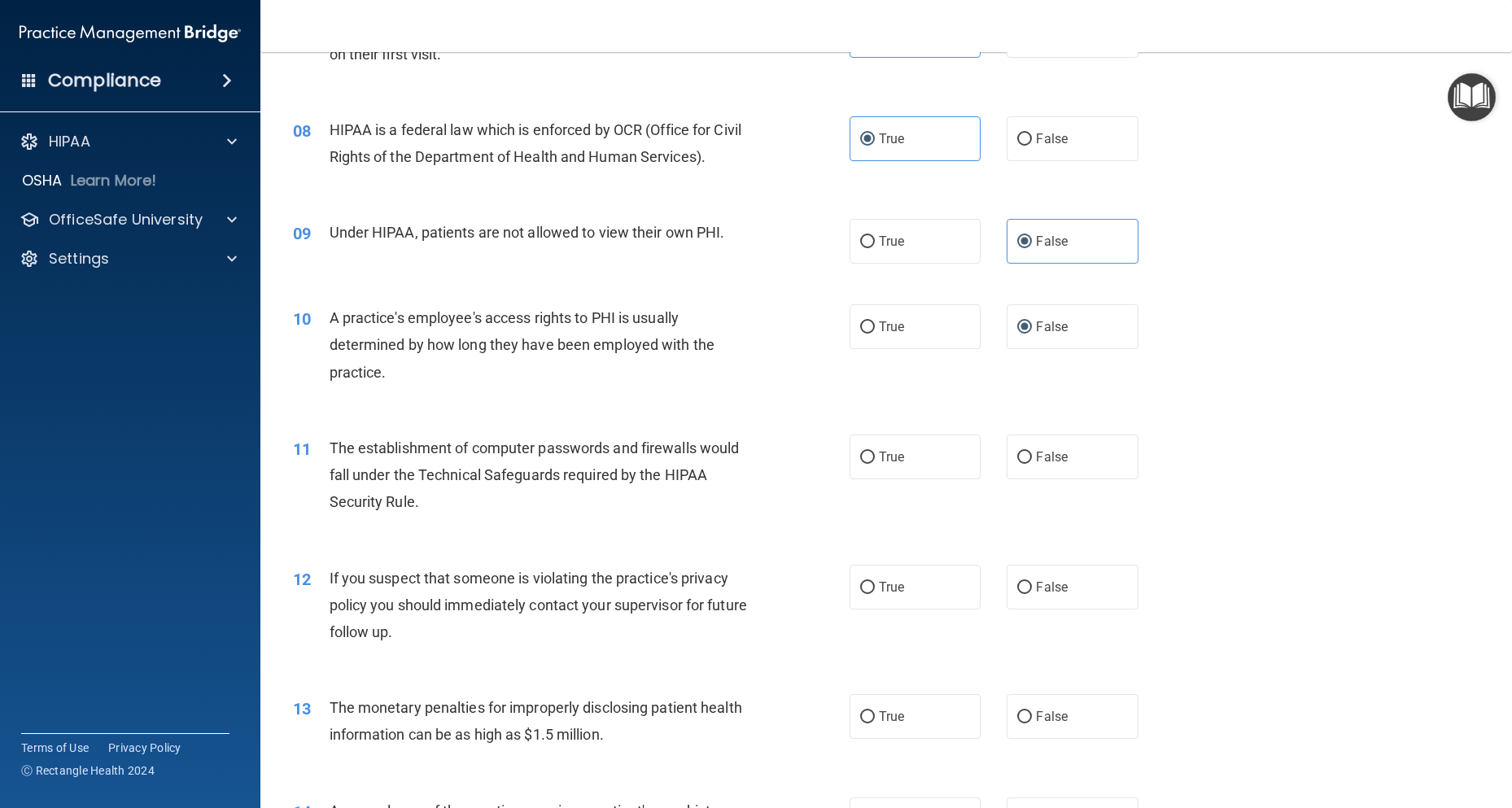 scroll, scrollTop: 976, scrollLeft: 0, axis: vertical 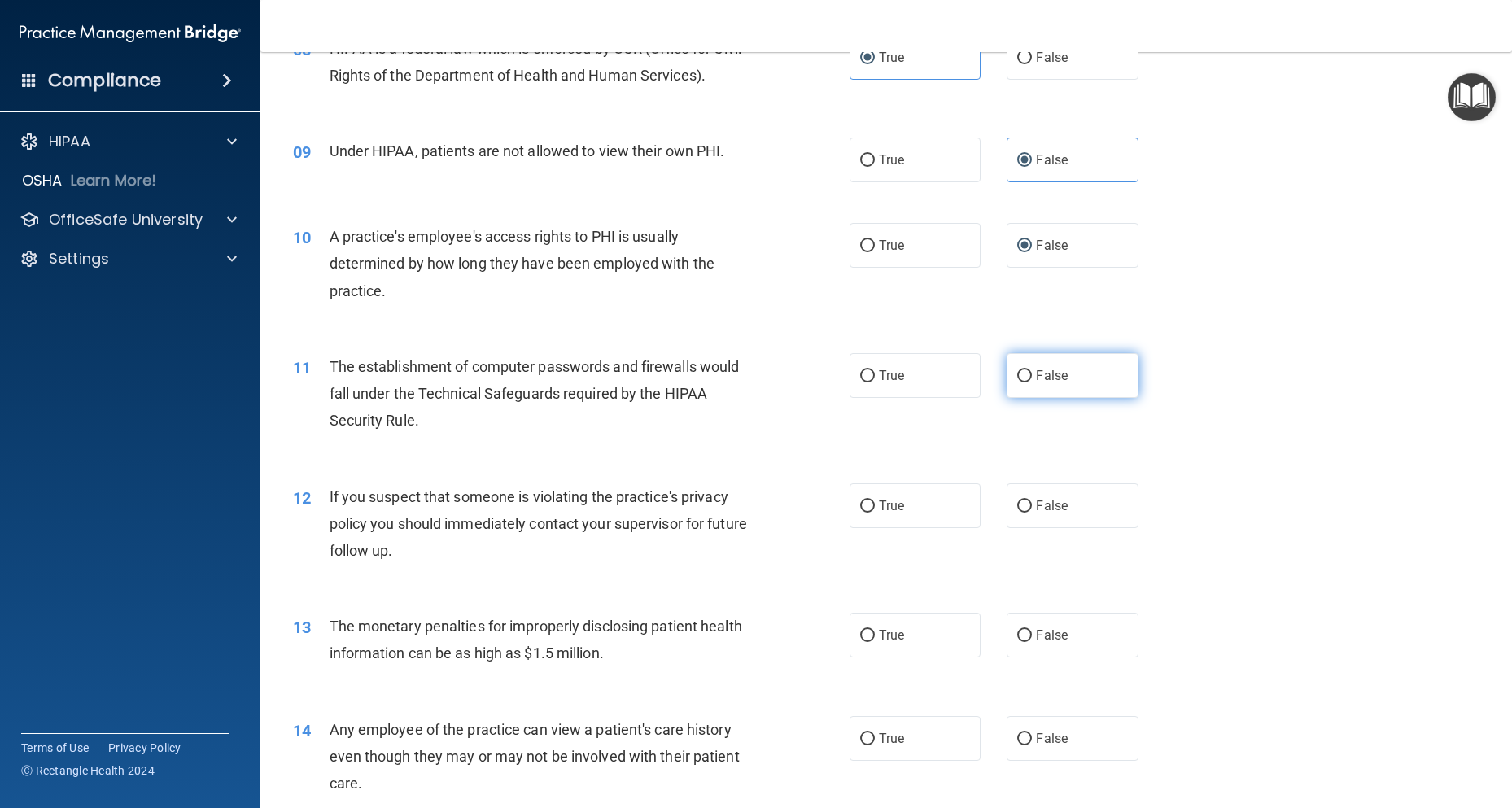 click on "False" at bounding box center (1072, 375) 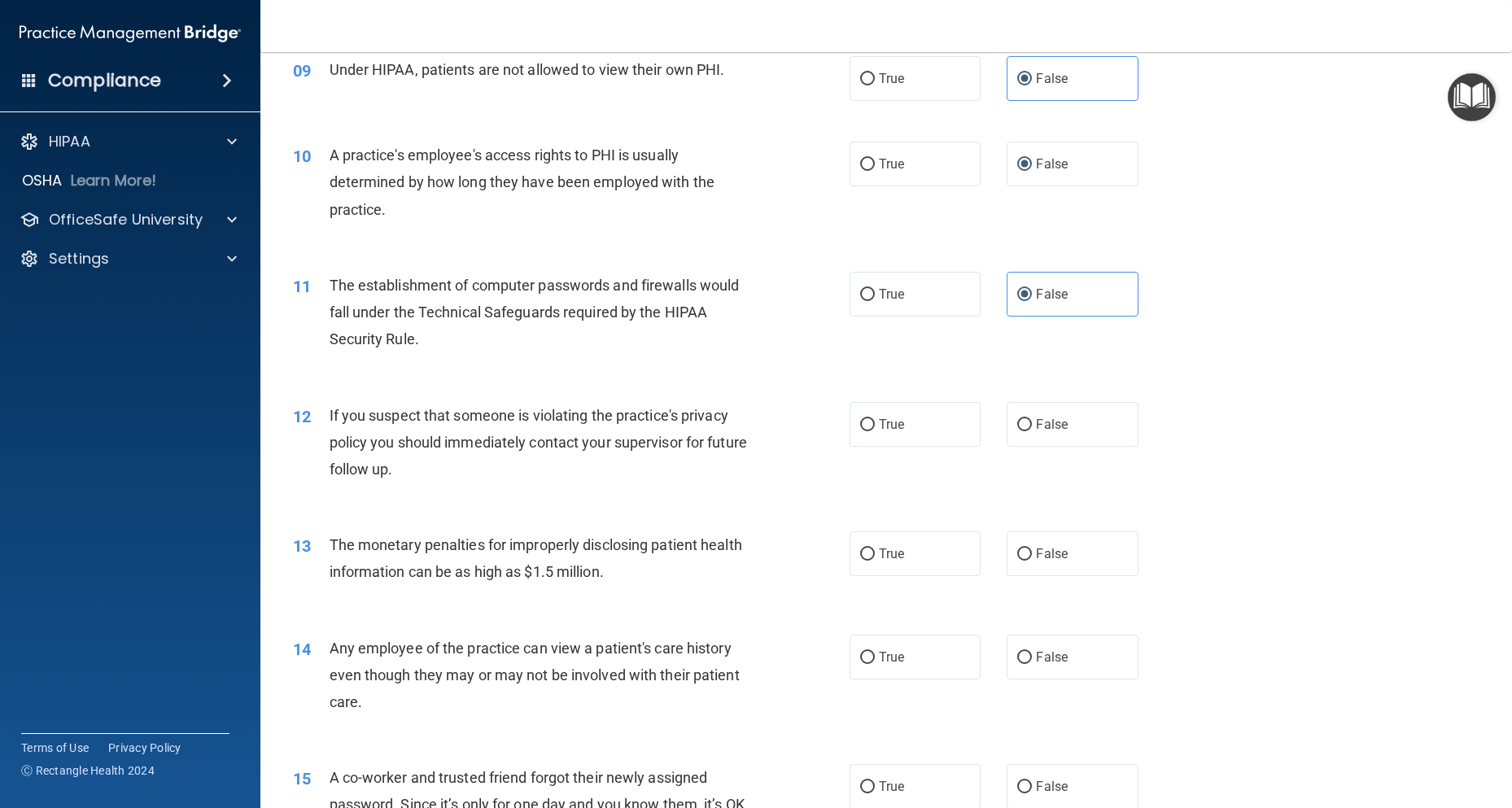 scroll, scrollTop: 1139, scrollLeft: 0, axis: vertical 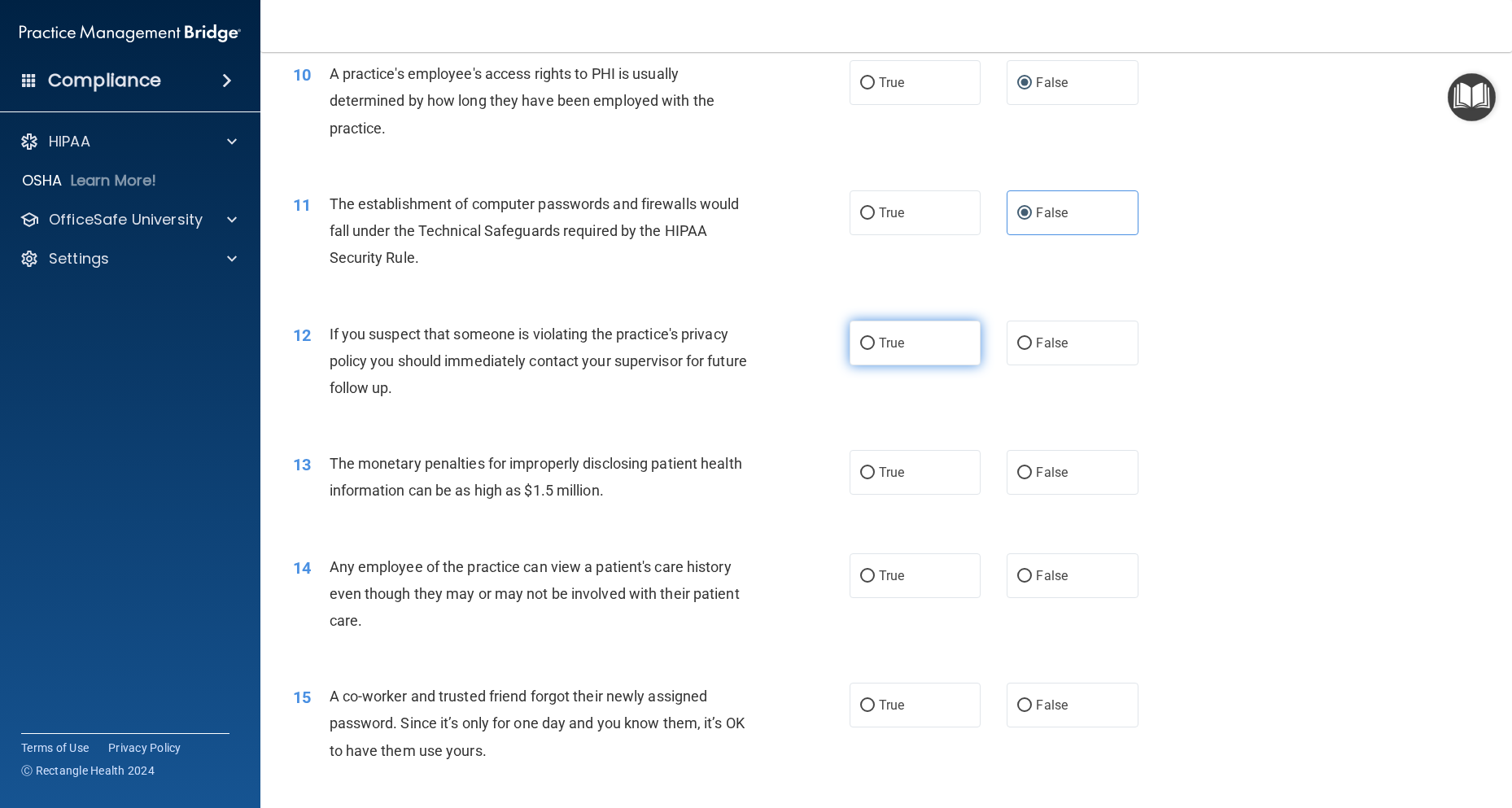 click on "True" at bounding box center (915, 343) 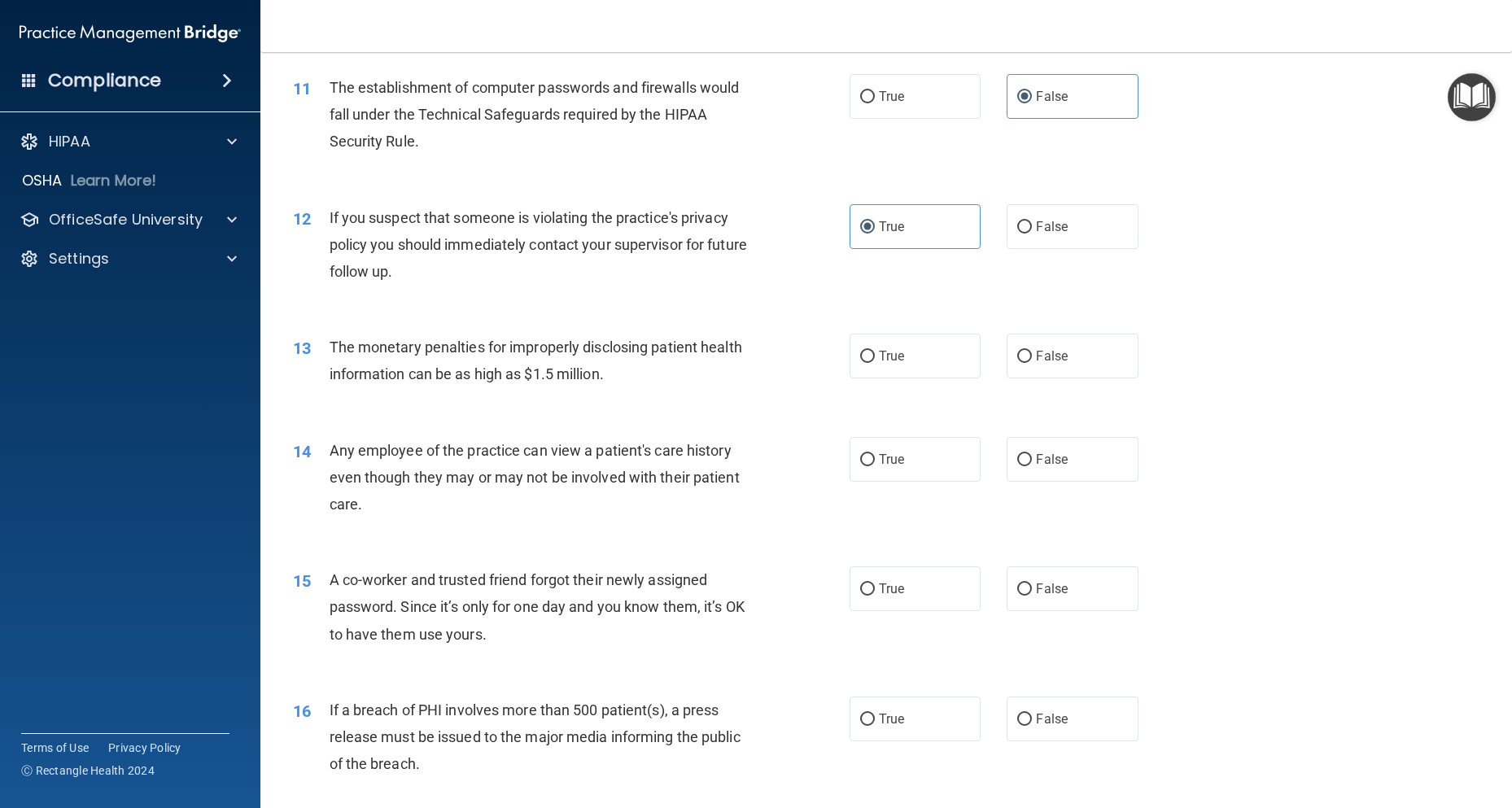 scroll, scrollTop: 1302, scrollLeft: 0, axis: vertical 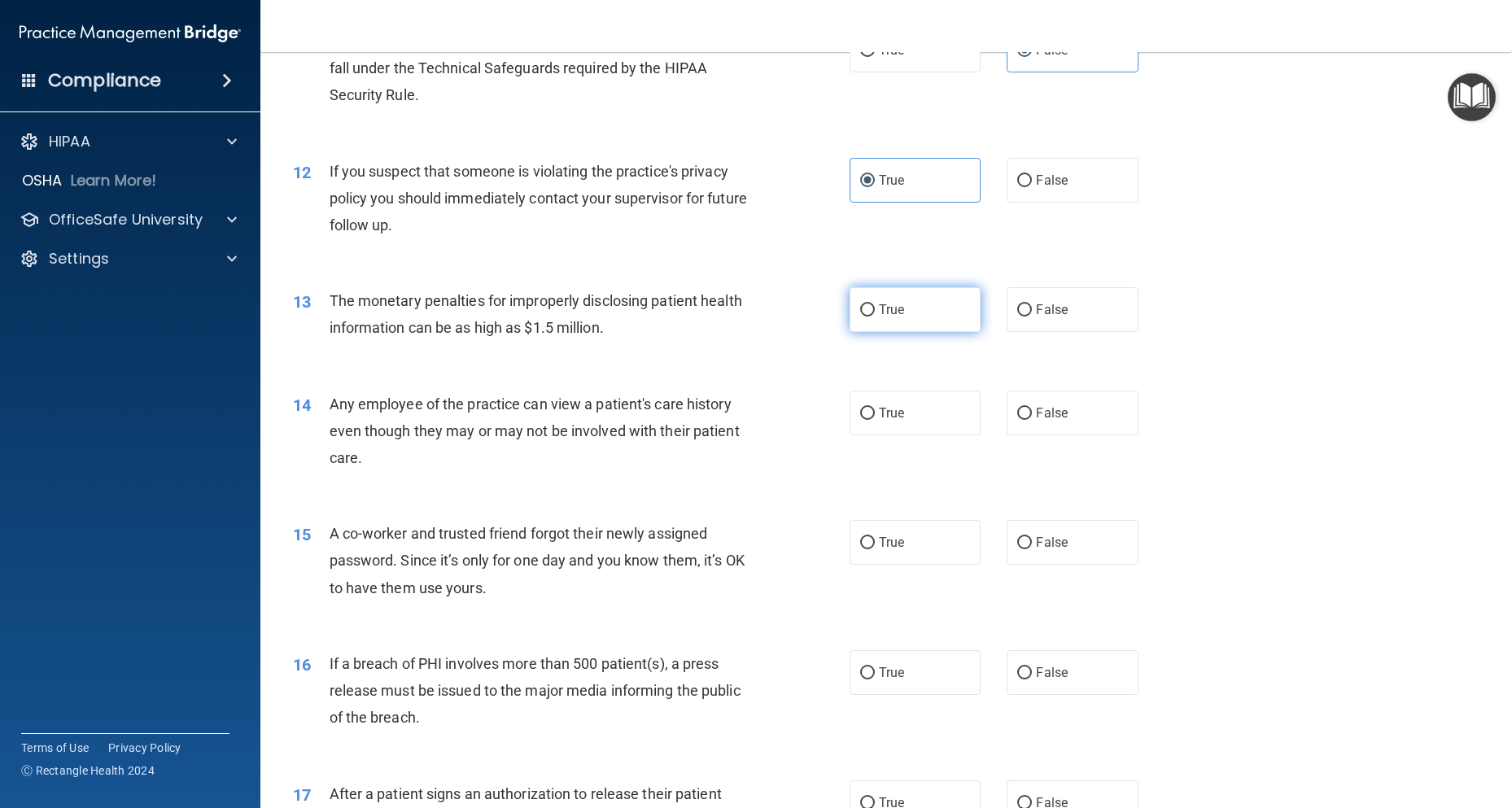 click on "True" at bounding box center (915, 309) 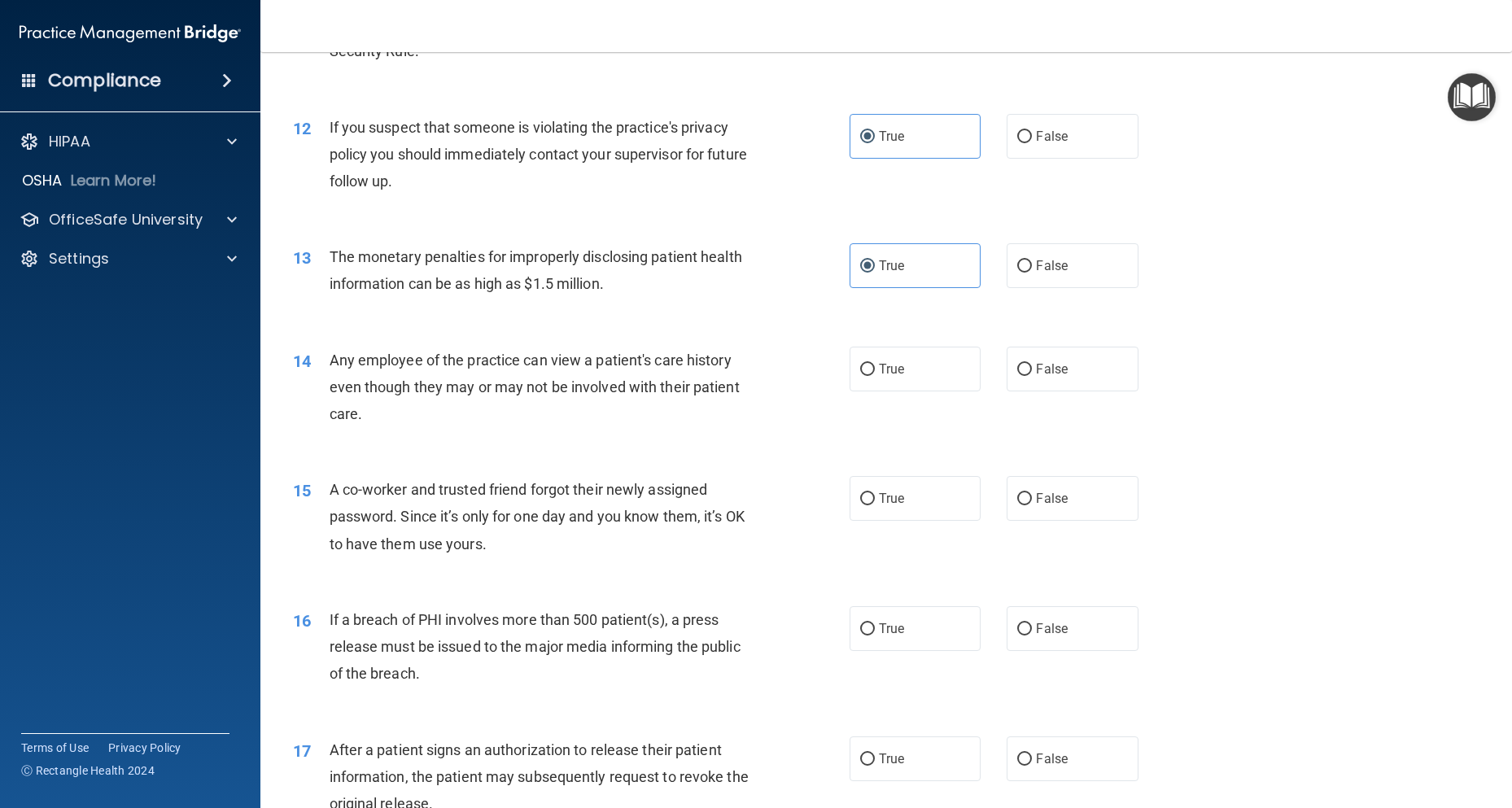 scroll, scrollTop: 1383, scrollLeft: 0, axis: vertical 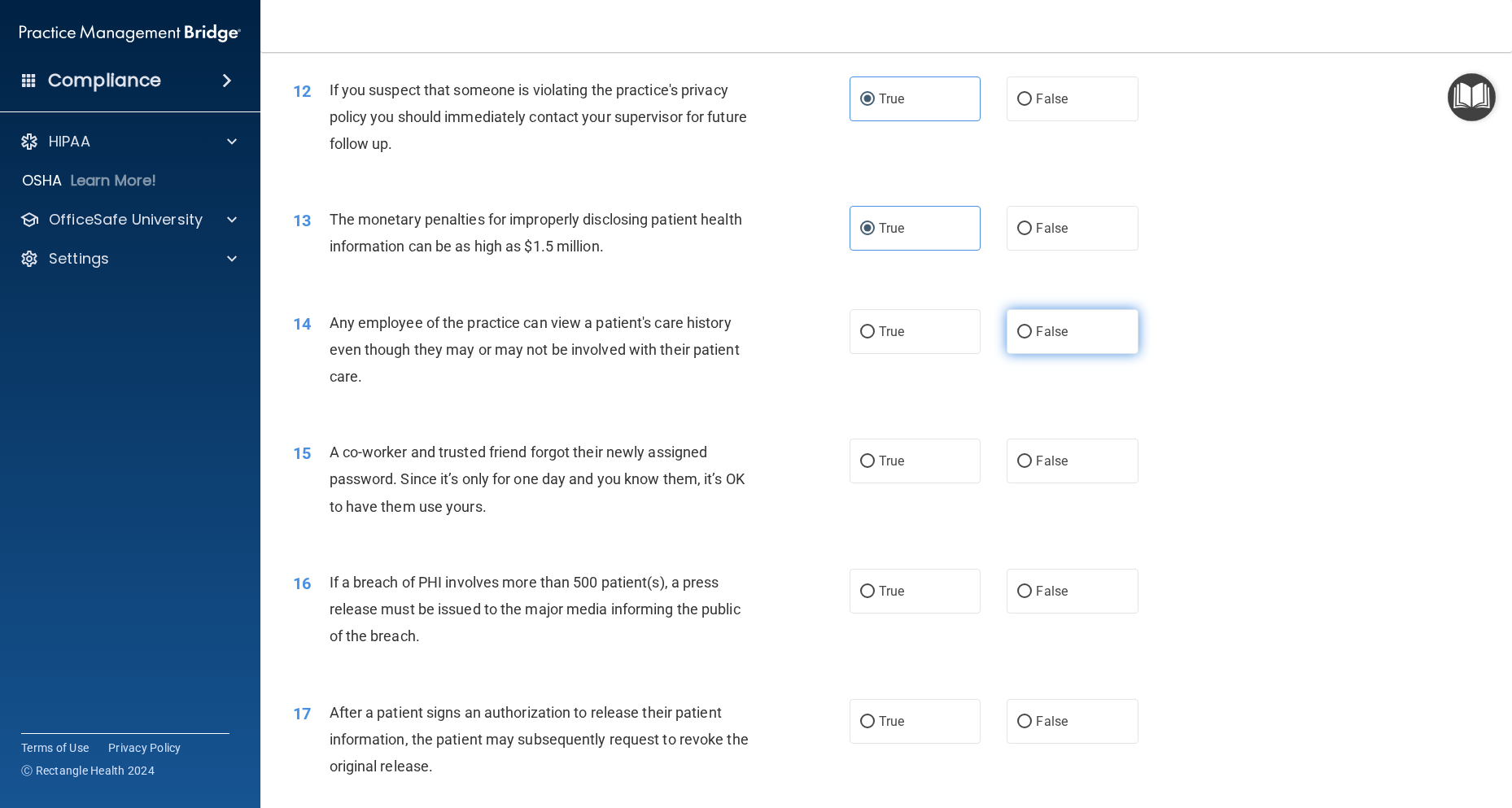 click on "False" at bounding box center (1072, 331) 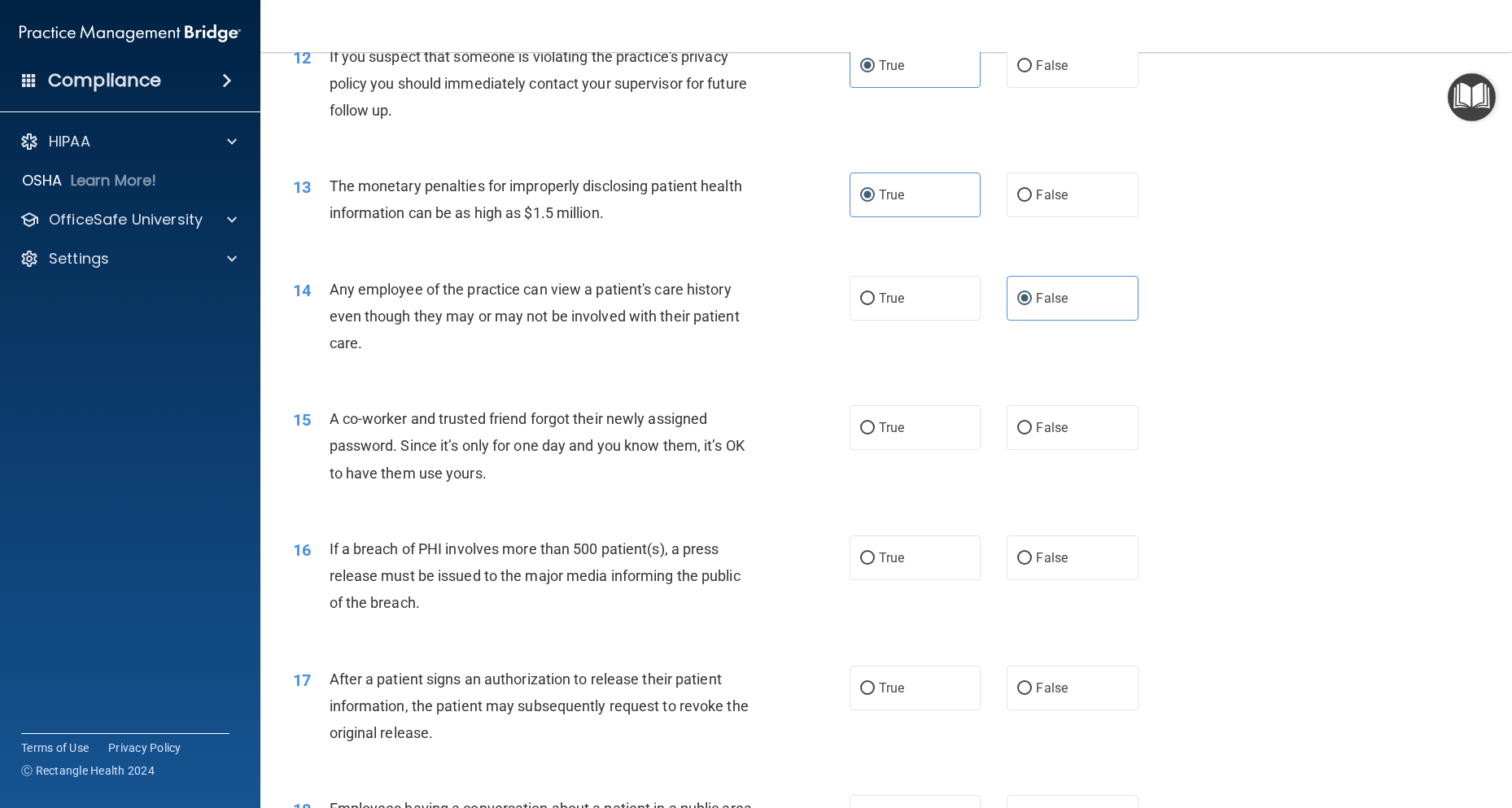 scroll, scrollTop: 1465, scrollLeft: 0, axis: vertical 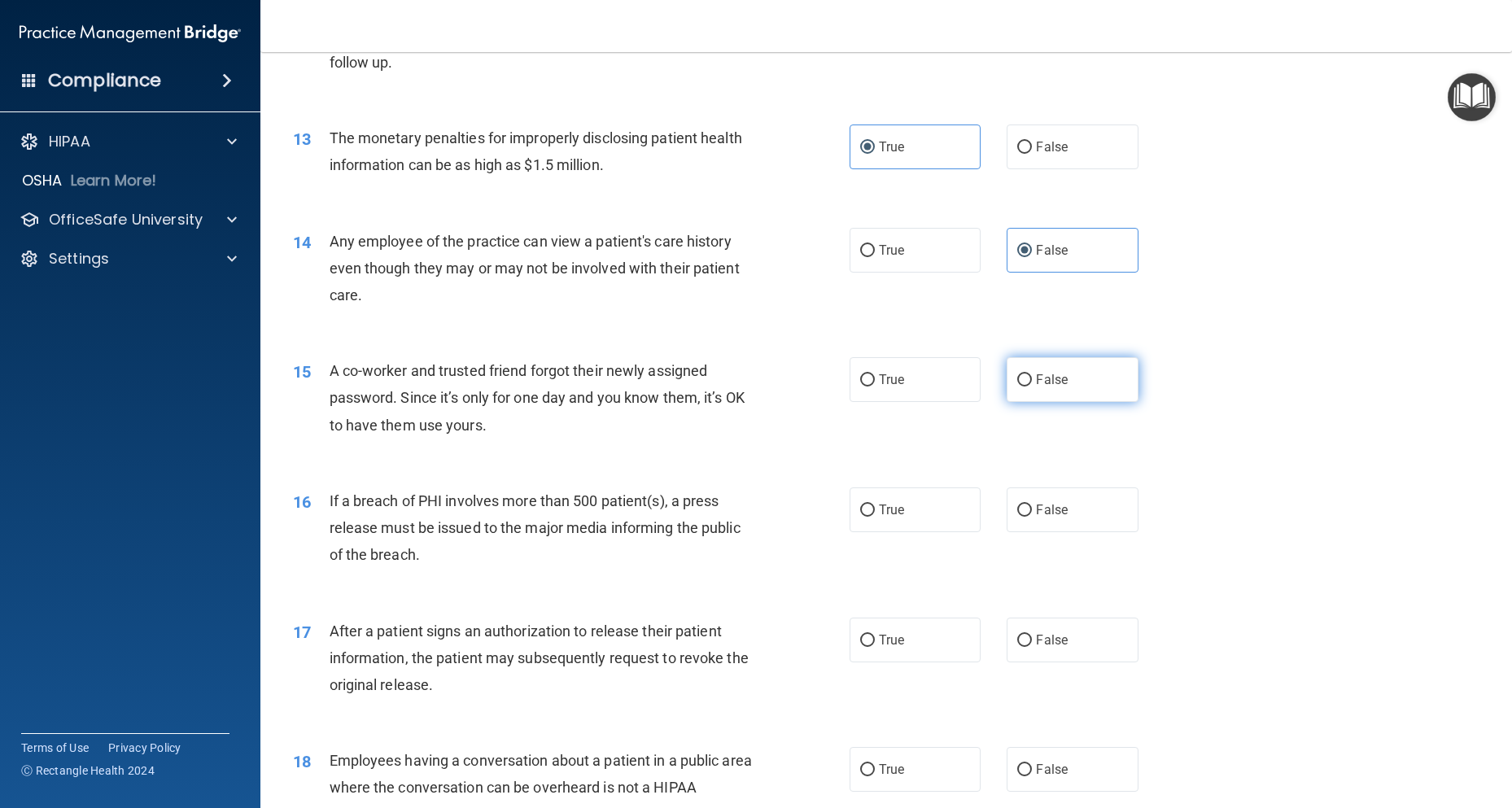 click on "False" at bounding box center (1072, 379) 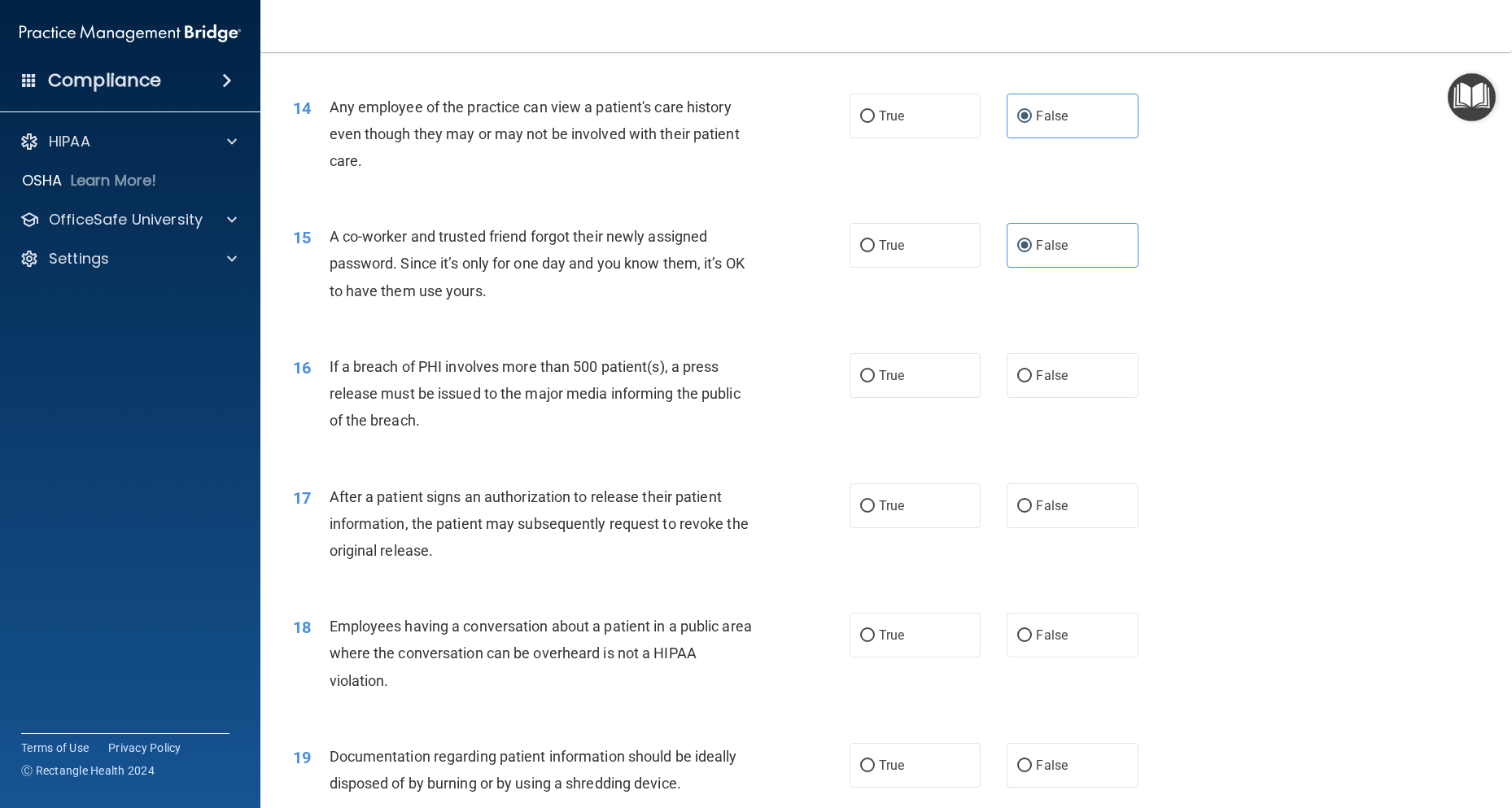 scroll, scrollTop: 1627, scrollLeft: 0, axis: vertical 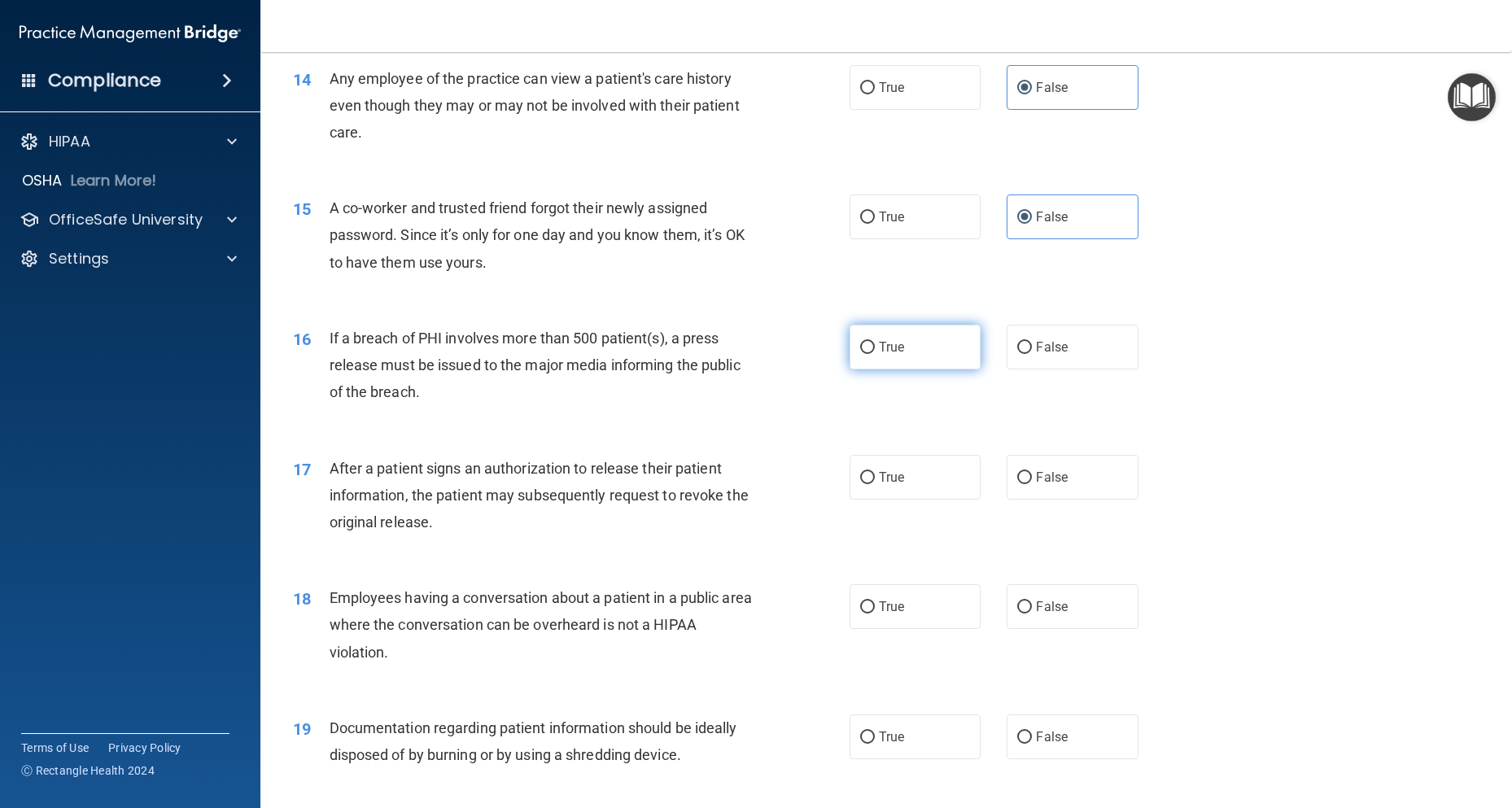 click on "True" at bounding box center [915, 347] 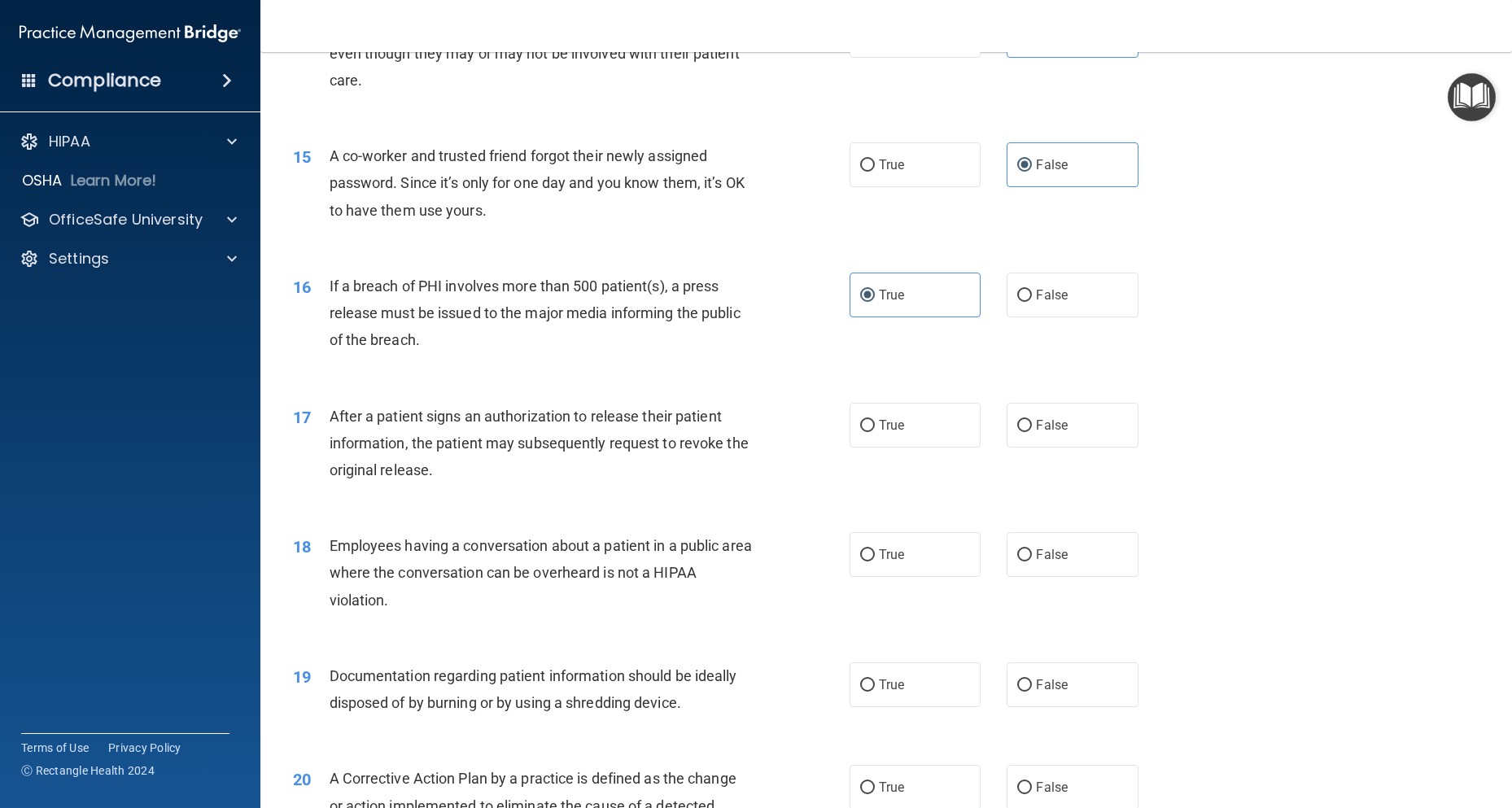 scroll, scrollTop: 1709, scrollLeft: 0, axis: vertical 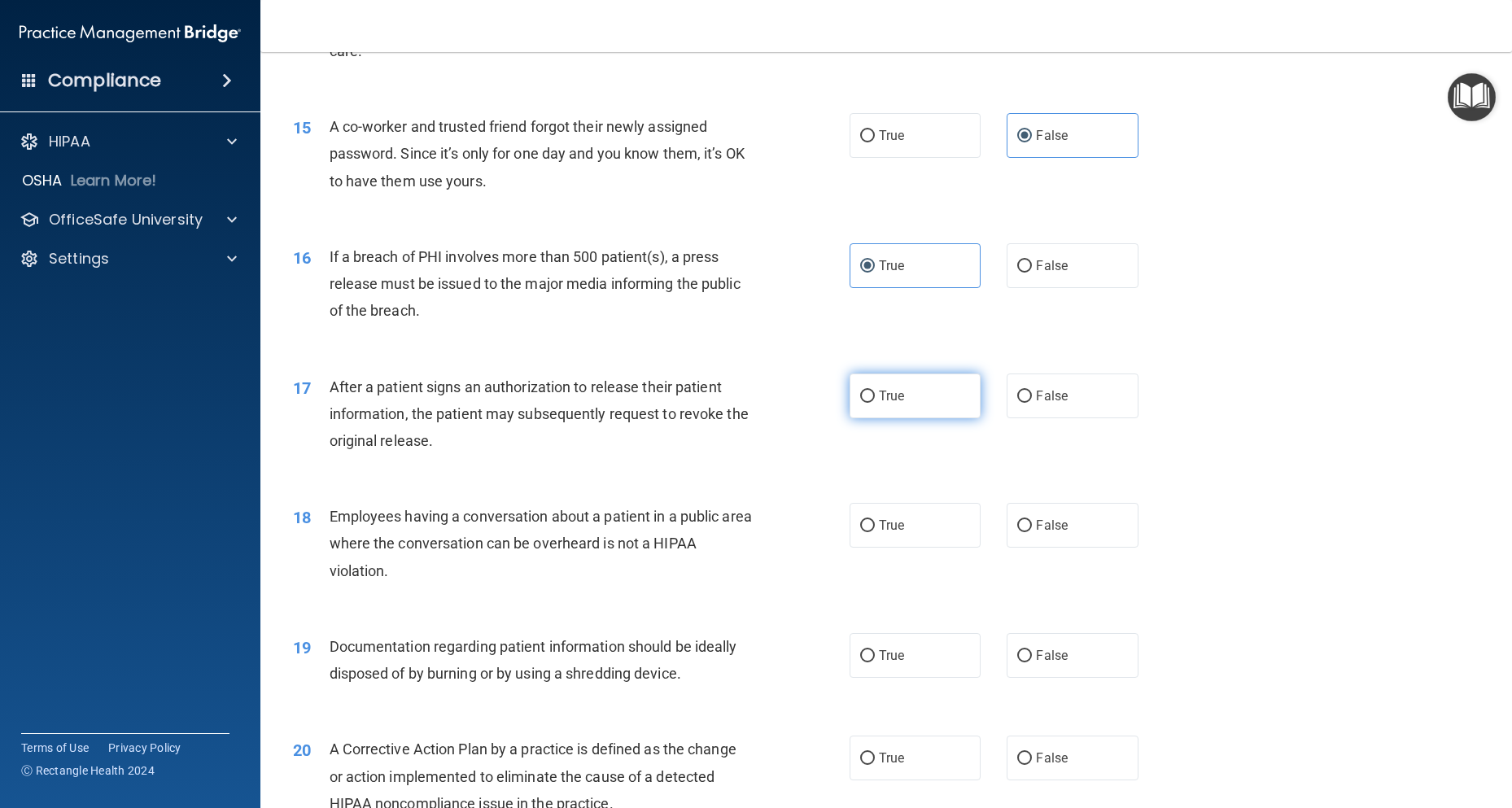 click on "True" at bounding box center [915, 395] 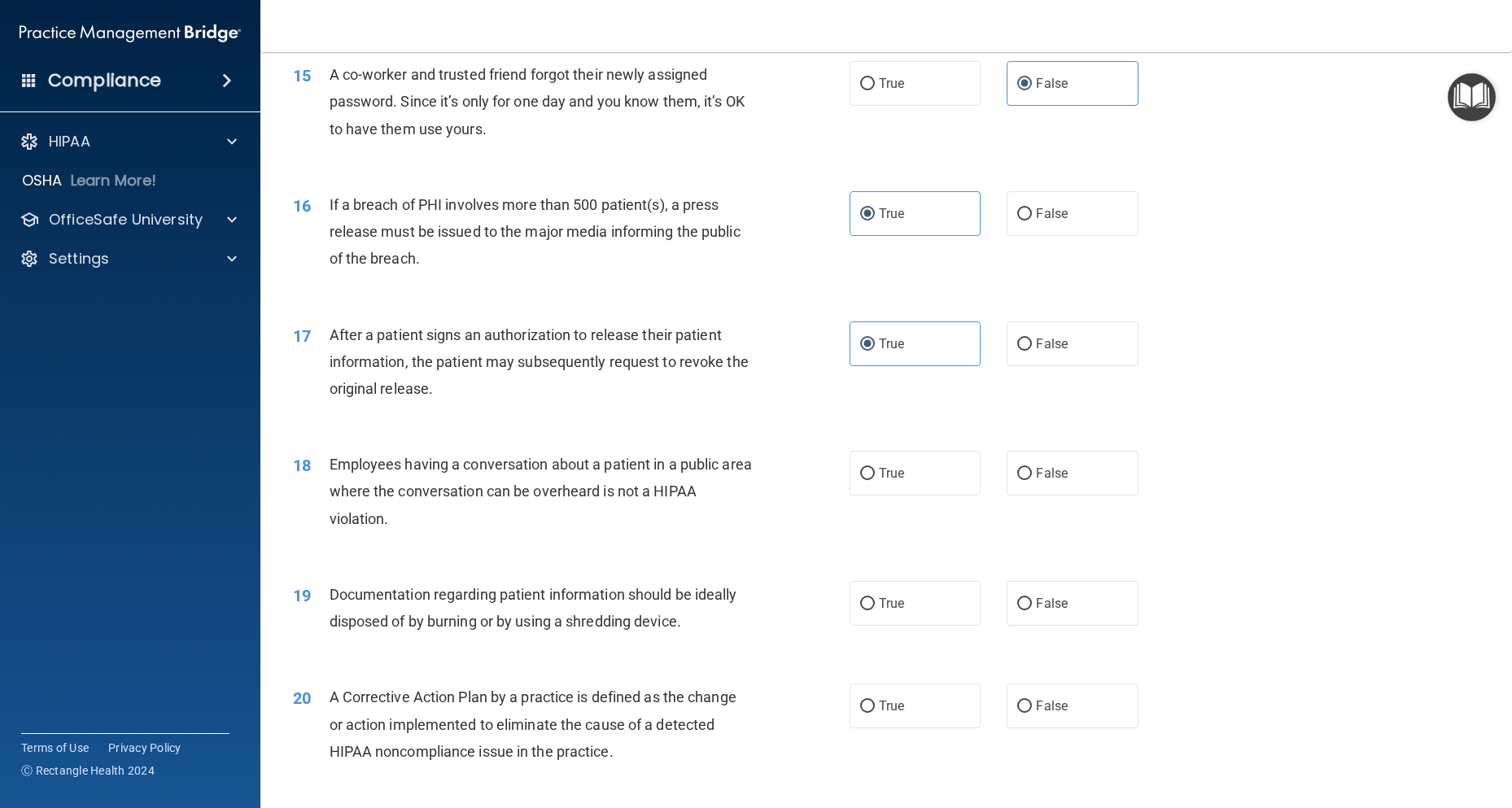 scroll, scrollTop: 1790, scrollLeft: 0, axis: vertical 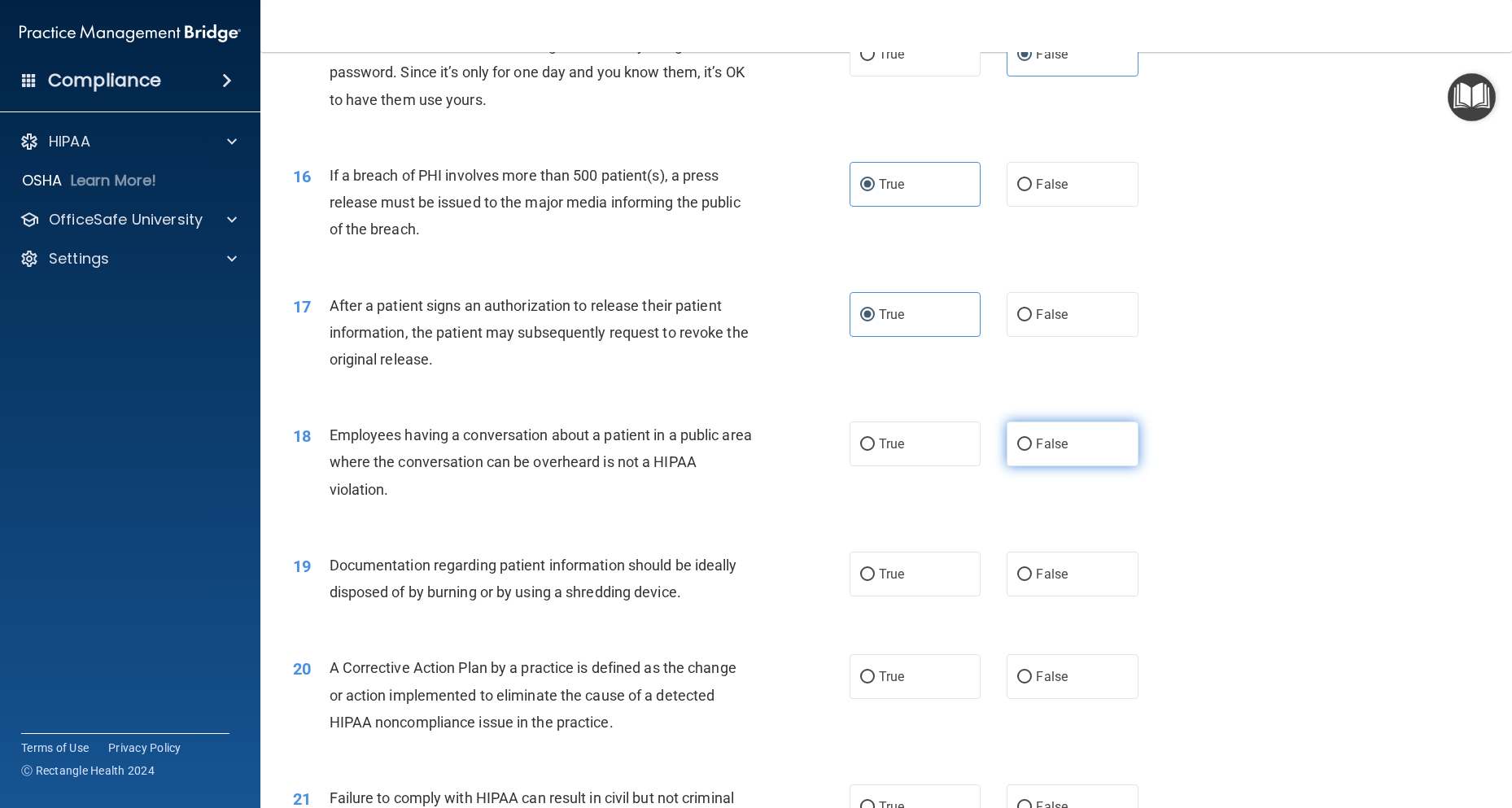 click on "False" at bounding box center (1051, 443) 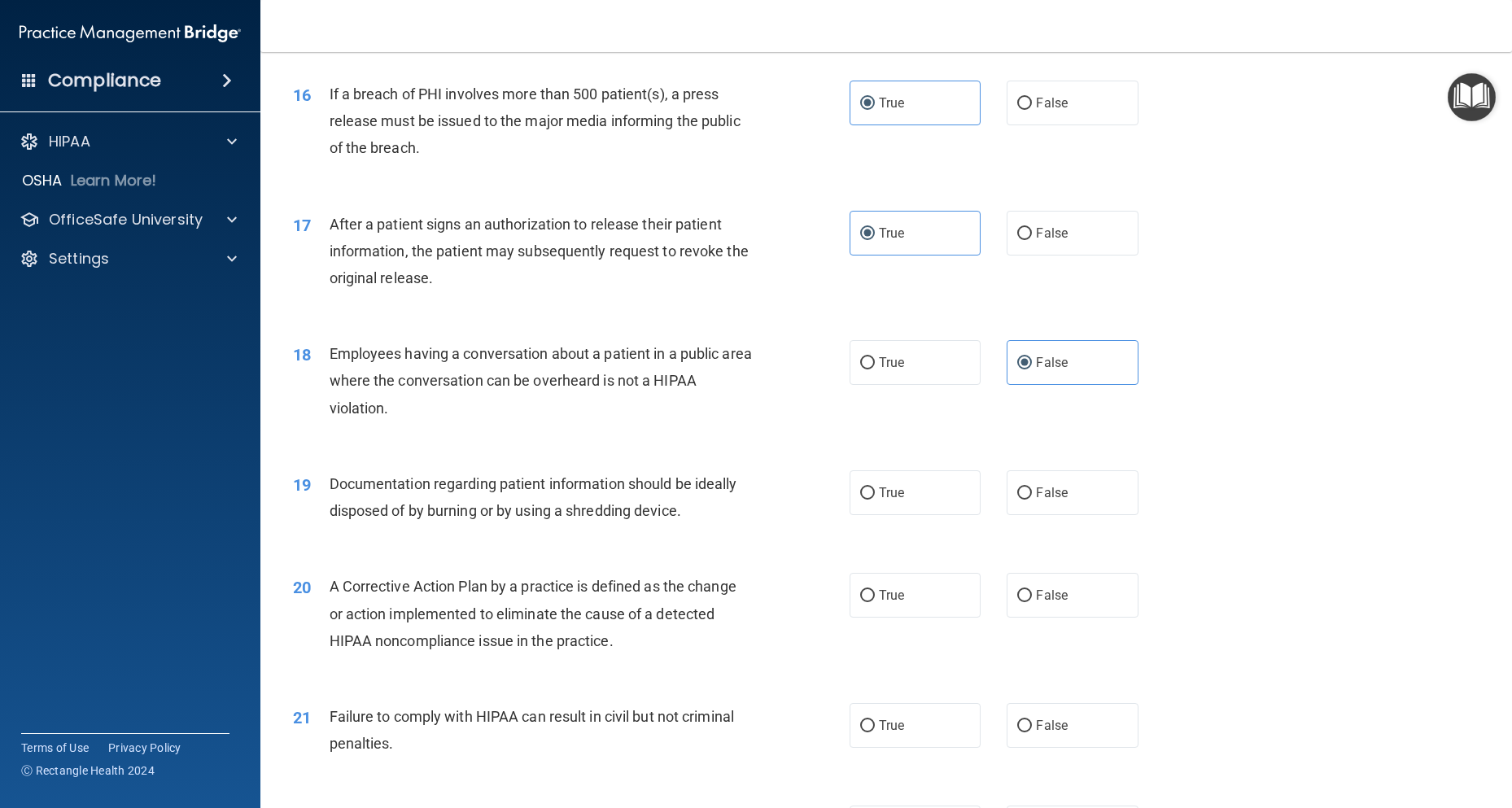 scroll, scrollTop: 1953, scrollLeft: 0, axis: vertical 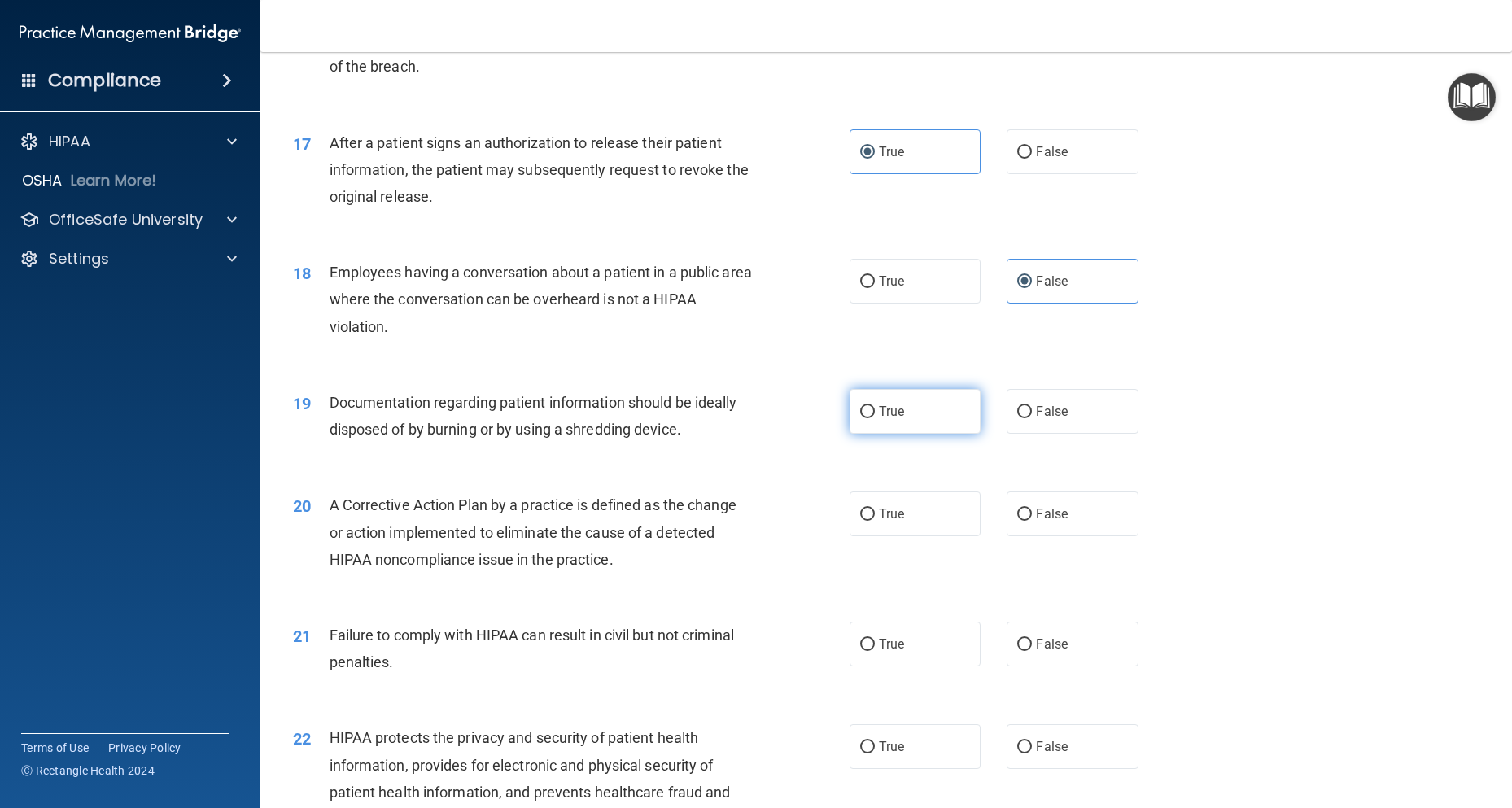 click on "True" at bounding box center (891, 411) 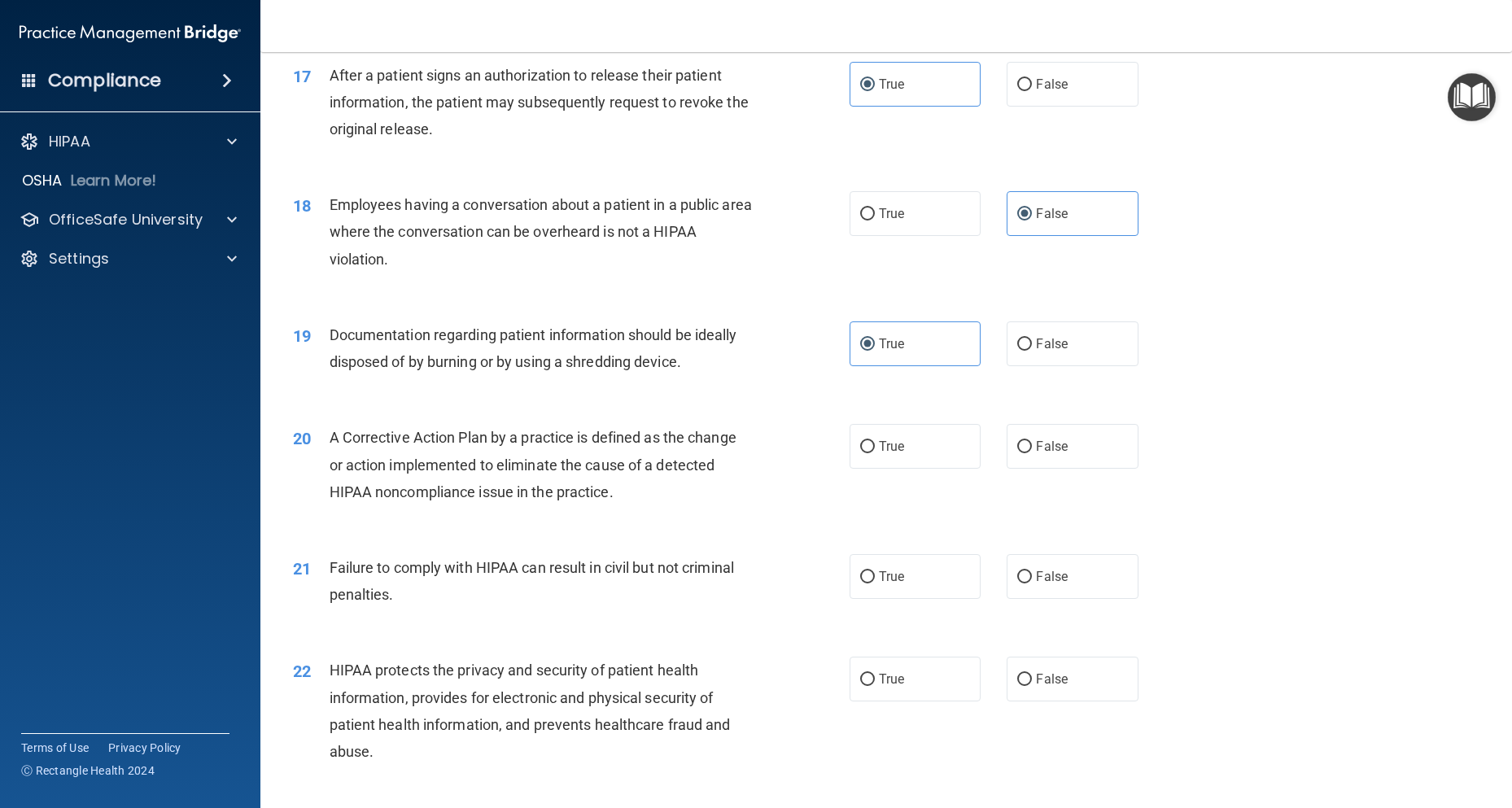 scroll, scrollTop: 2094, scrollLeft: 0, axis: vertical 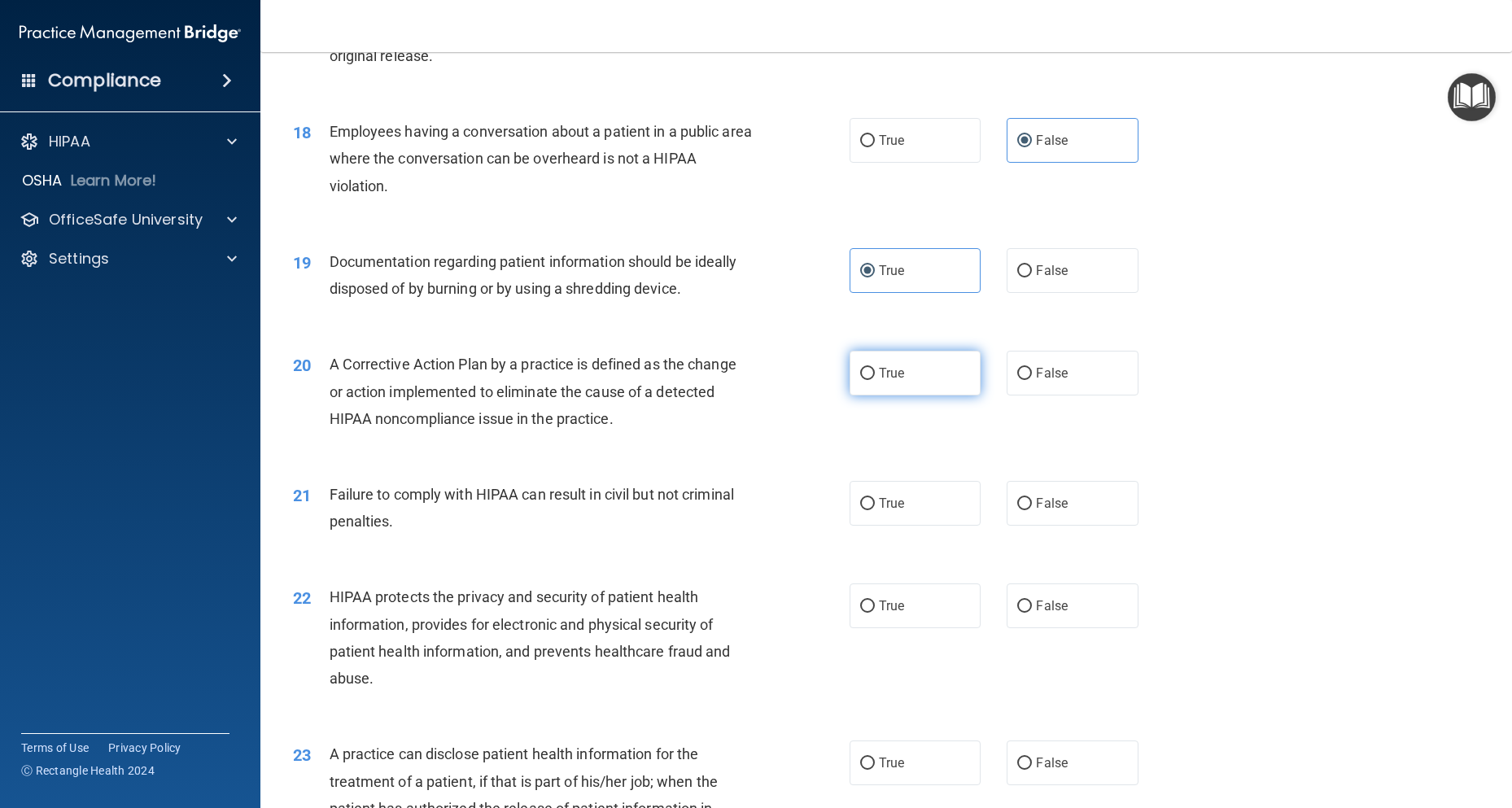 click on "True" at bounding box center [915, 373] 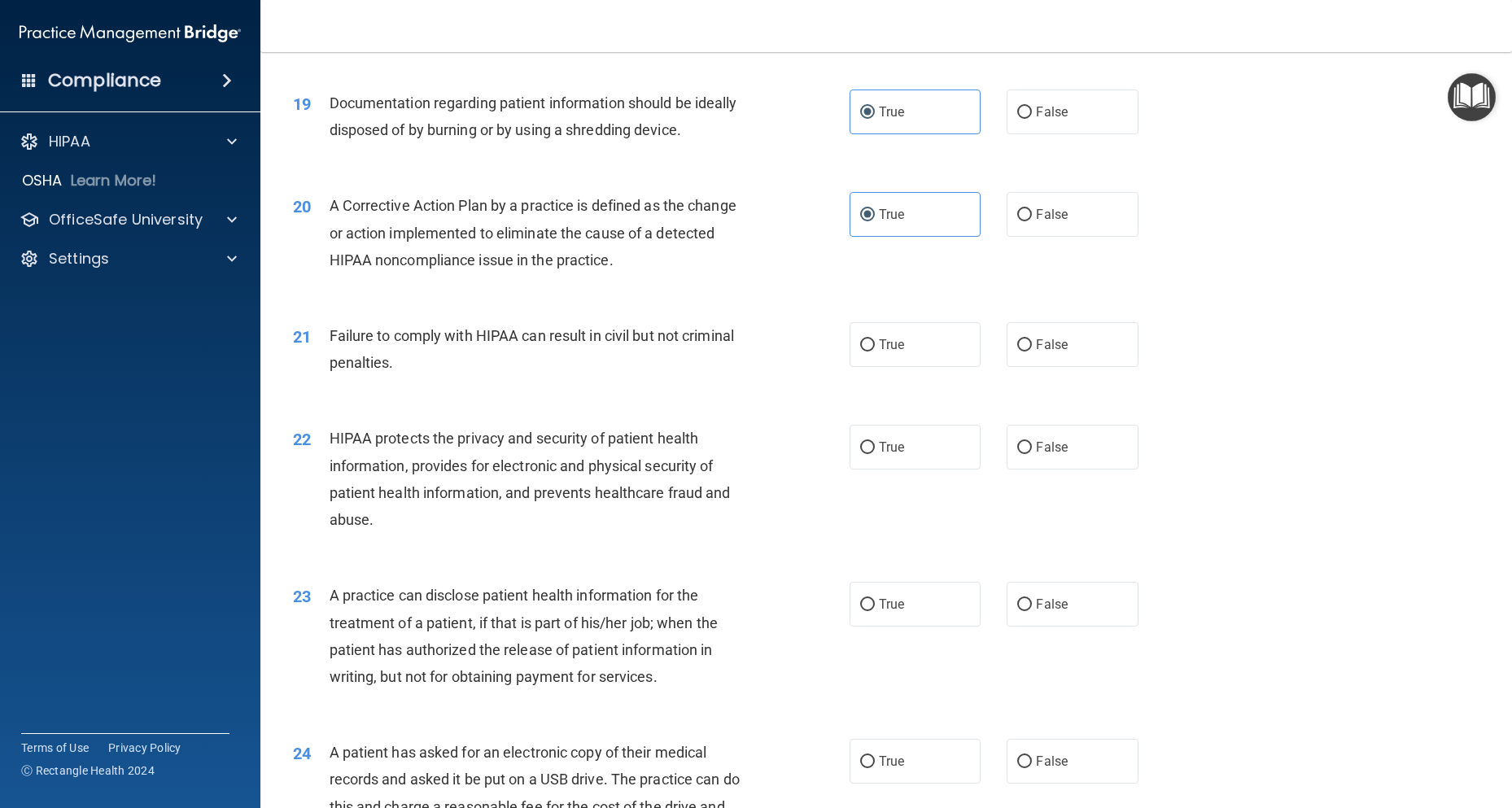 scroll, scrollTop: 2256, scrollLeft: 0, axis: vertical 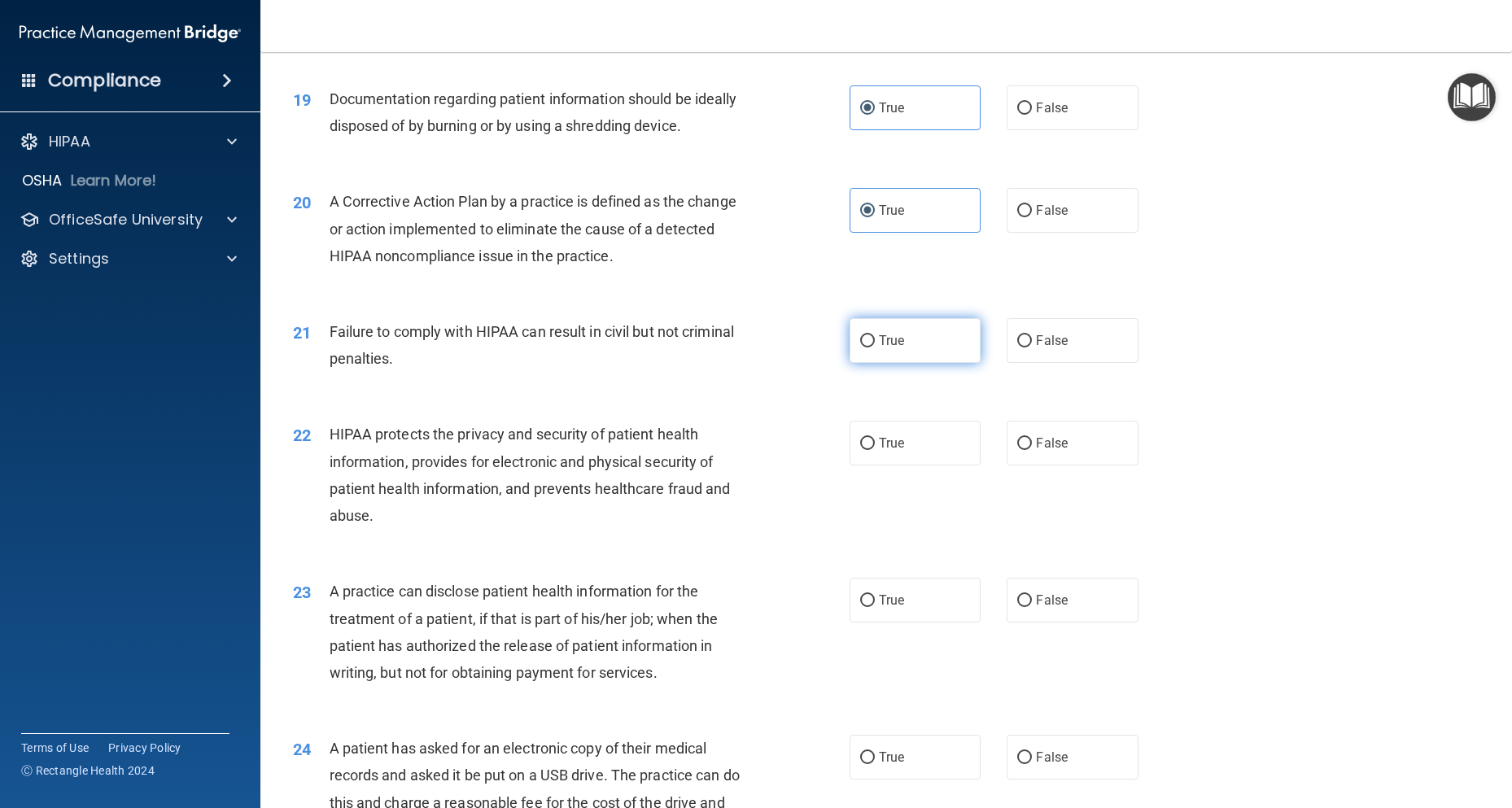 click on "True" at bounding box center [915, 340] 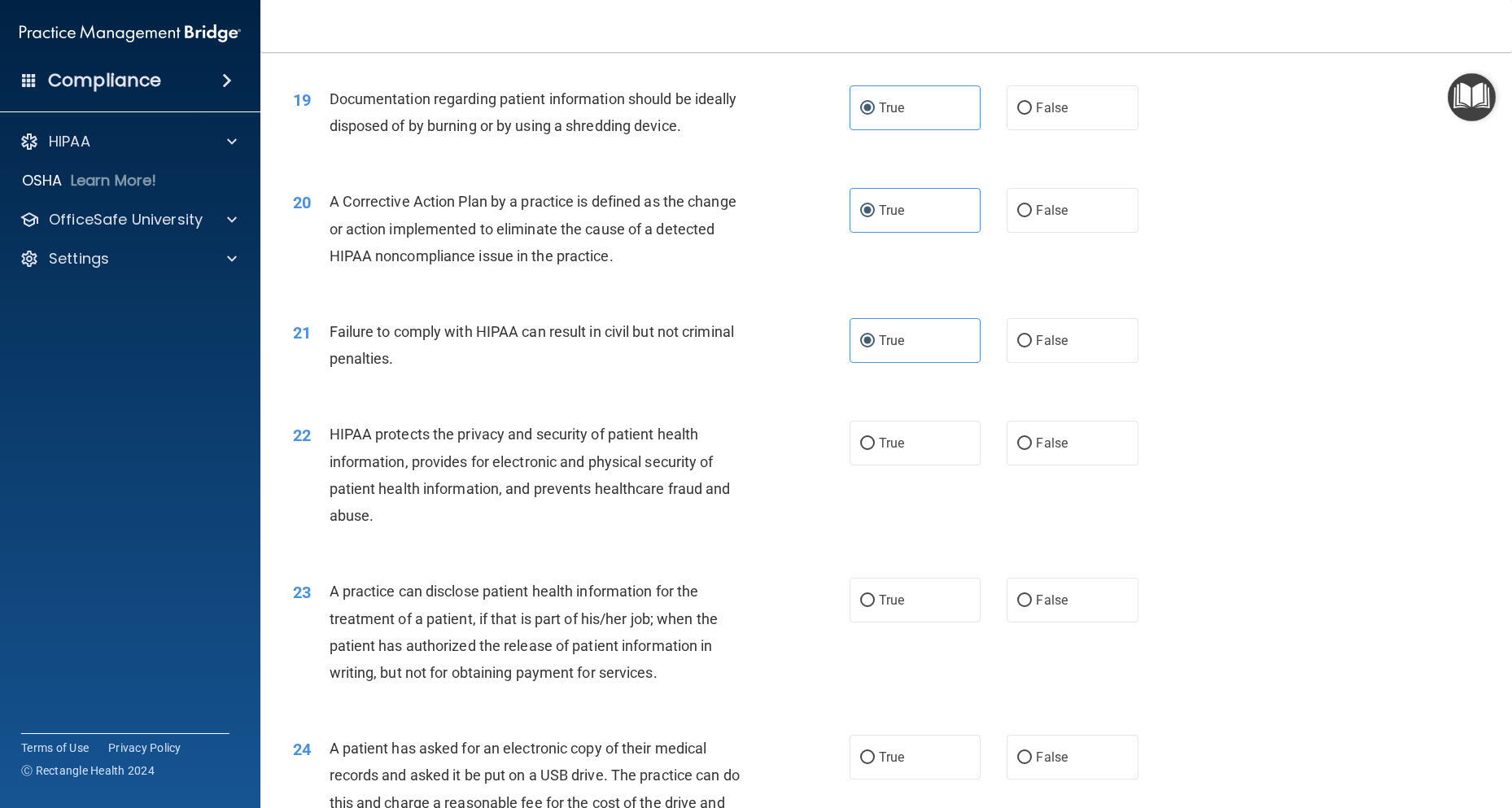 scroll, scrollTop: 2338, scrollLeft: 0, axis: vertical 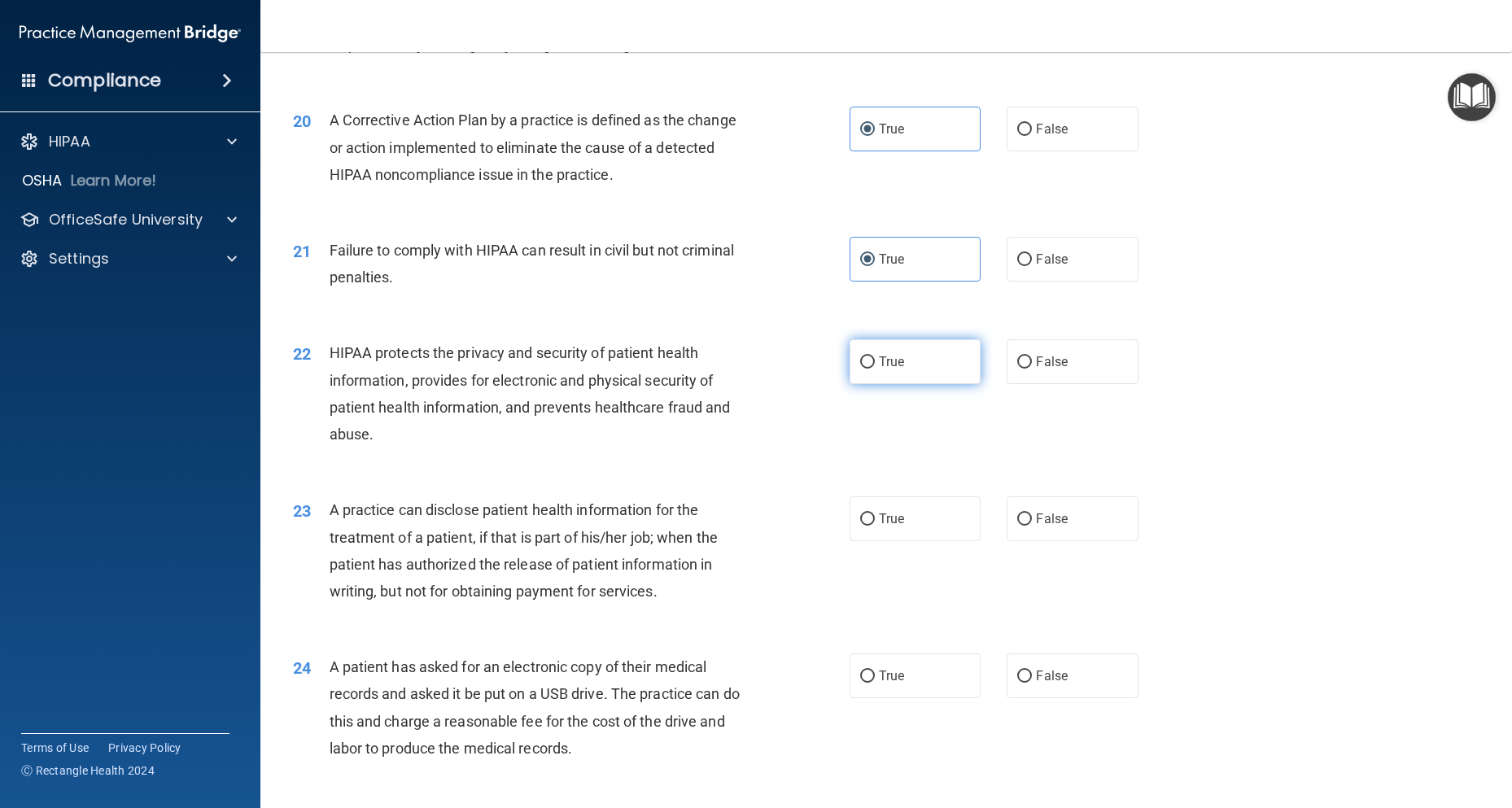 click on "True" at bounding box center [915, 361] 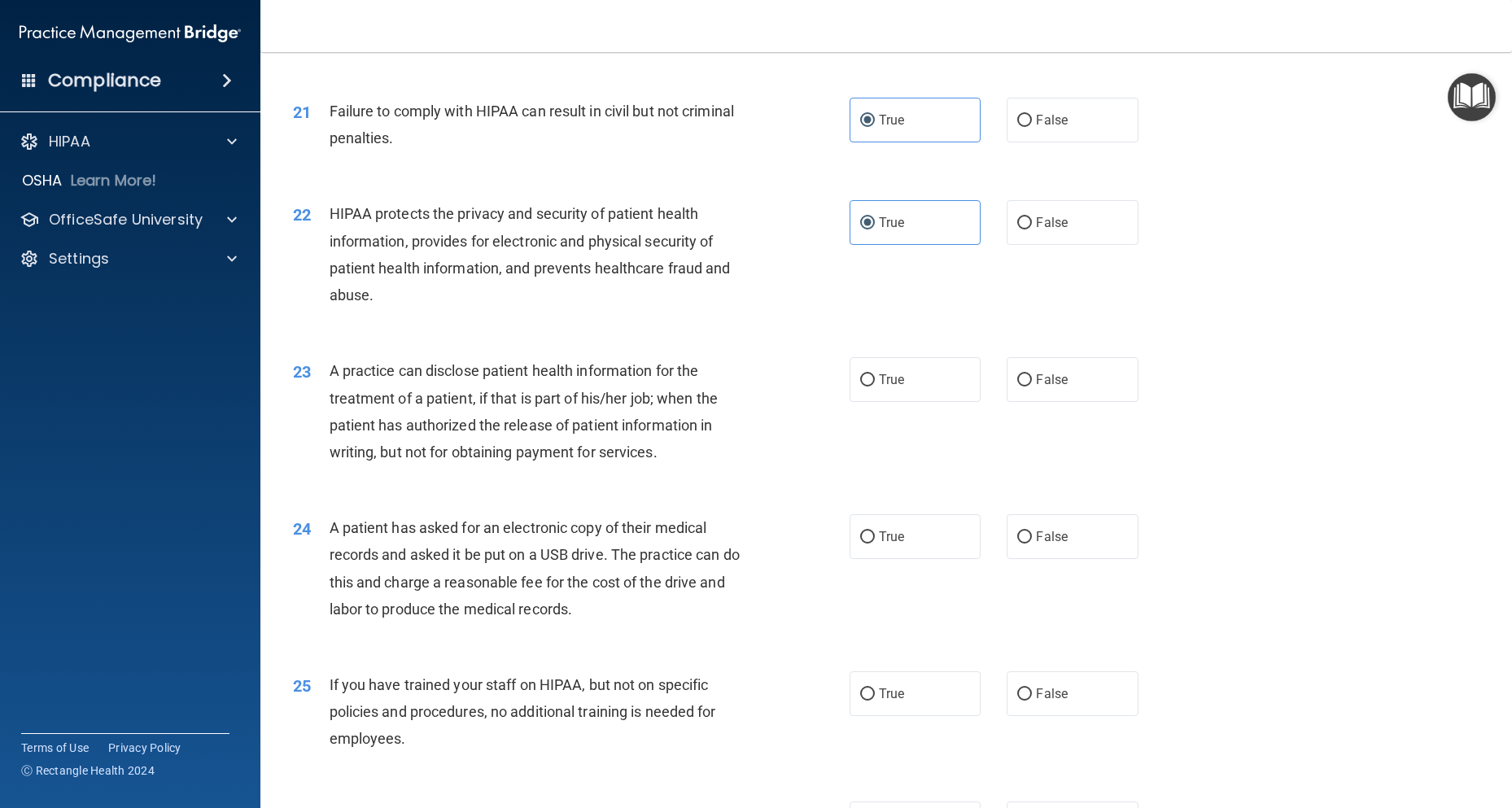 scroll, scrollTop: 2500, scrollLeft: 0, axis: vertical 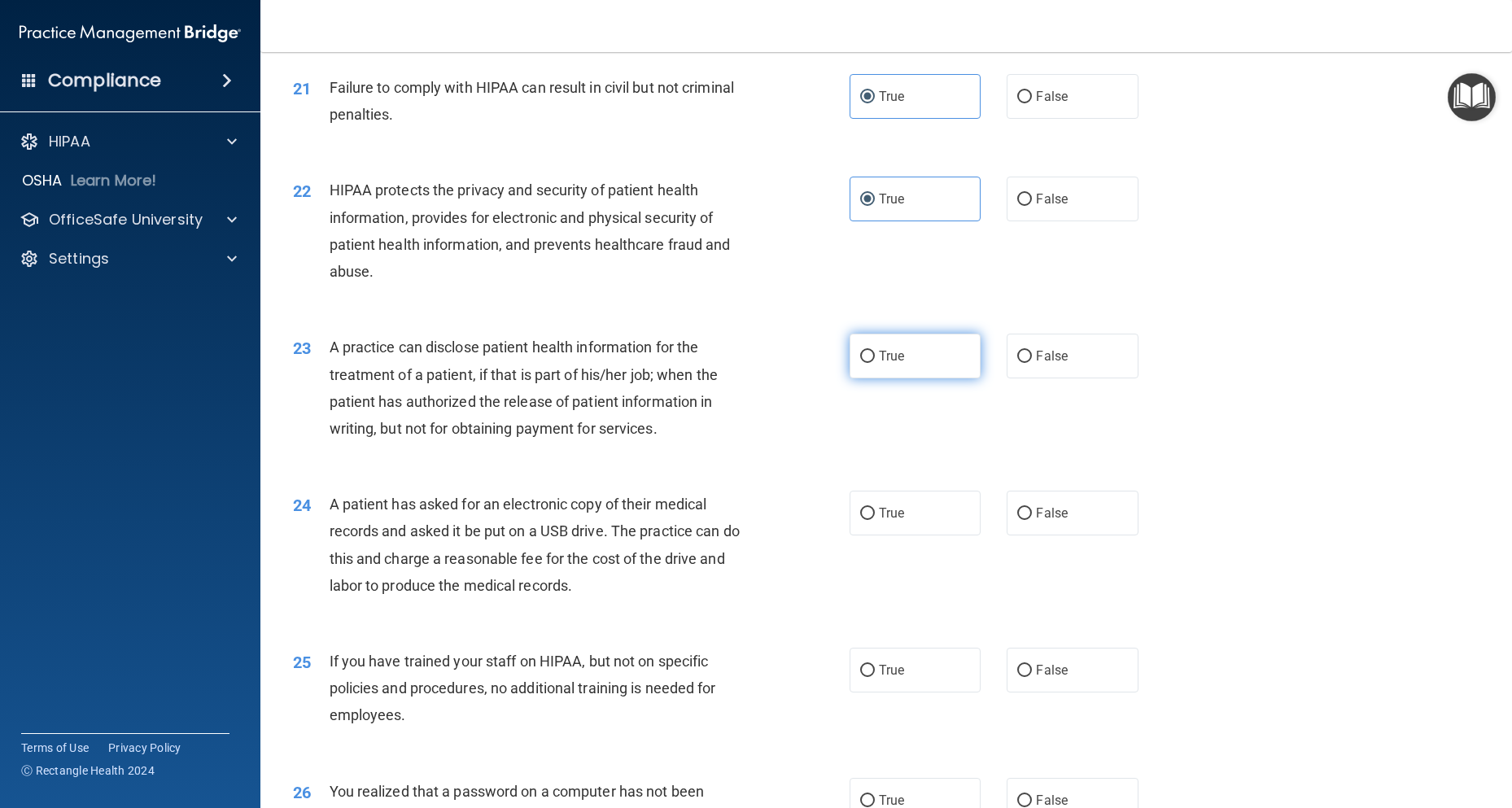 click on "True" at bounding box center (915, 356) 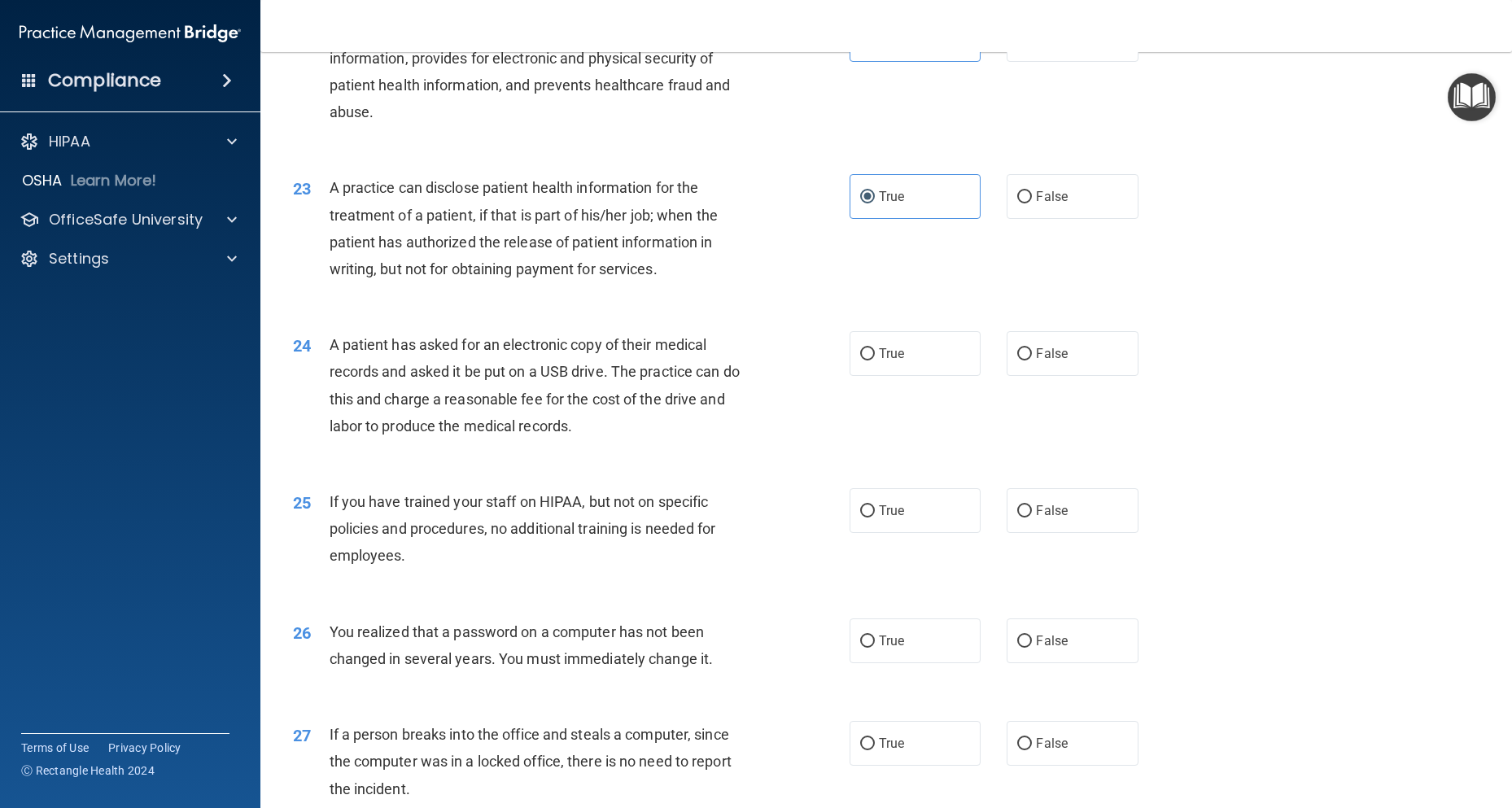 scroll, scrollTop: 2663, scrollLeft: 0, axis: vertical 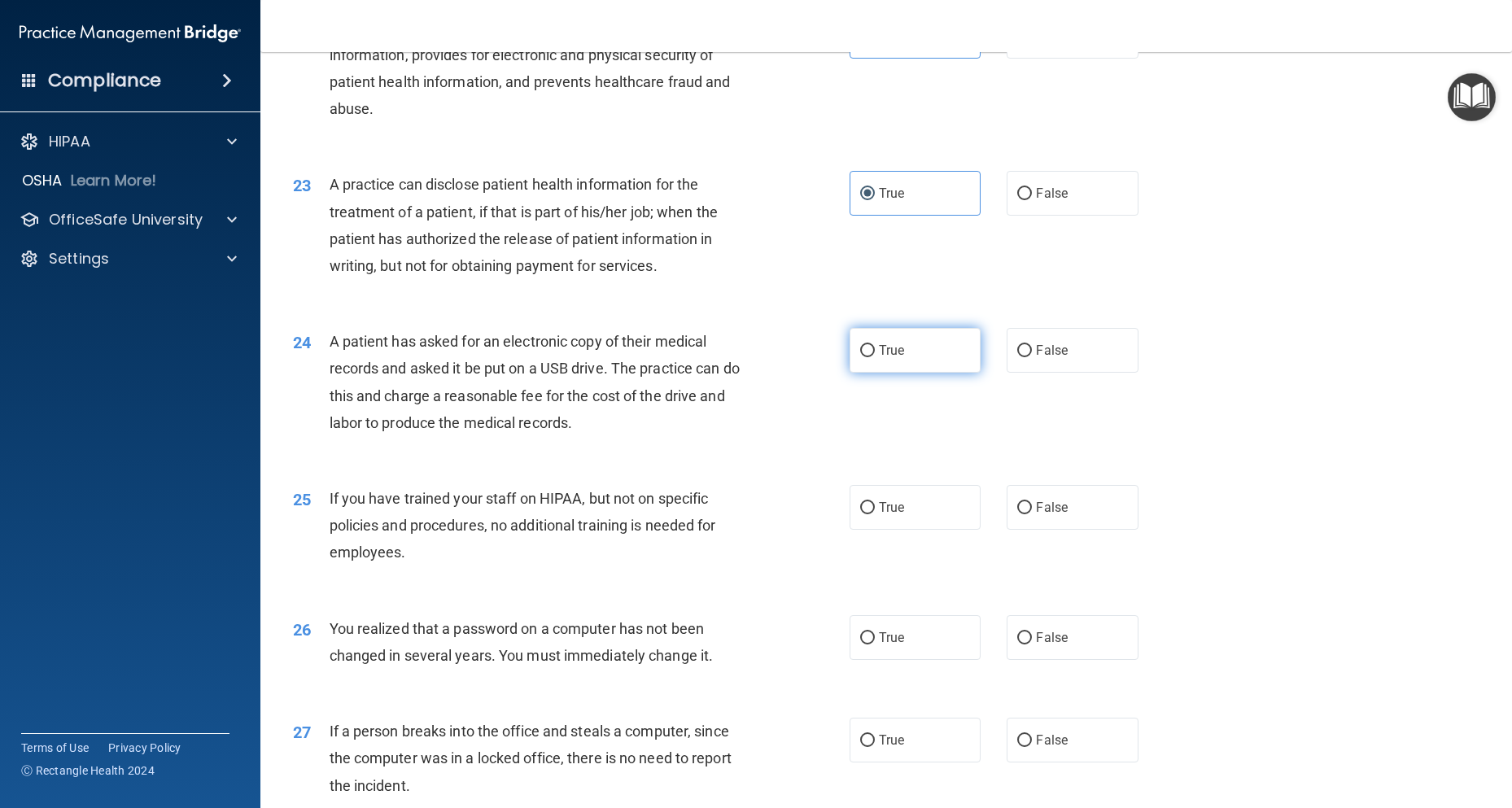 click on "True" at bounding box center [915, 350] 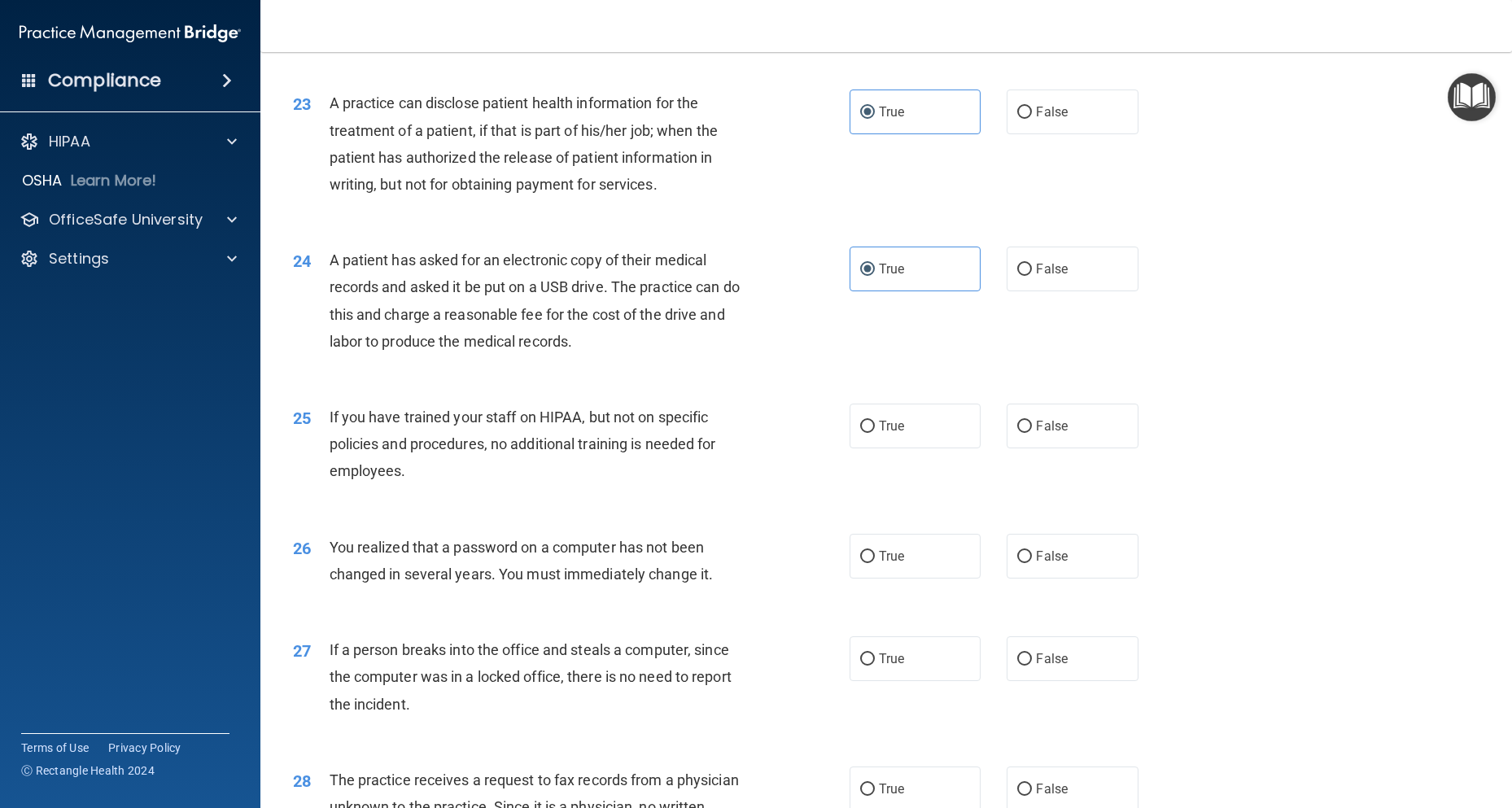 scroll, scrollTop: 2826, scrollLeft: 0, axis: vertical 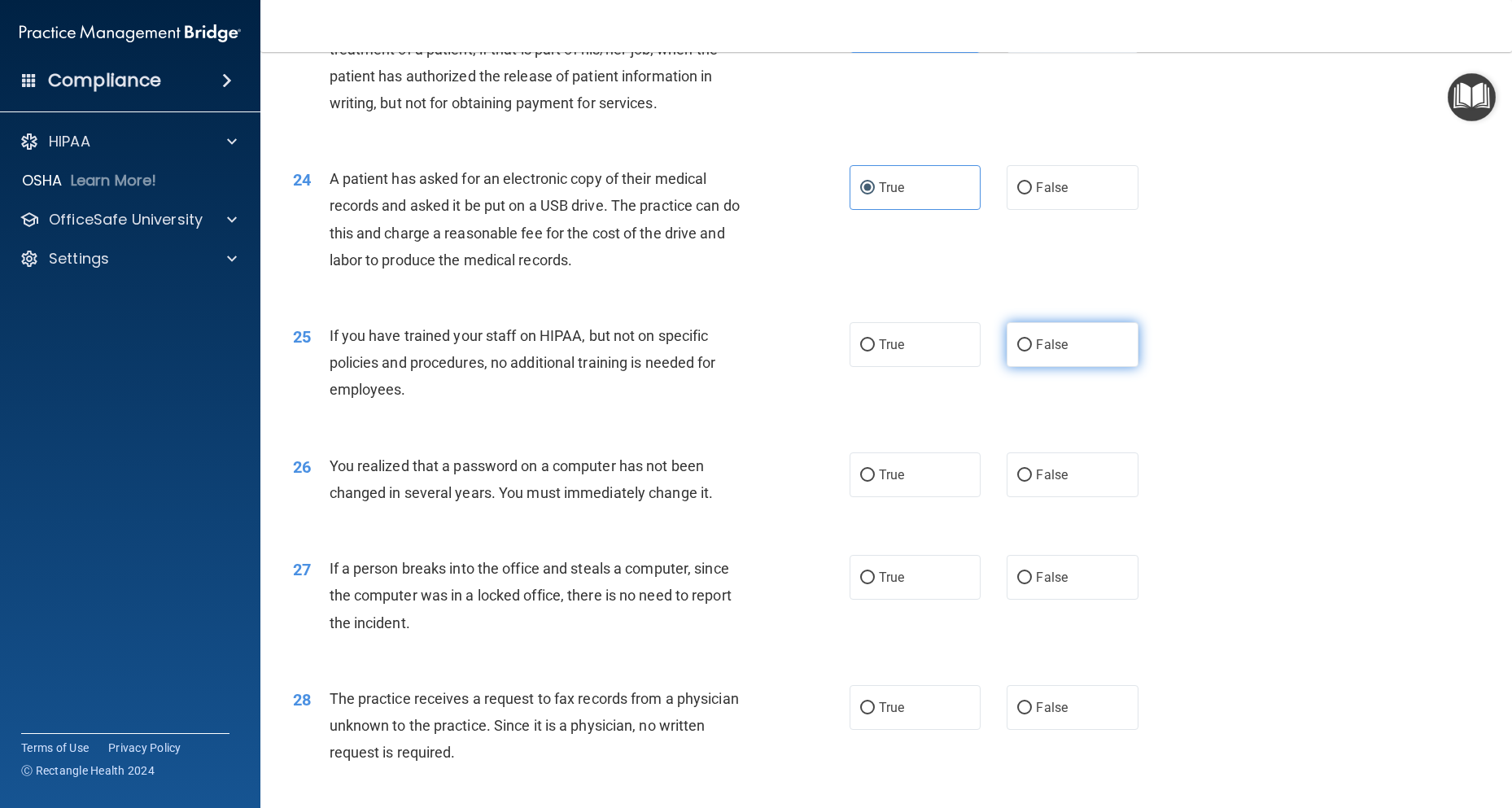 click on "False" at bounding box center (1072, 344) 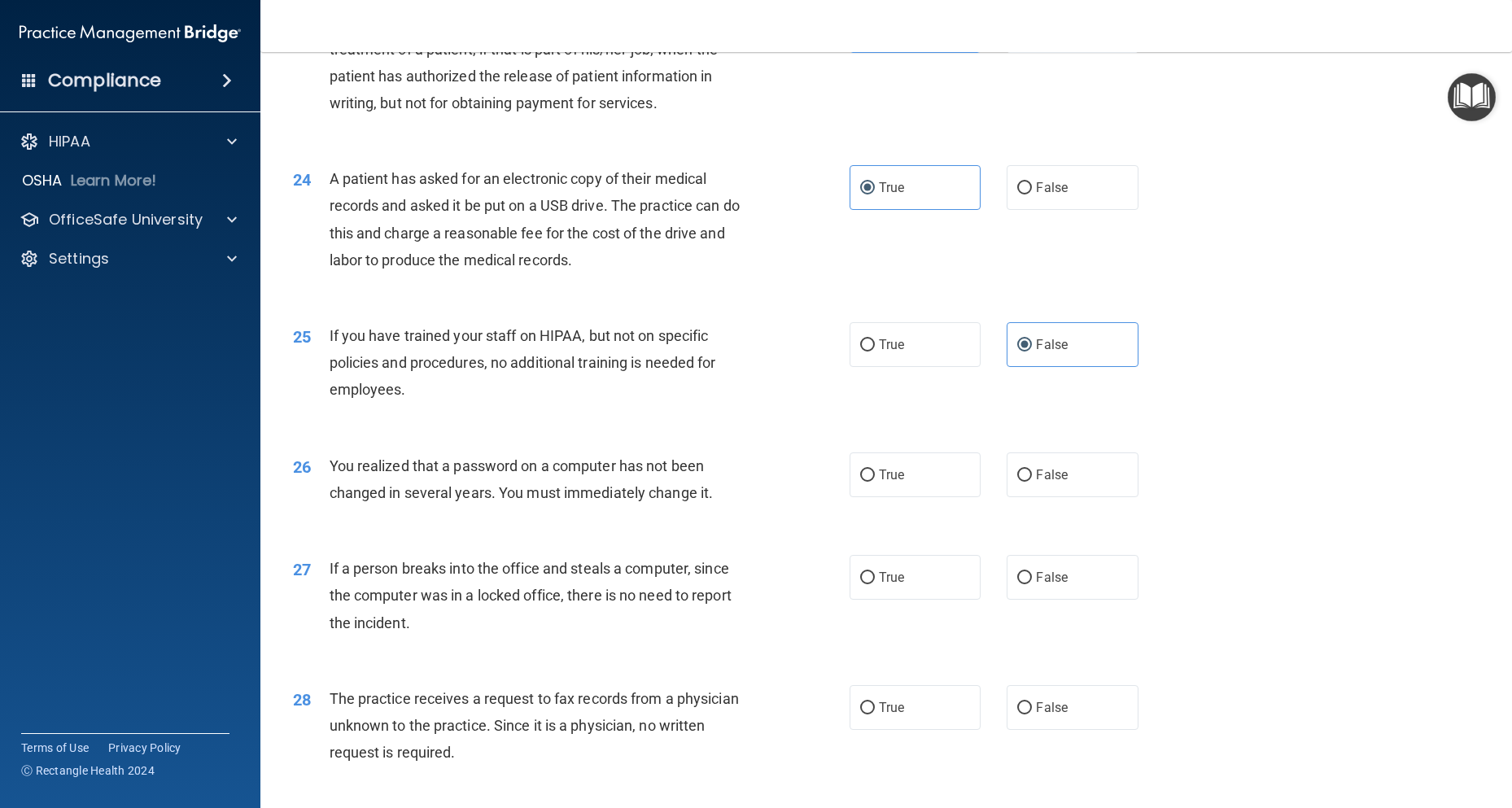 scroll, scrollTop: 2907, scrollLeft: 0, axis: vertical 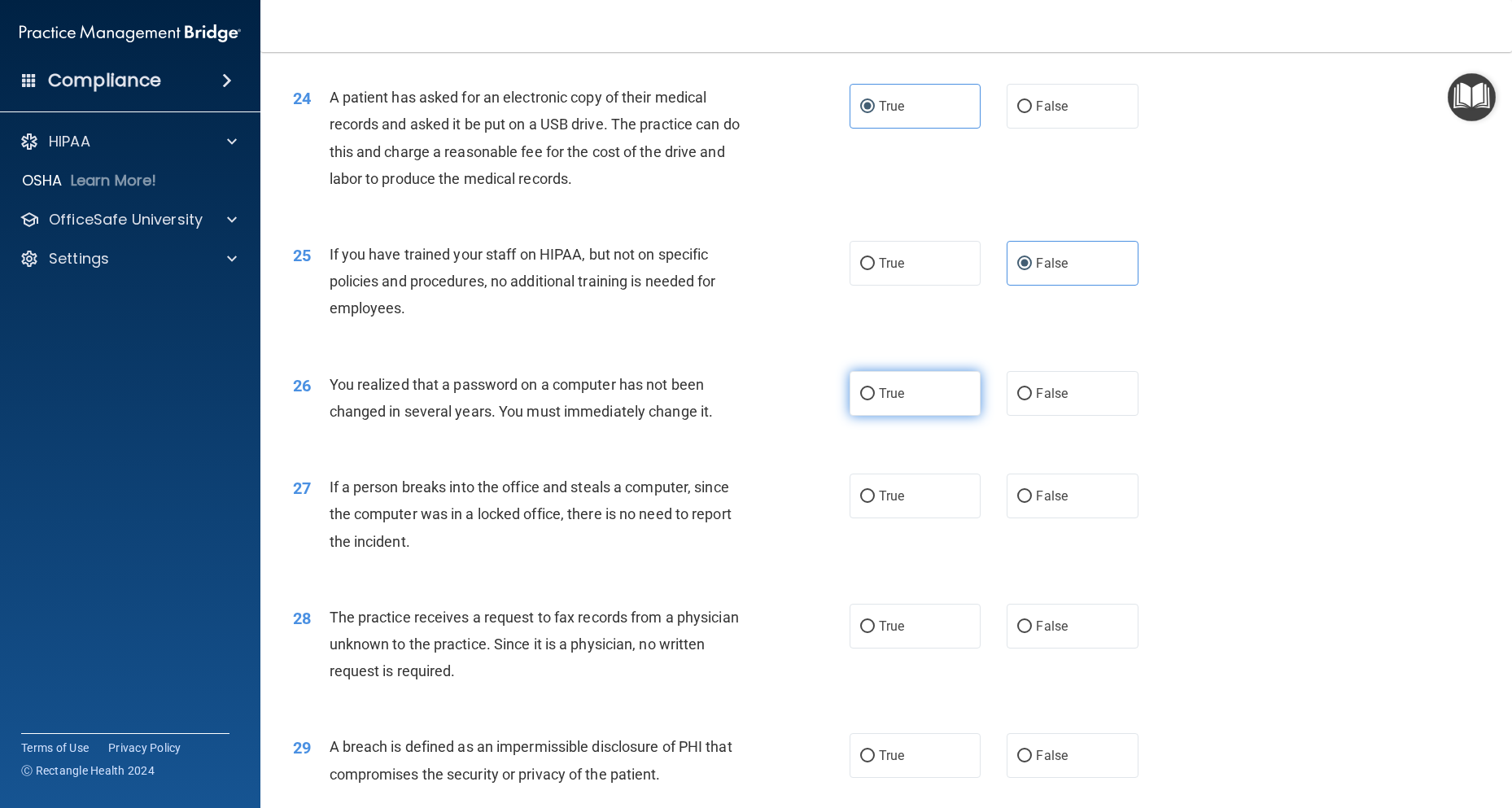click on "True" at bounding box center (915, 393) 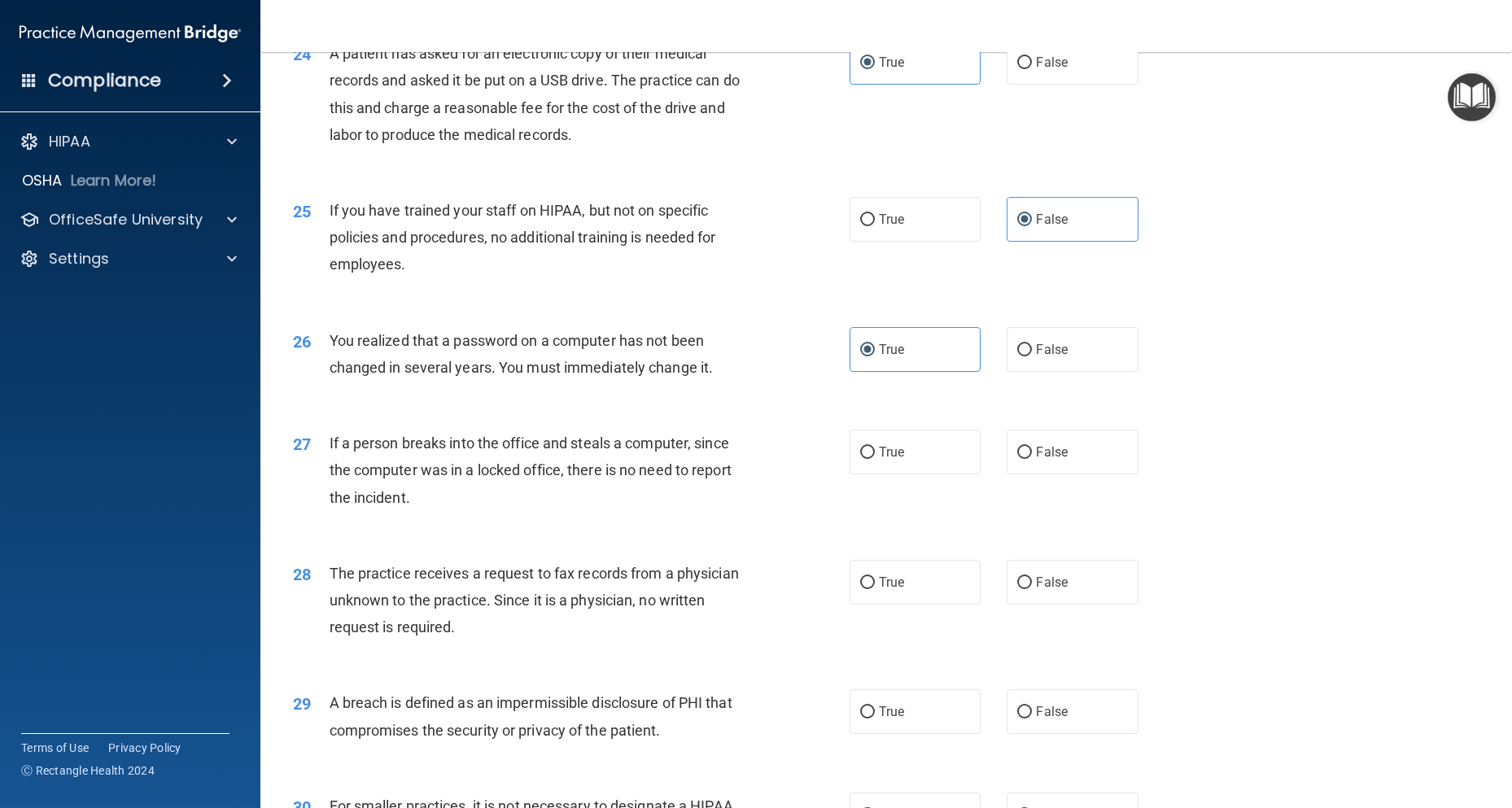 scroll, scrollTop: 2989, scrollLeft: 0, axis: vertical 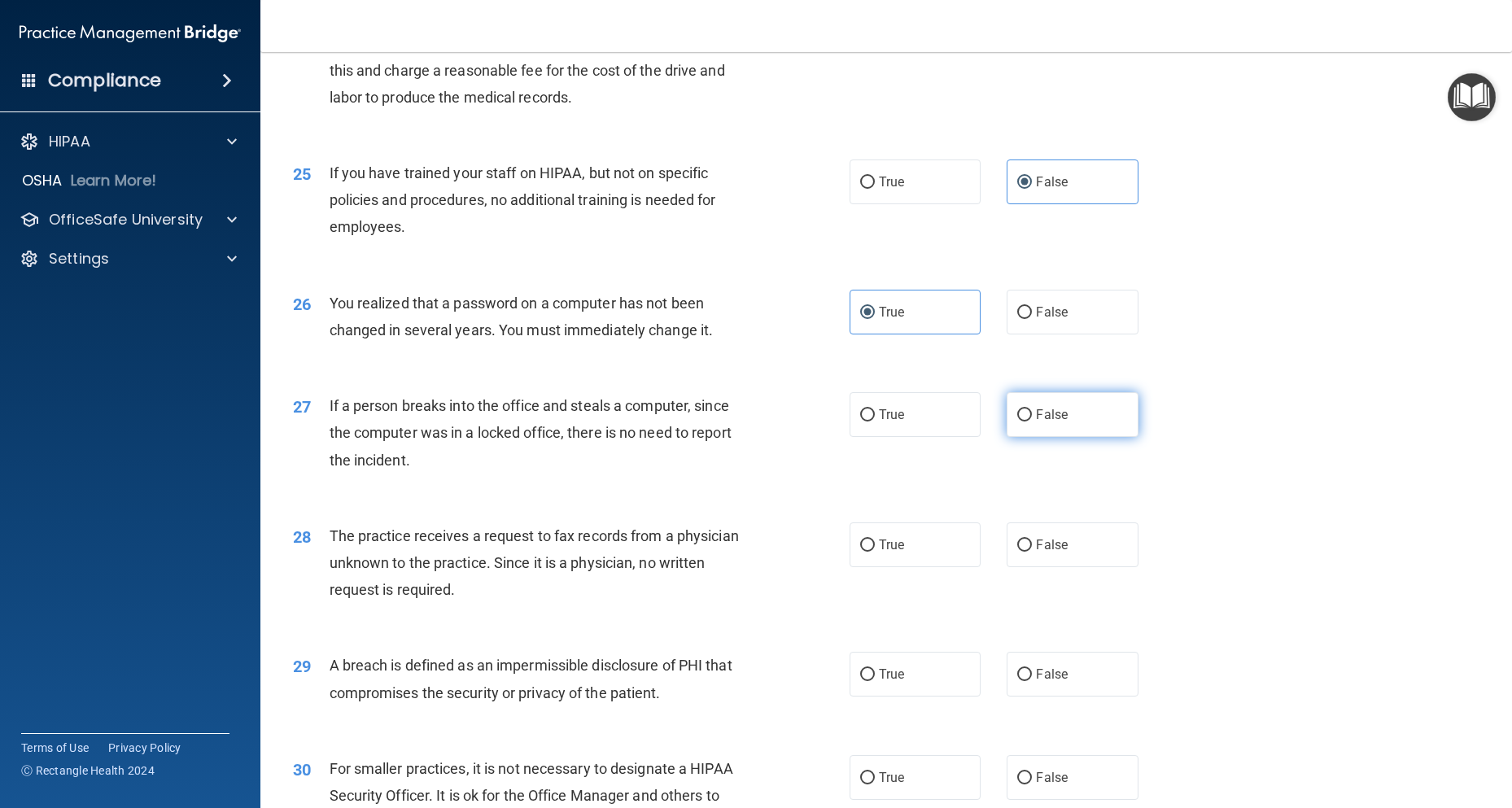 click on "False" at bounding box center (1072, 414) 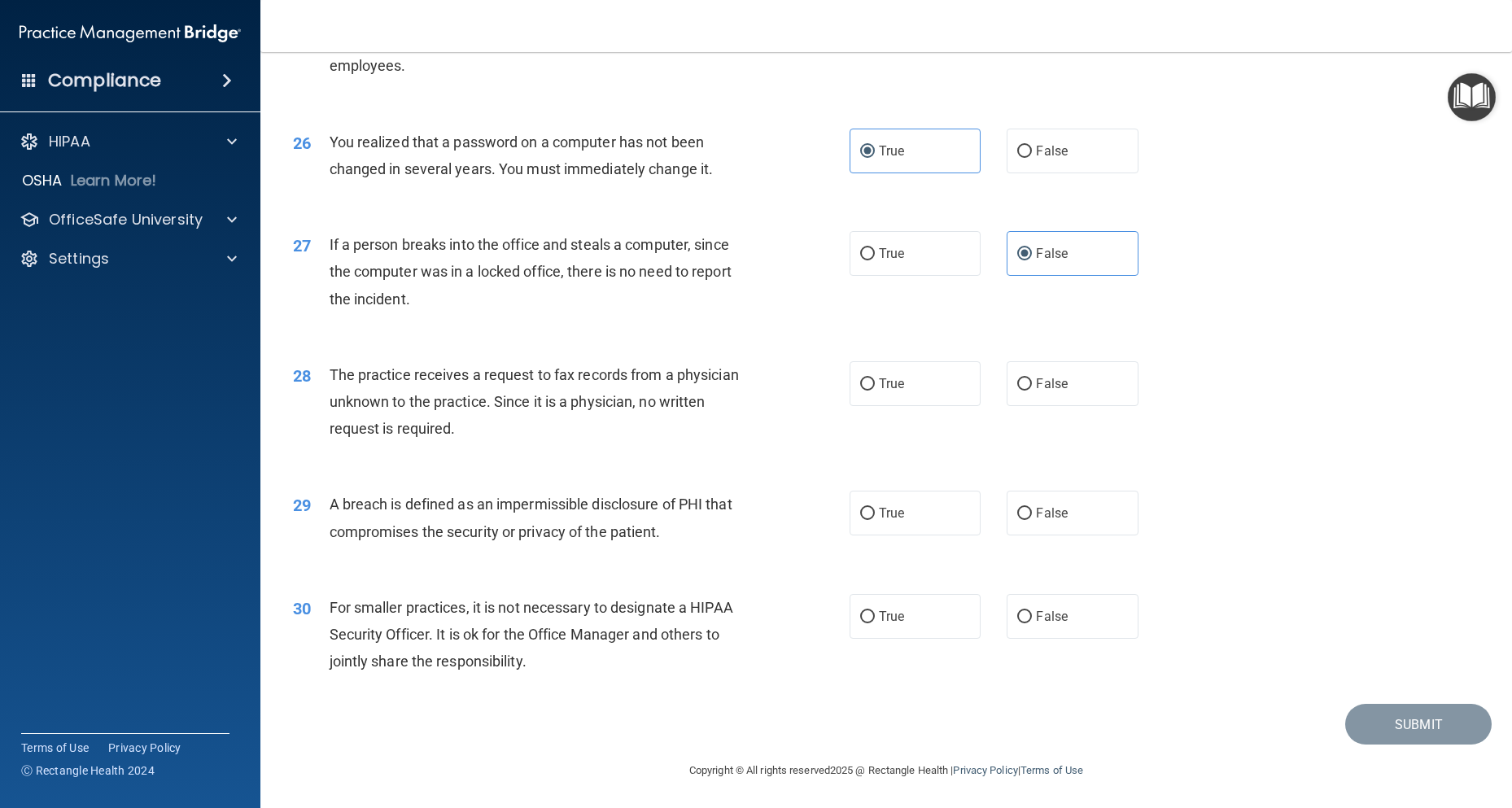 scroll, scrollTop: 3151, scrollLeft: 0, axis: vertical 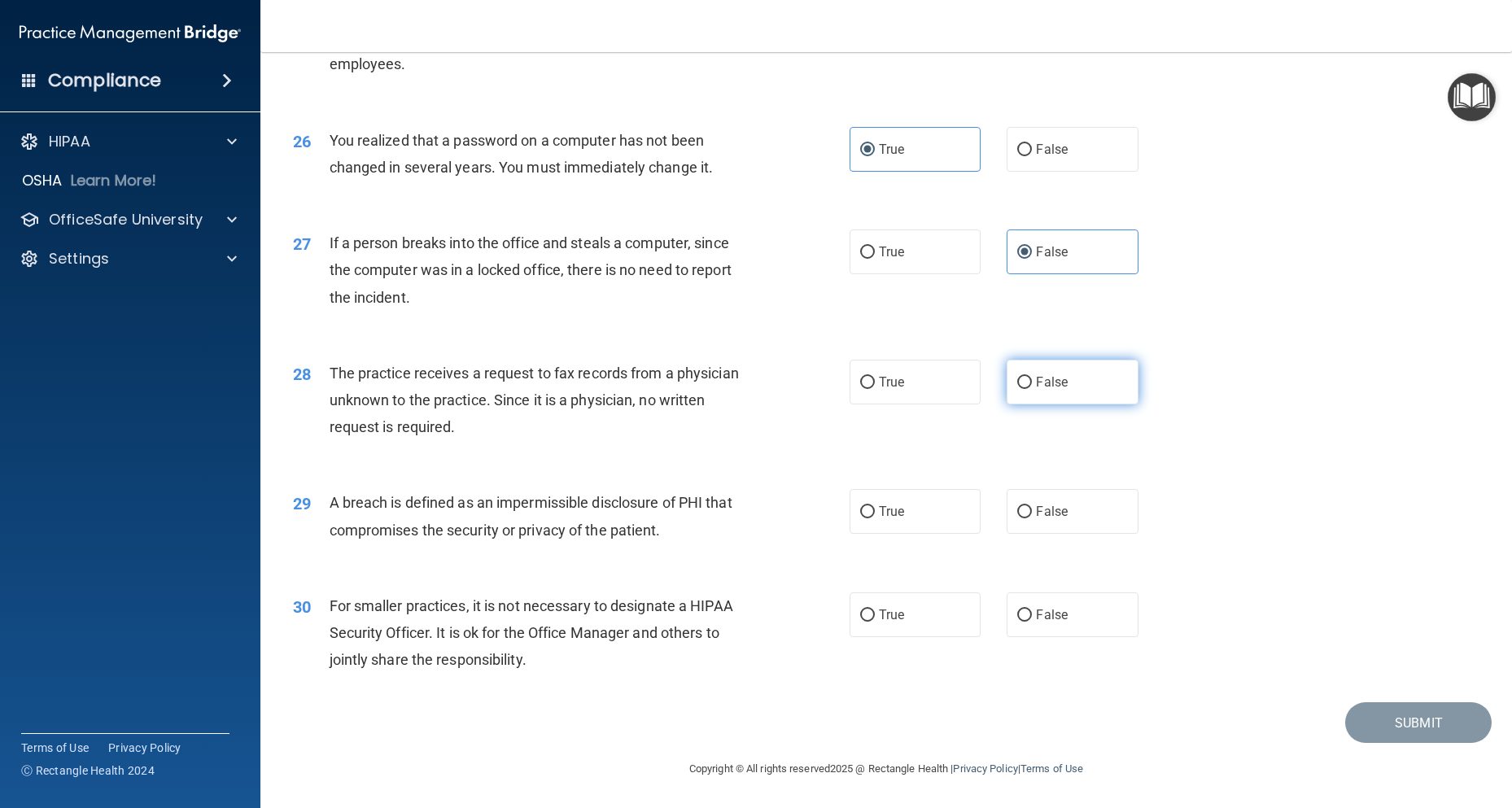 click on "False" at bounding box center (1051, 382) 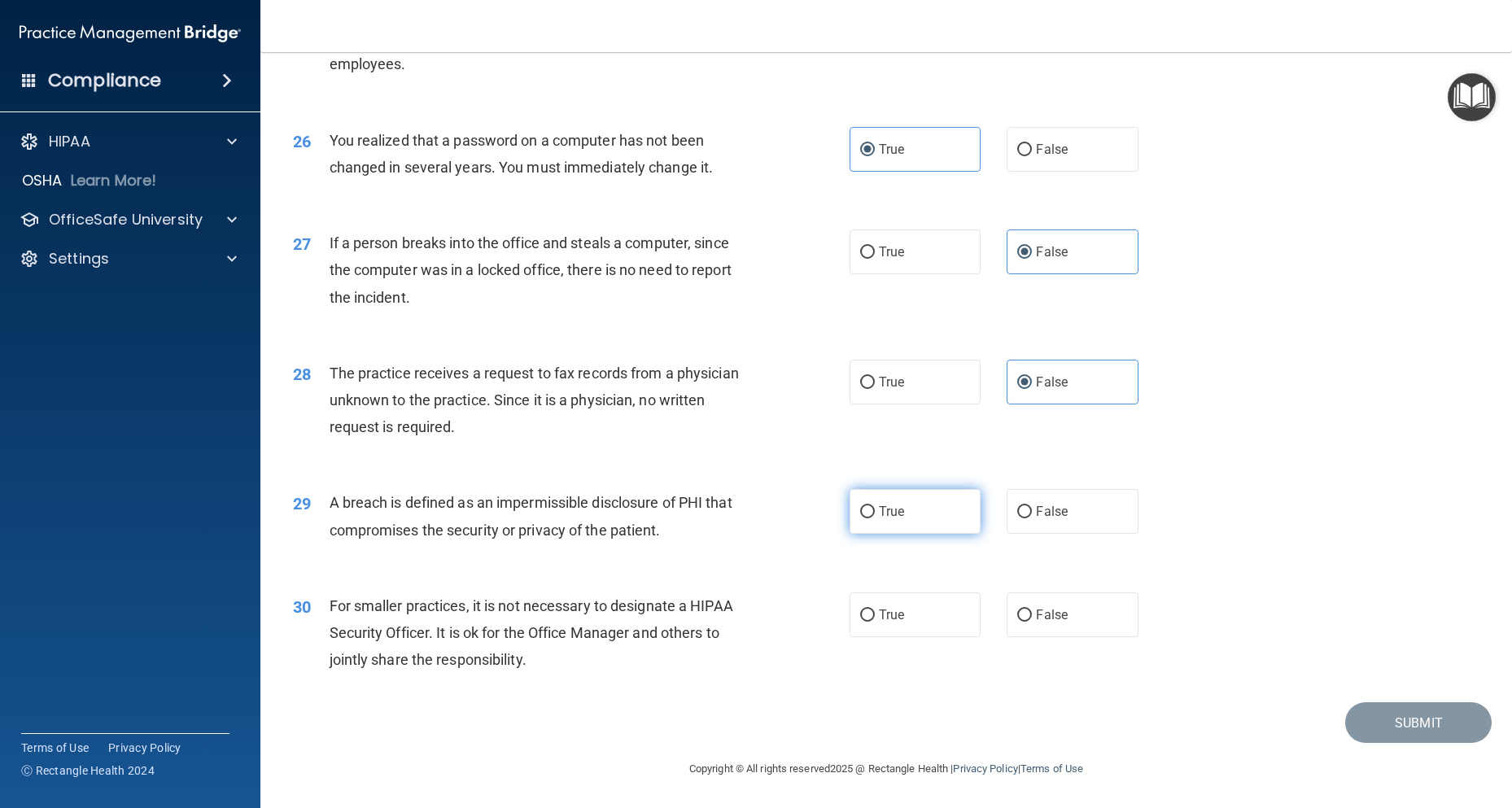 click on "True" at bounding box center (891, 511) 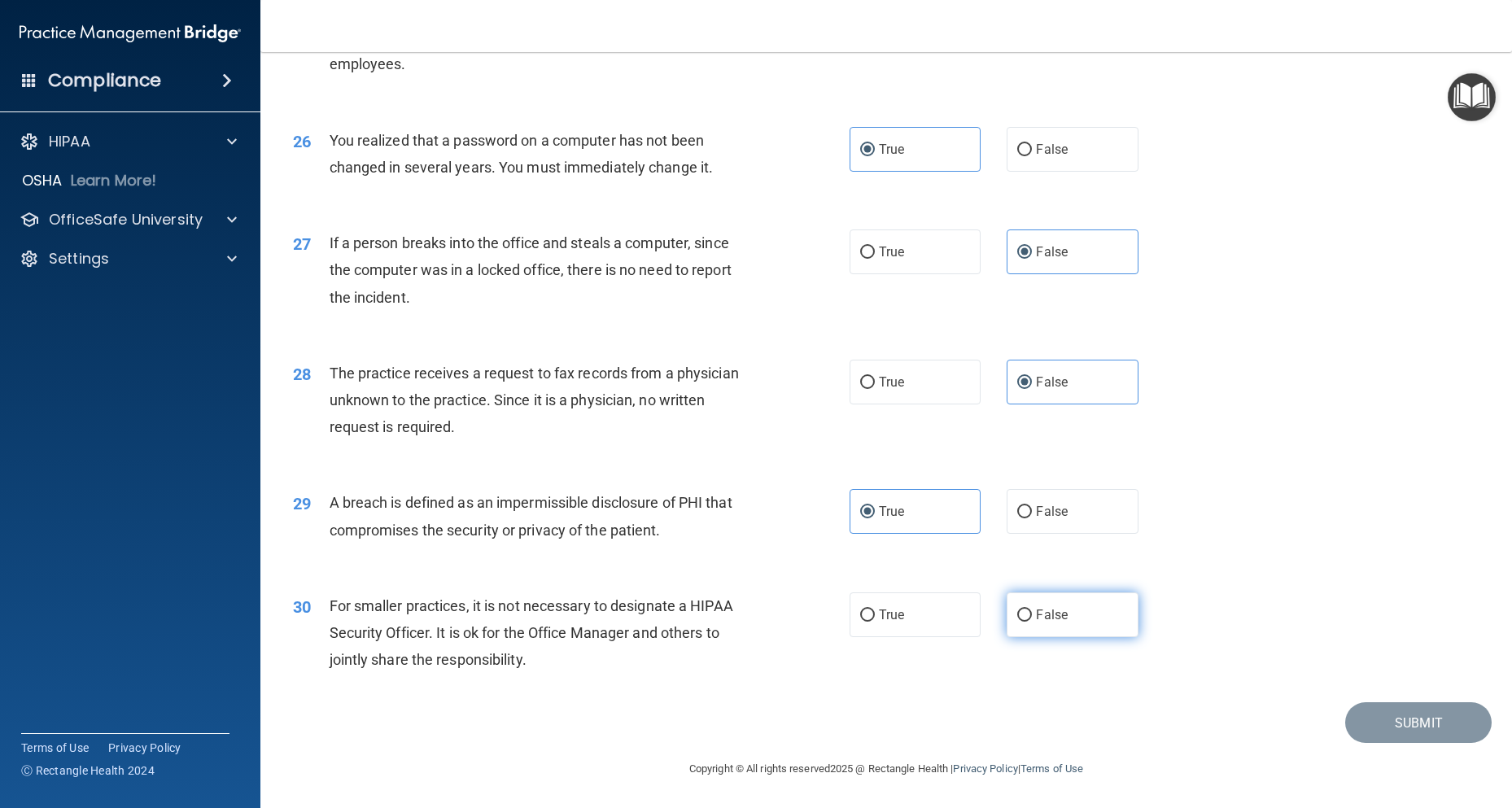 click on "False" at bounding box center [1051, 614] 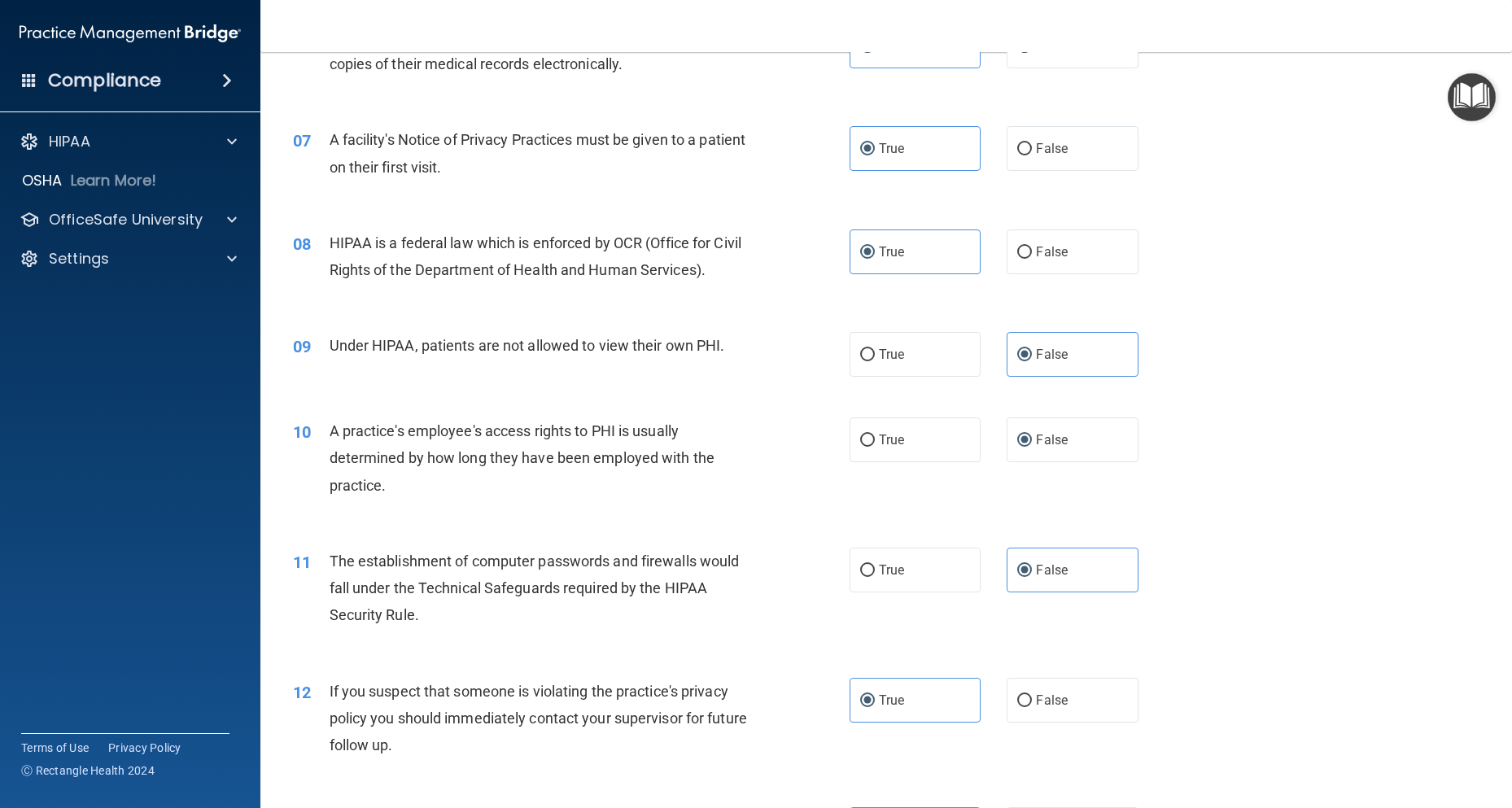 scroll, scrollTop: 710, scrollLeft: 0, axis: vertical 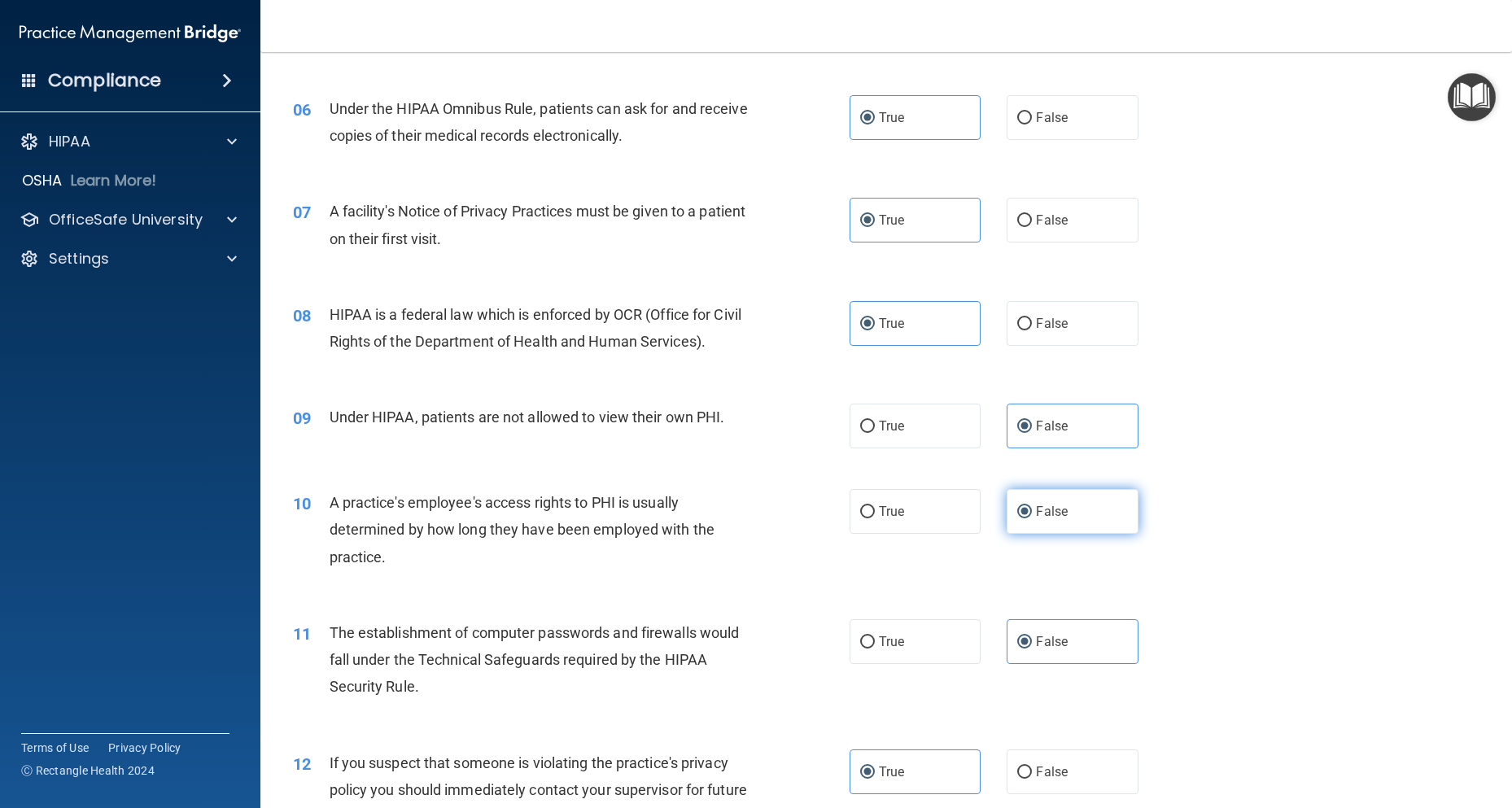 click on "False" at bounding box center [1025, 512] 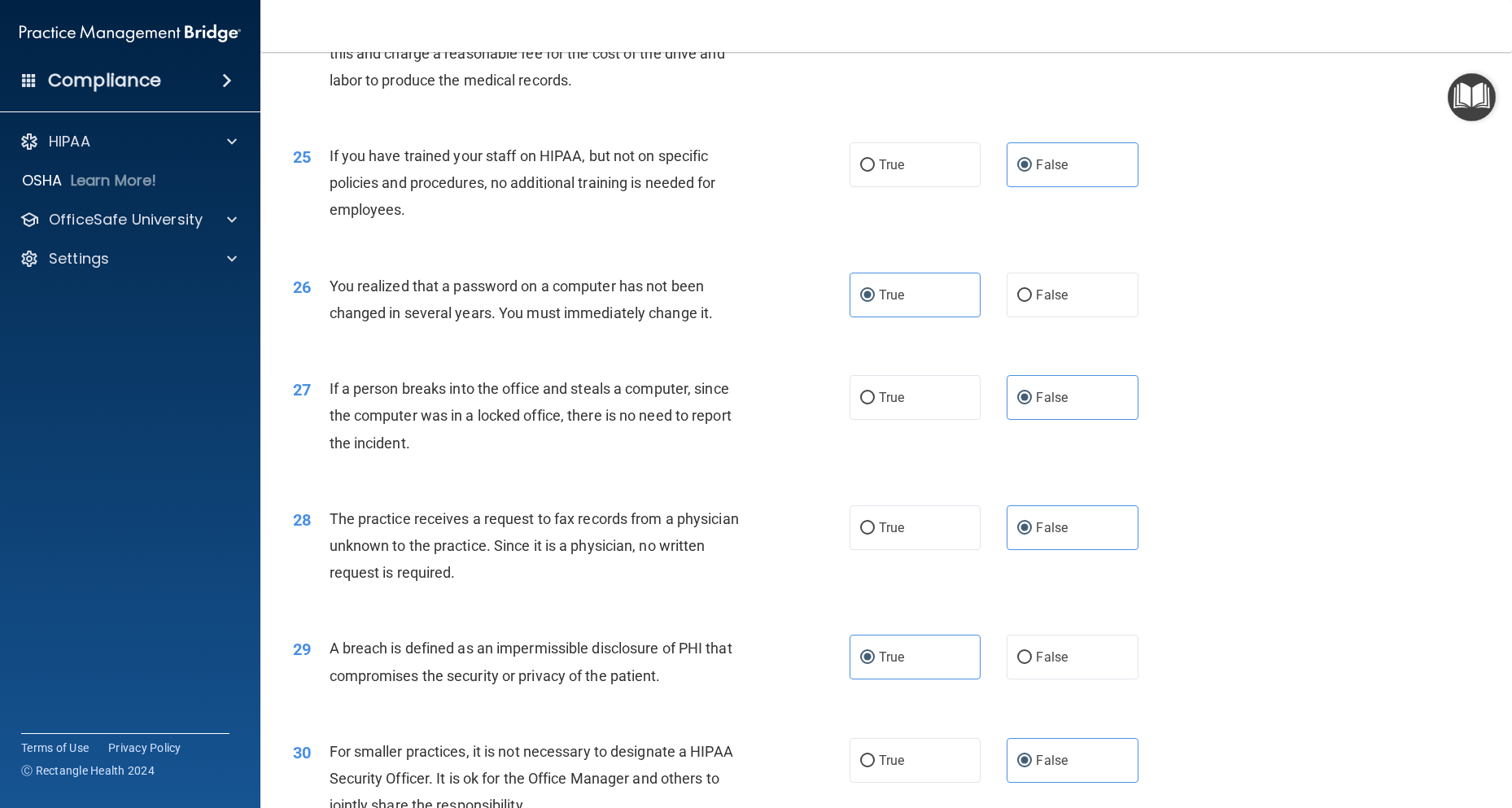 scroll, scrollTop: 3151, scrollLeft: 0, axis: vertical 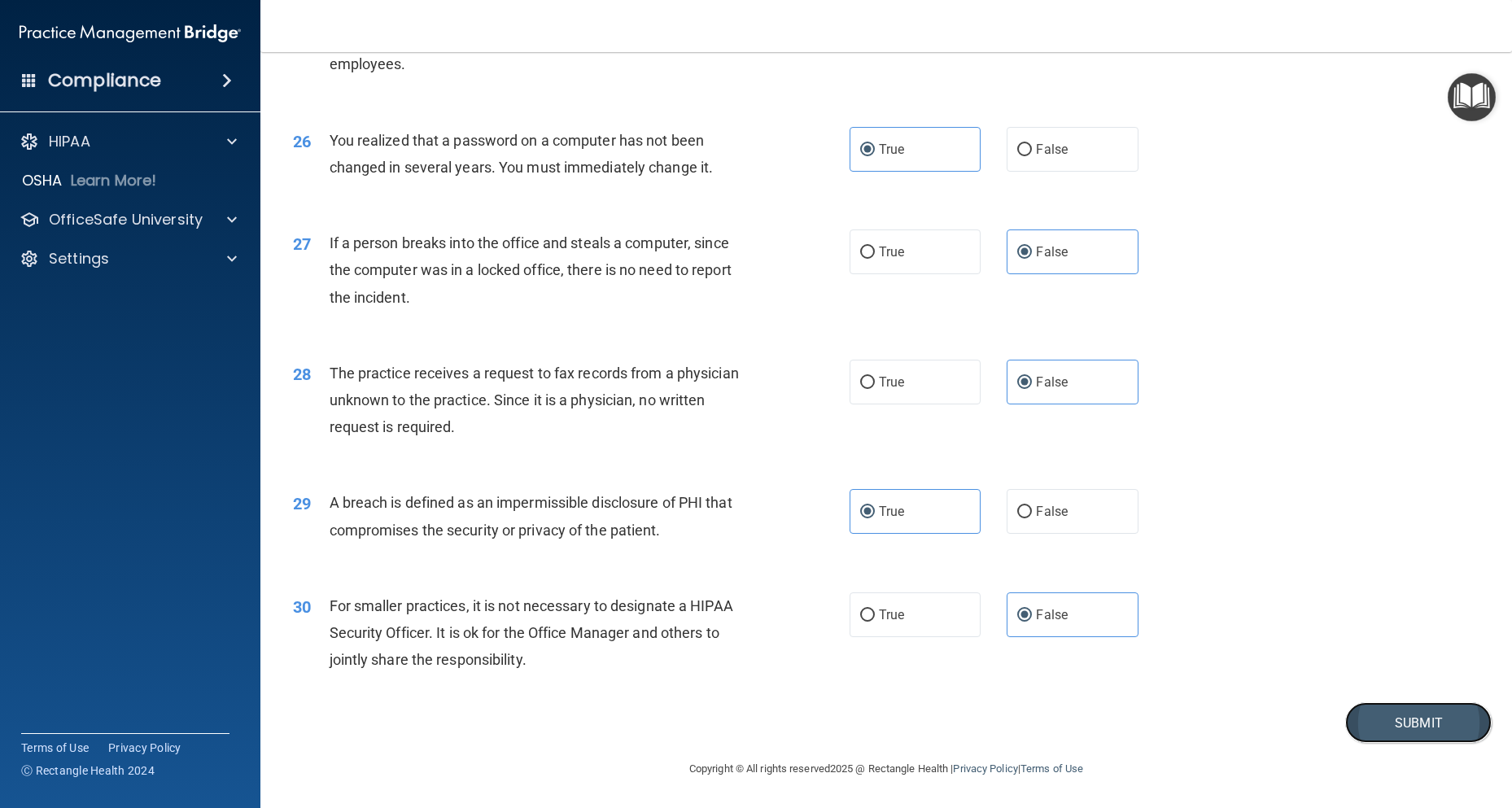 click on "Submit" at bounding box center (1418, 723) 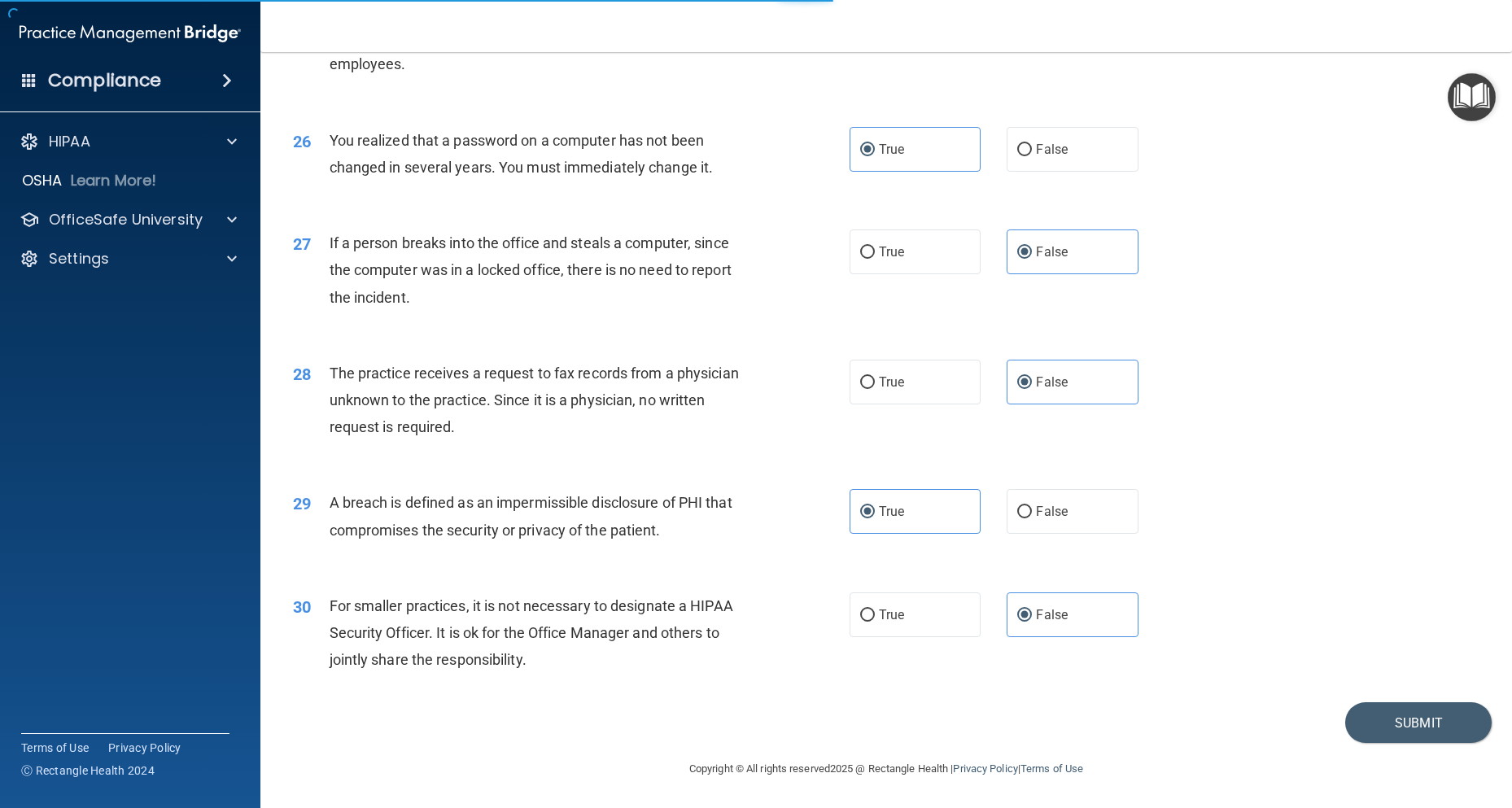 scroll, scrollTop: 0, scrollLeft: 0, axis: both 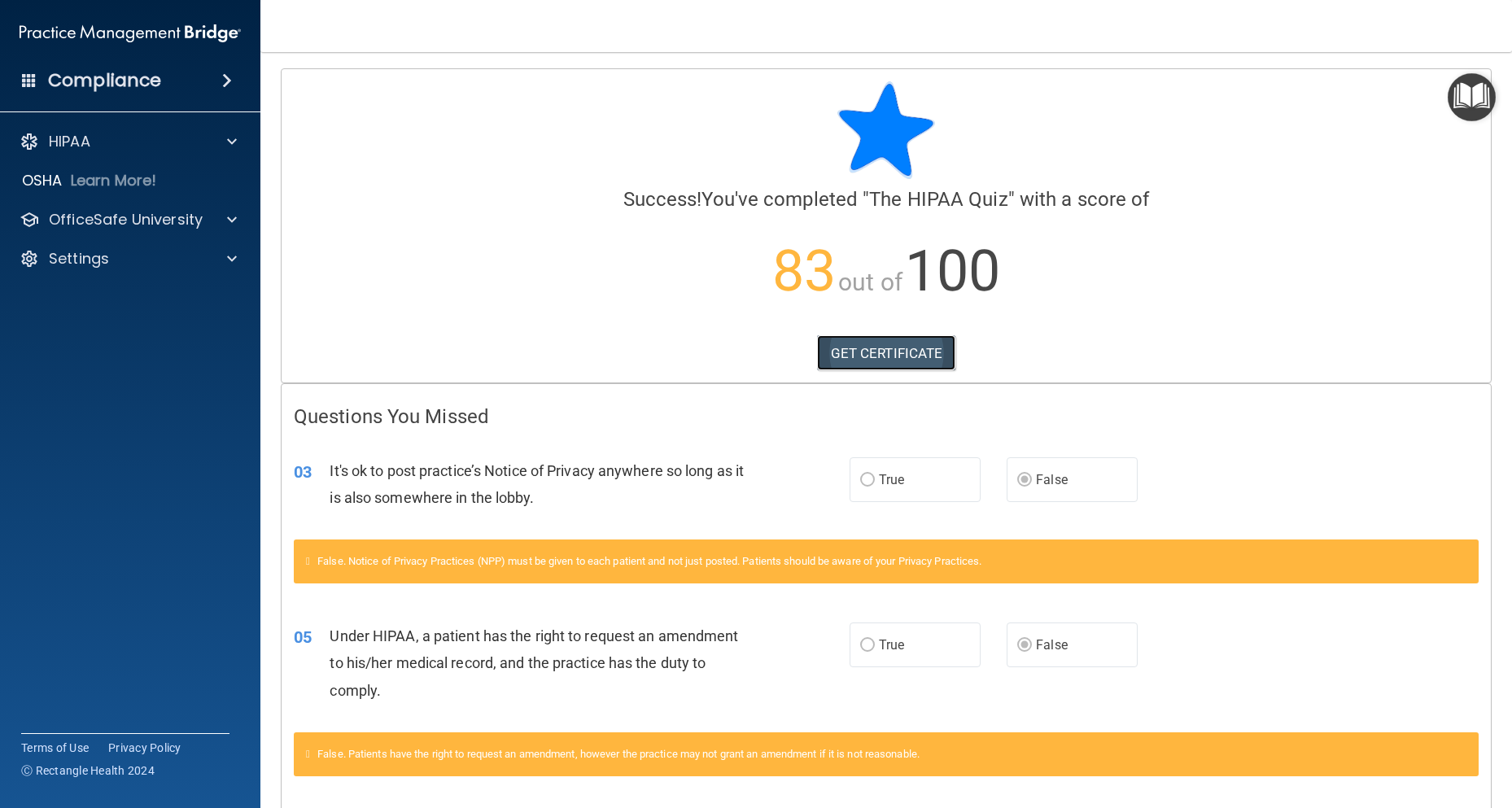 click on "GET CERTIFICATE" at bounding box center (886, 353) 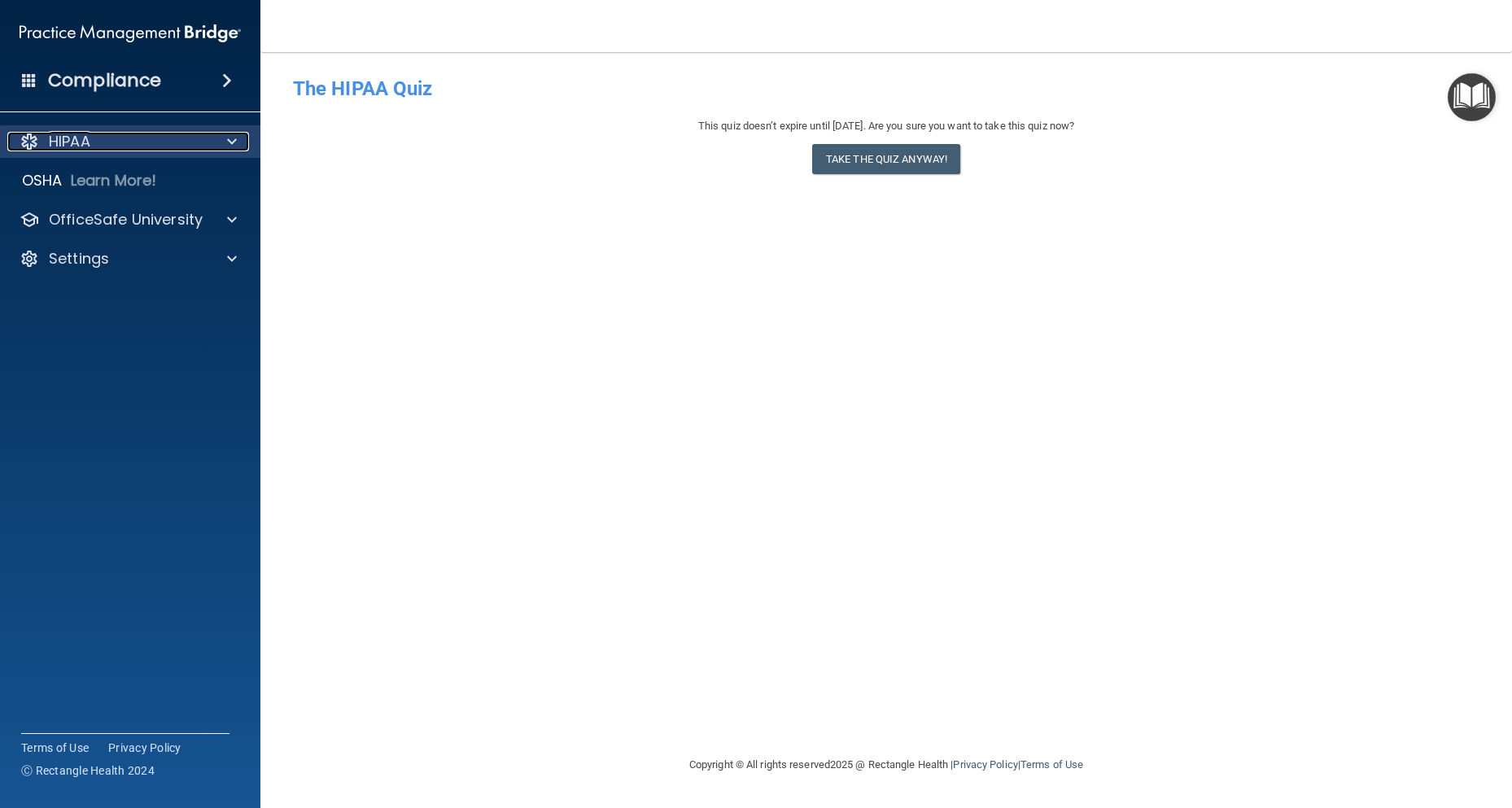 click on "HIPAA" at bounding box center [108, 142] 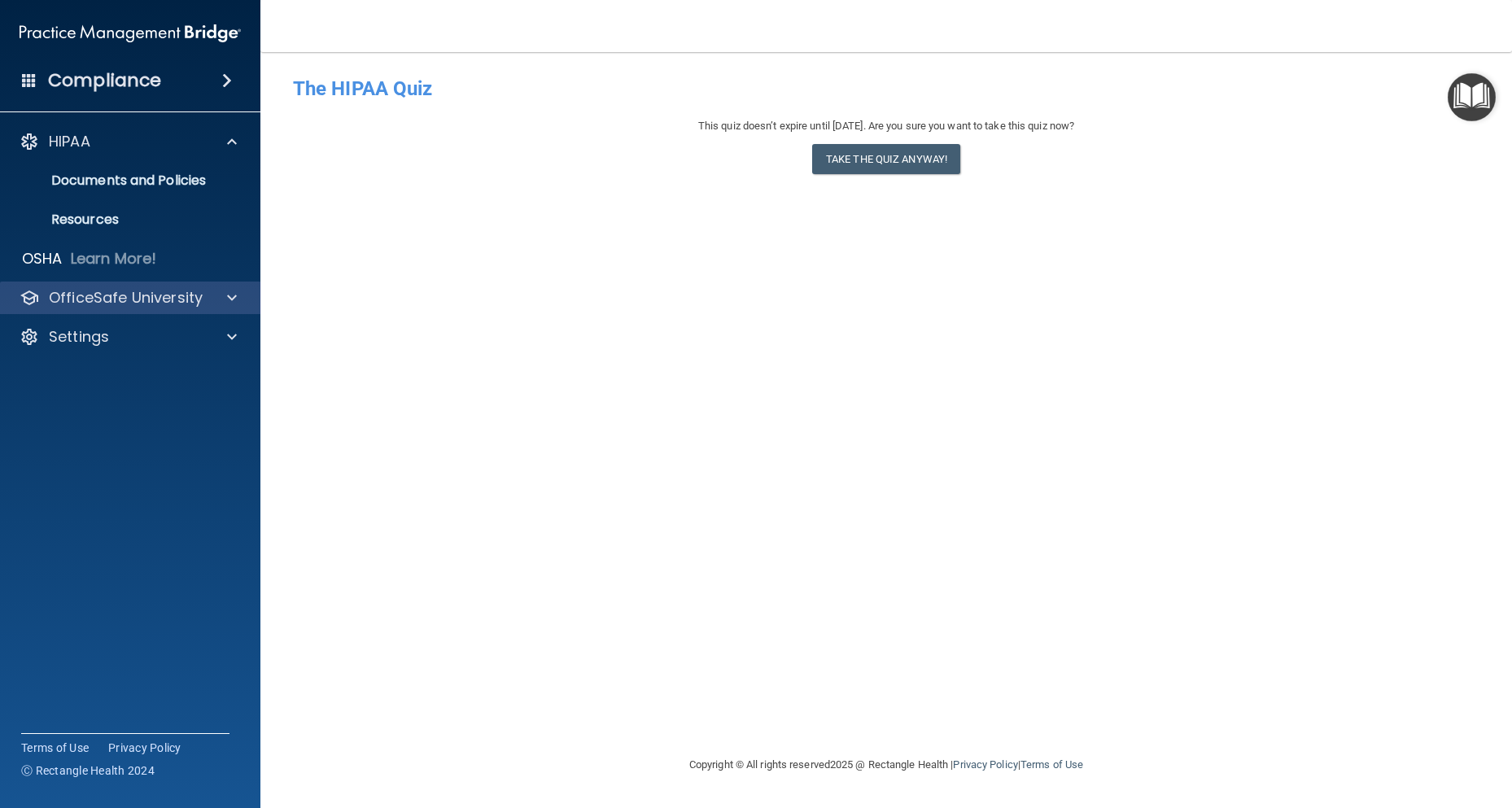 click on "OfficeSafe University" at bounding box center (130, 298) 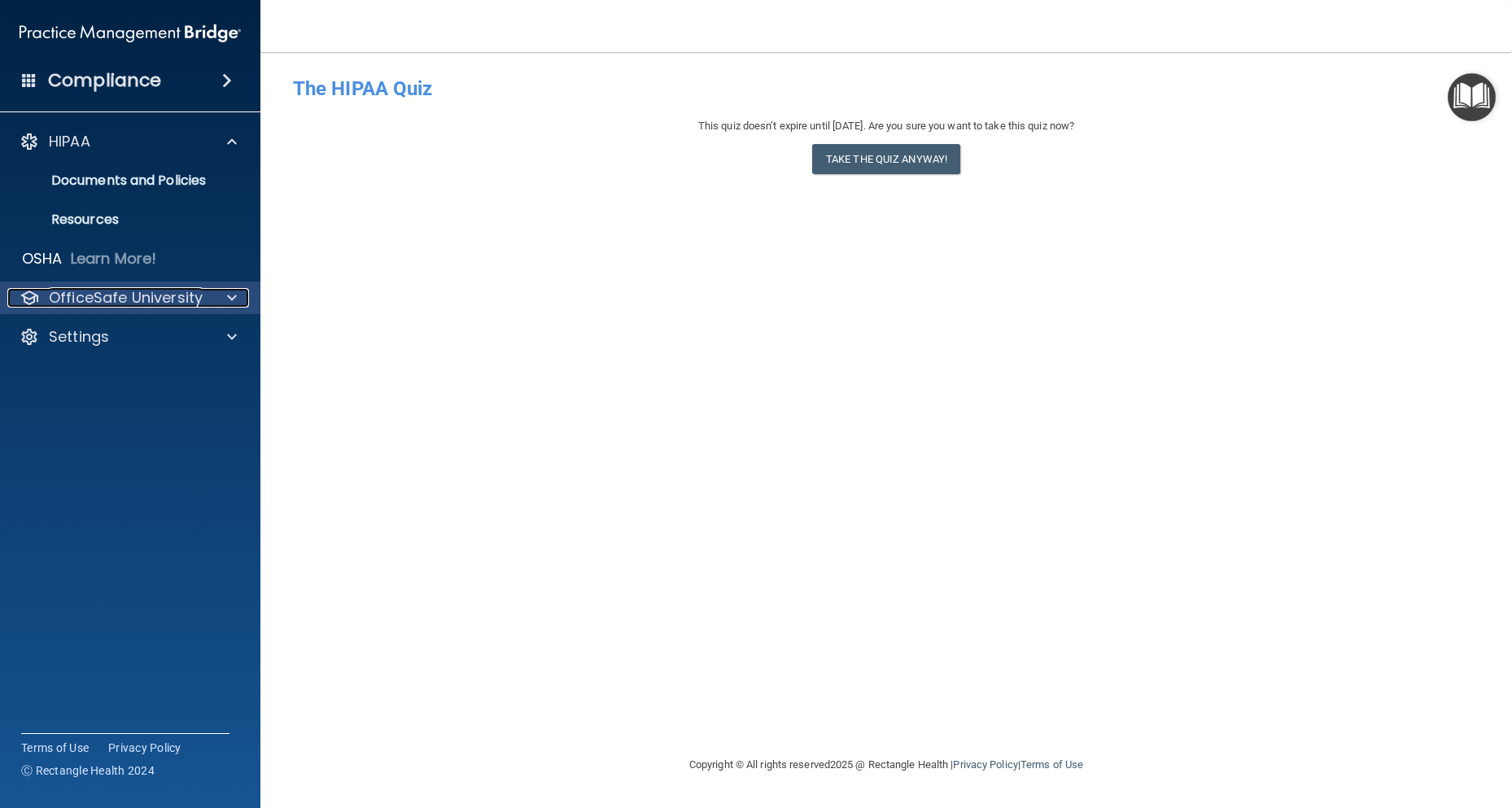 click on "OfficeSafe University" at bounding box center [125, 298] 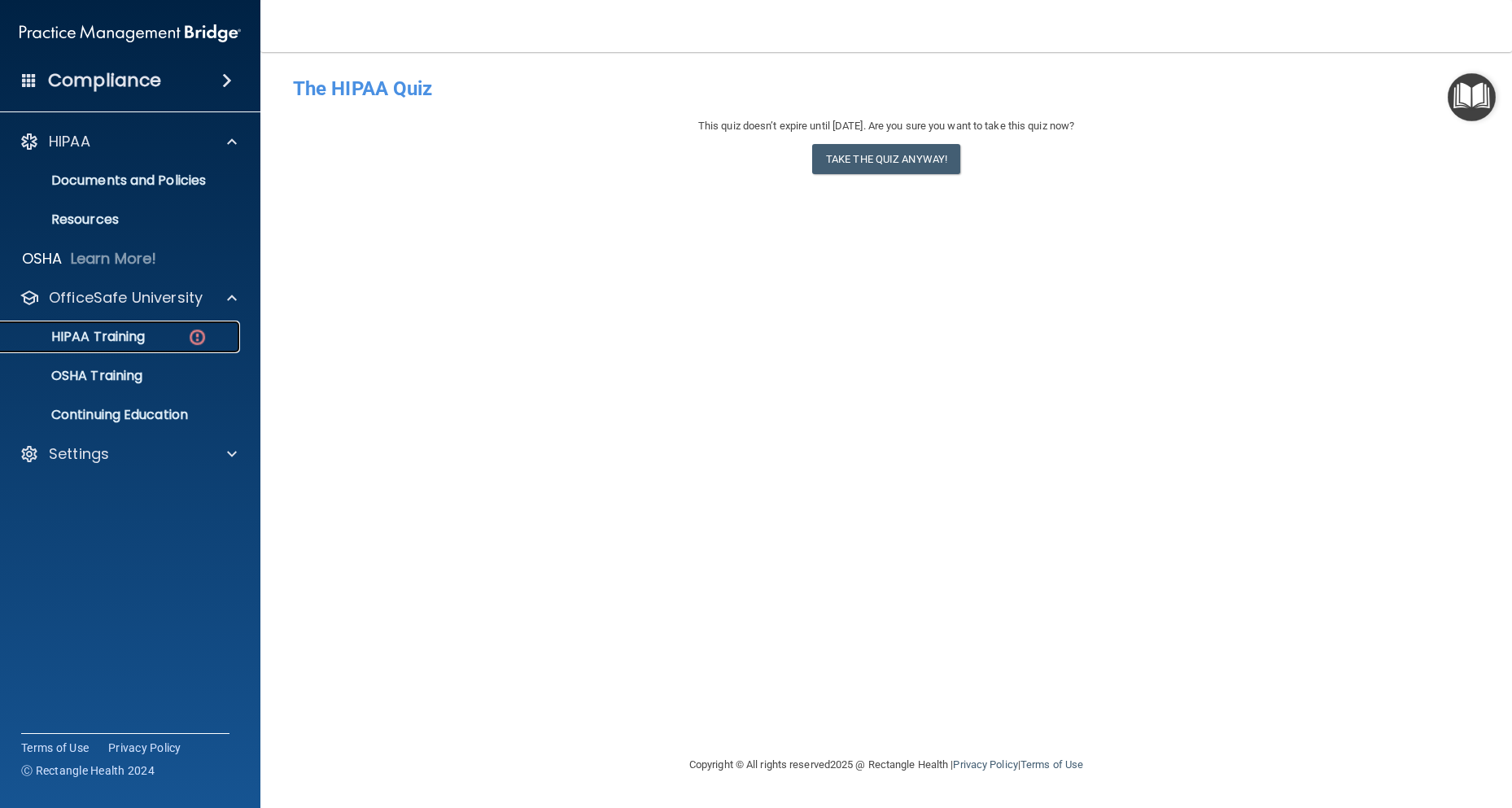 click on "HIPAA Training" at bounding box center [121, 337] 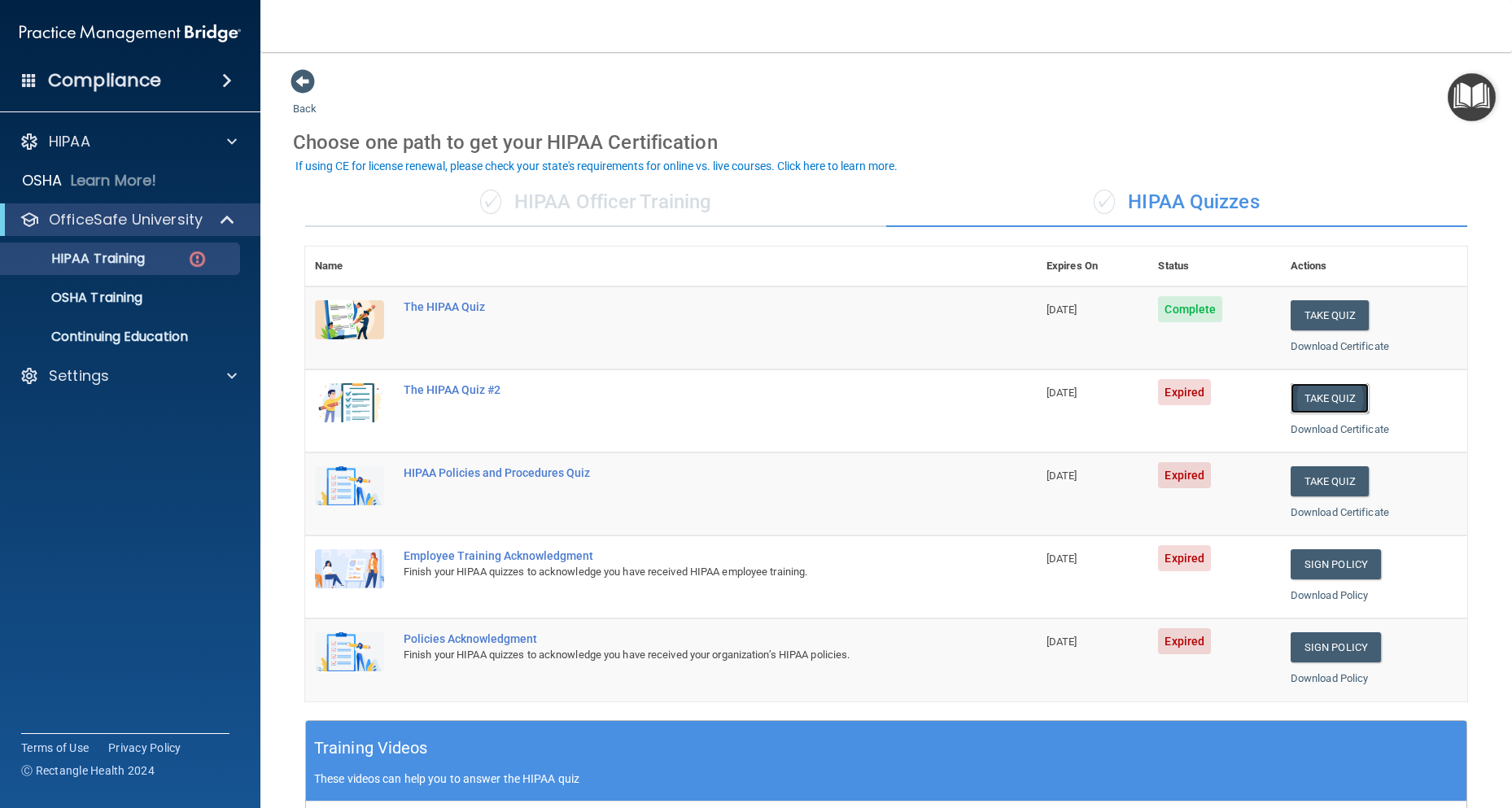 click on "Take Quiz" at bounding box center (1330, 398) 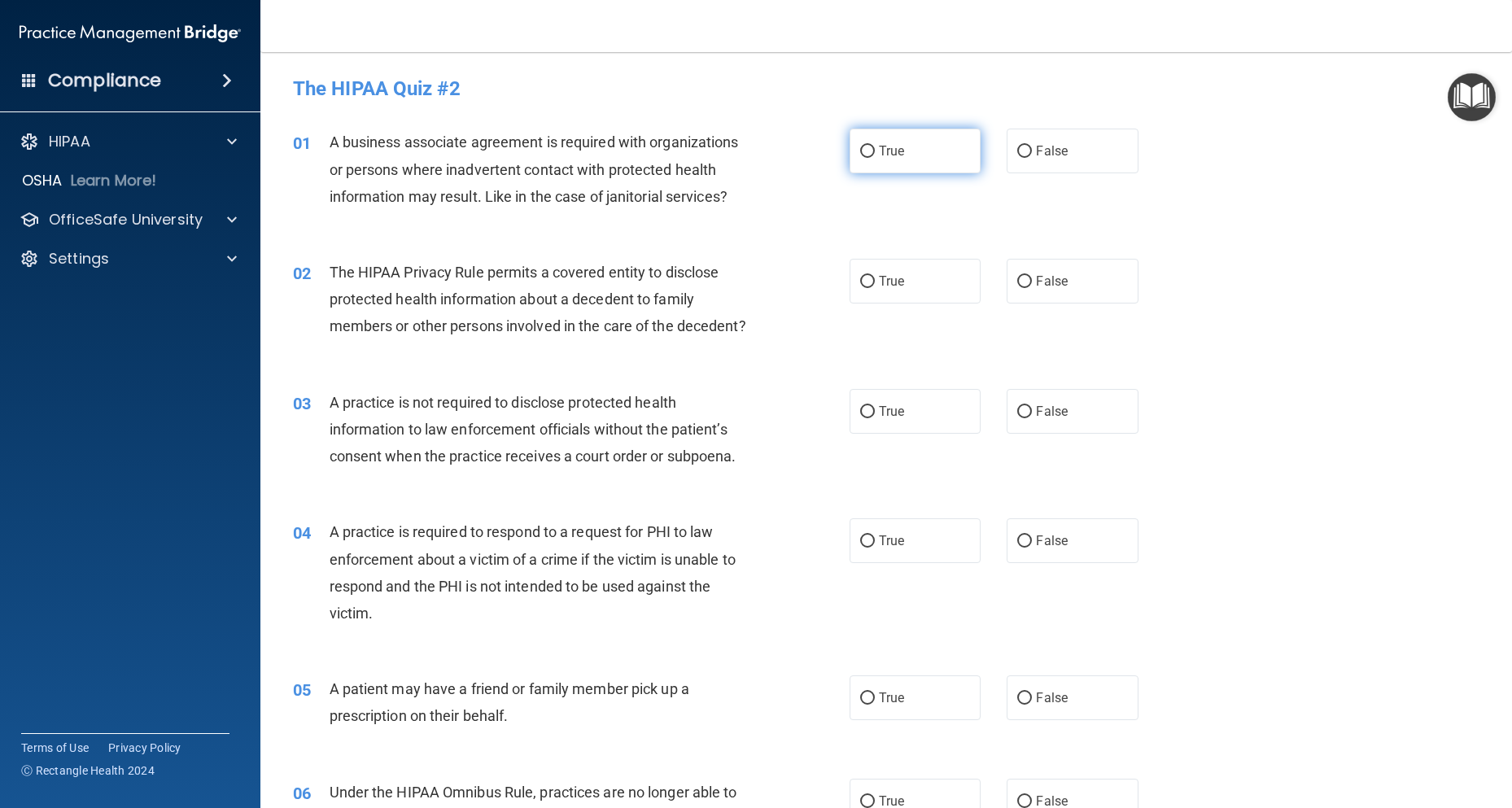 click on "True" at bounding box center (891, 151) 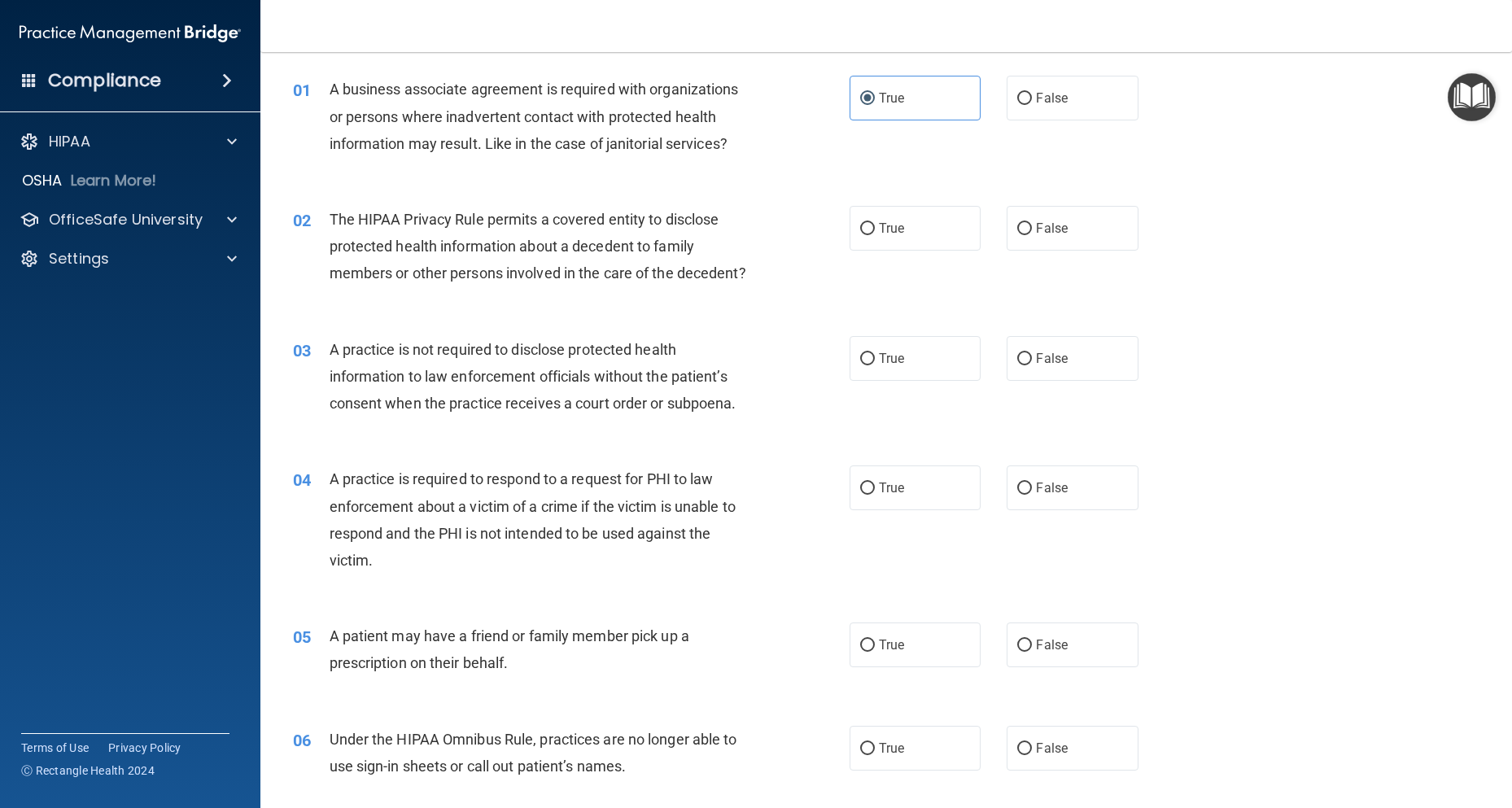 scroll, scrollTop: 81, scrollLeft: 0, axis: vertical 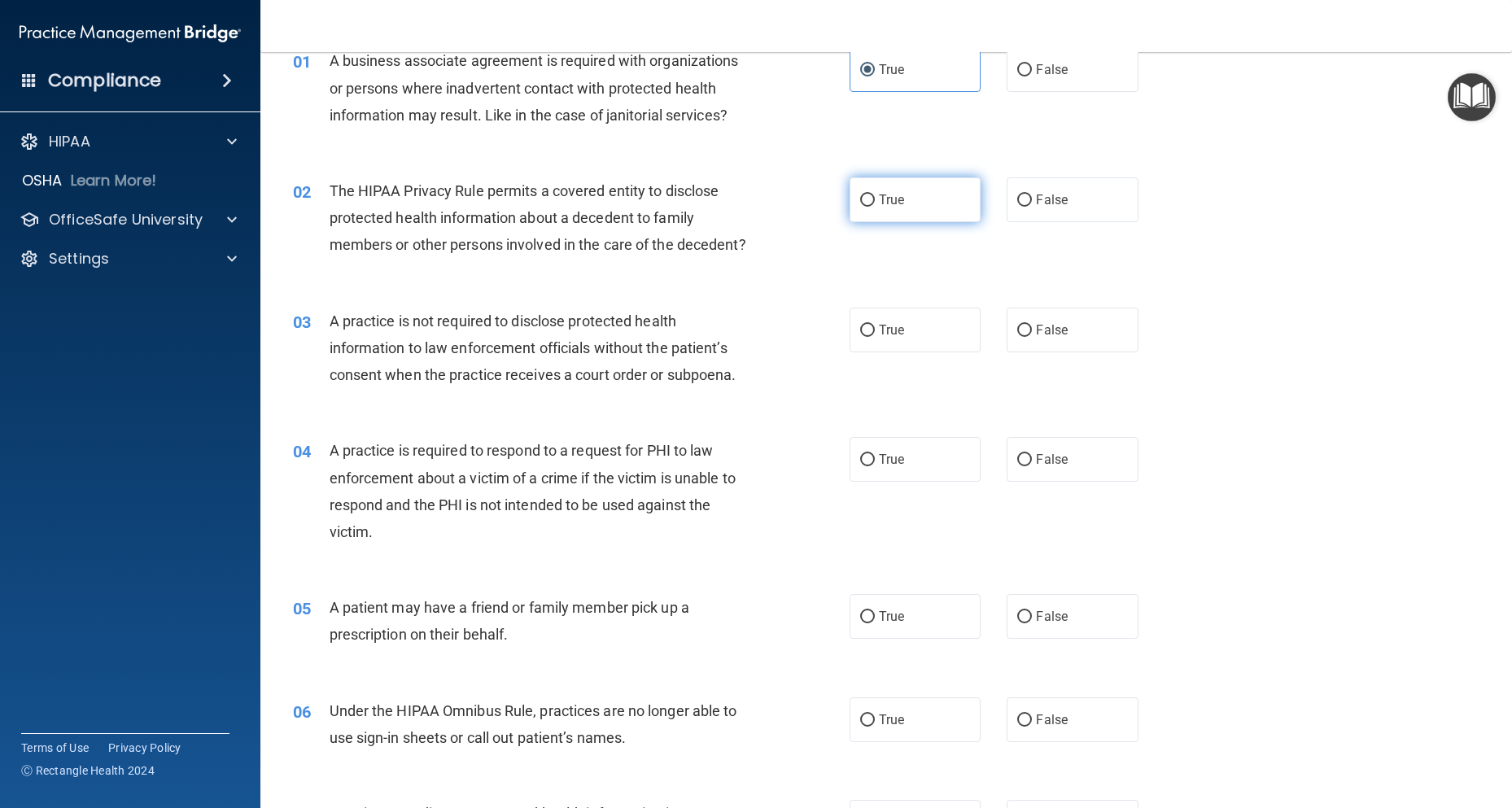click on "True" at bounding box center (915, 199) 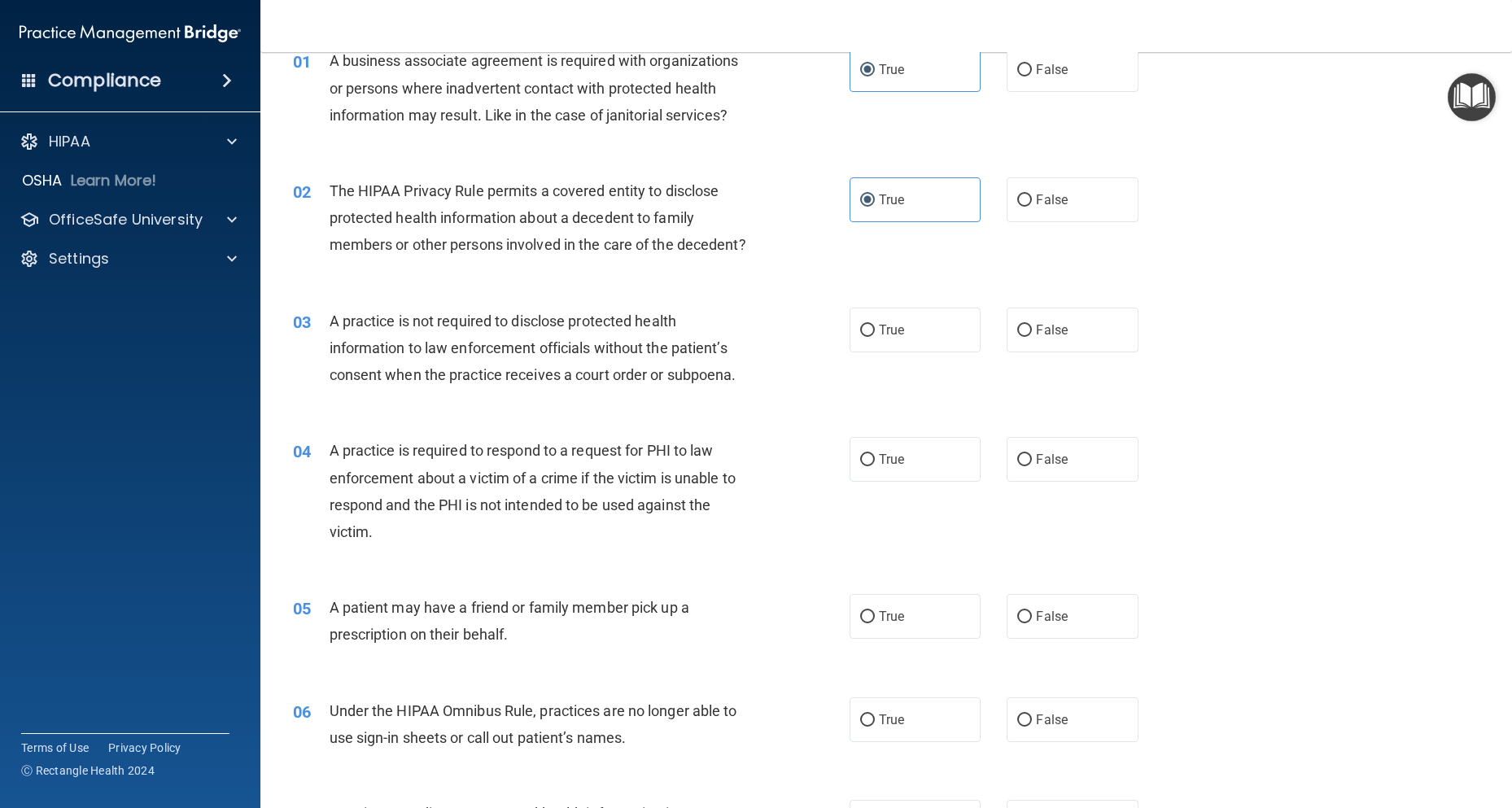 scroll, scrollTop: 163, scrollLeft: 0, axis: vertical 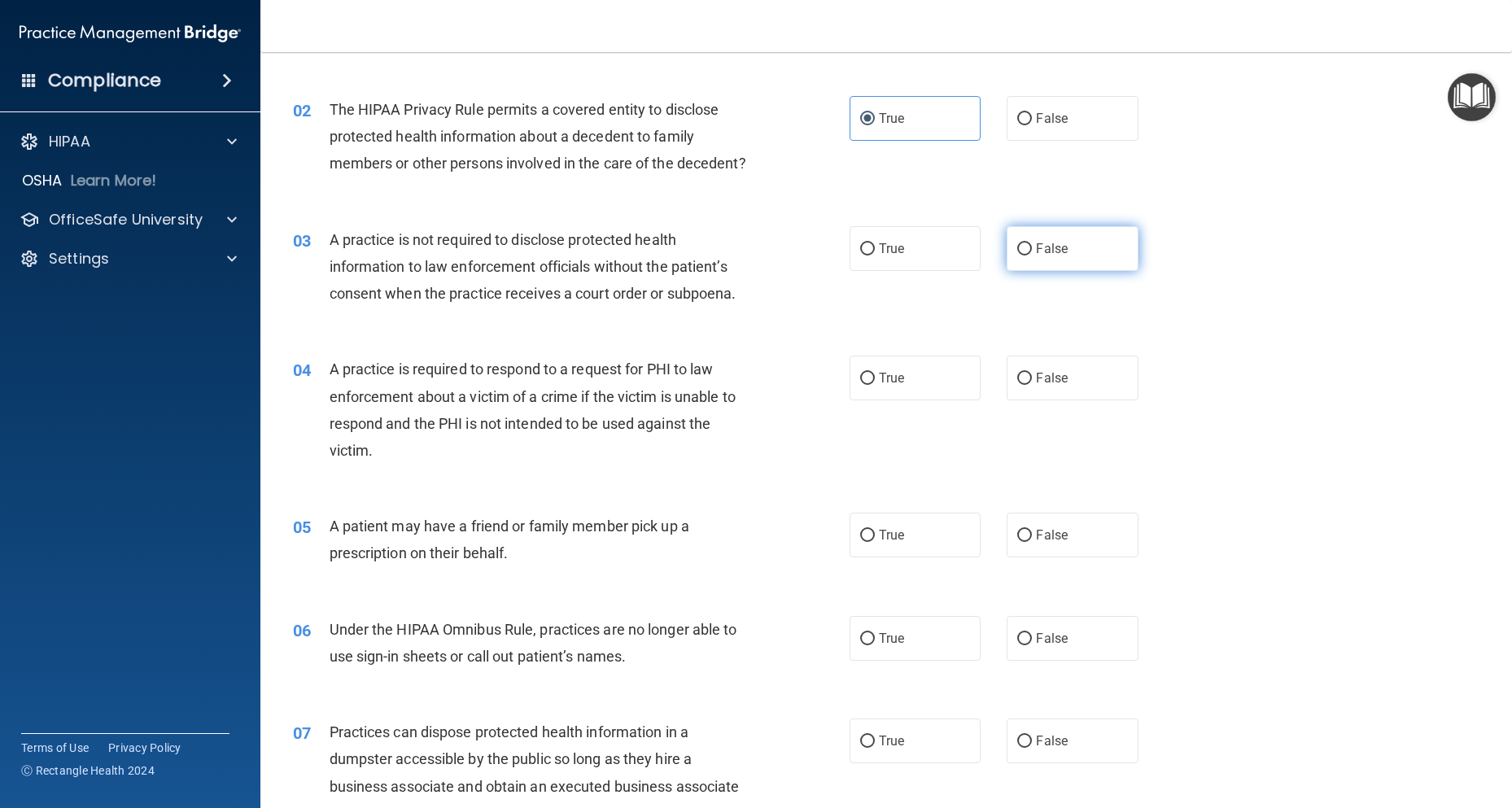 drag, startPoint x: 1021, startPoint y: 251, endPoint x: 993, endPoint y: 264, distance: 30.870698 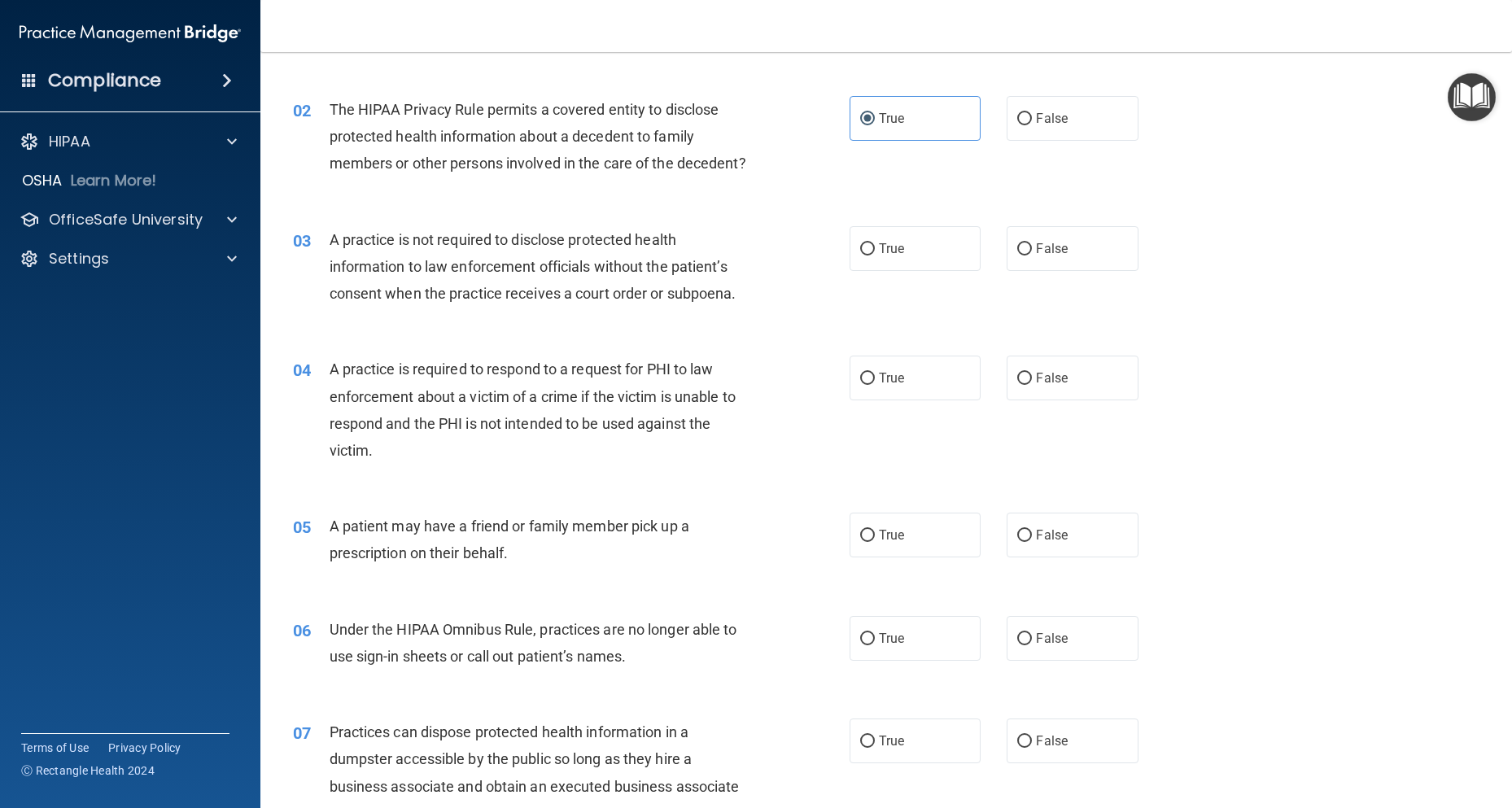 radio on "true" 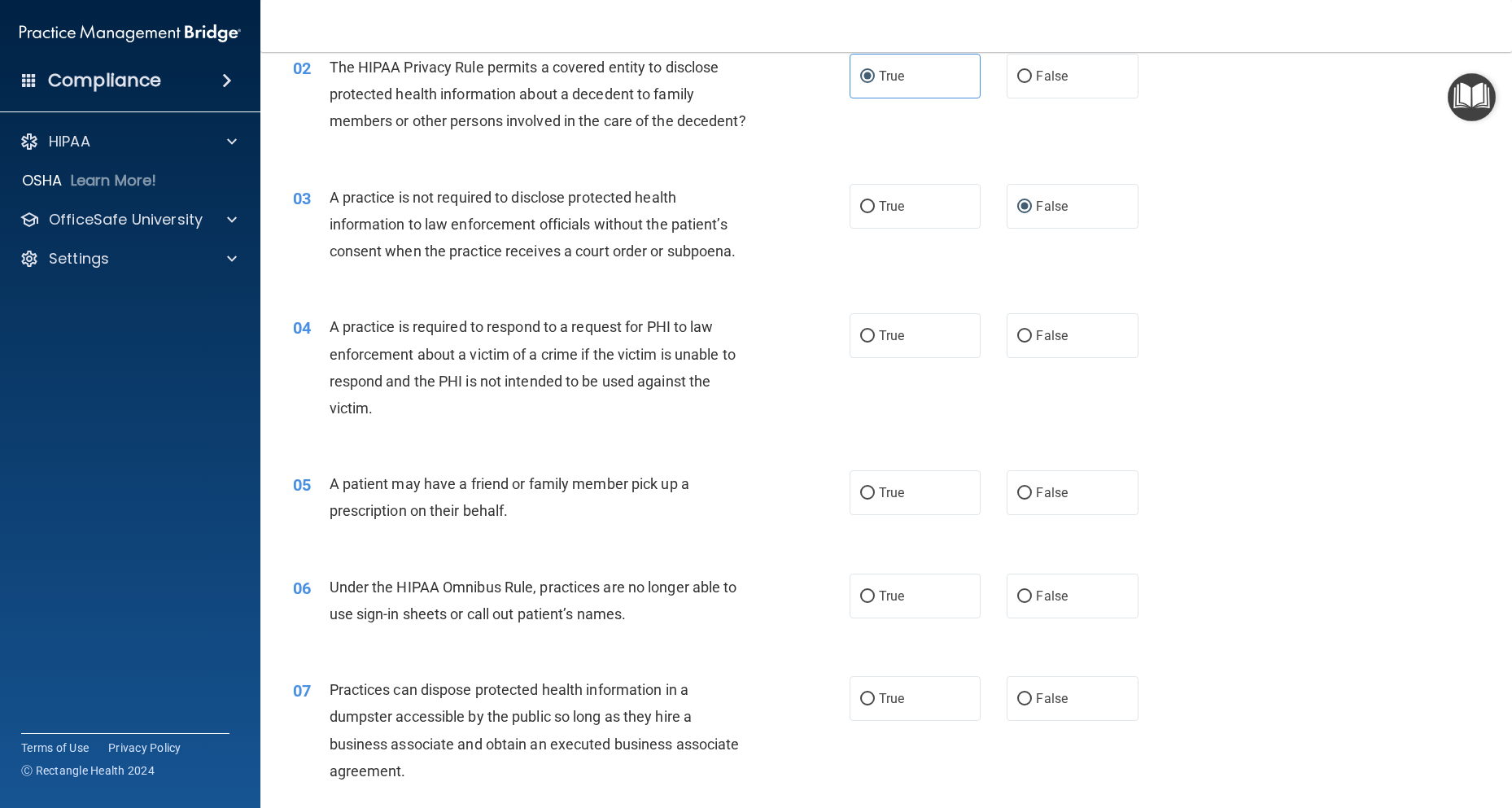 scroll, scrollTop: 244, scrollLeft: 0, axis: vertical 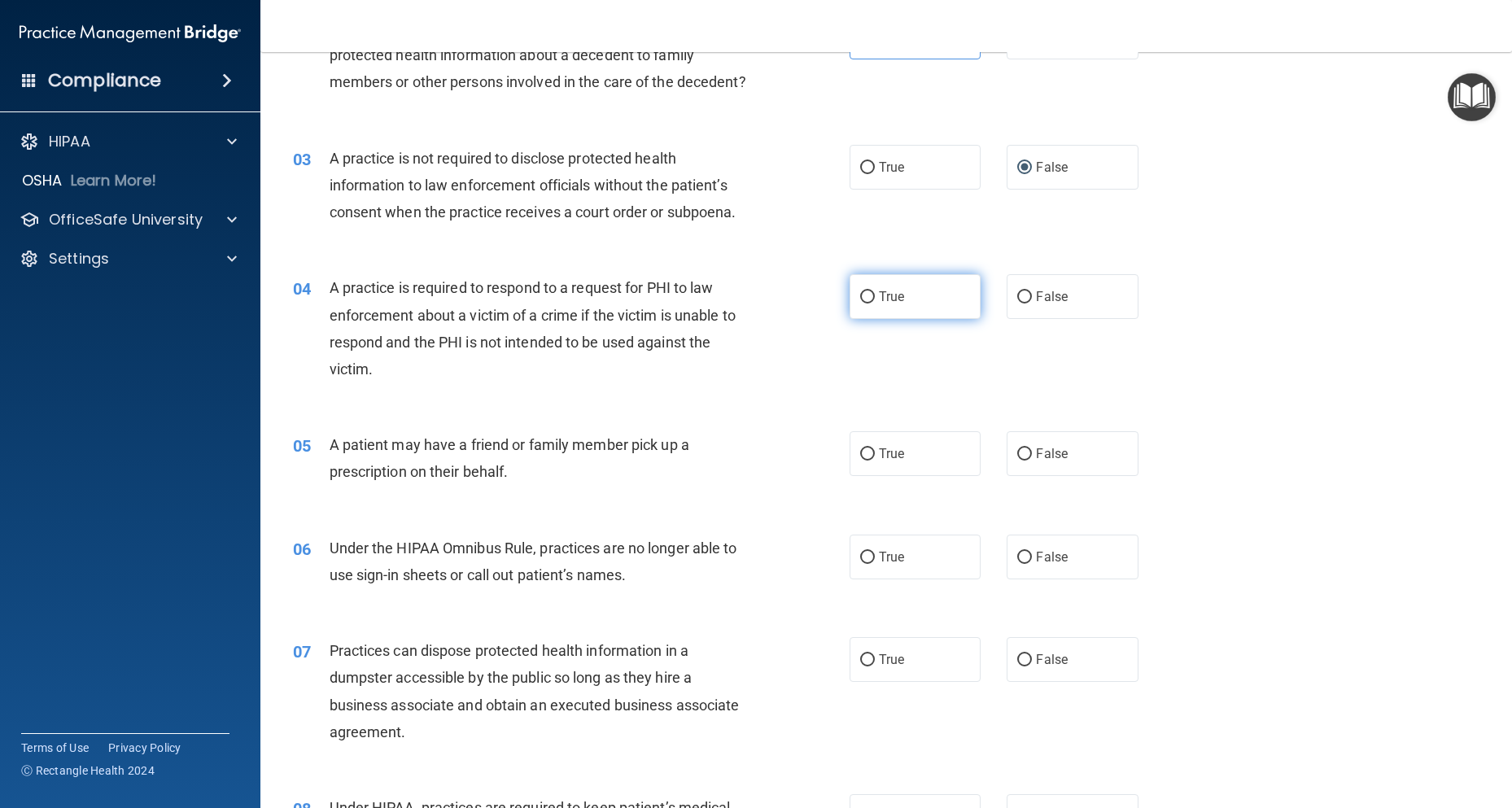 click on "True" at bounding box center [891, 296] 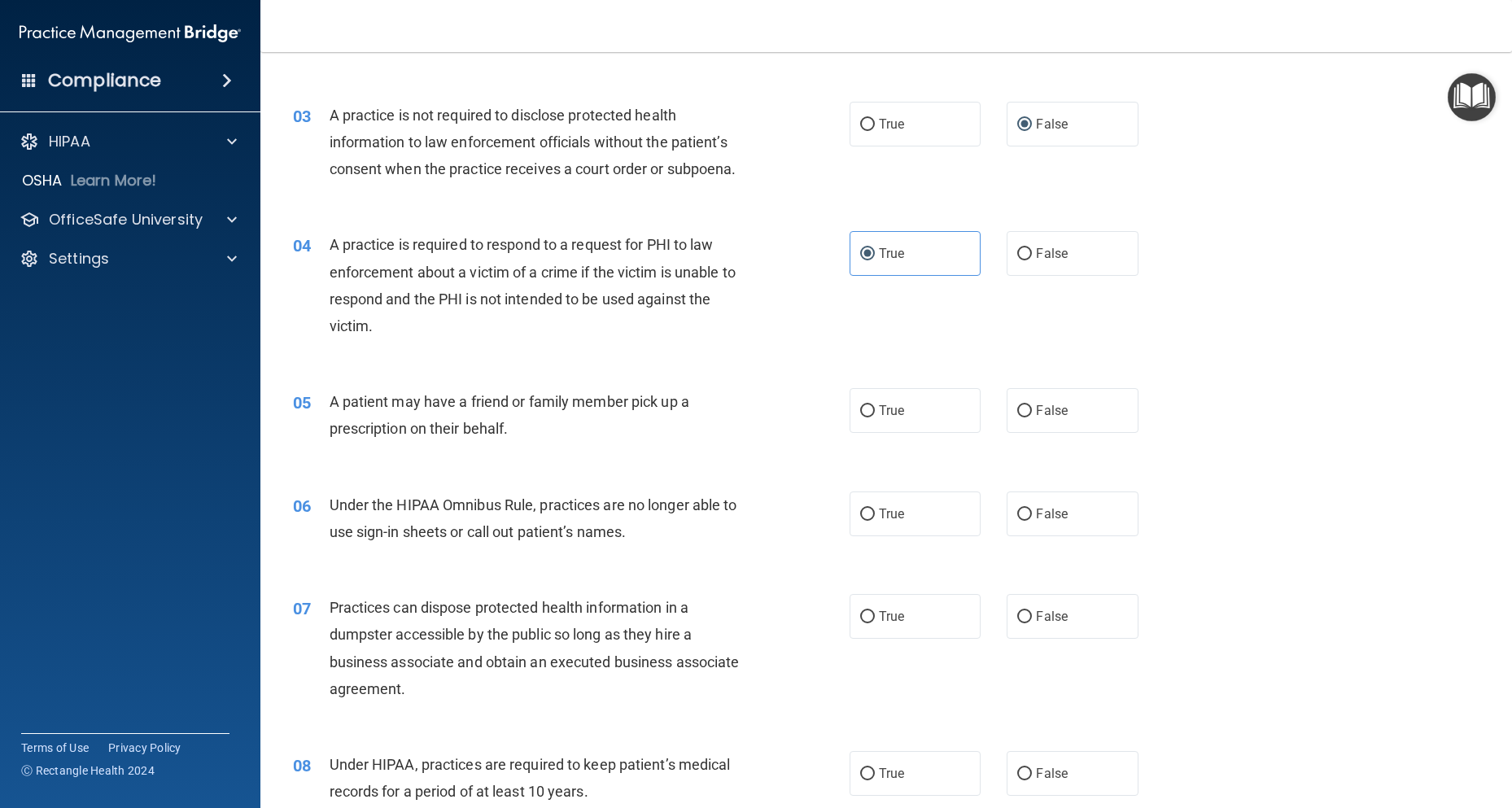 scroll, scrollTop: 325, scrollLeft: 0, axis: vertical 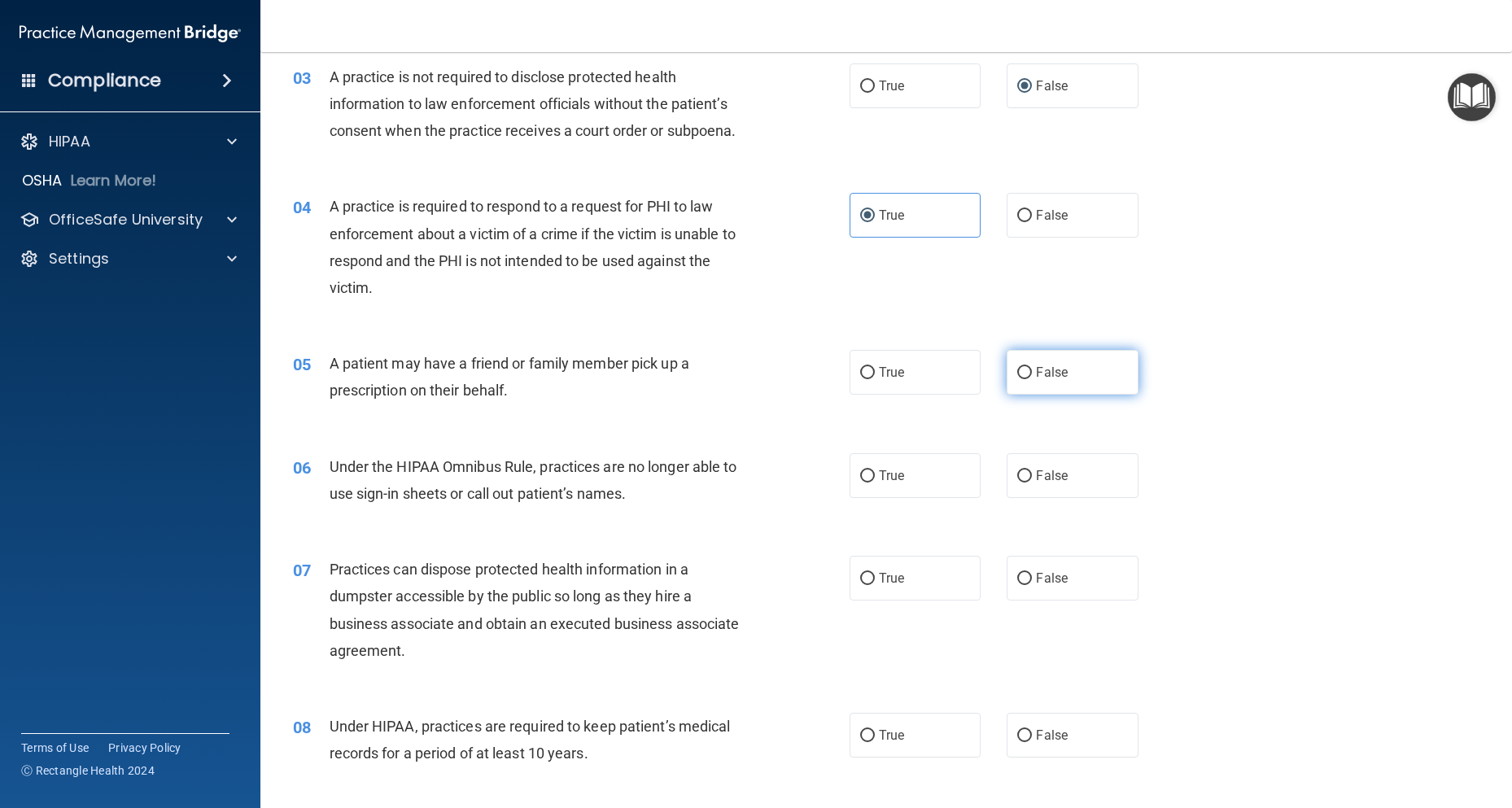 click on "False" at bounding box center (1072, 372) 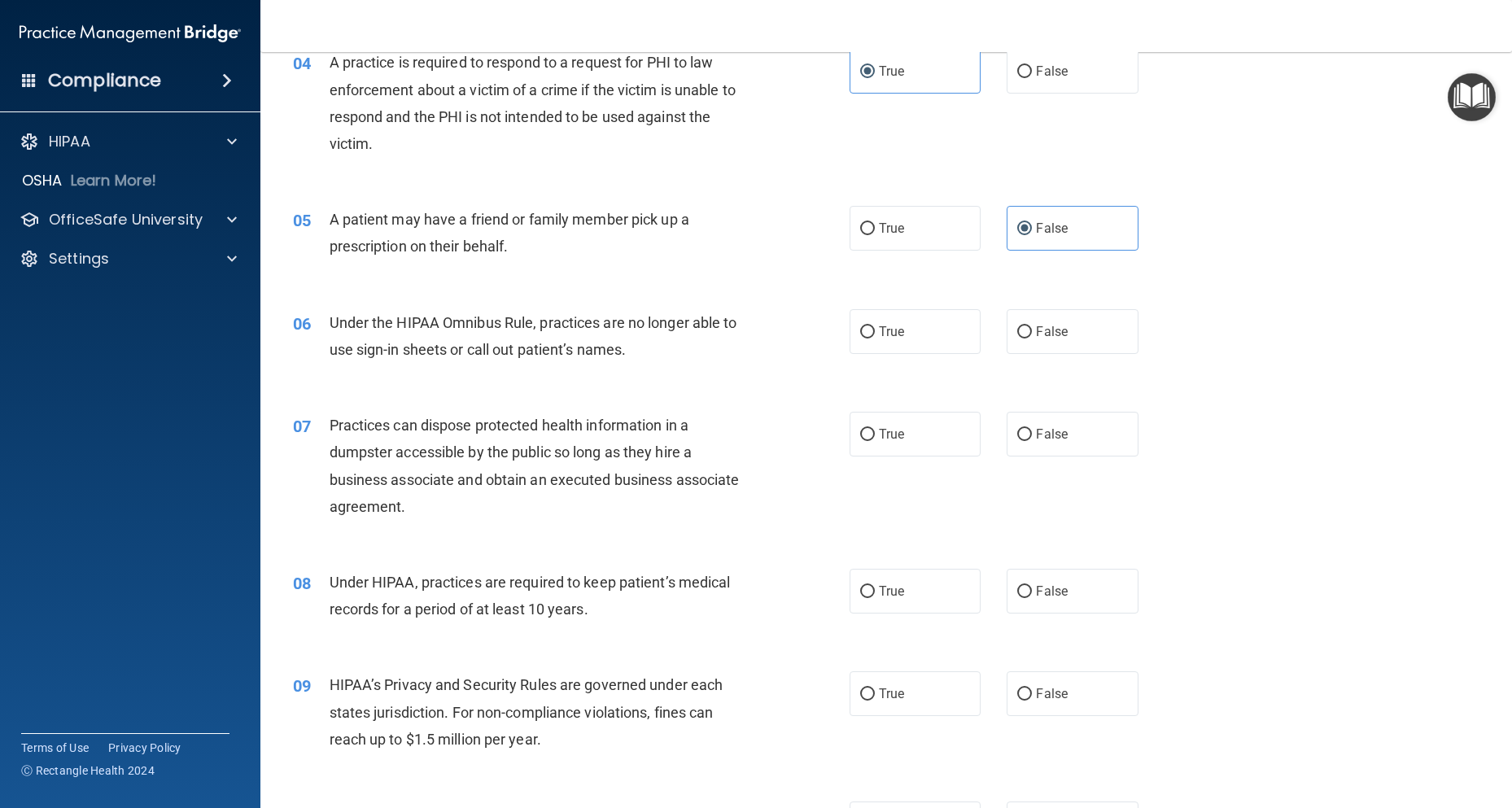 scroll, scrollTop: 488, scrollLeft: 0, axis: vertical 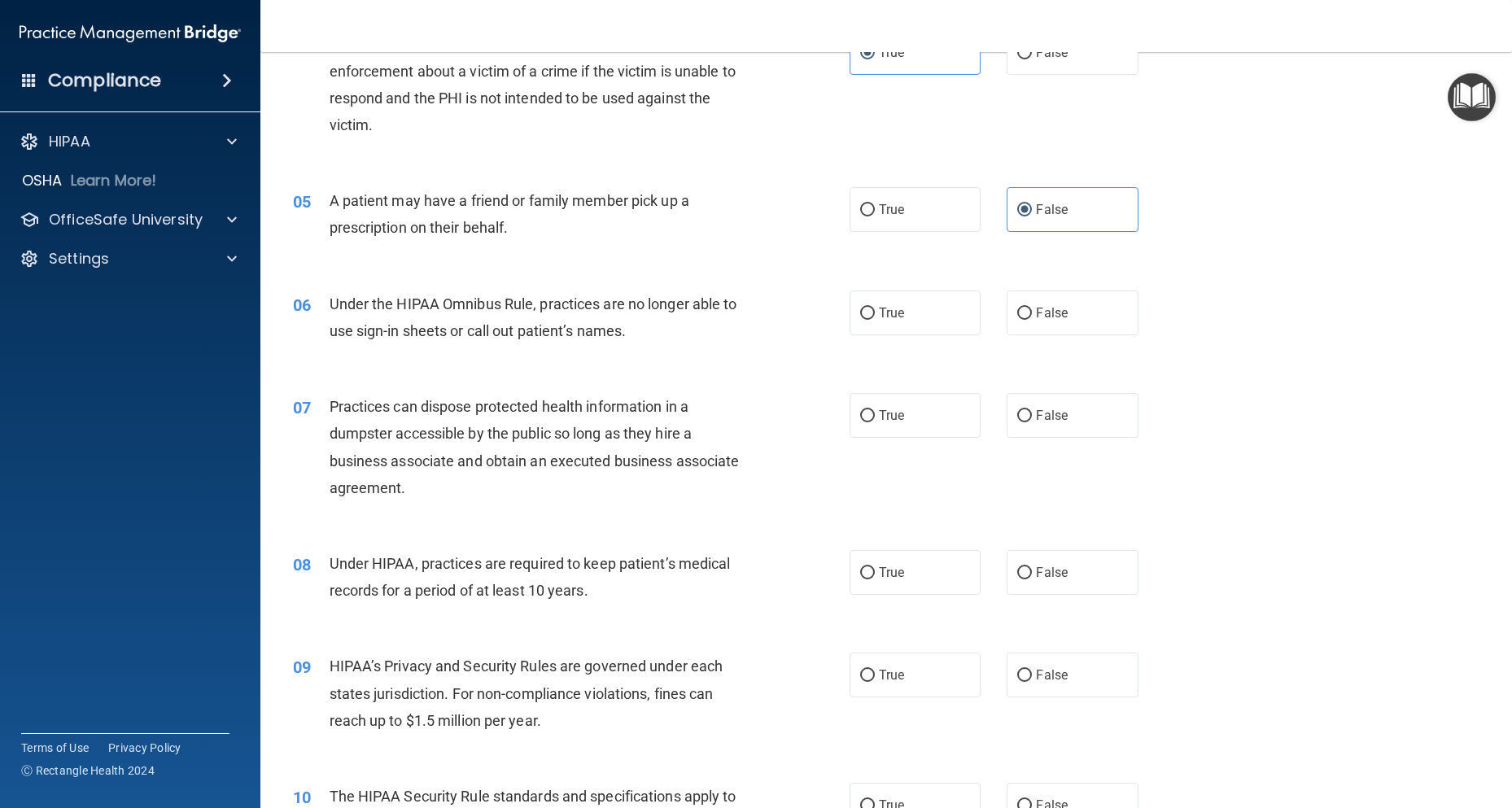 drag, startPoint x: 884, startPoint y: 316, endPoint x: 851, endPoint y: 340, distance: 41 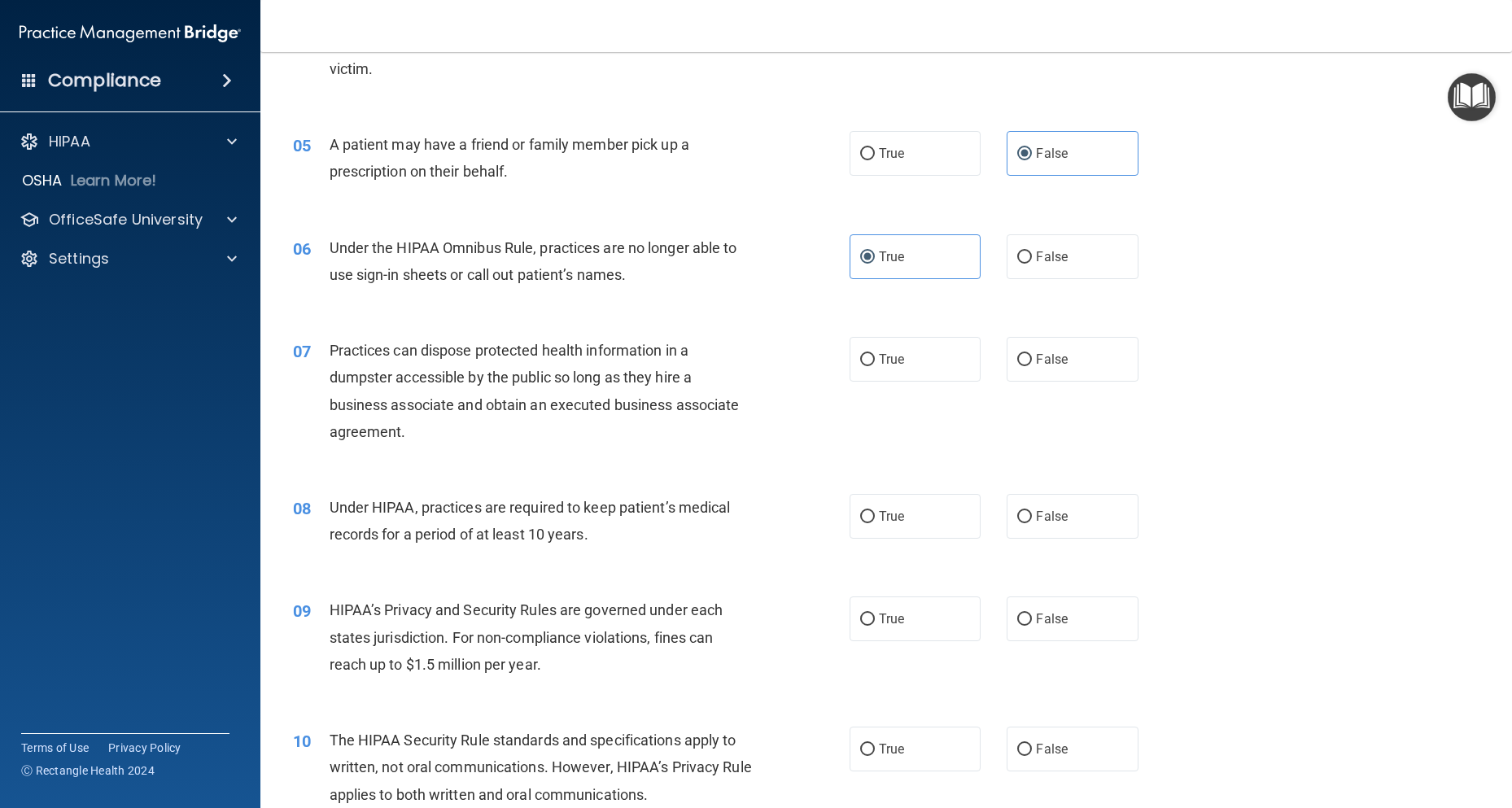 scroll, scrollTop: 570, scrollLeft: 0, axis: vertical 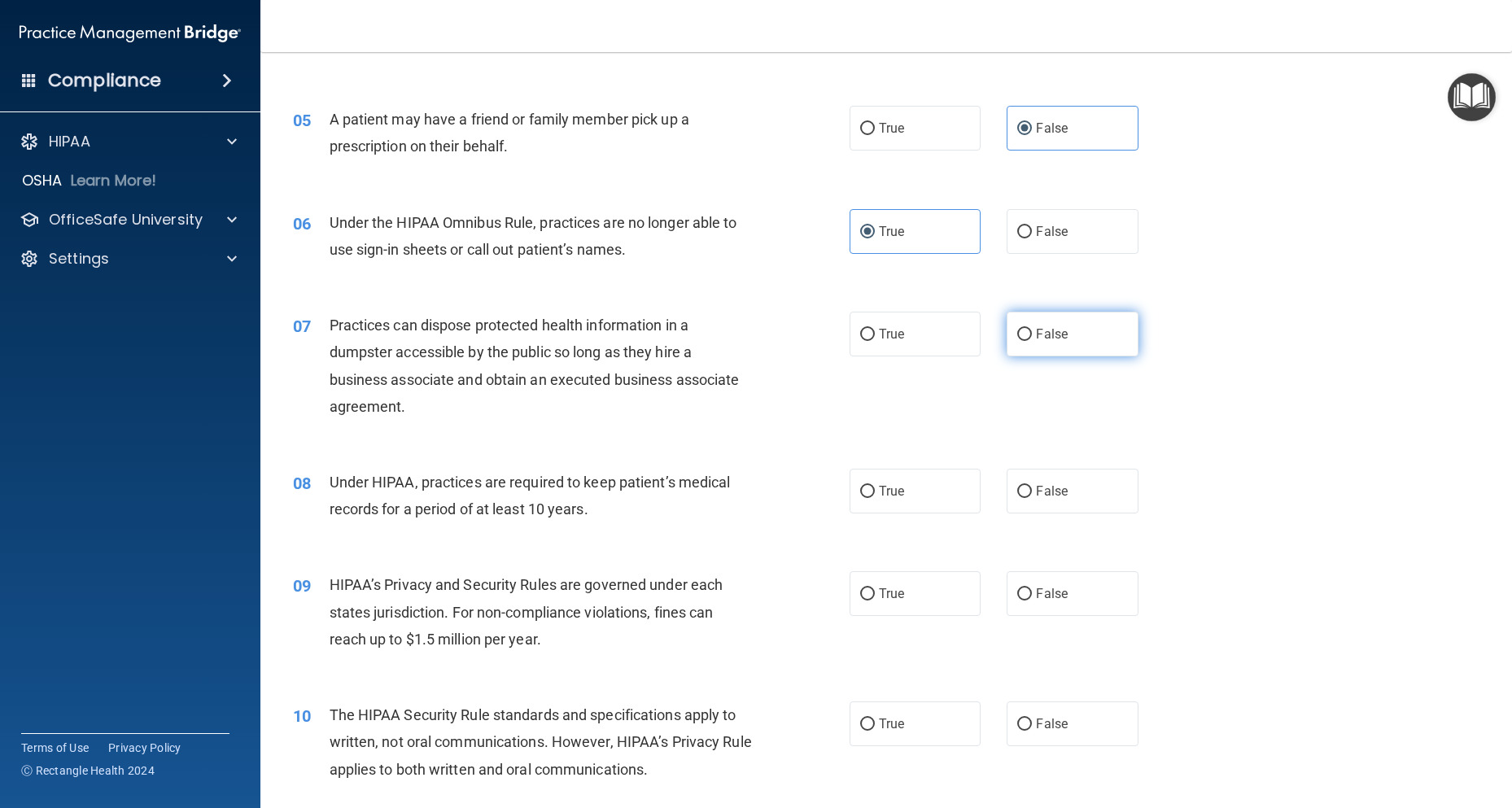 click on "False" at bounding box center [1051, 334] 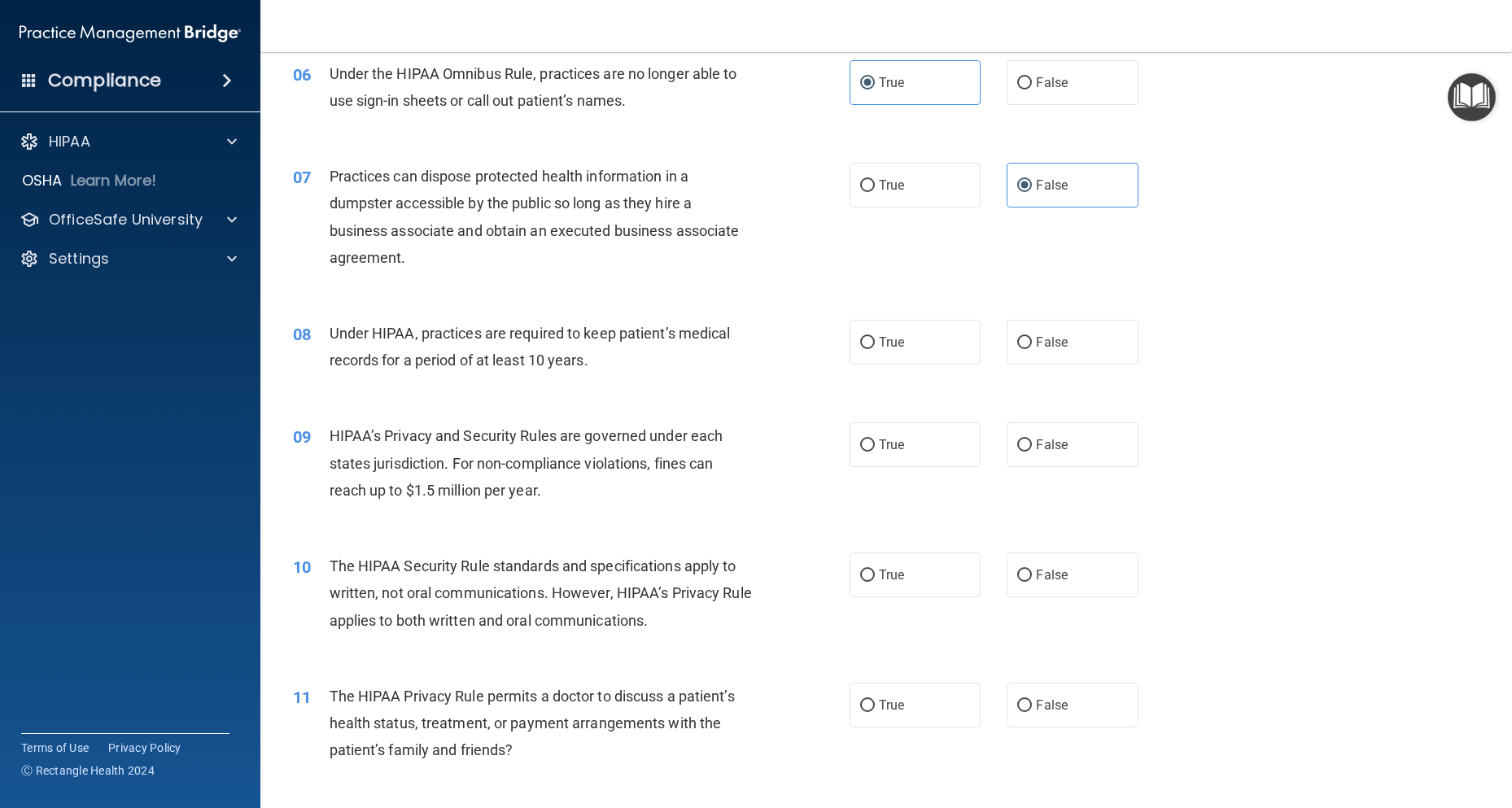 scroll, scrollTop: 732, scrollLeft: 0, axis: vertical 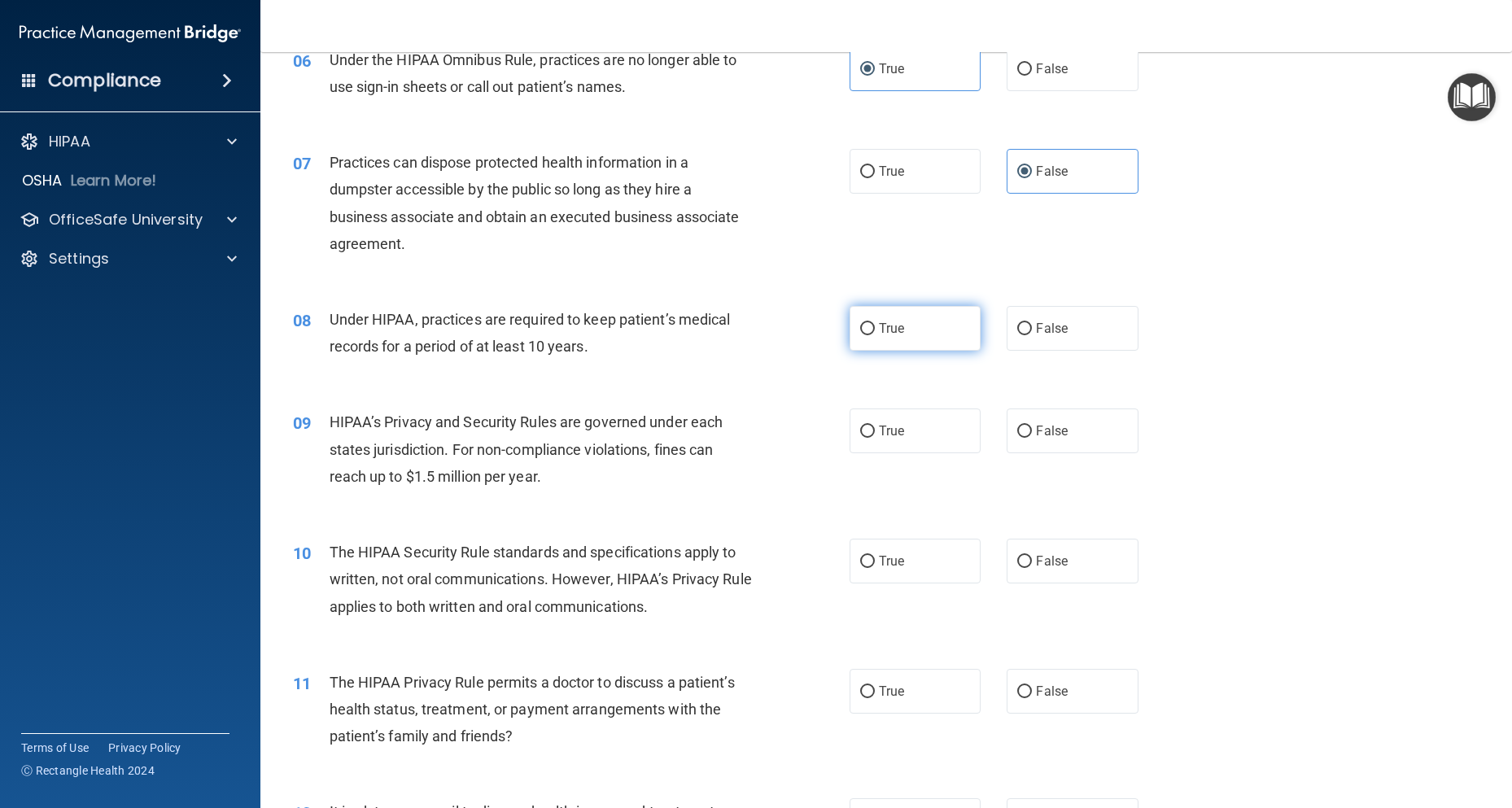 click on "True" at bounding box center [915, 328] 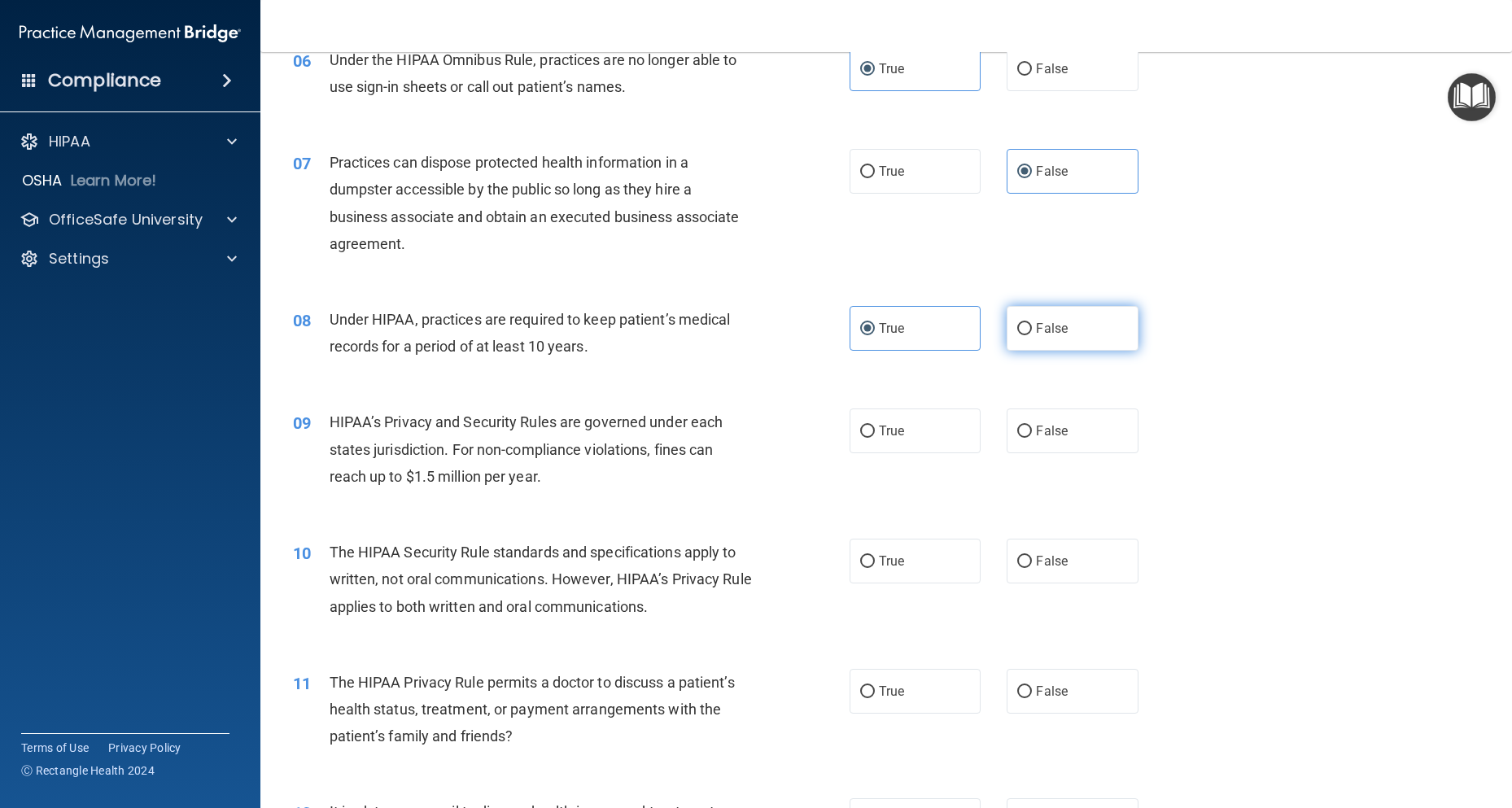 click on "False" at bounding box center (1072, 328) 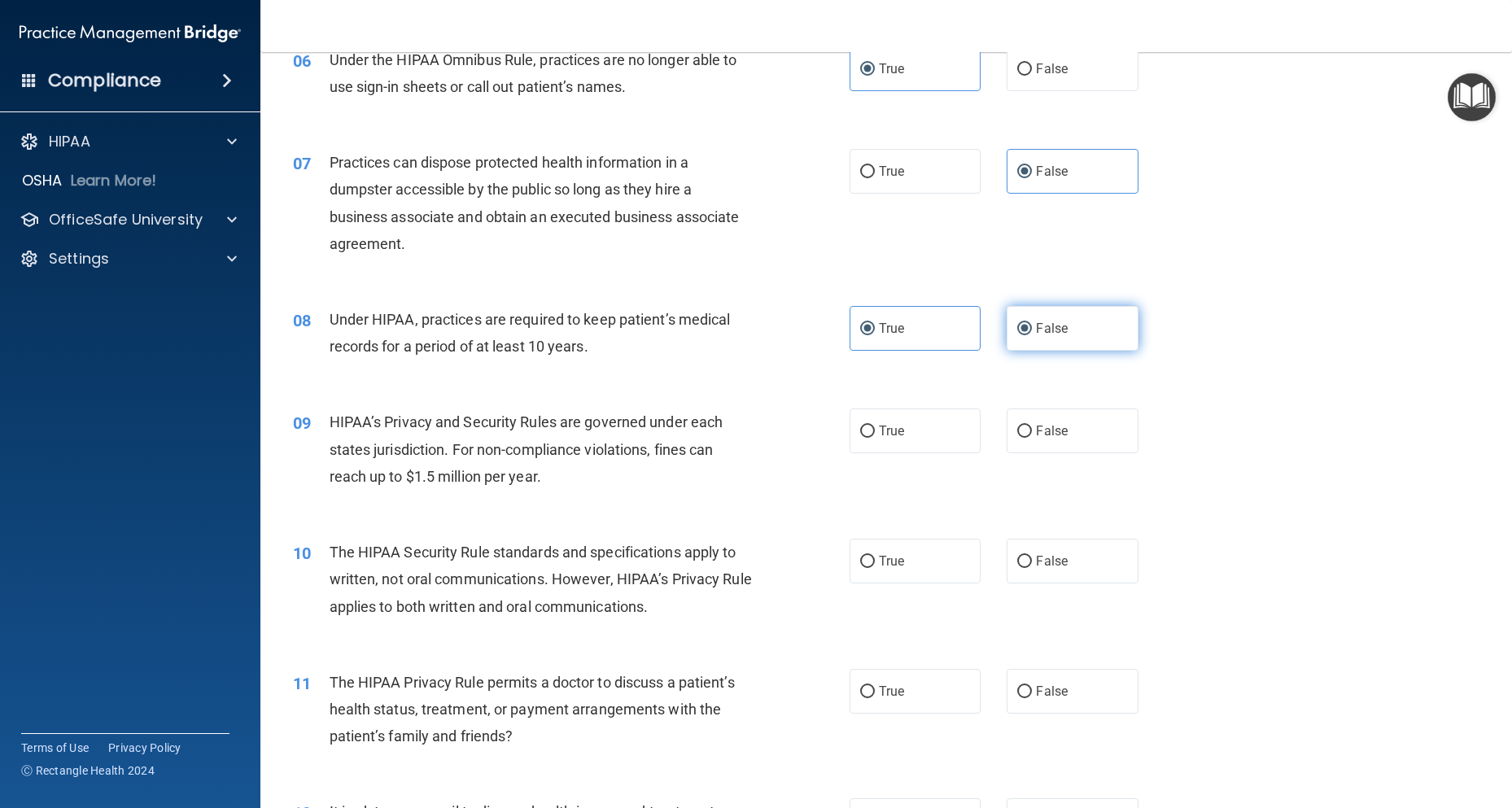 radio on "false" 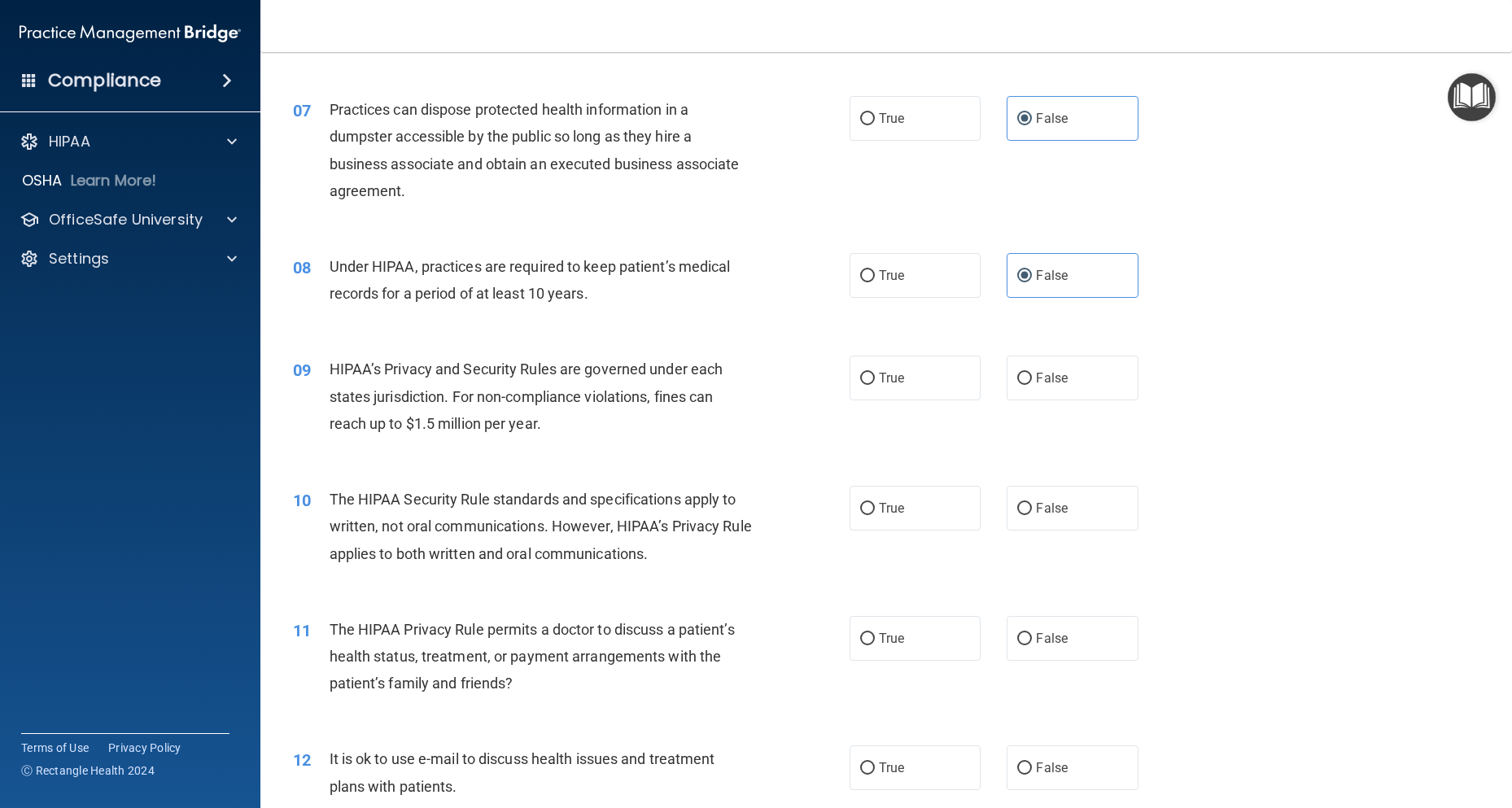 scroll, scrollTop: 814, scrollLeft: 0, axis: vertical 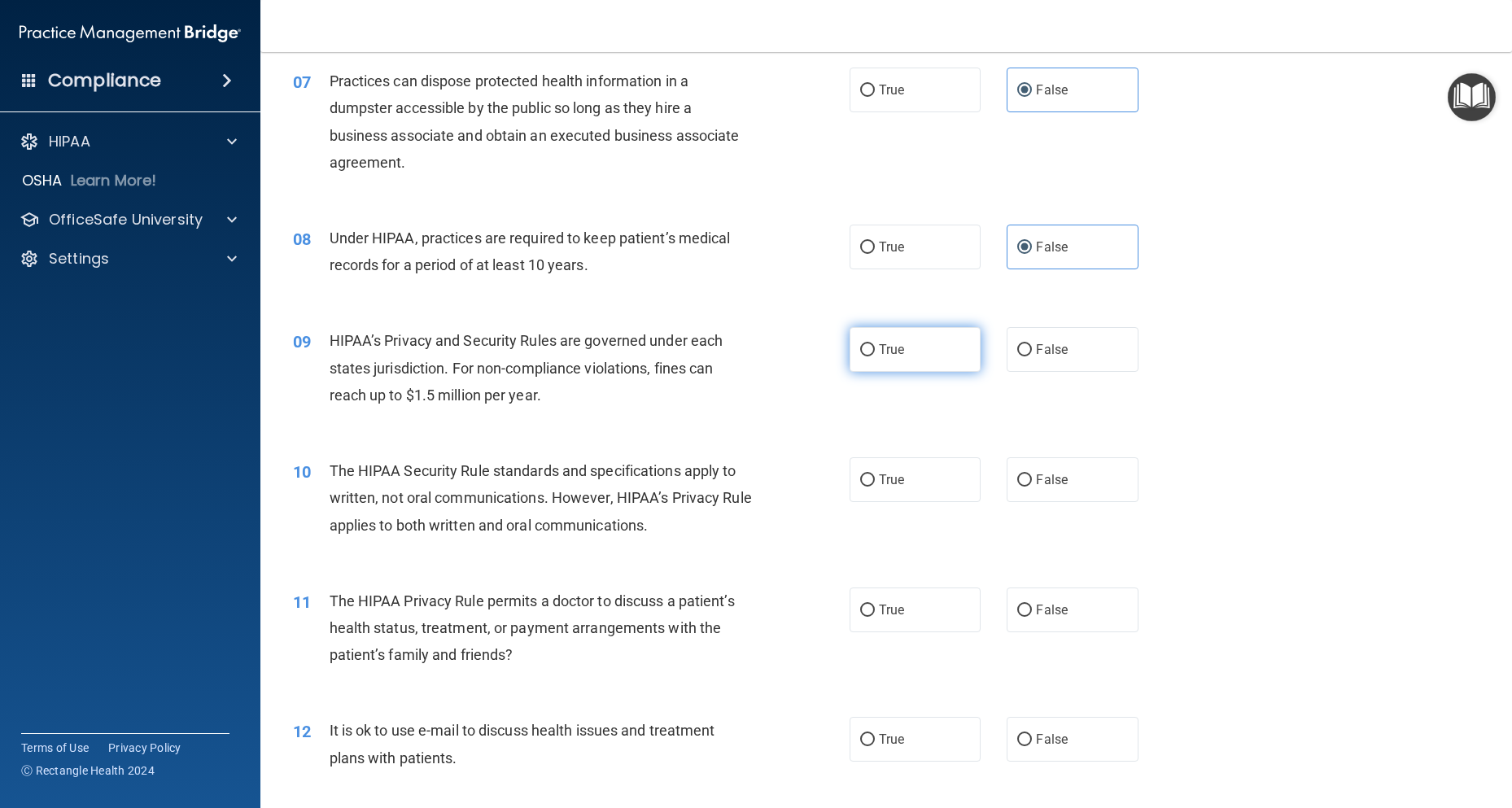 click on "True" at bounding box center (915, 349) 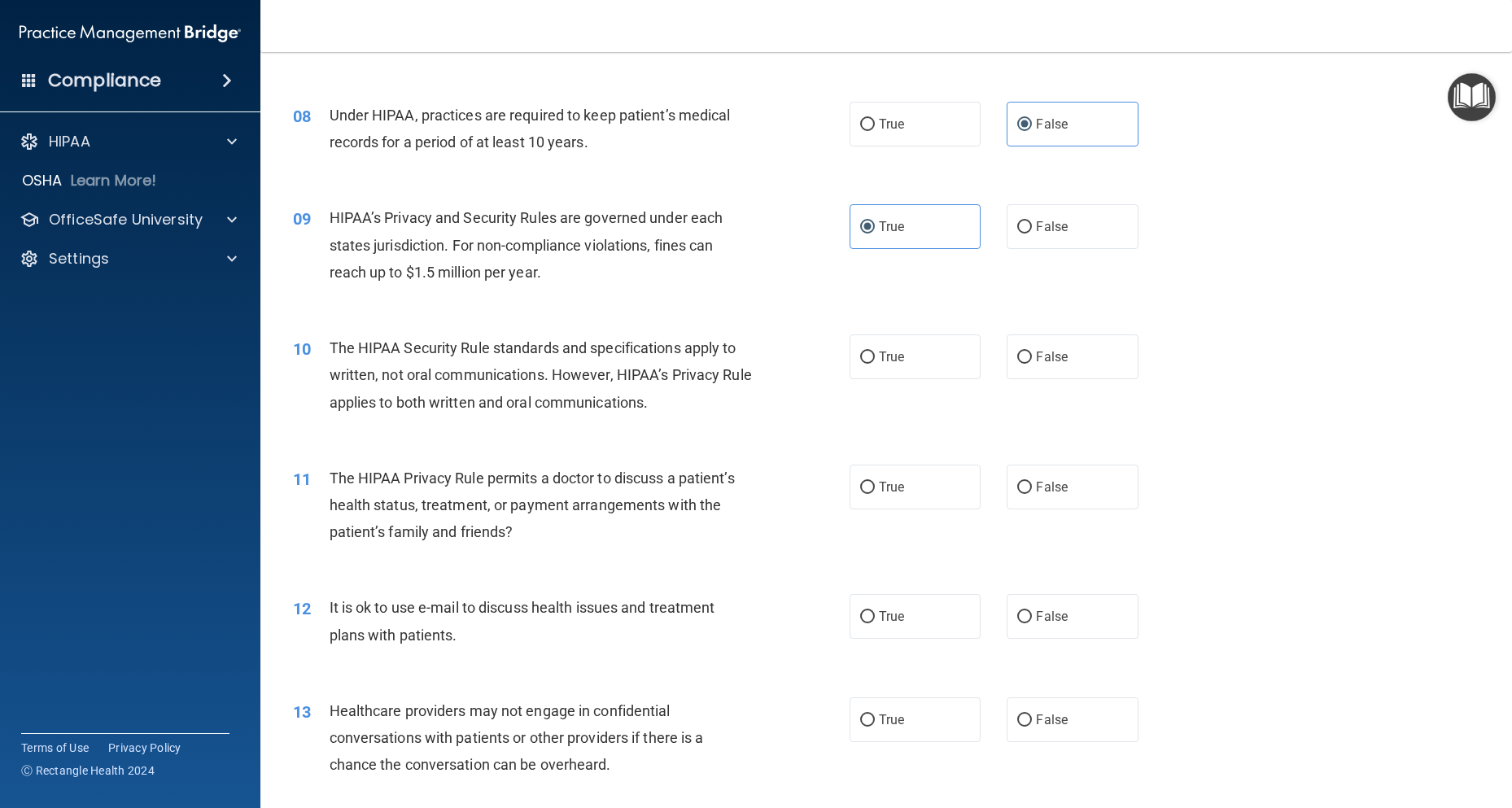 scroll, scrollTop: 976, scrollLeft: 0, axis: vertical 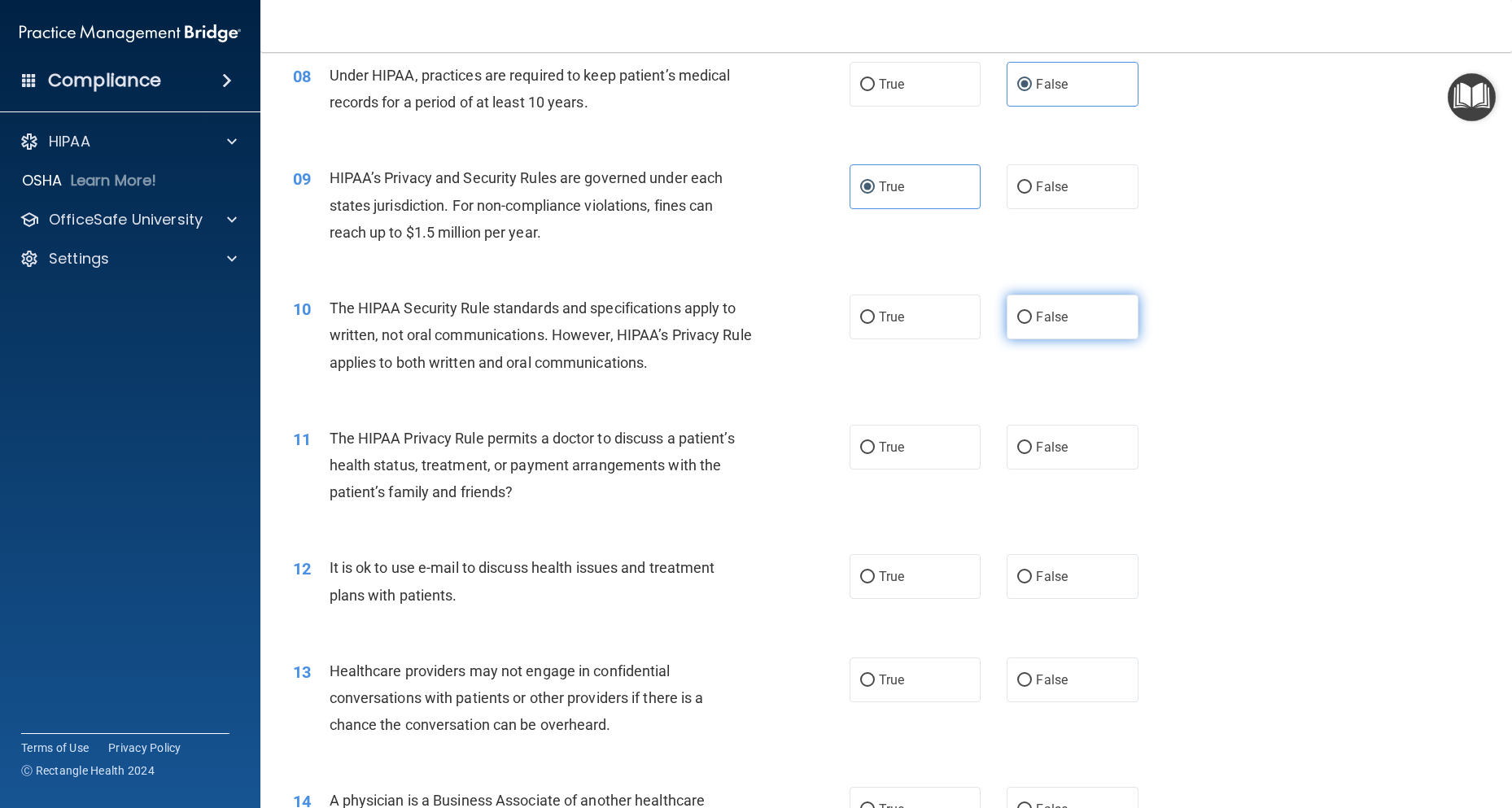 click on "False" at bounding box center (1051, 317) 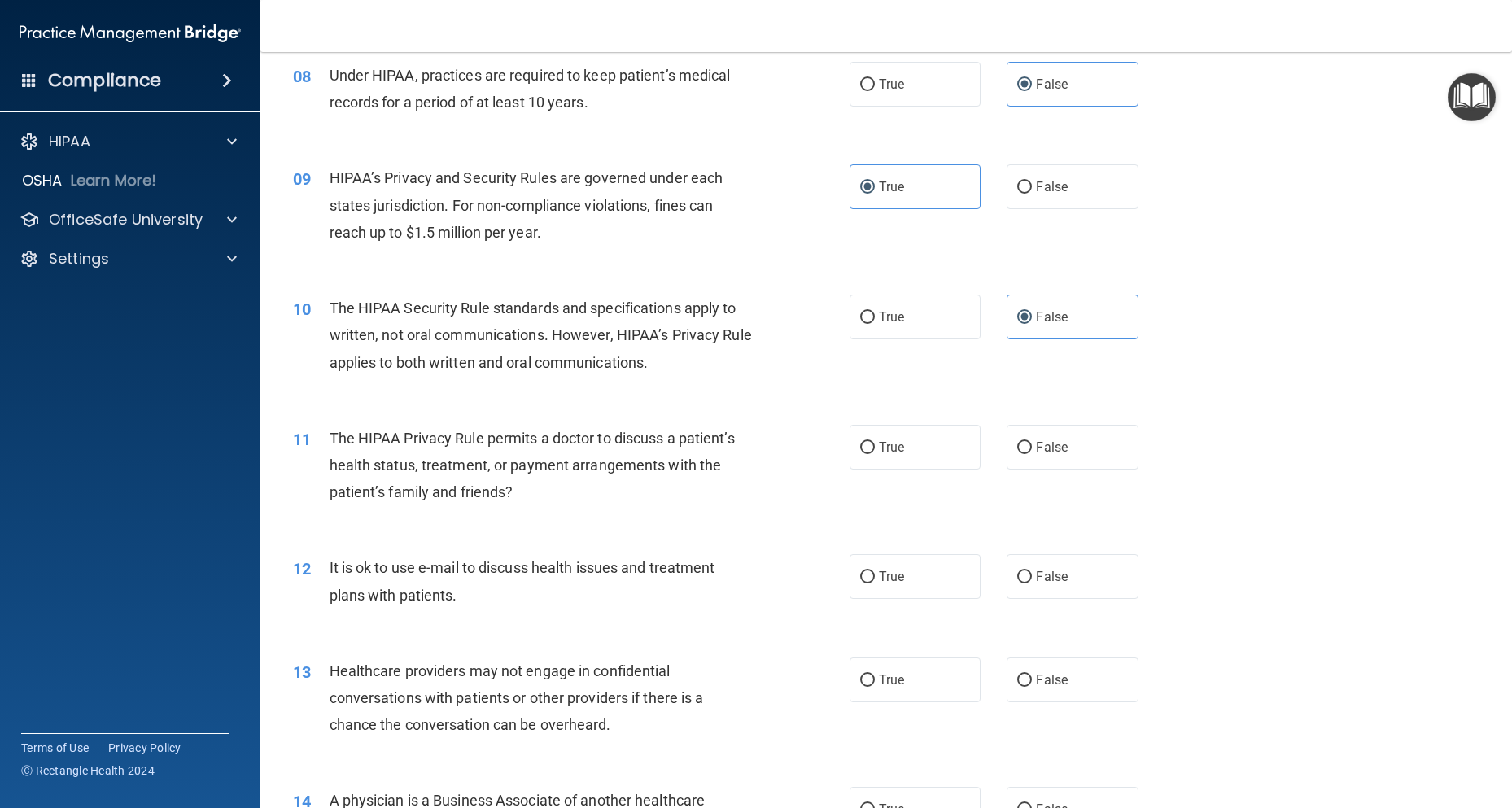 scroll, scrollTop: 1058, scrollLeft: 0, axis: vertical 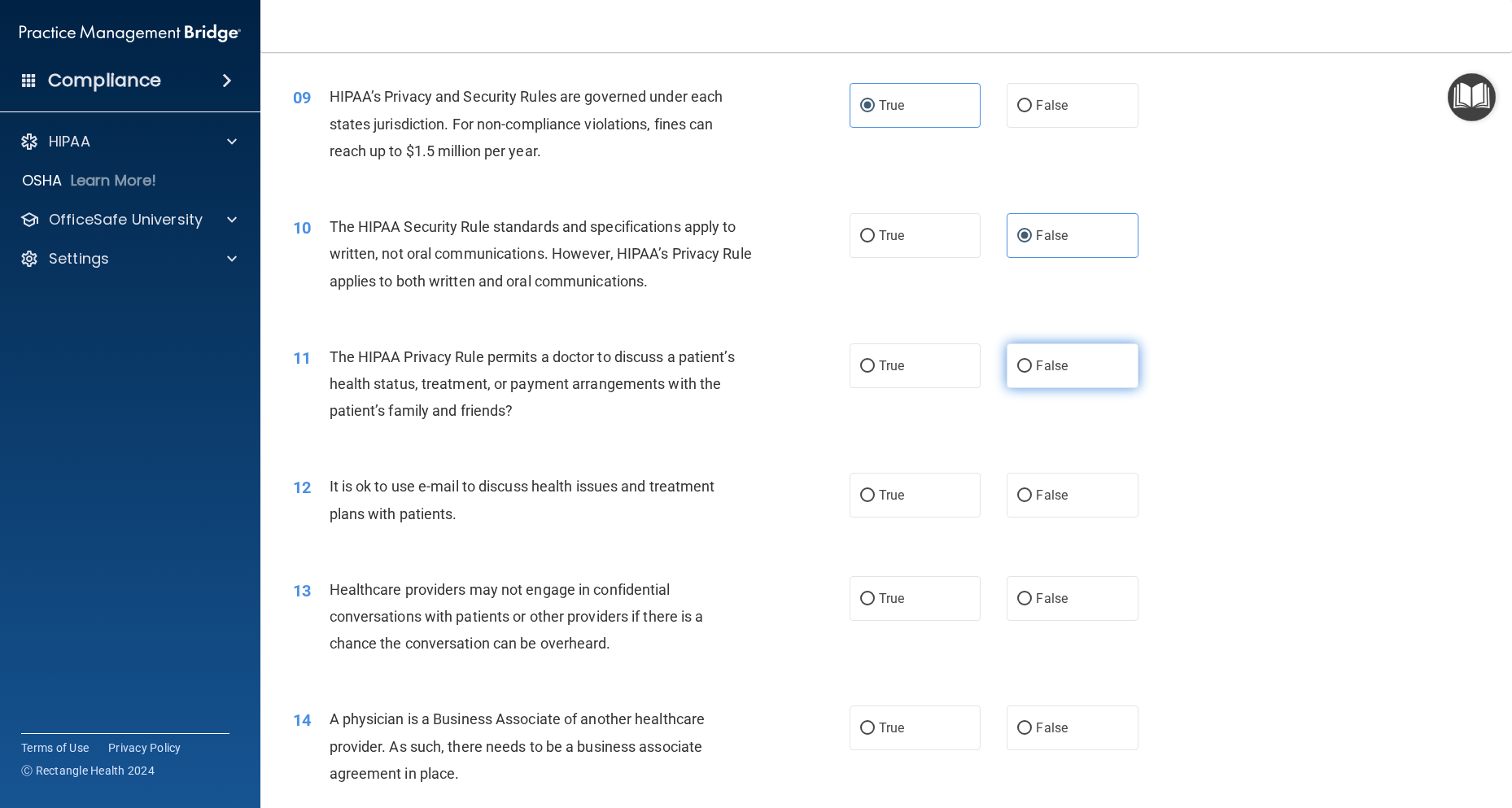 click on "False" at bounding box center [1072, 365] 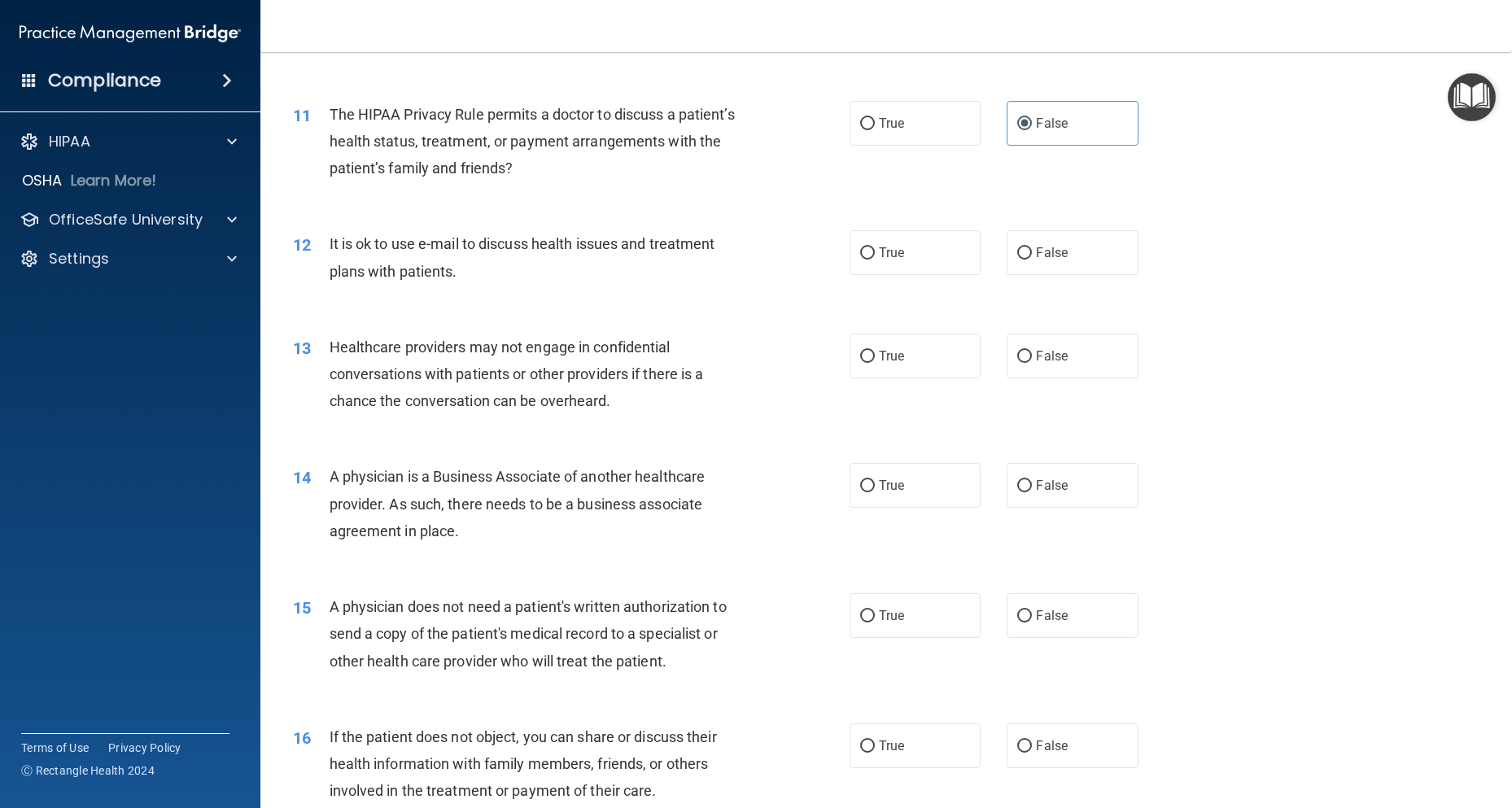 scroll, scrollTop: 1302, scrollLeft: 0, axis: vertical 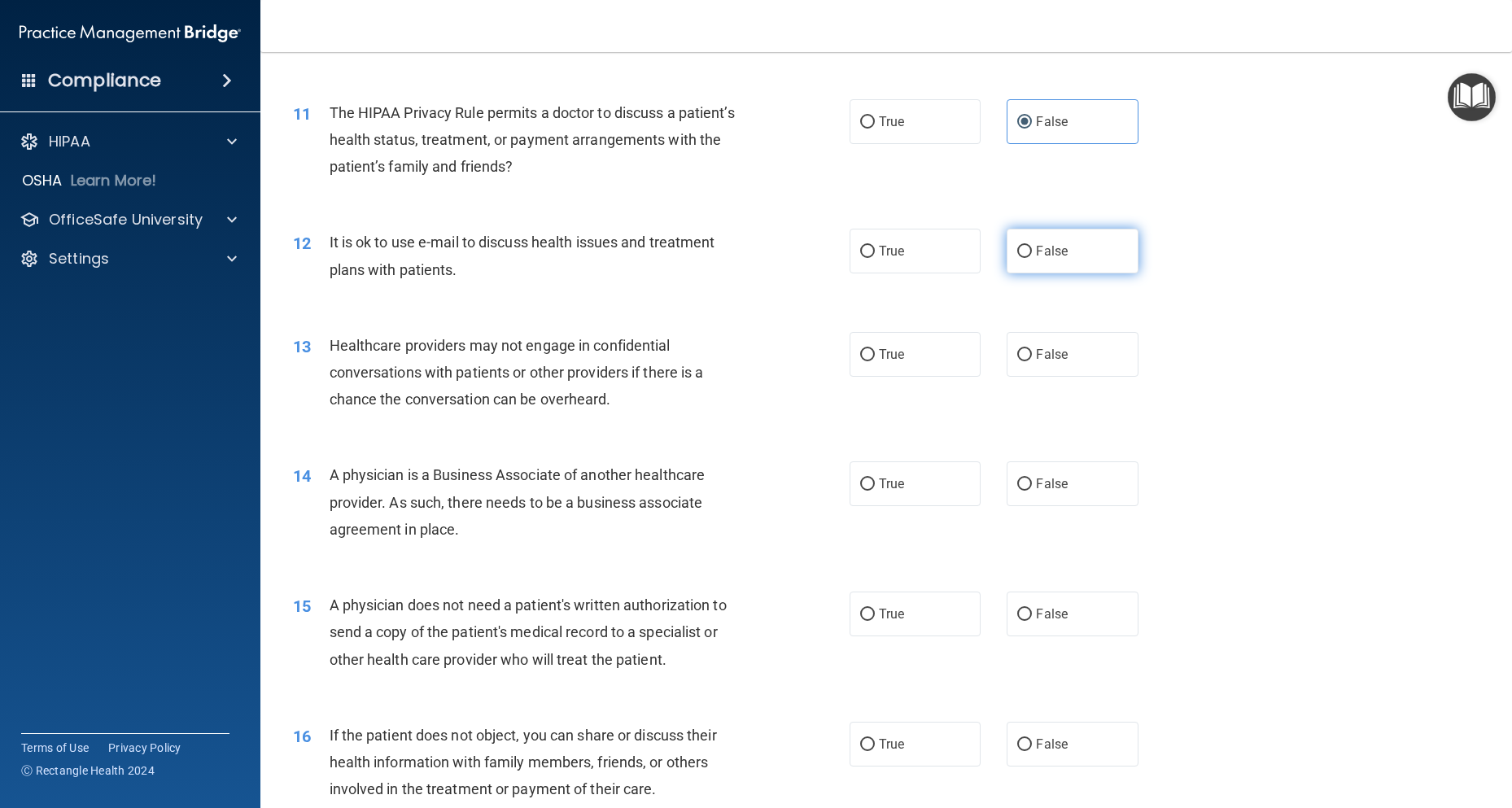 click on "False" at bounding box center [1025, 251] 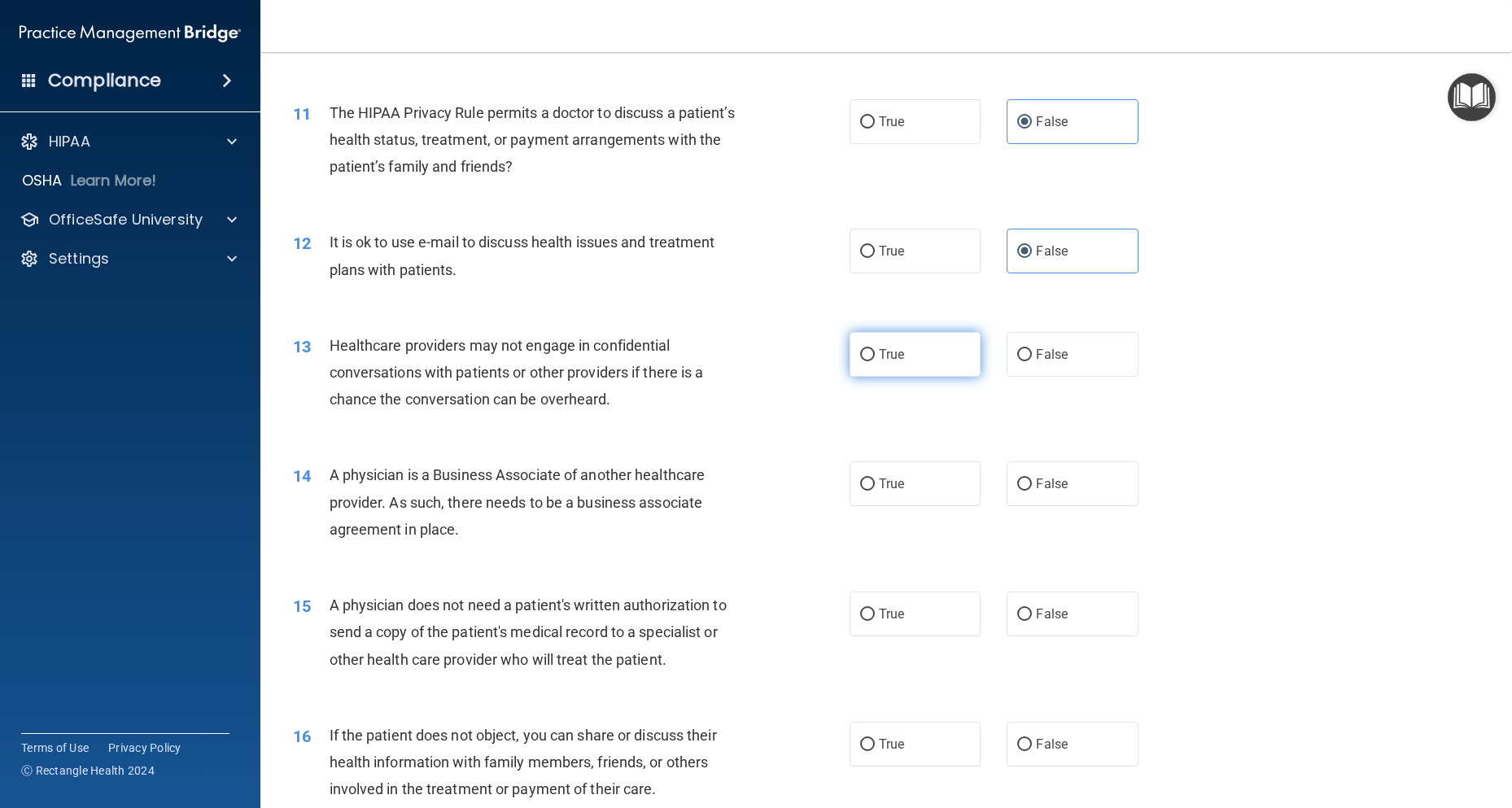 click on "True" at bounding box center [915, 354] 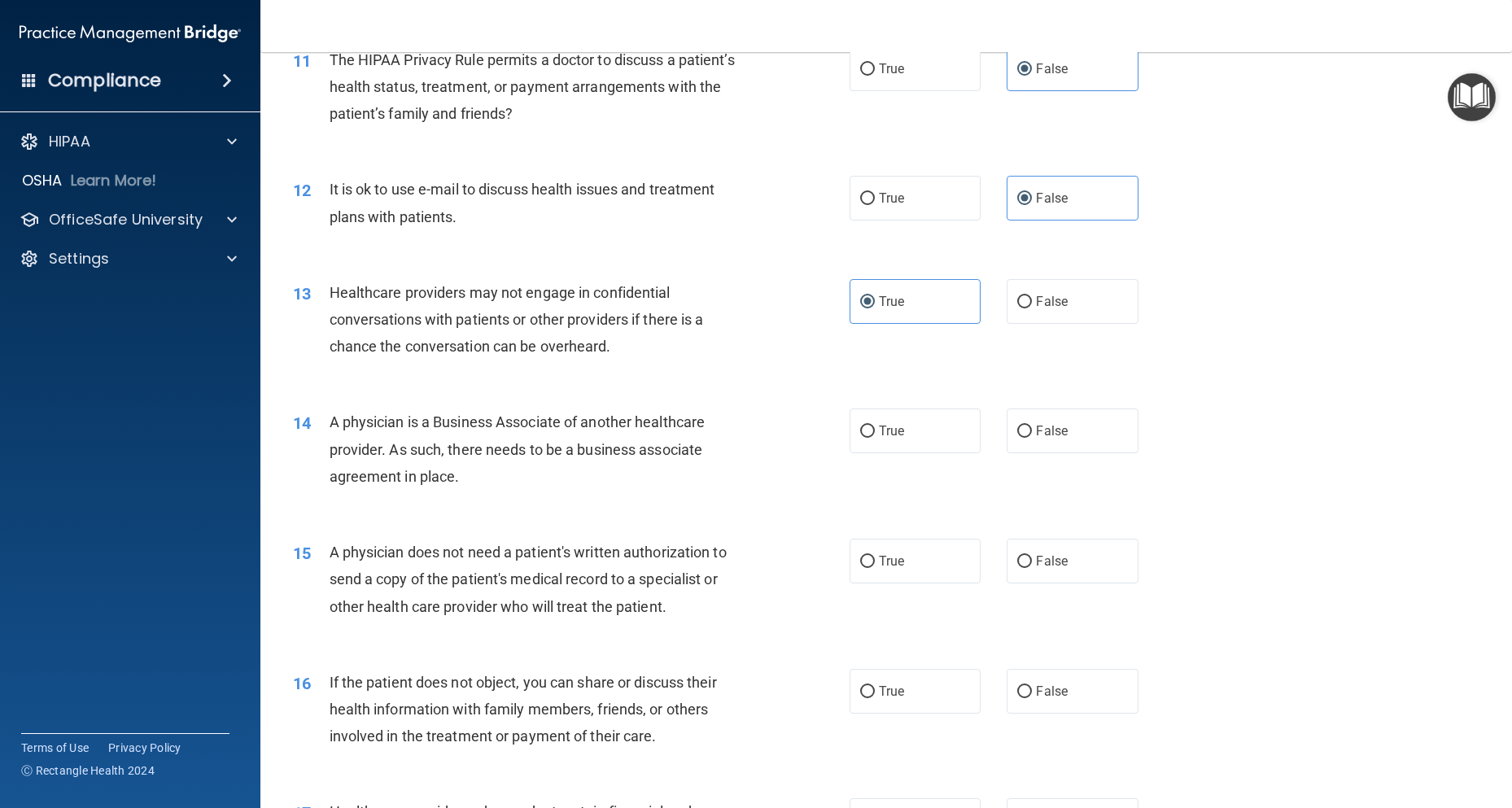 scroll, scrollTop: 1465, scrollLeft: 0, axis: vertical 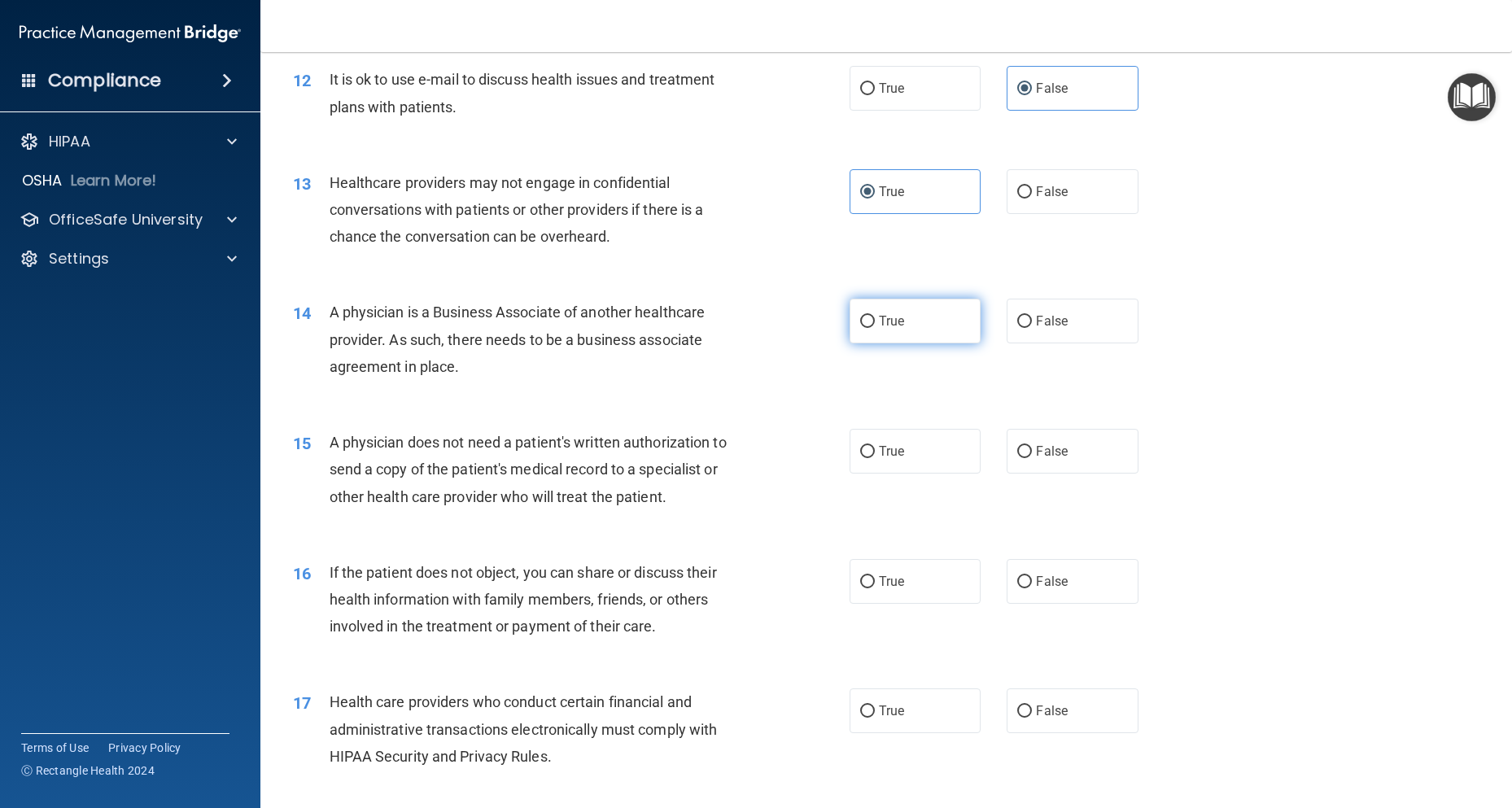 click on "True" at bounding box center [915, 321] 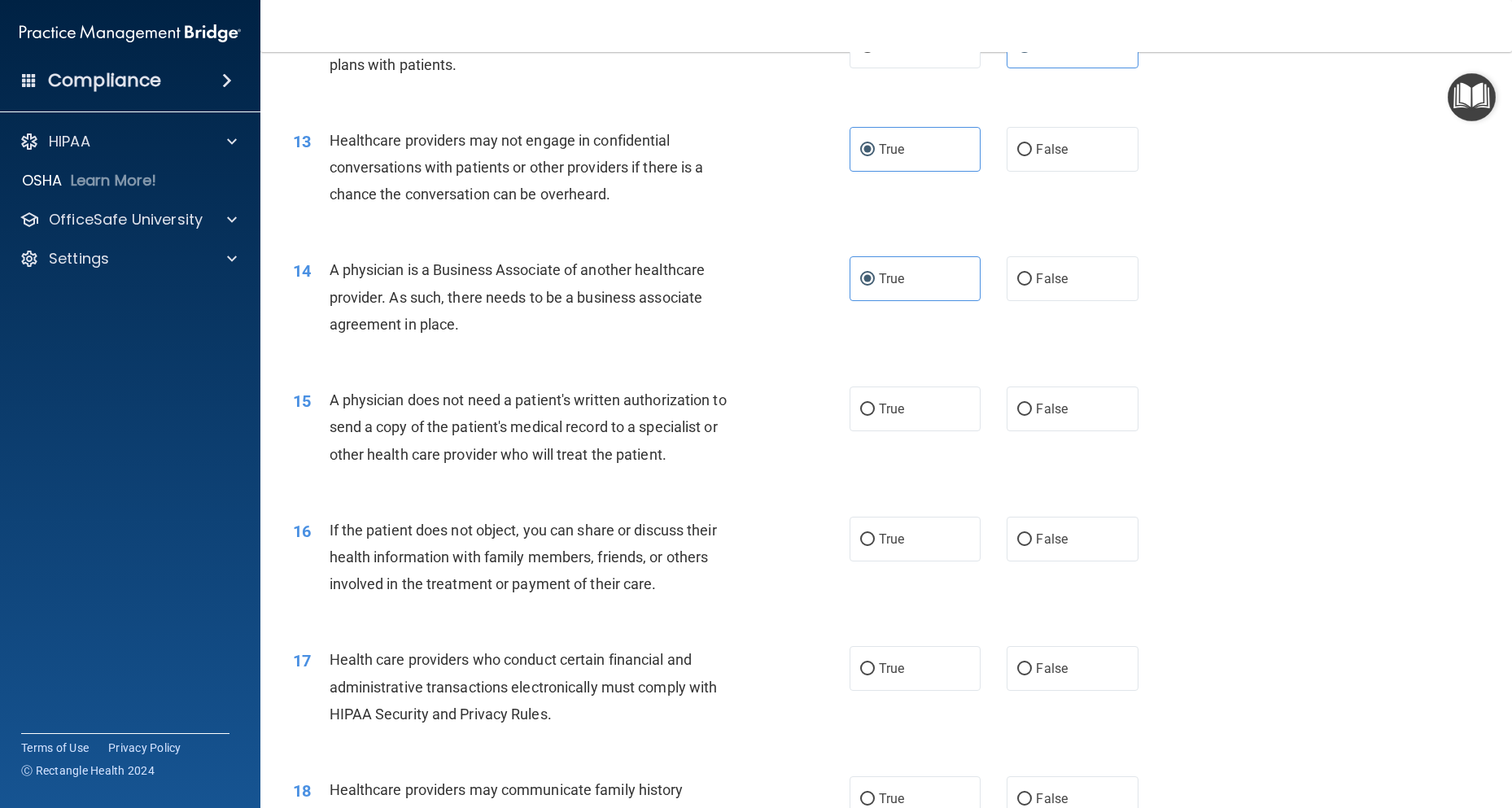scroll, scrollTop: 1546, scrollLeft: 0, axis: vertical 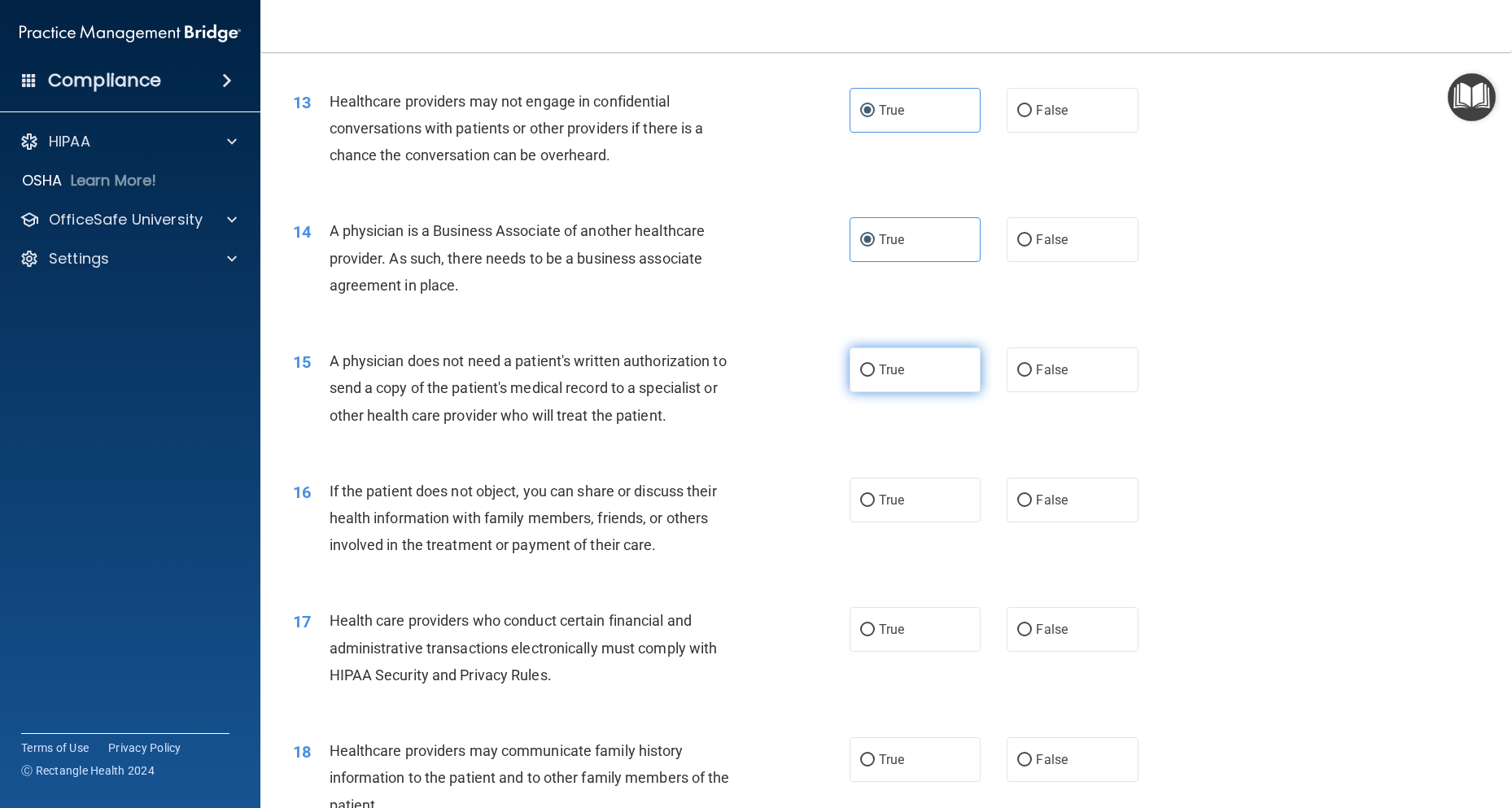 click on "True" at bounding box center [891, 369] 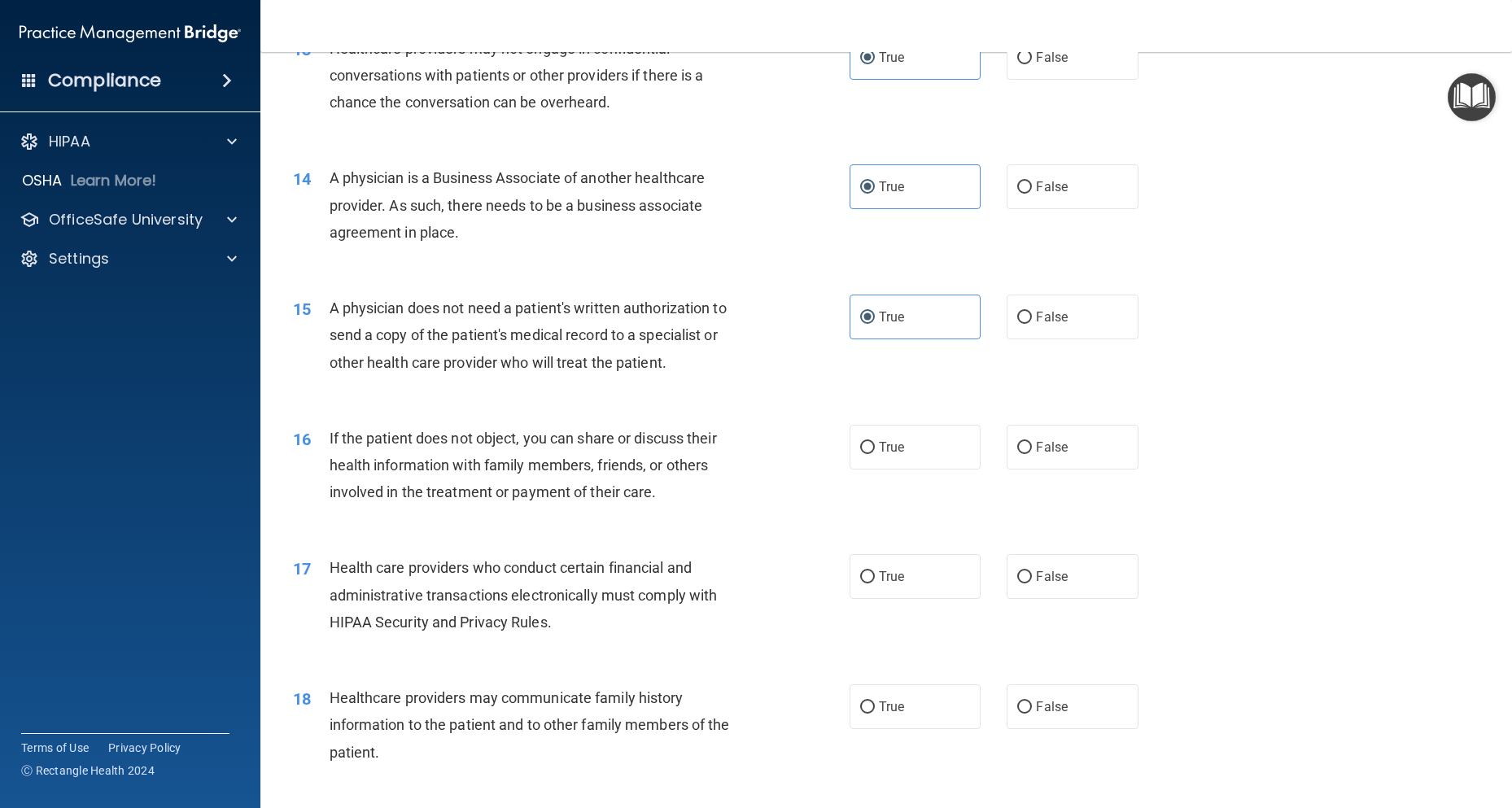 scroll, scrollTop: 1627, scrollLeft: 0, axis: vertical 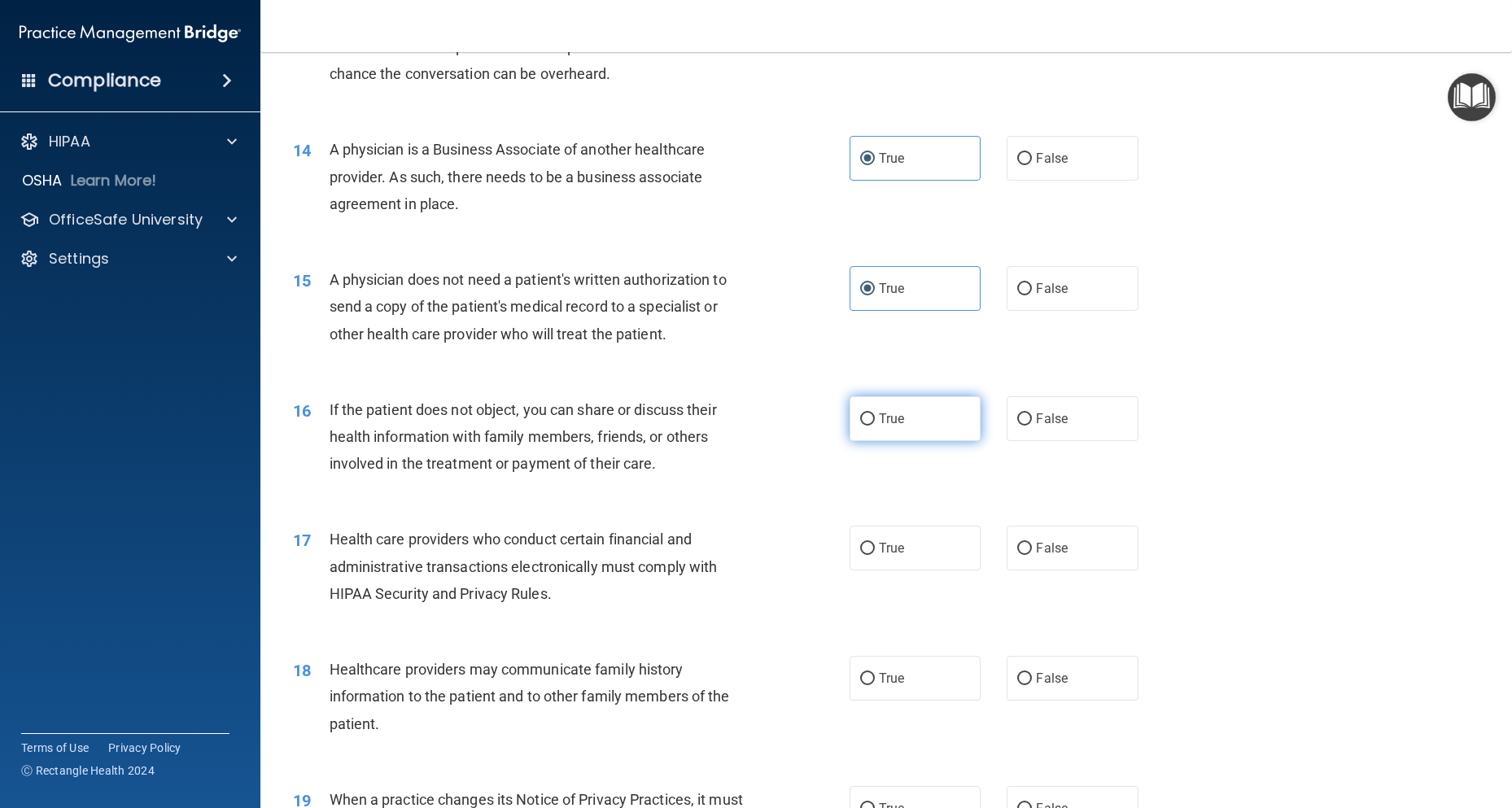 drag, startPoint x: 1036, startPoint y: 431, endPoint x: 970, endPoint y: 434, distance: 66.068147 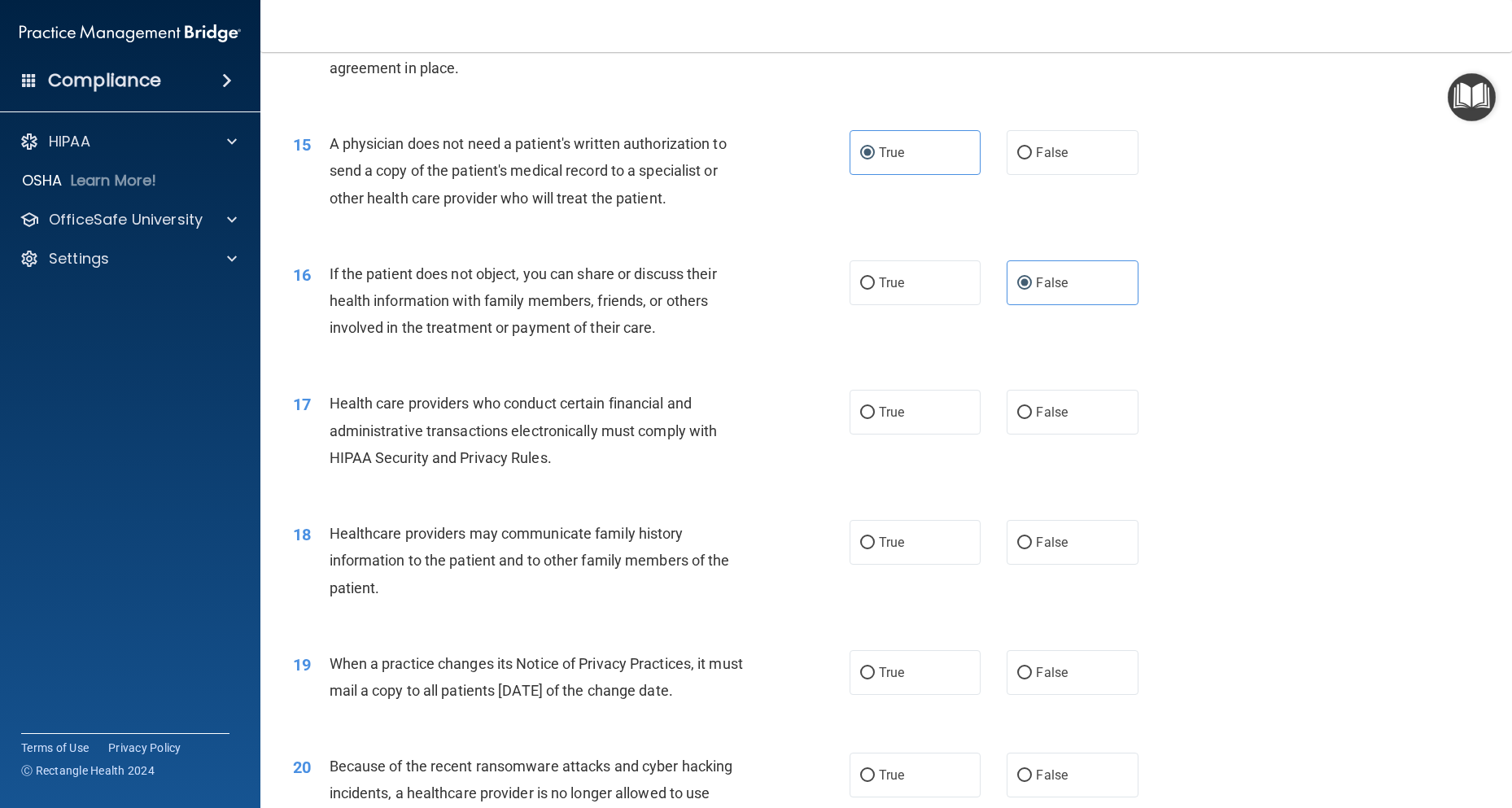 scroll, scrollTop: 1790, scrollLeft: 0, axis: vertical 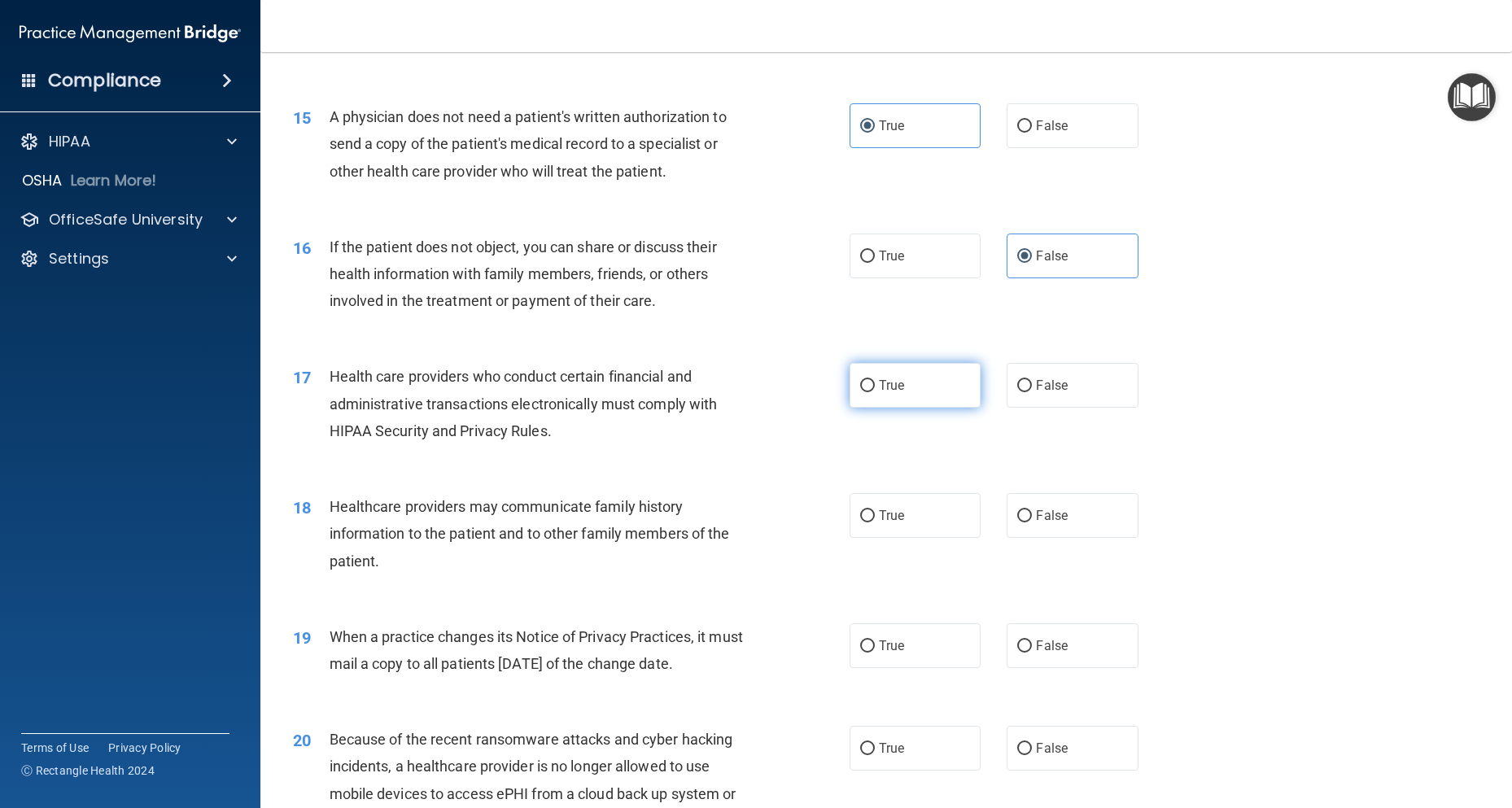 click on "True" at bounding box center (915, 385) 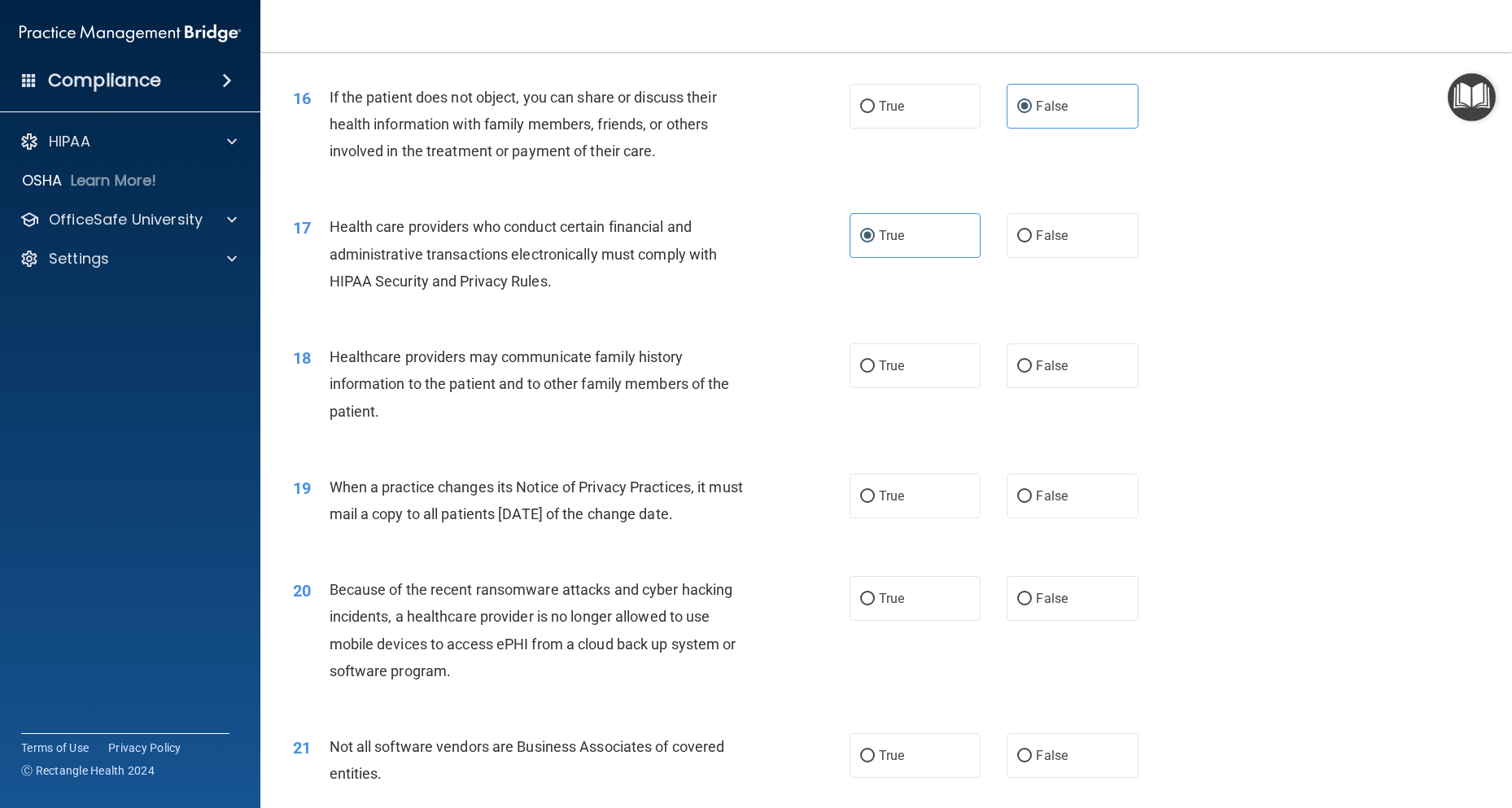 scroll, scrollTop: 1953, scrollLeft: 0, axis: vertical 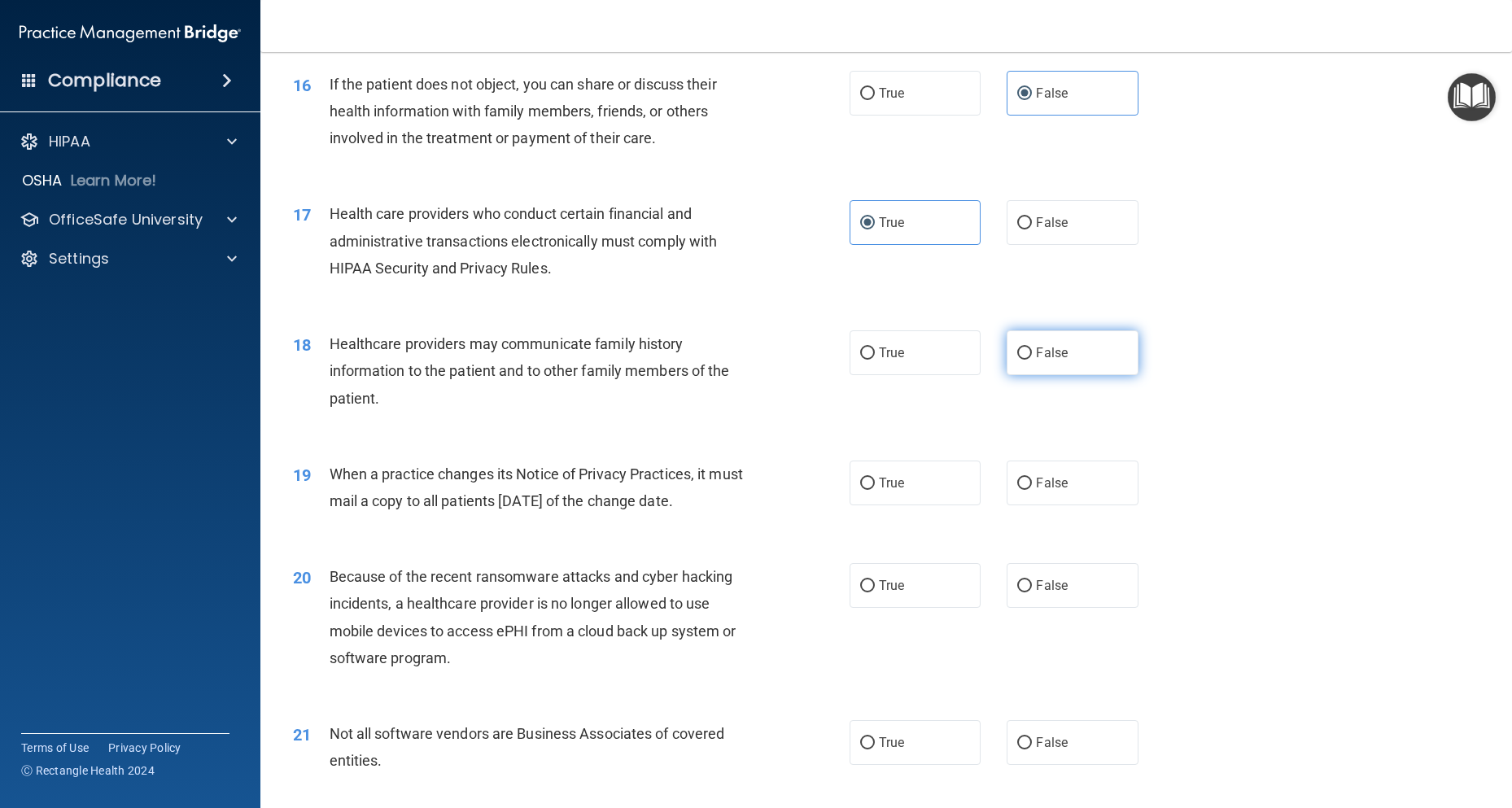 click on "False" at bounding box center [1072, 352] 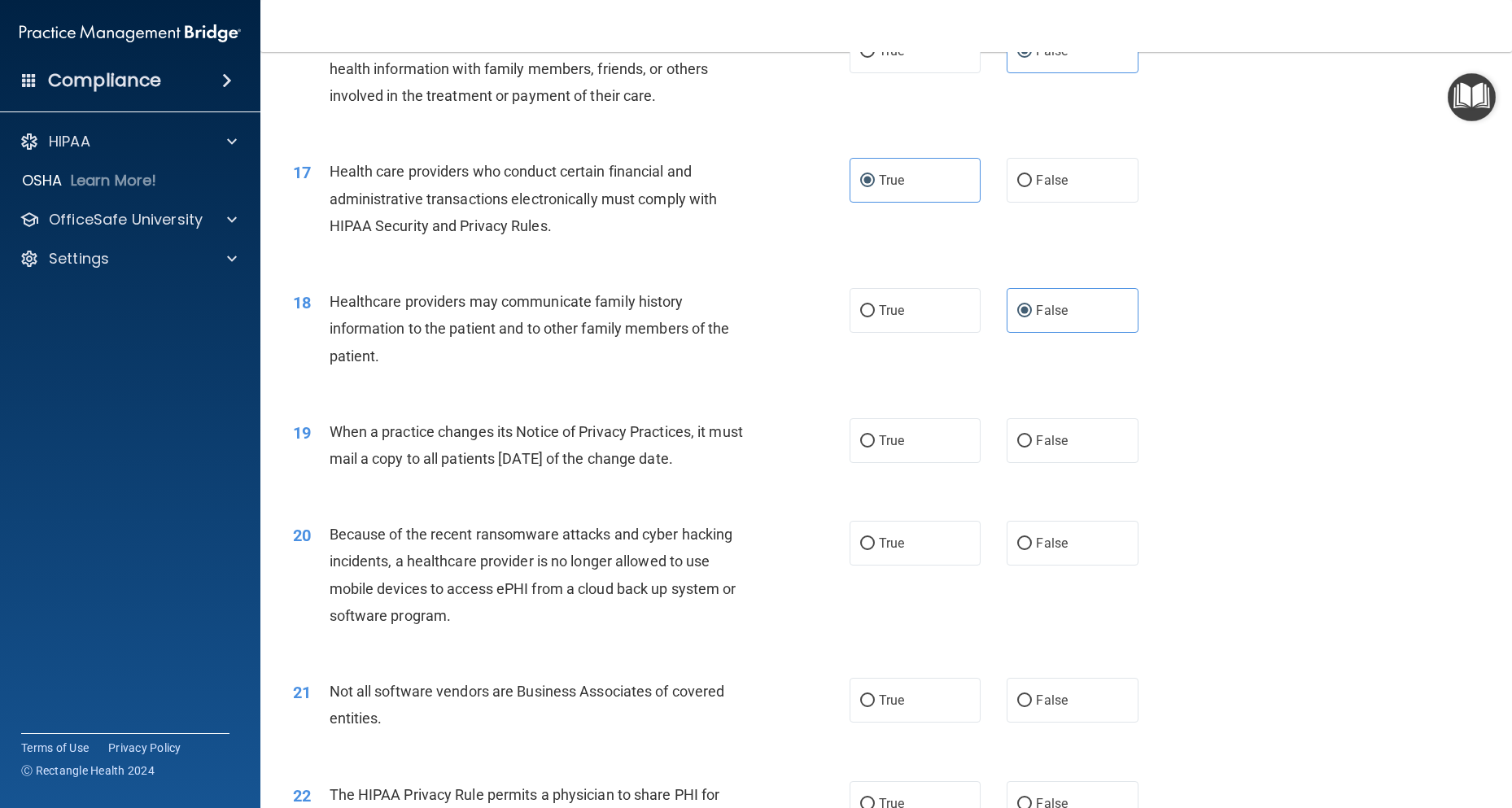 scroll, scrollTop: 2034, scrollLeft: 0, axis: vertical 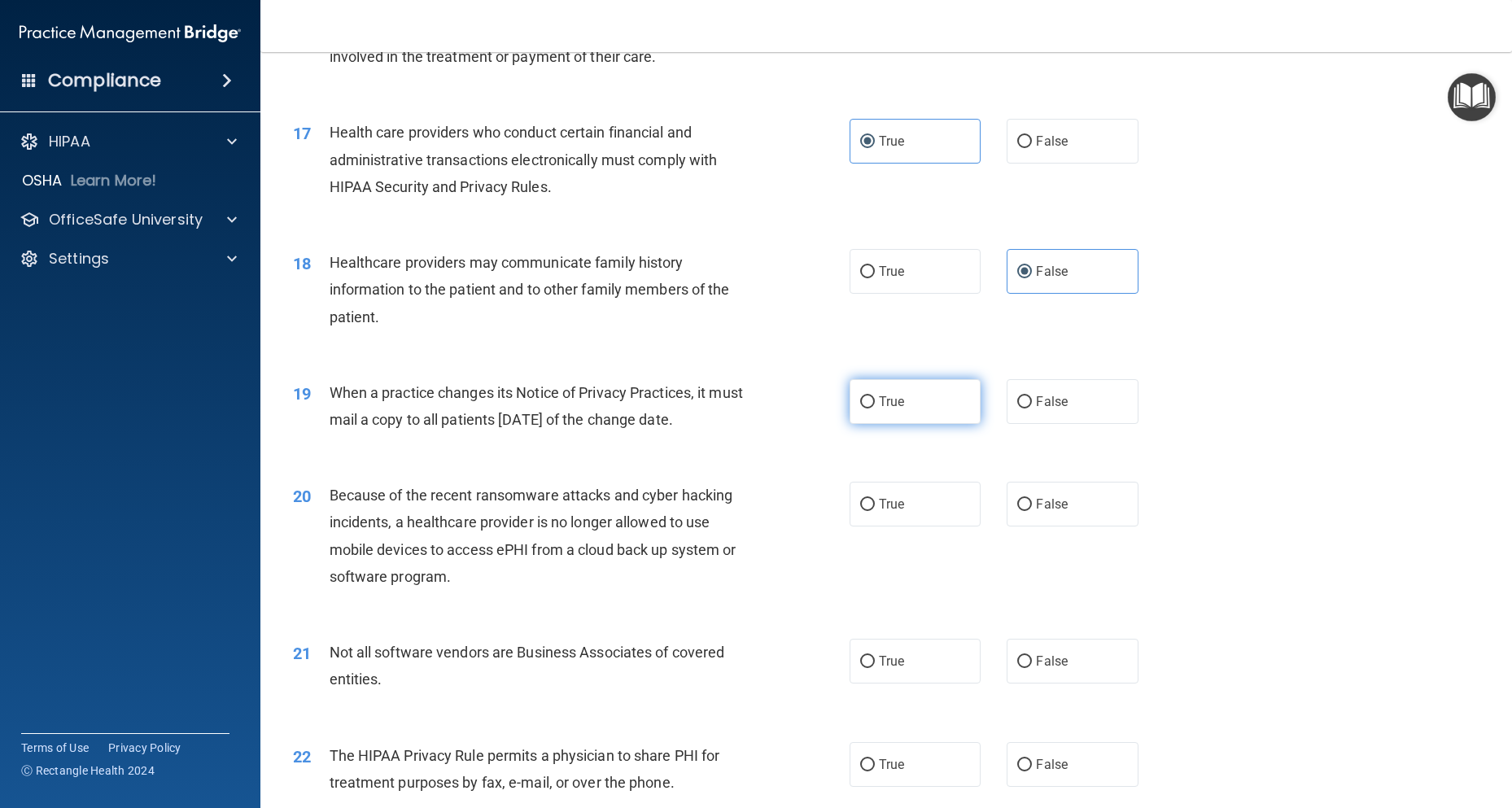 click on "True" at bounding box center (891, 401) 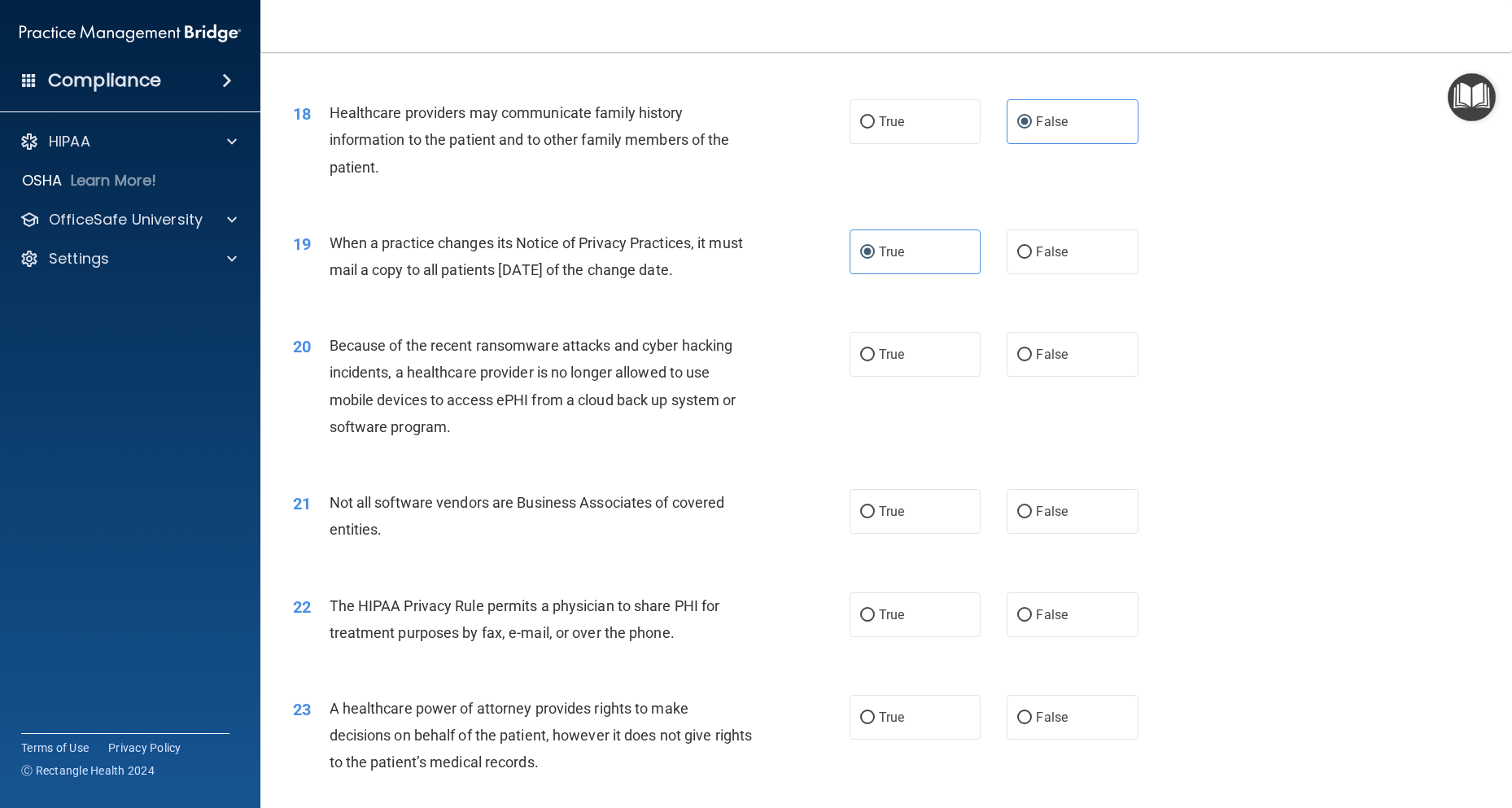 scroll, scrollTop: 2197, scrollLeft: 0, axis: vertical 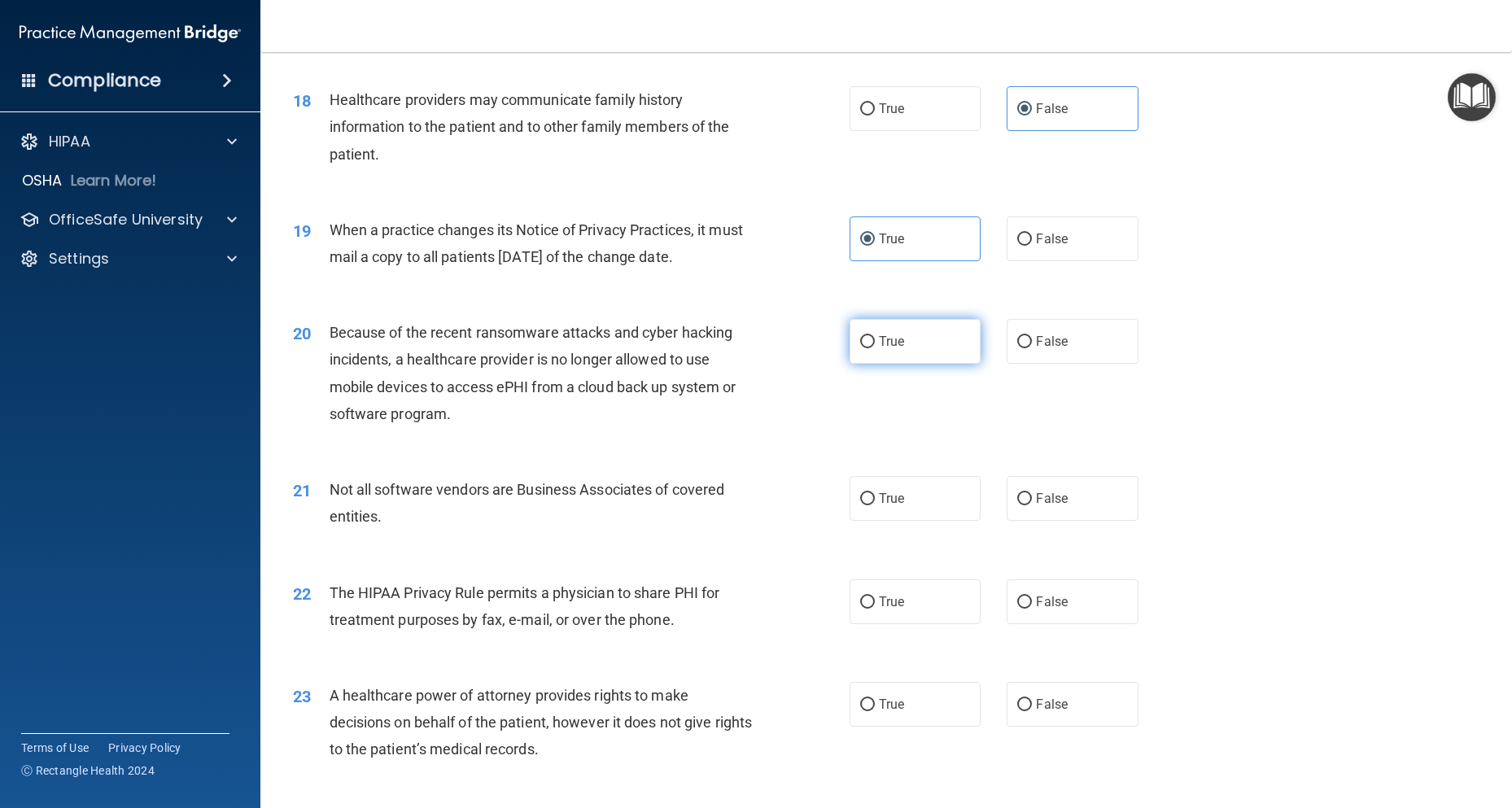click on "True" at bounding box center (915, 341) 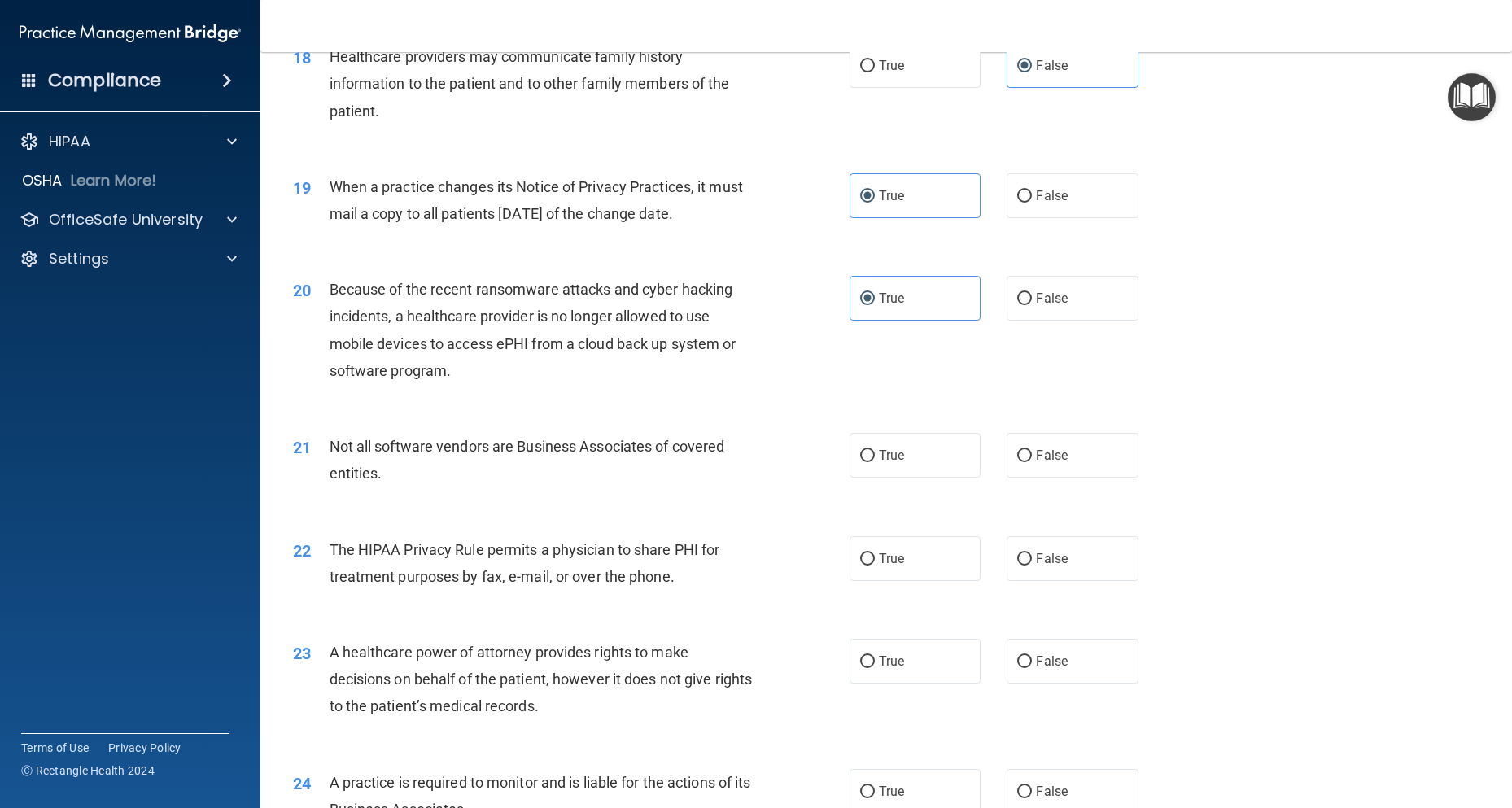 scroll, scrollTop: 2278, scrollLeft: 0, axis: vertical 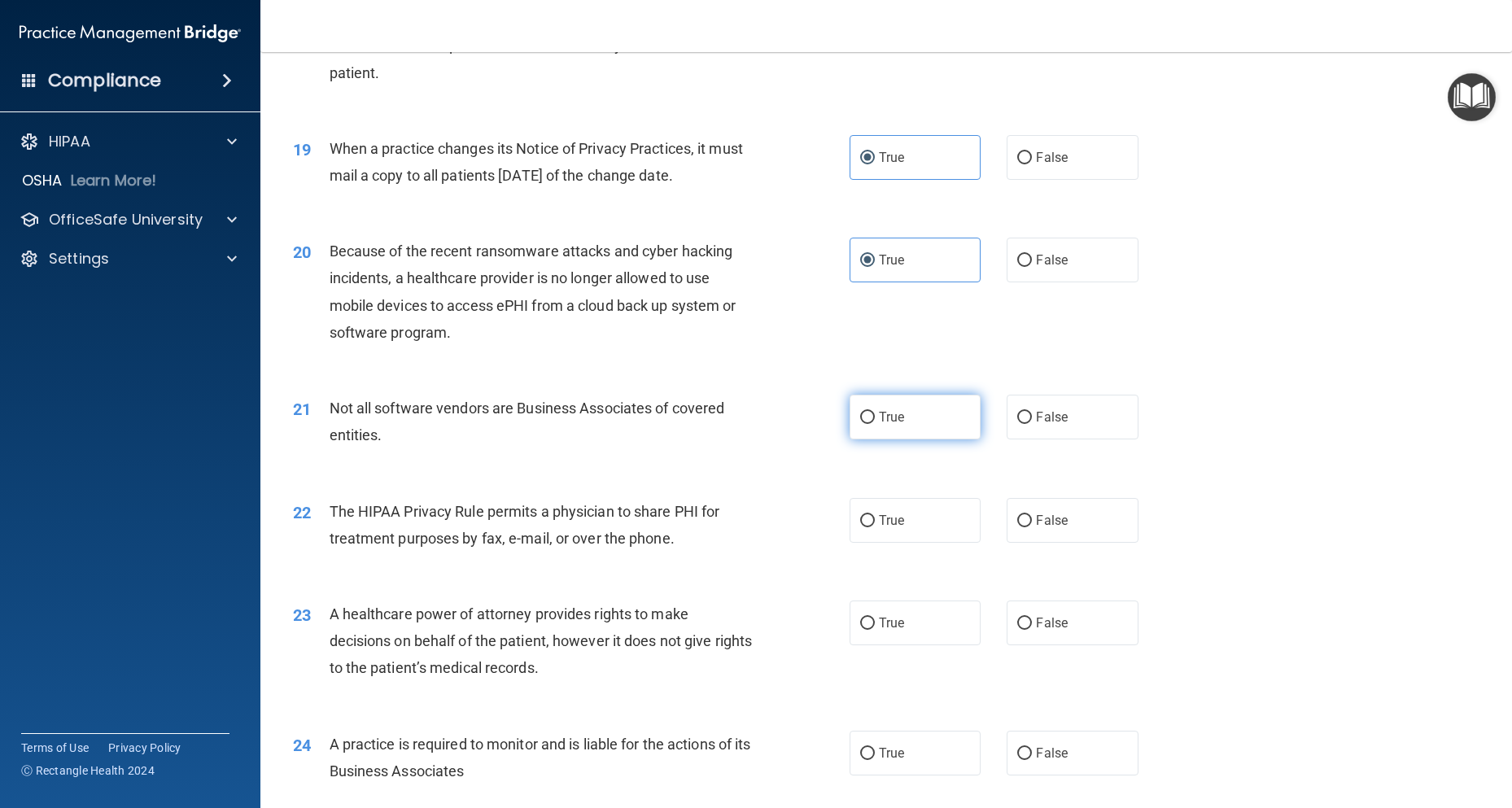 click on "True" at bounding box center (915, 417) 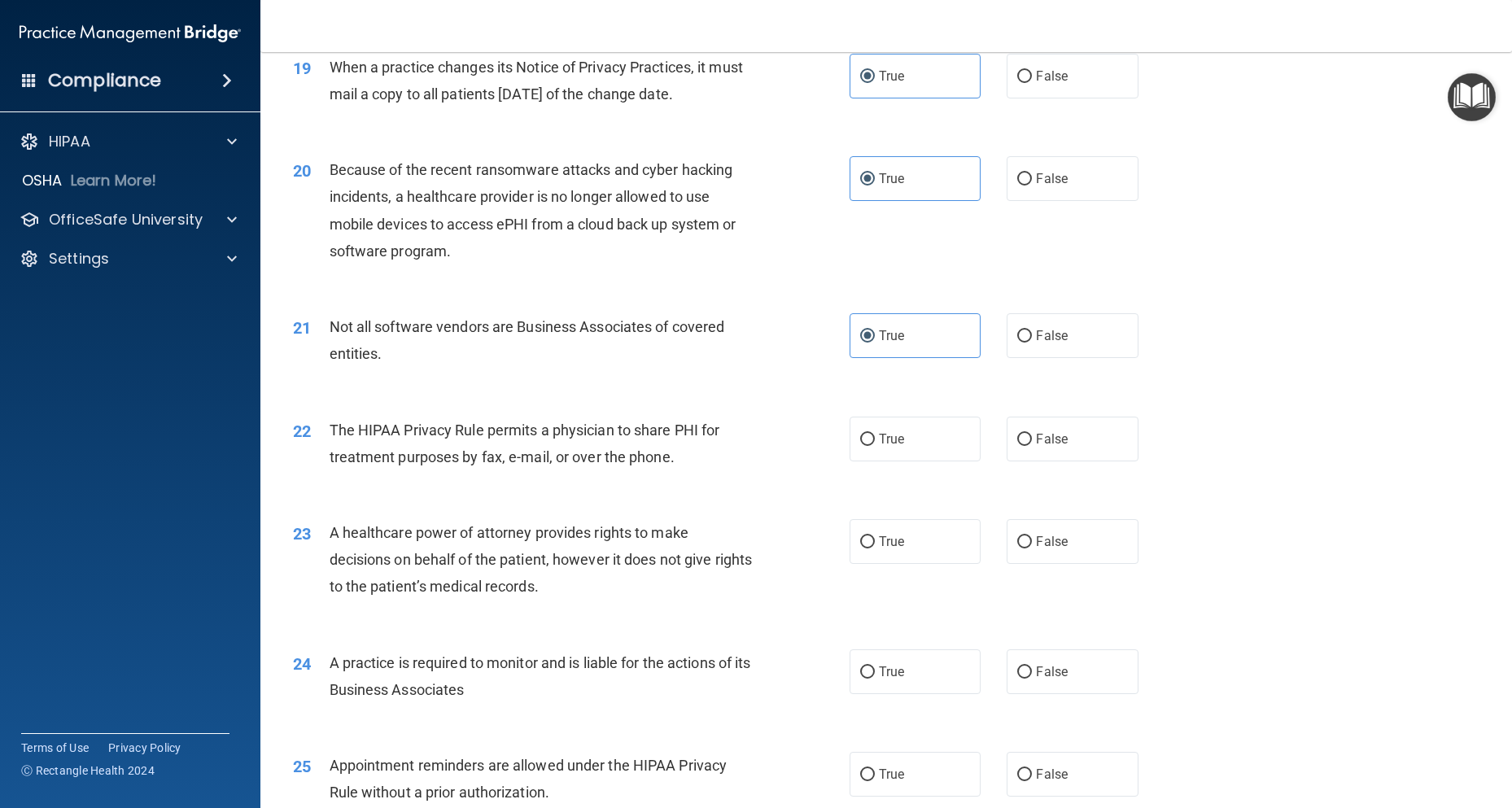 scroll, scrollTop: 2441, scrollLeft: 0, axis: vertical 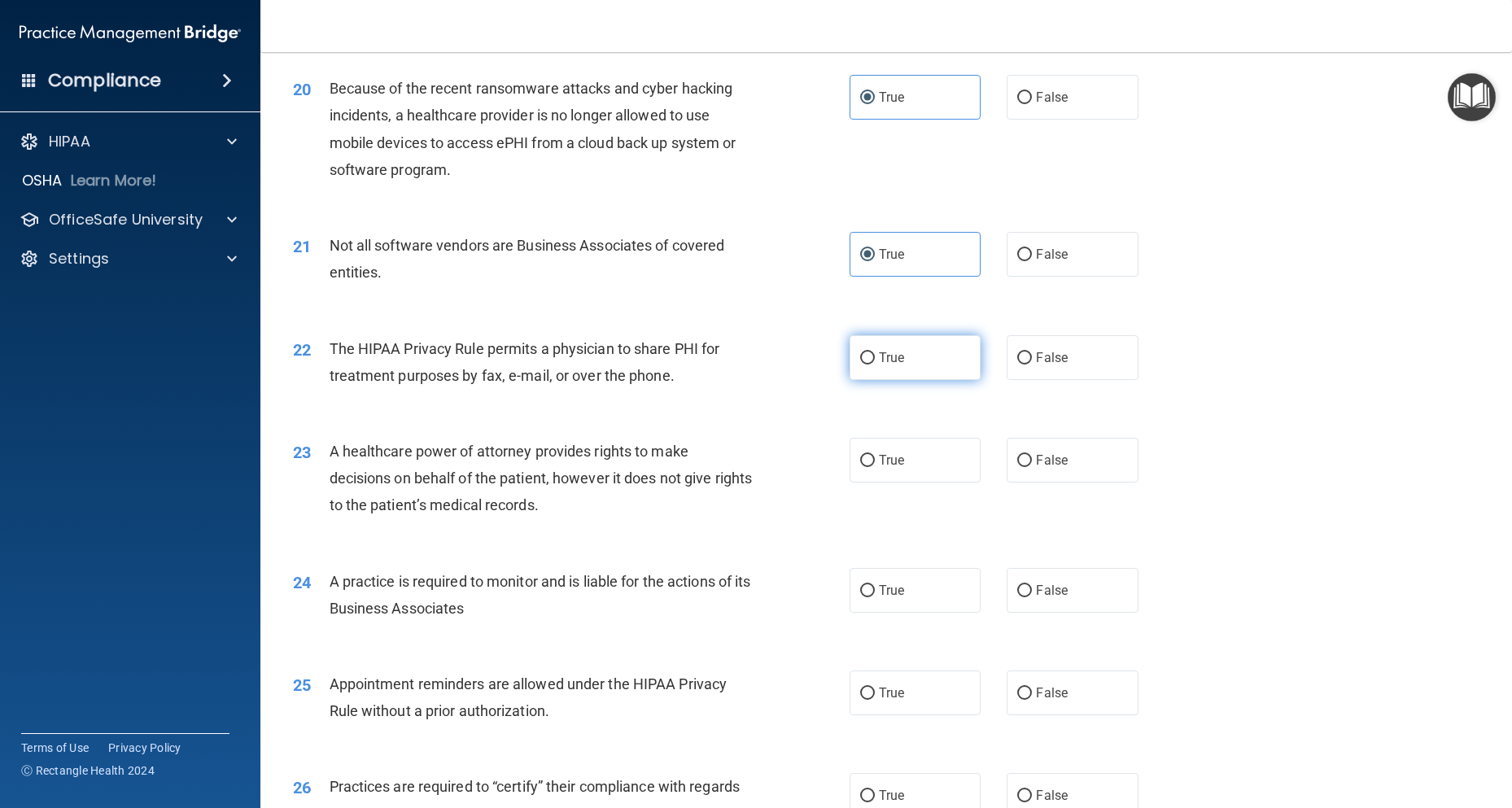 click on "True" at bounding box center [915, 357] 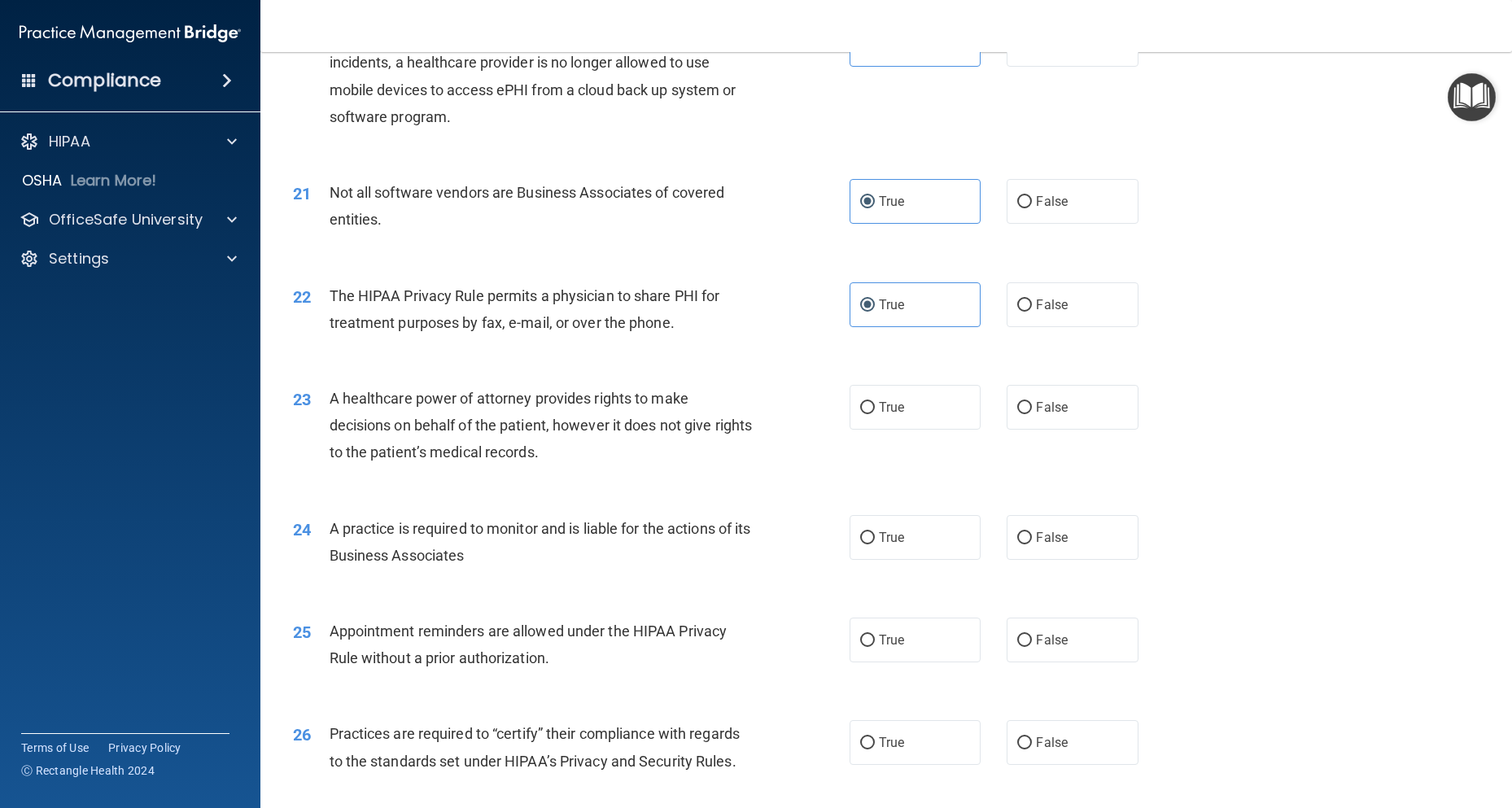 scroll, scrollTop: 2522, scrollLeft: 0, axis: vertical 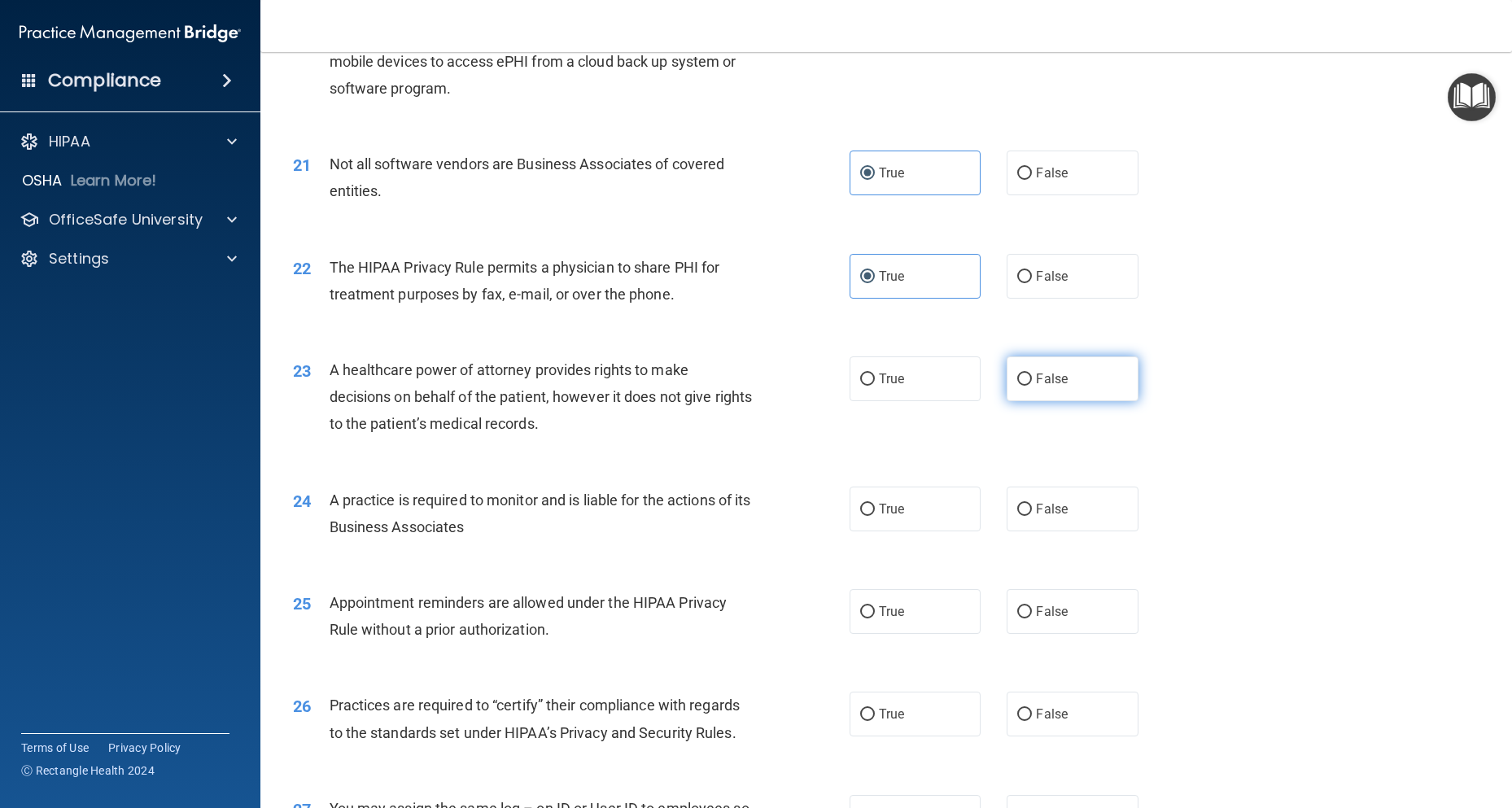 click on "False" at bounding box center [1051, 378] 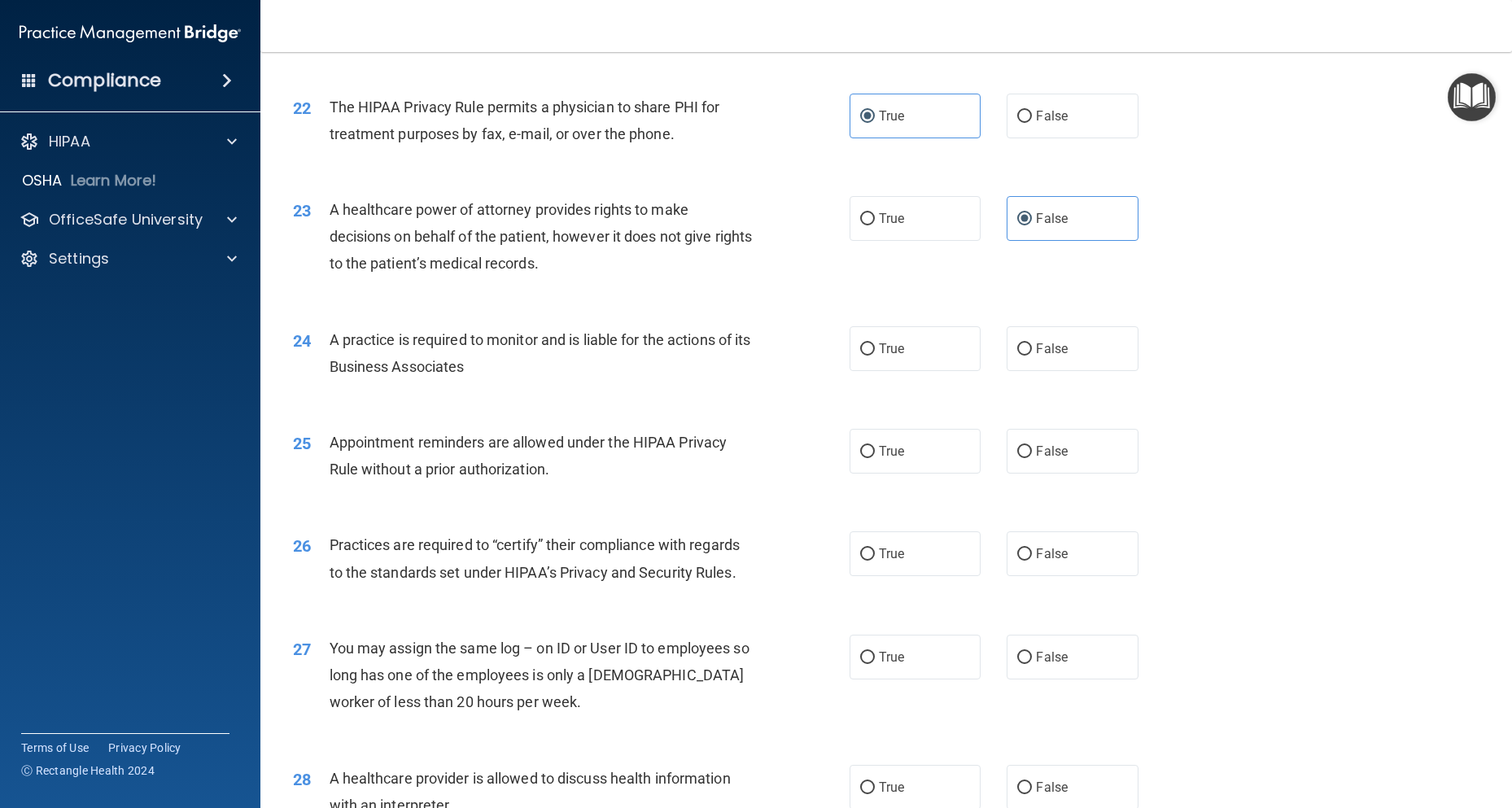 scroll, scrollTop: 2685, scrollLeft: 0, axis: vertical 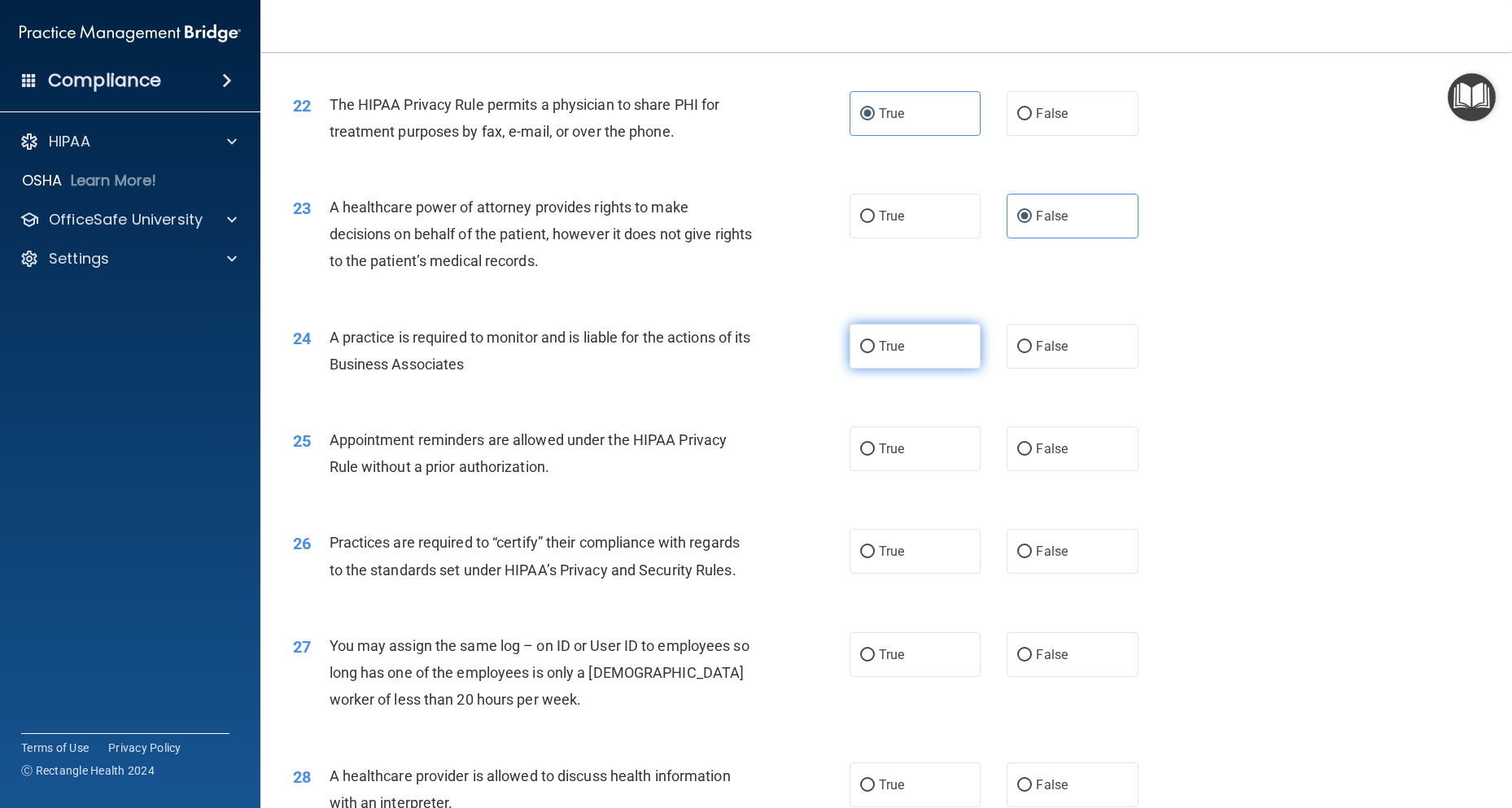 click on "True" at bounding box center [915, 346] 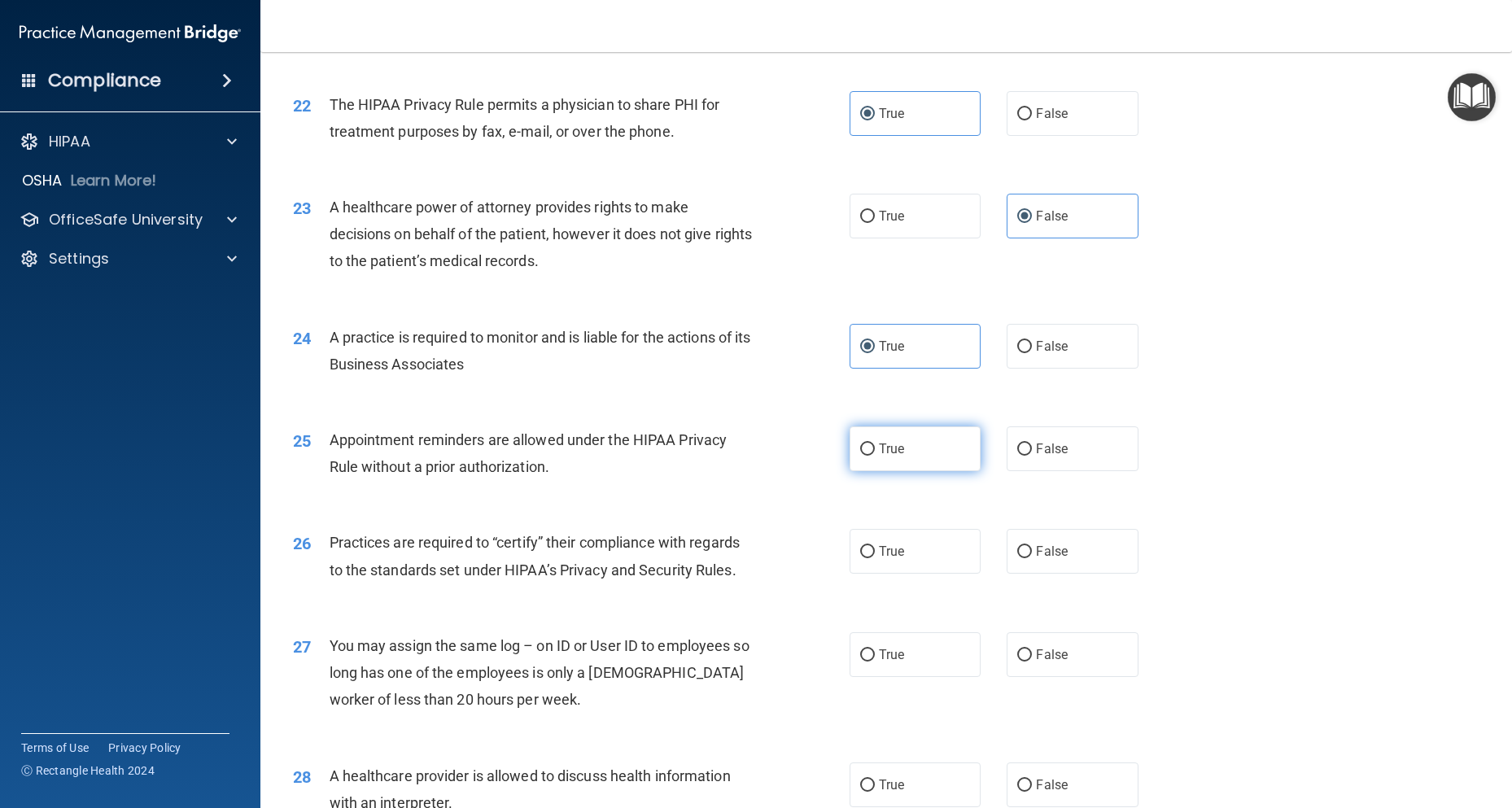 click on "True" at bounding box center [915, 448] 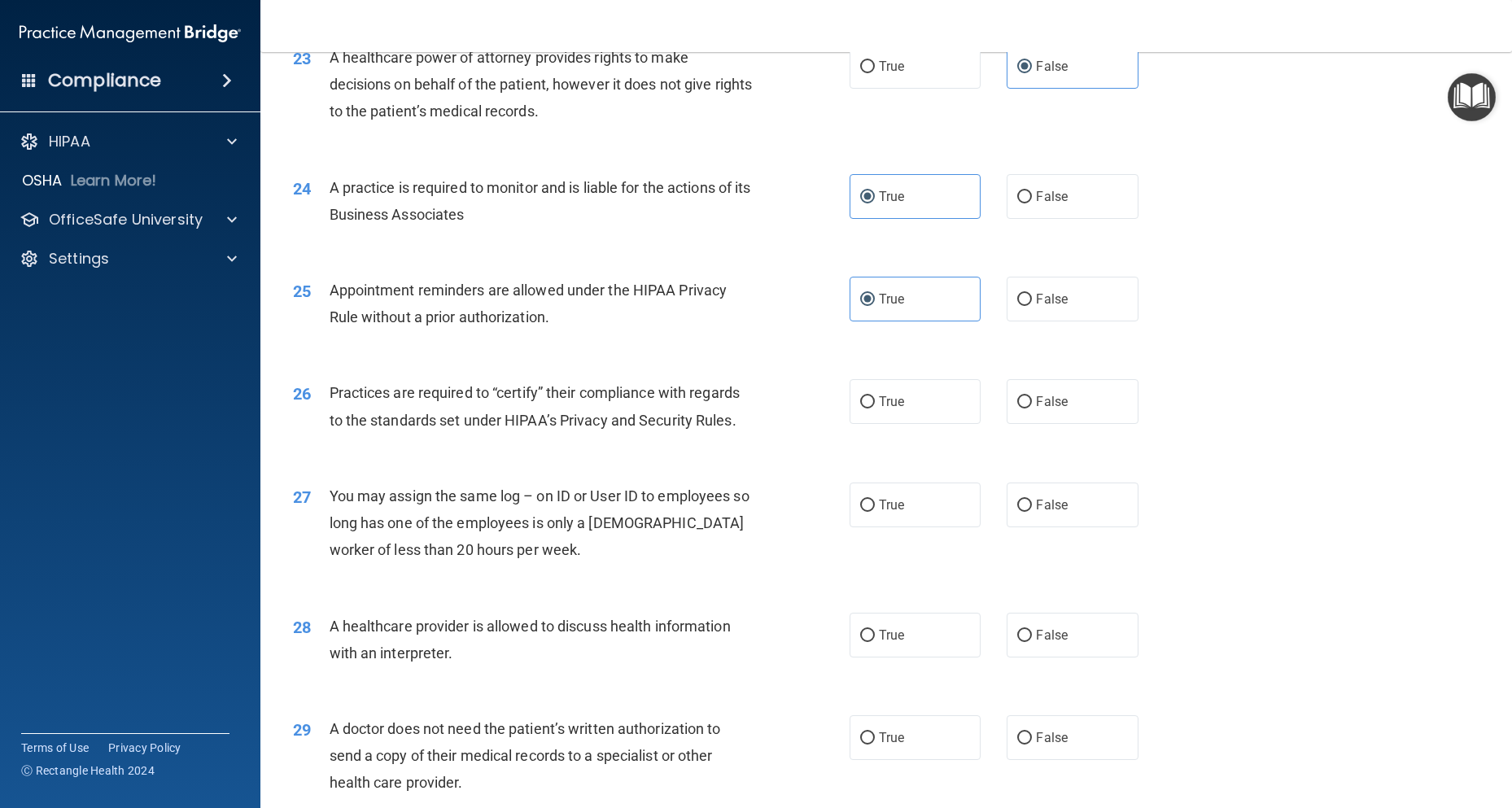 scroll, scrollTop: 2848, scrollLeft: 0, axis: vertical 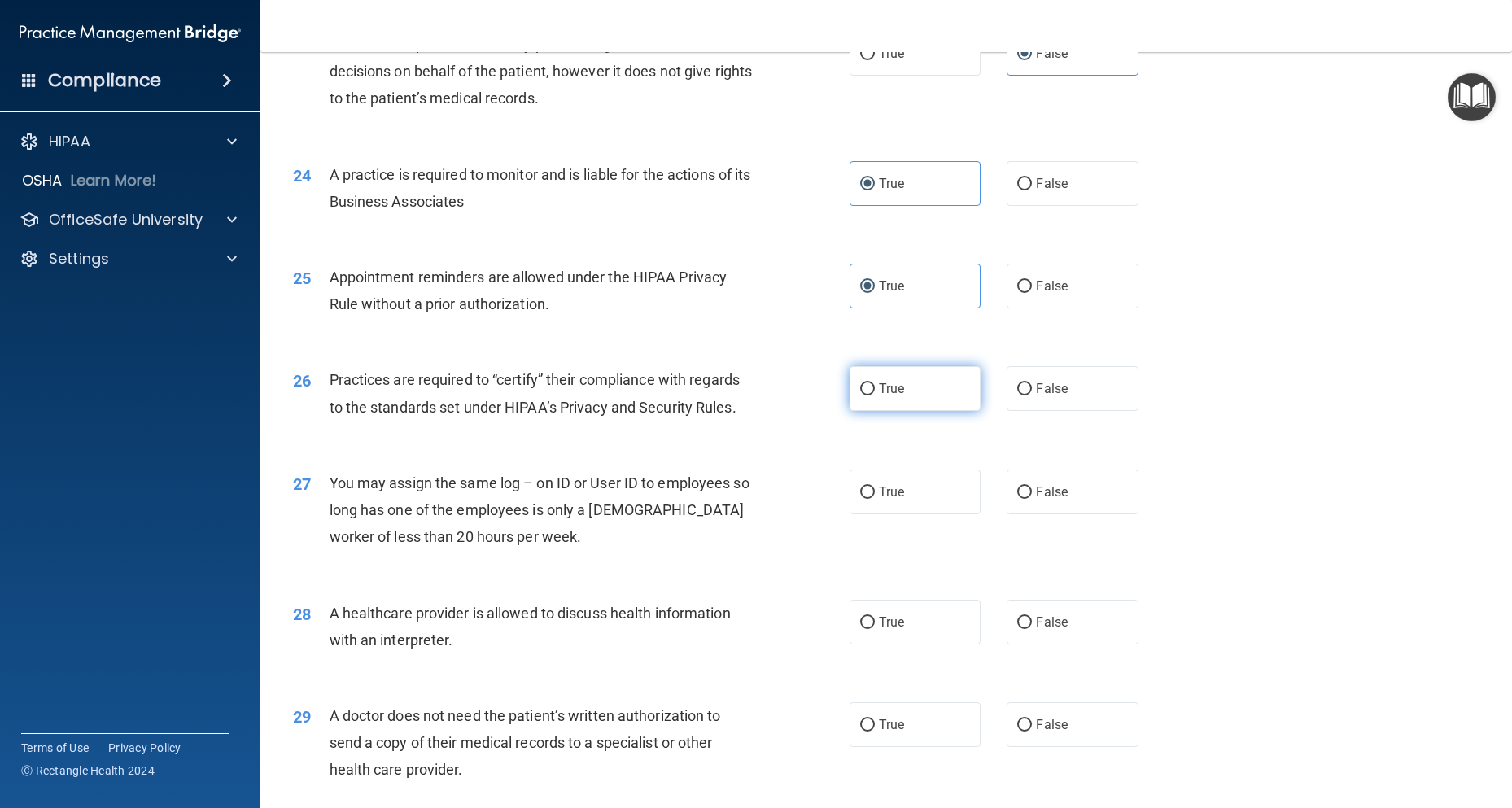 drag, startPoint x: 880, startPoint y: 404, endPoint x: 771, endPoint y: 491, distance: 139.46326 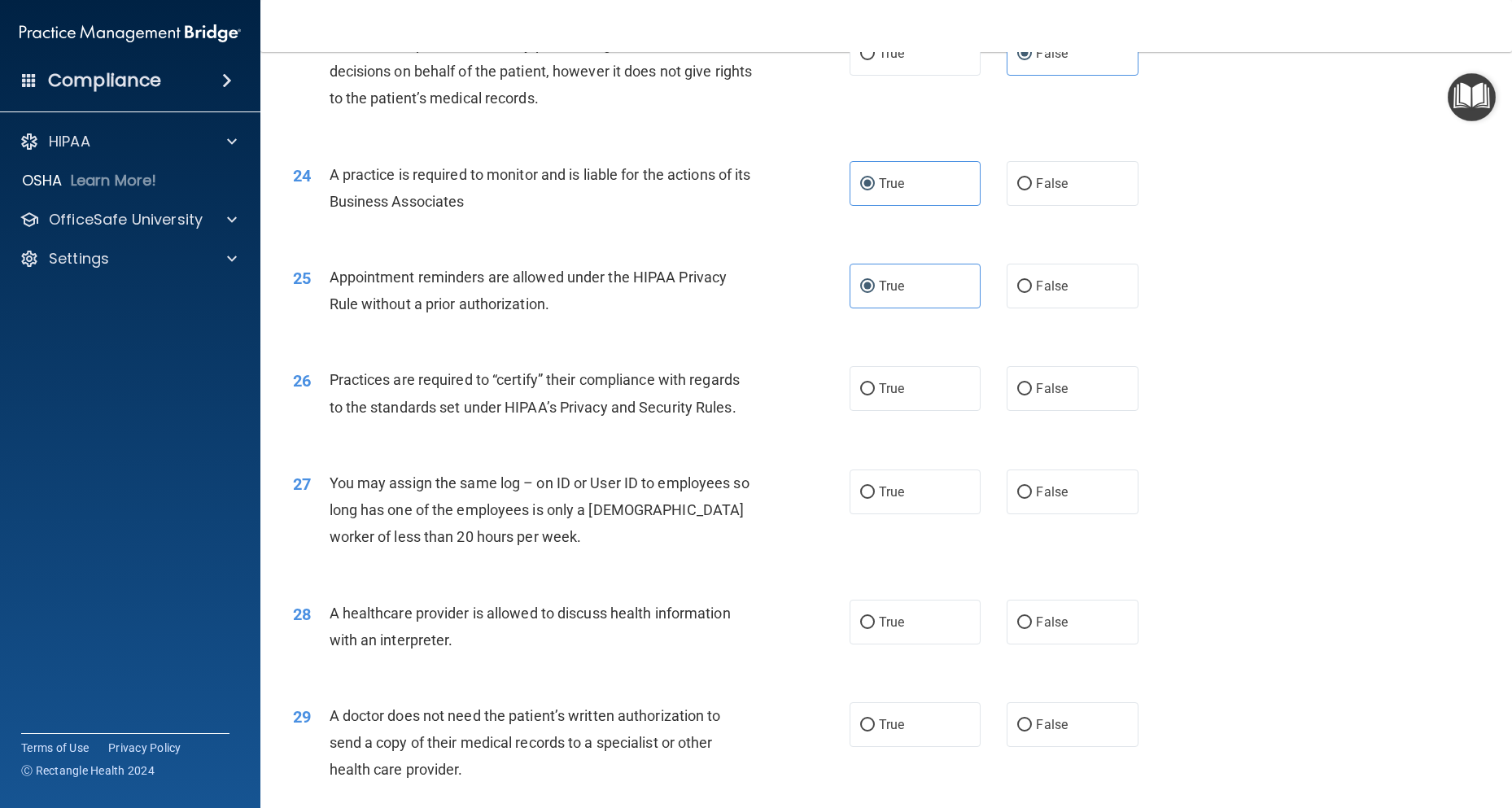 click on "True" at bounding box center (867, 389) 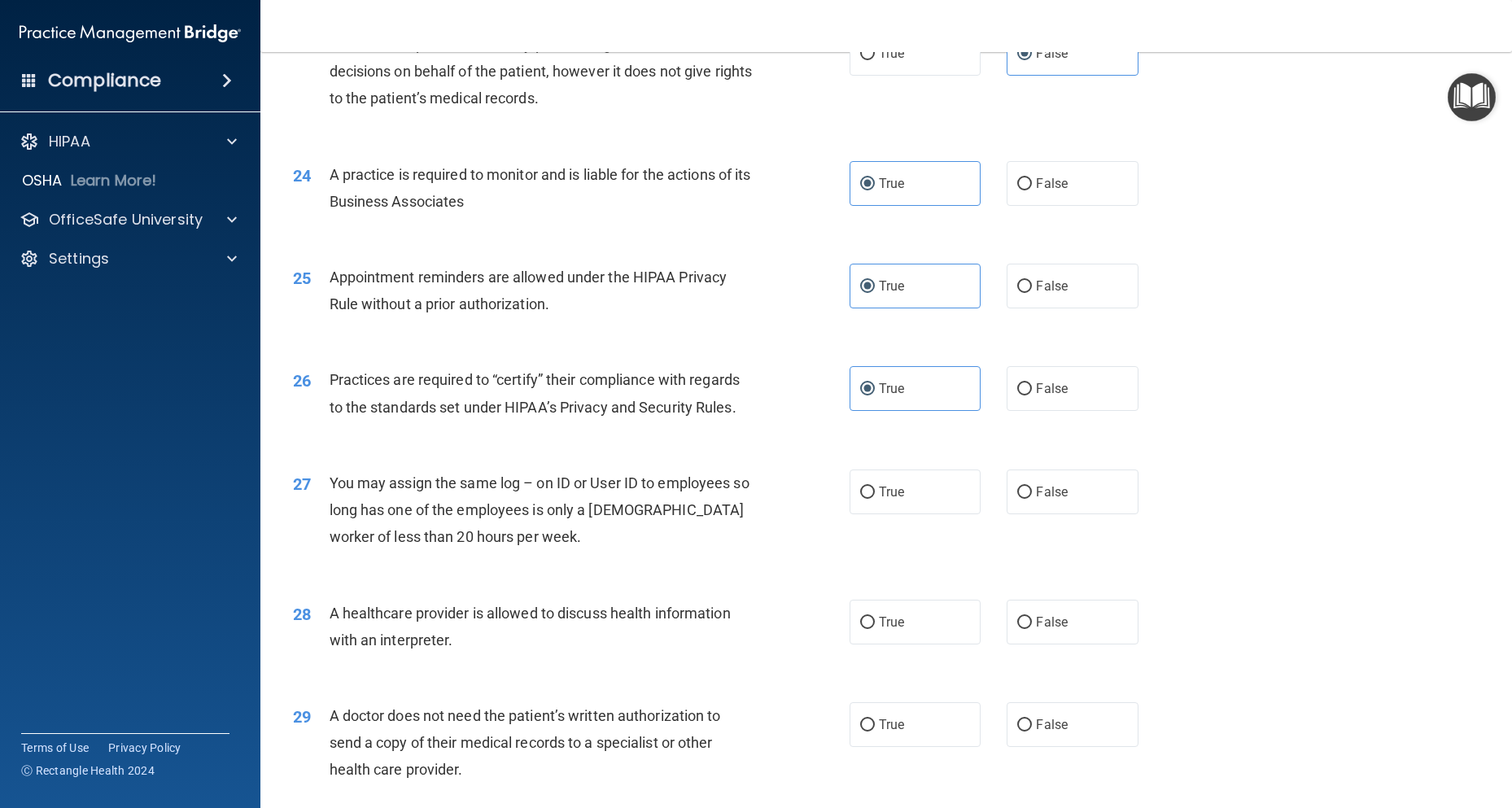 scroll, scrollTop: 2929, scrollLeft: 0, axis: vertical 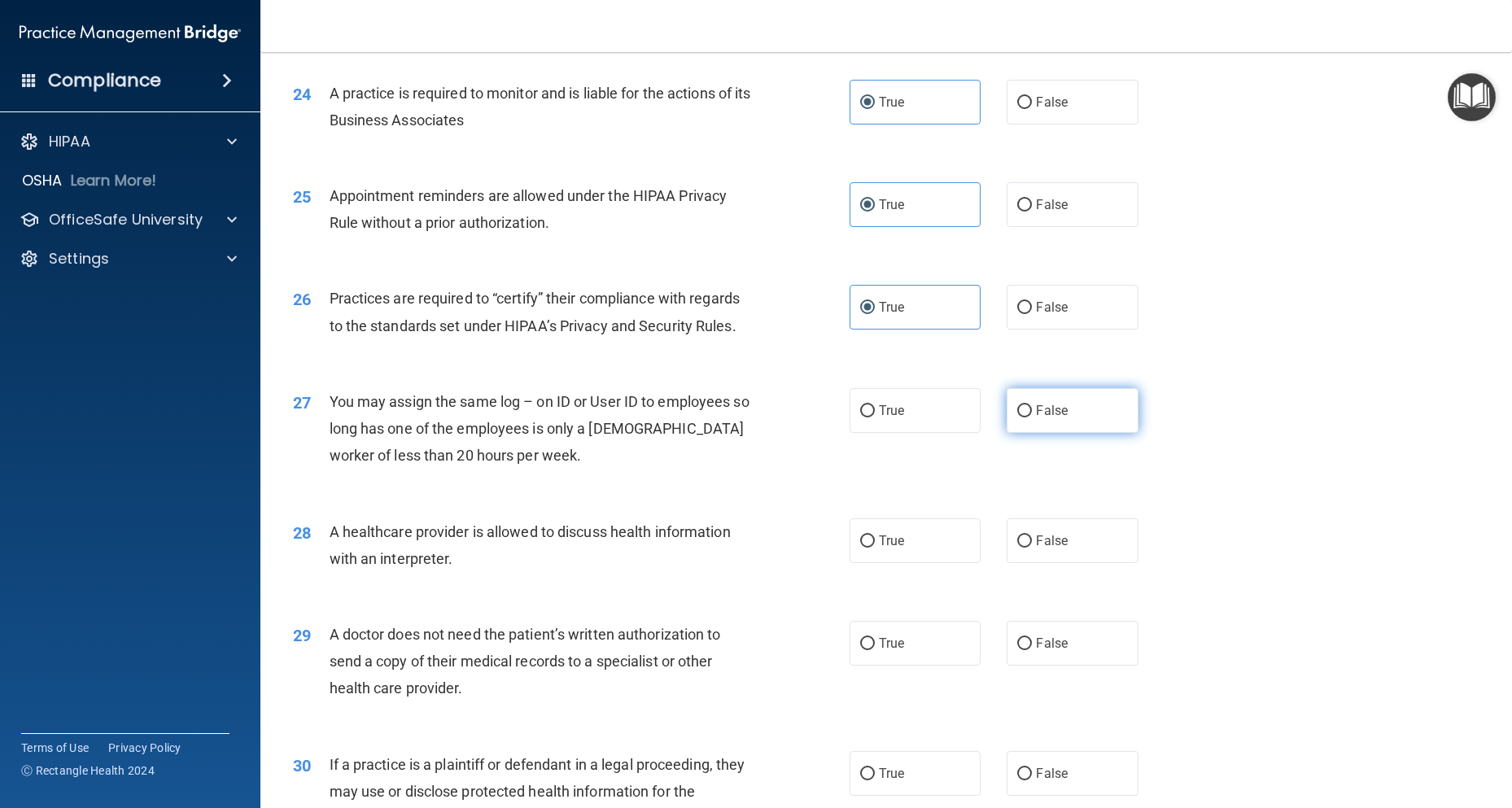 click on "False" at bounding box center [1072, 410] 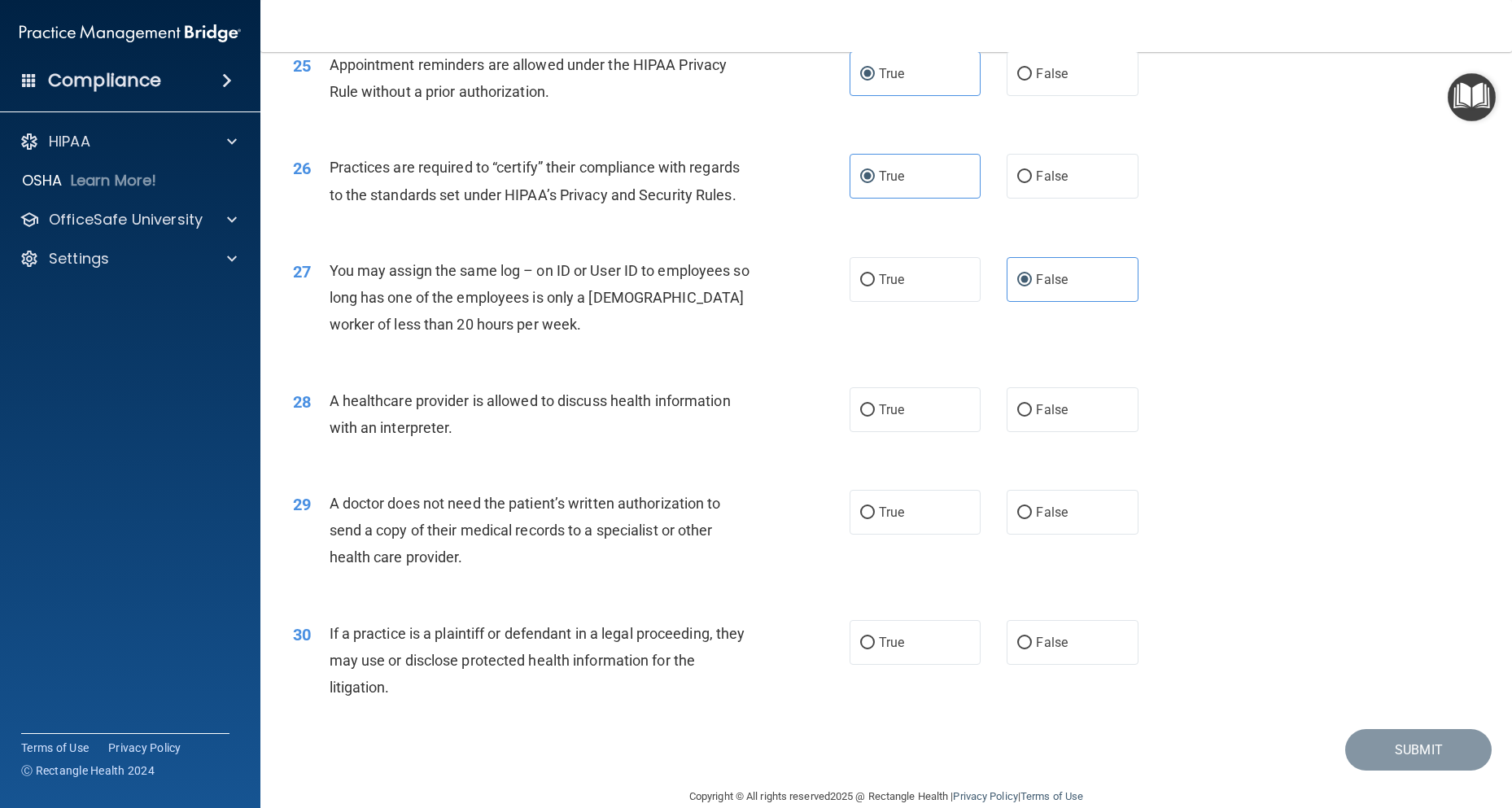 scroll, scrollTop: 3088, scrollLeft: 0, axis: vertical 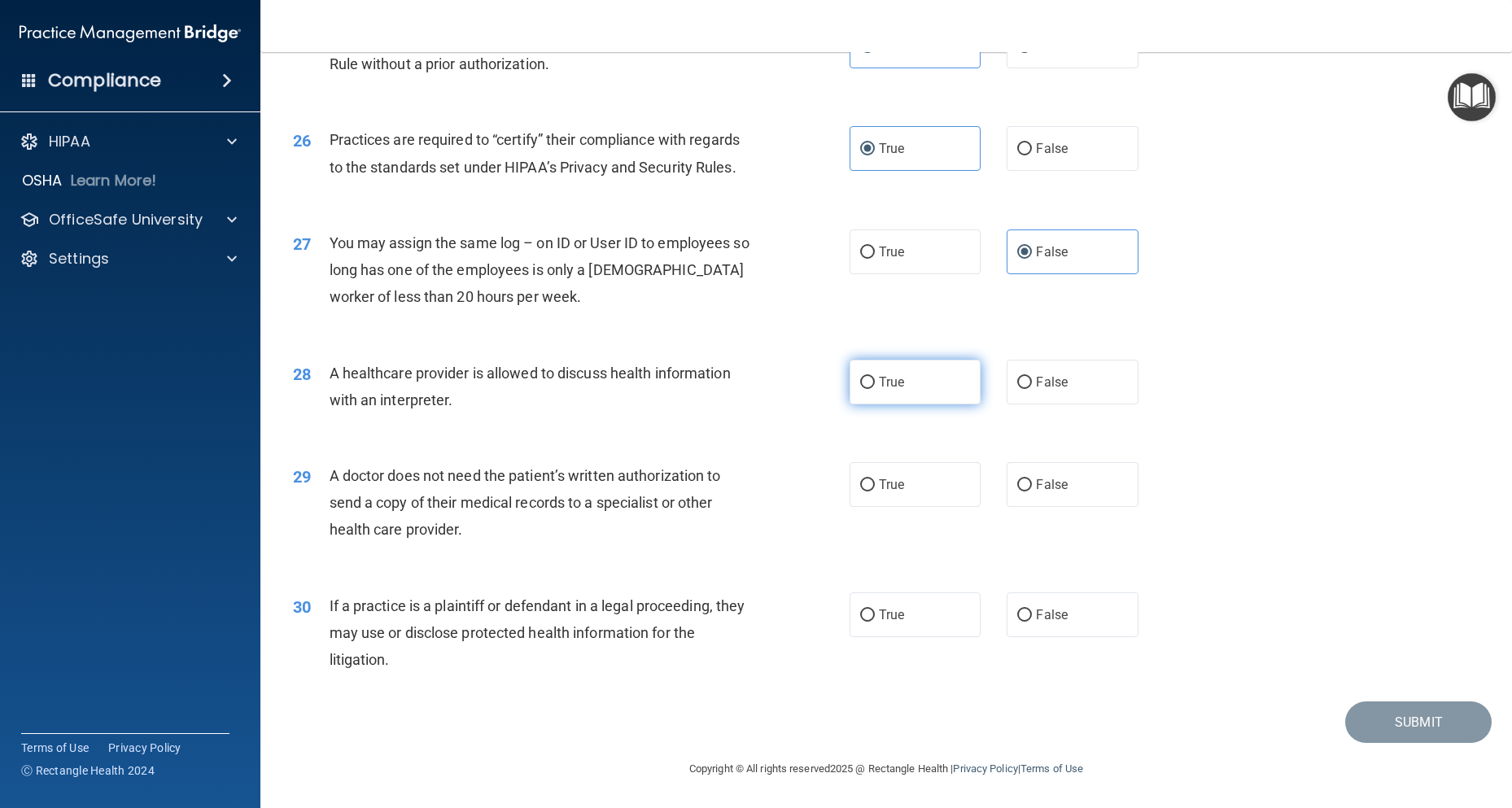 click on "True" at bounding box center (915, 382) 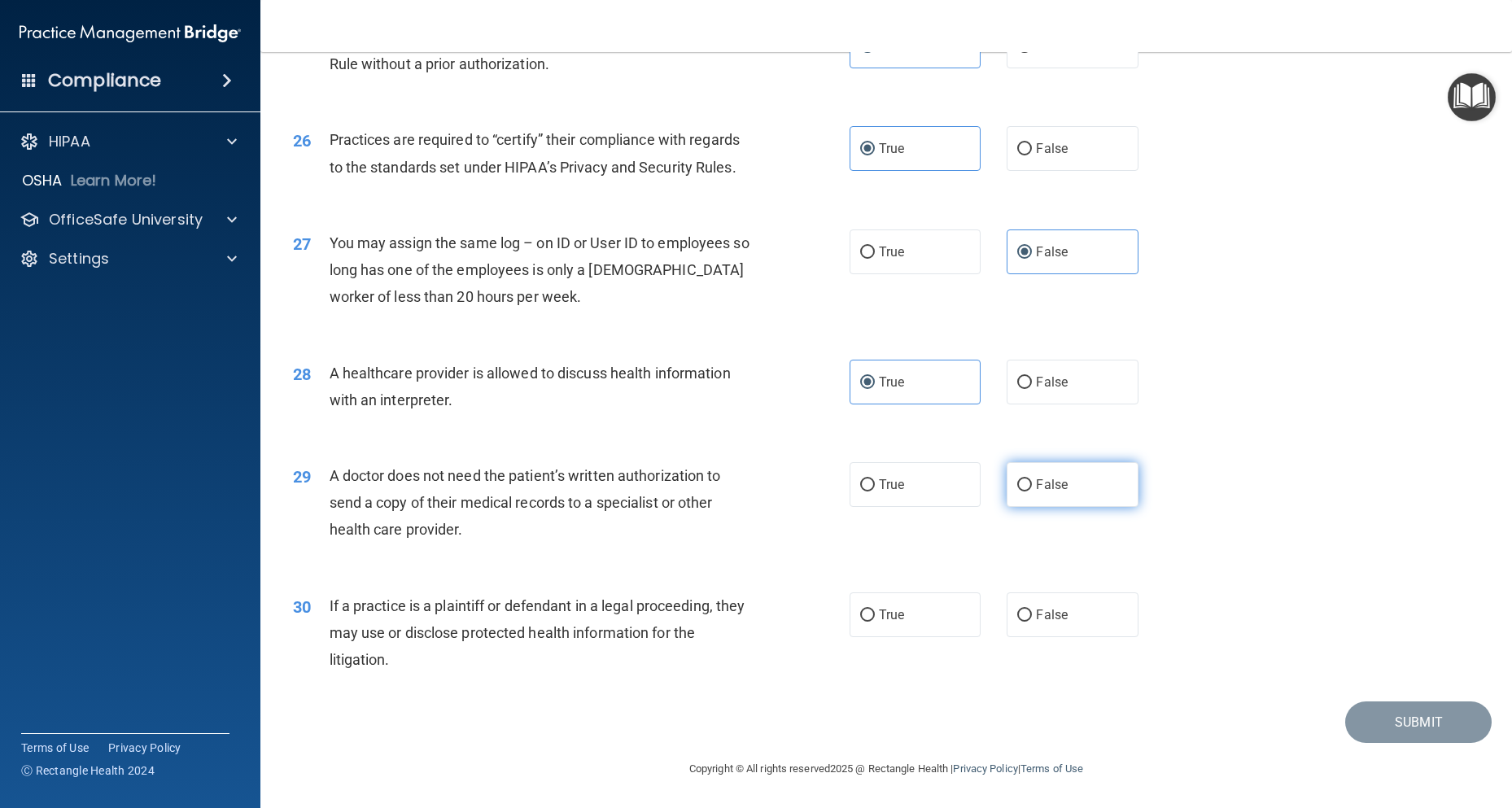 click on "False" at bounding box center [1072, 484] 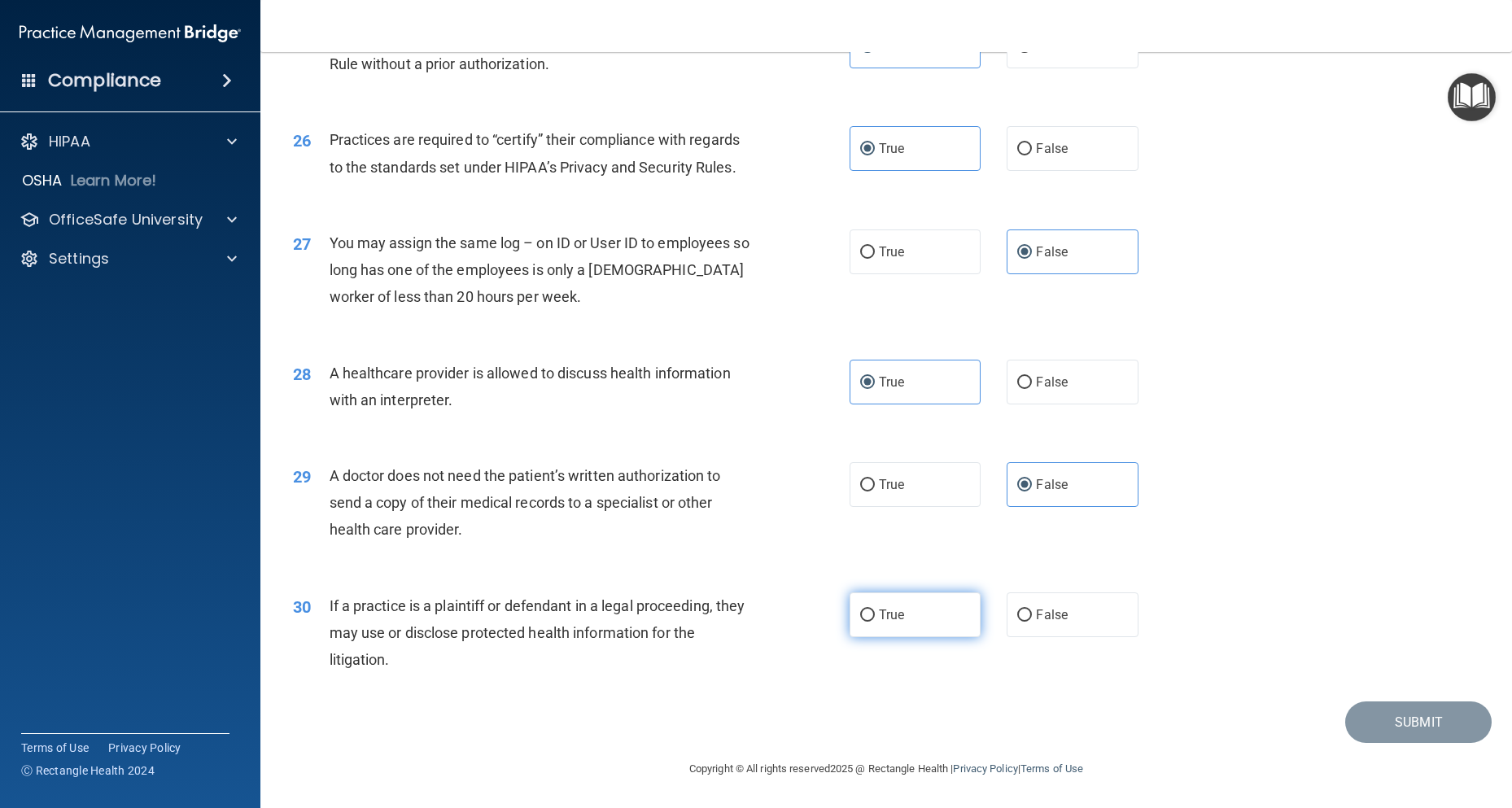 click on "True" at bounding box center (867, 615) 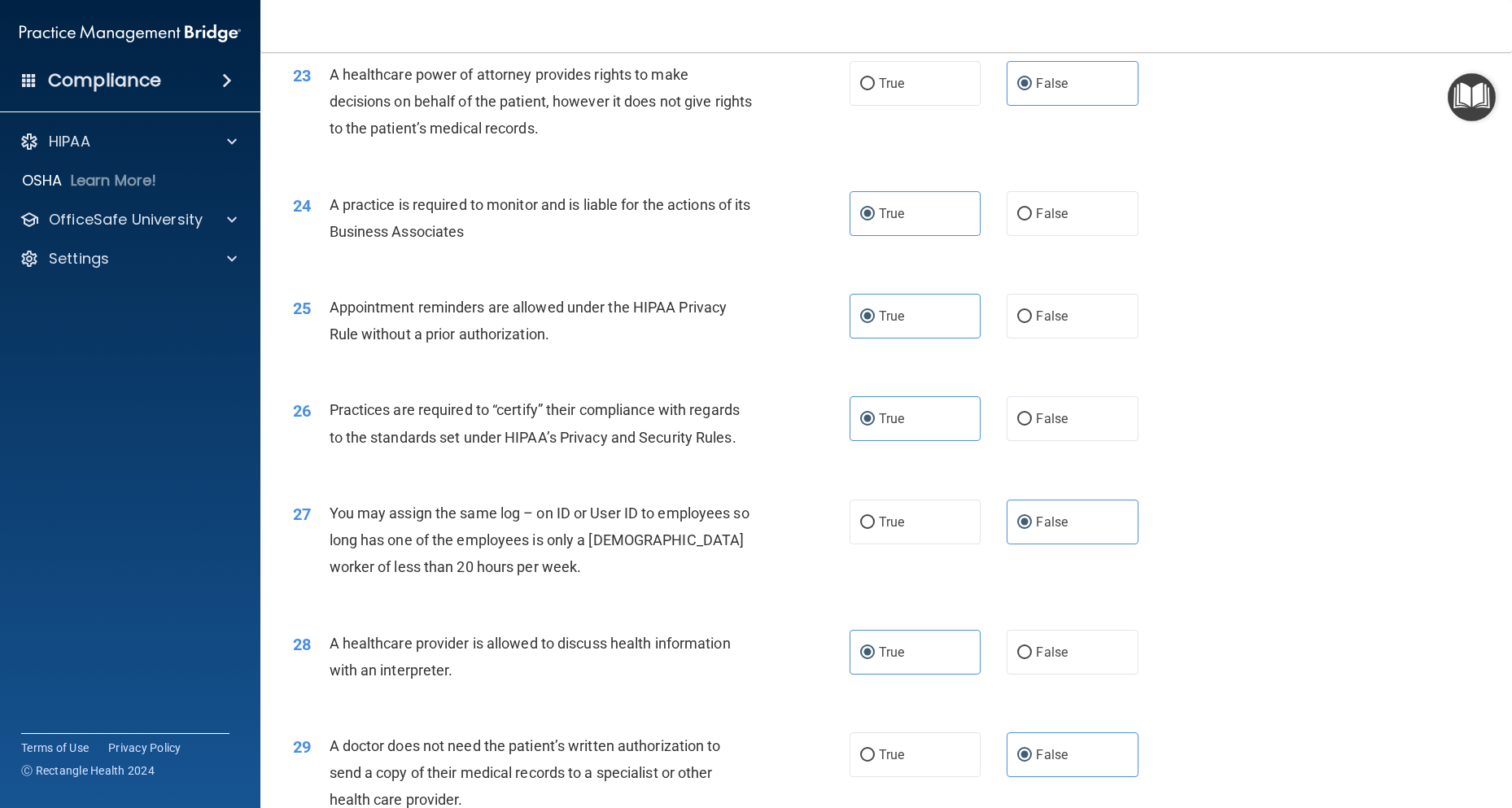 scroll, scrollTop: 3088, scrollLeft: 0, axis: vertical 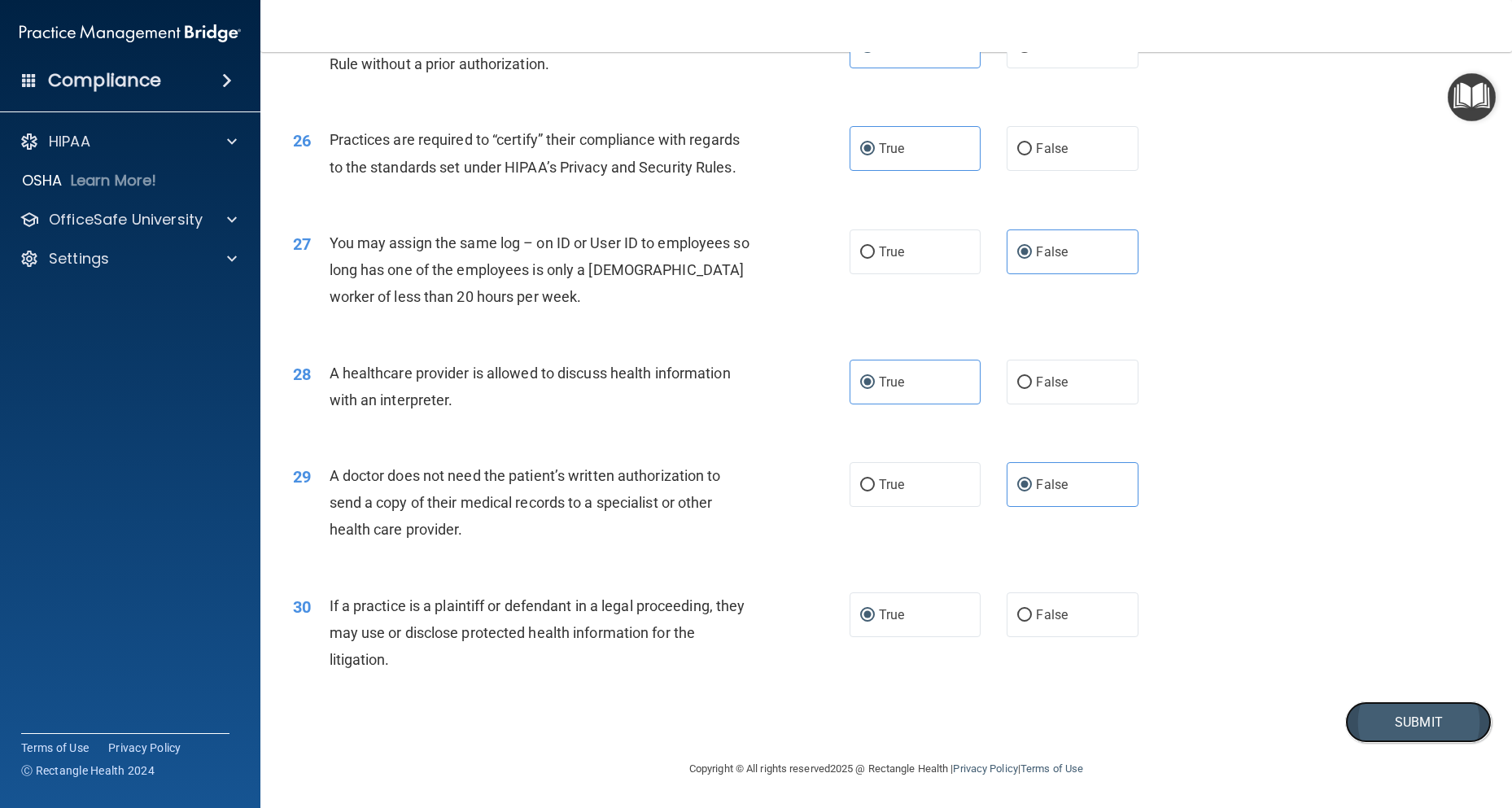 drag, startPoint x: 1374, startPoint y: 718, endPoint x: 1379, endPoint y: 710, distance: 9.433981 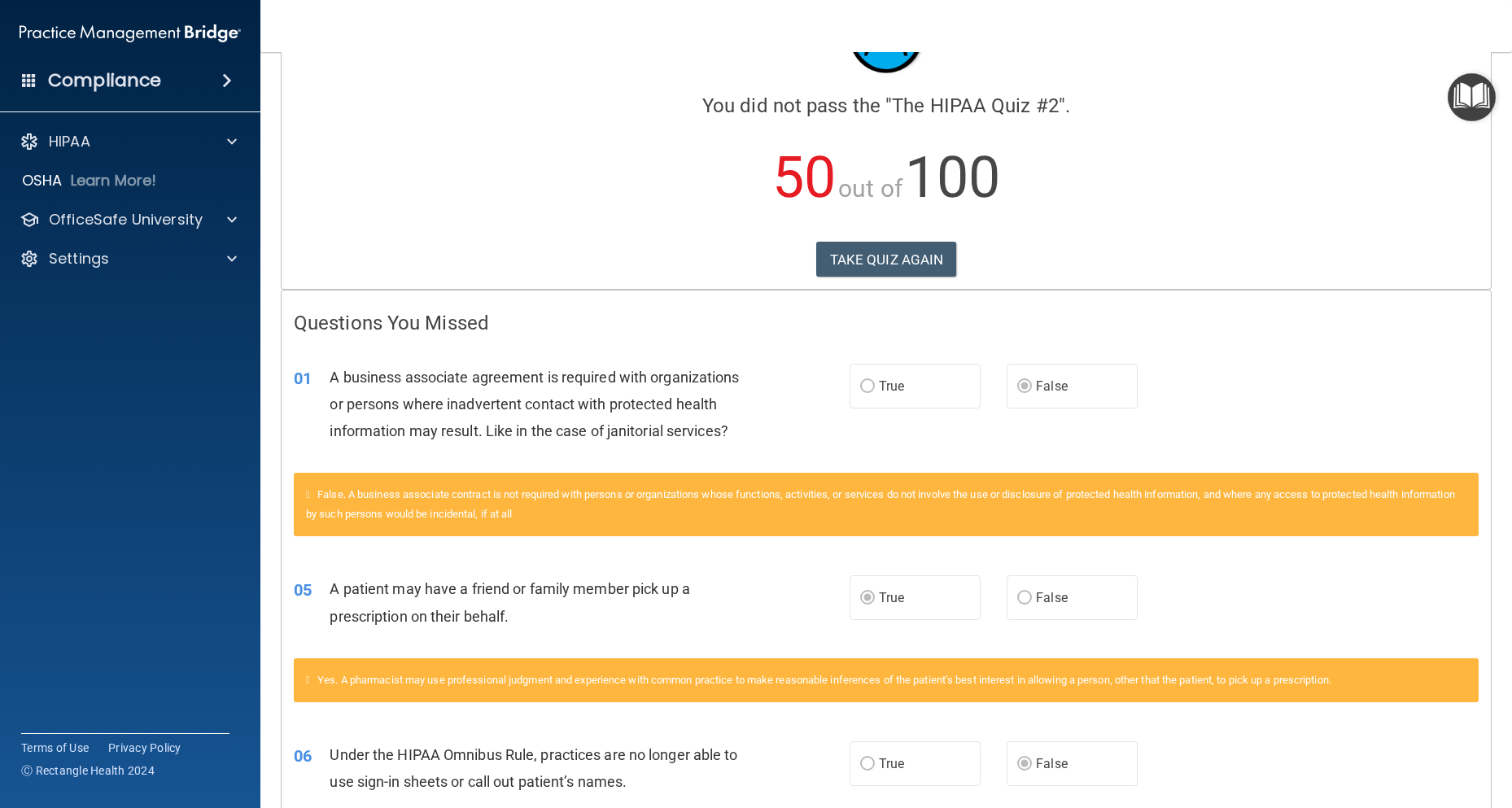 scroll, scrollTop: 0, scrollLeft: 0, axis: both 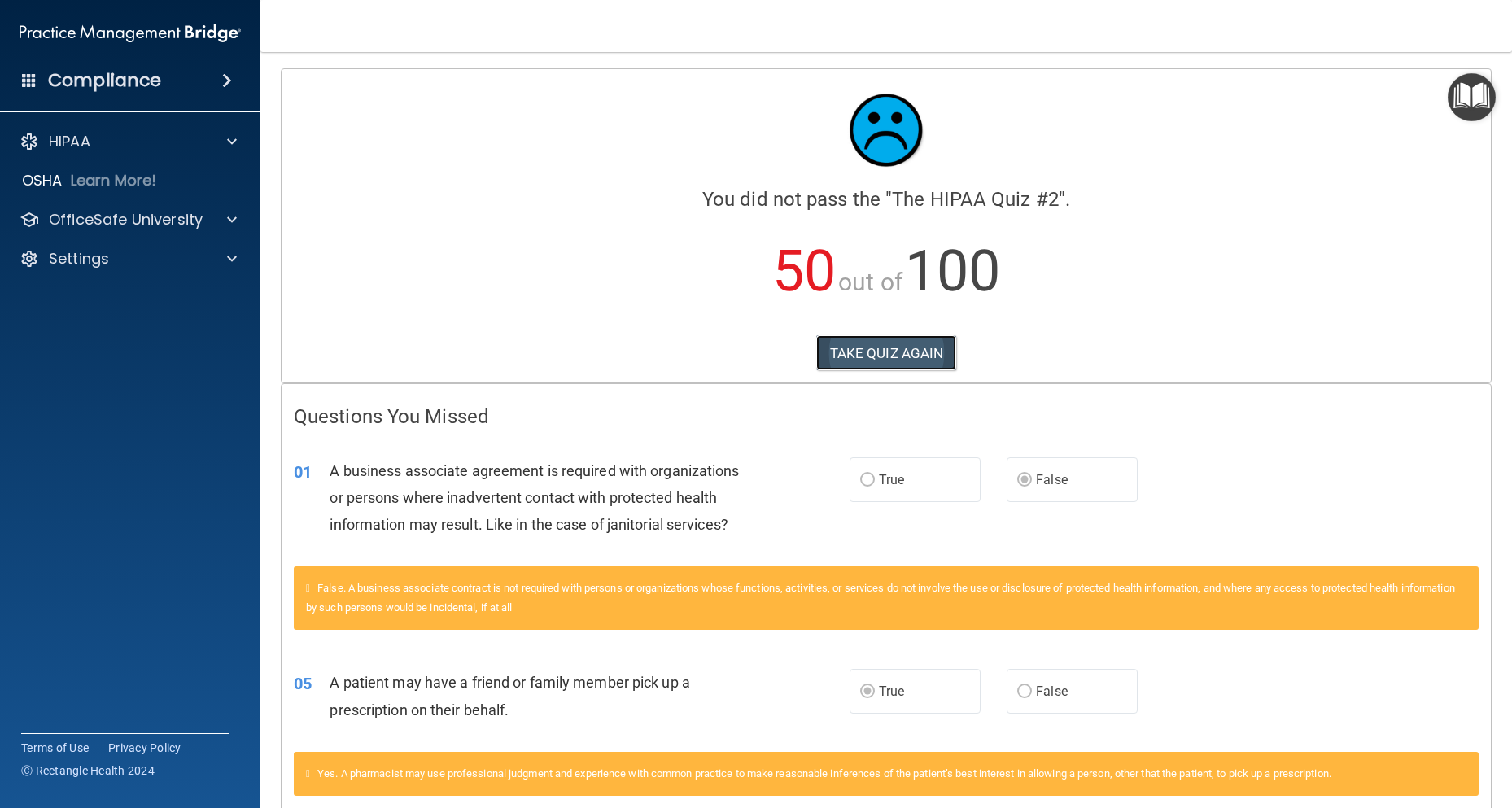click on "TAKE QUIZ AGAIN" at bounding box center (886, 353) 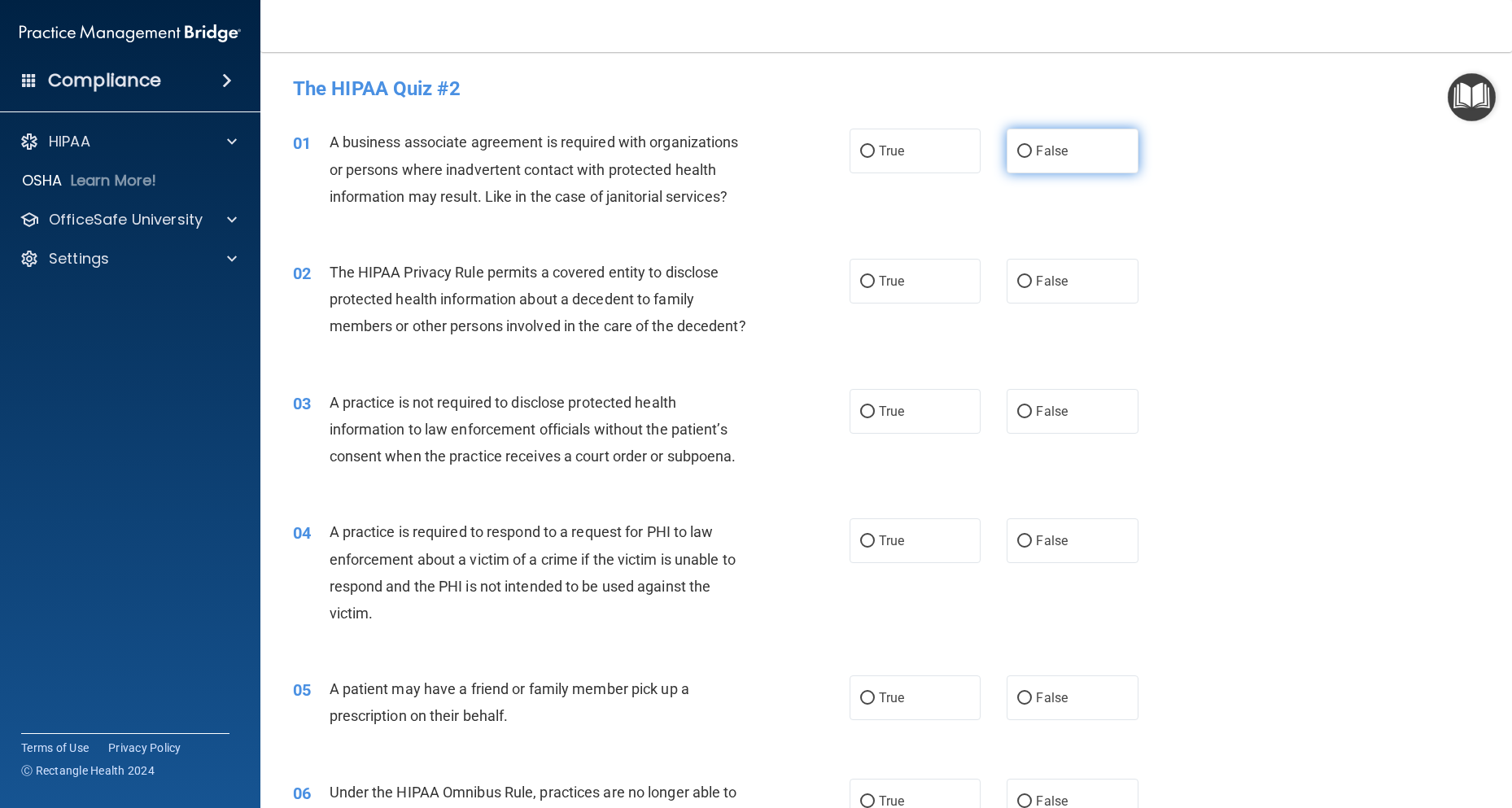 click on "False" at bounding box center (1051, 151) 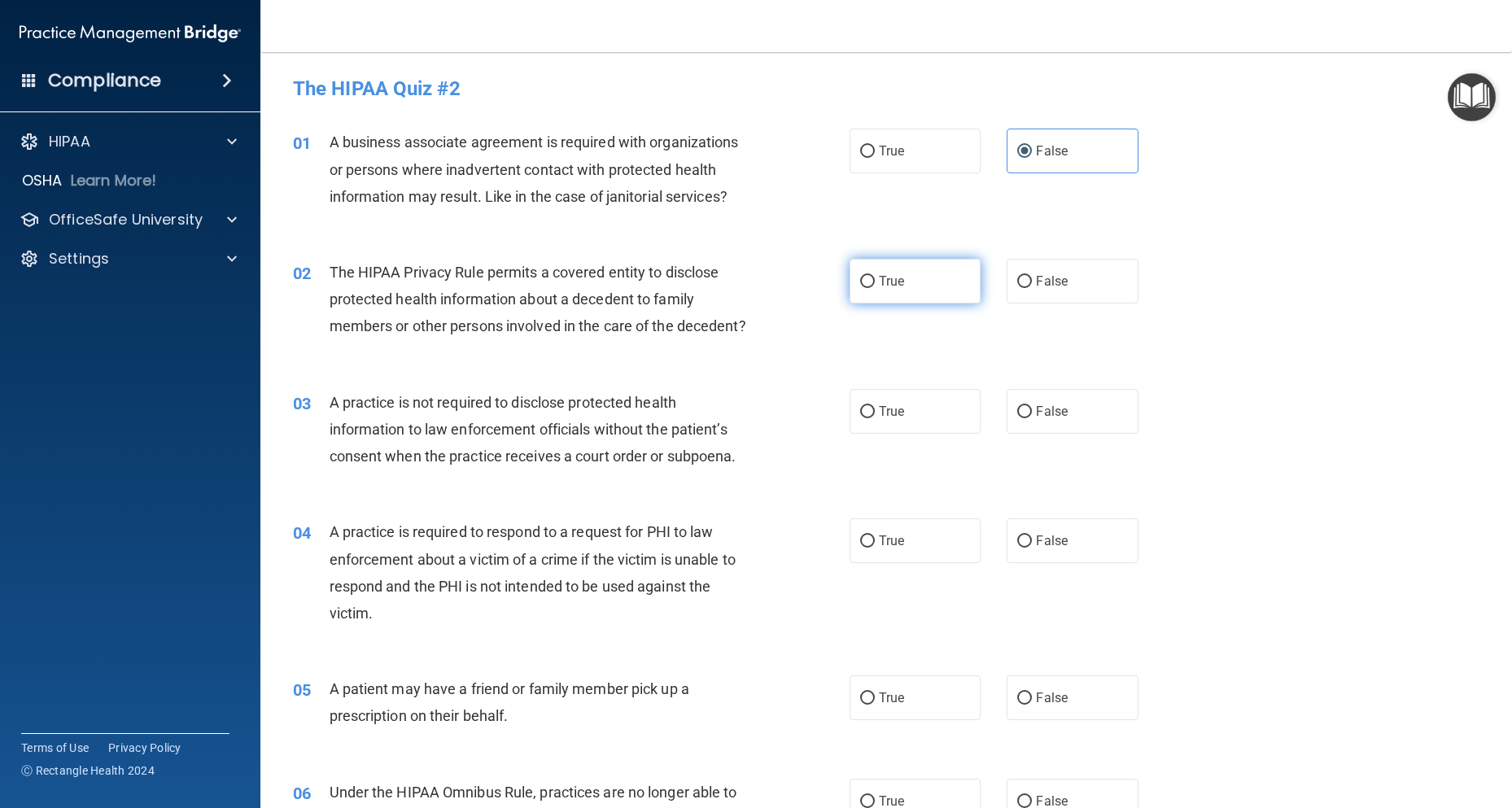 click on "True" at bounding box center (891, 281) 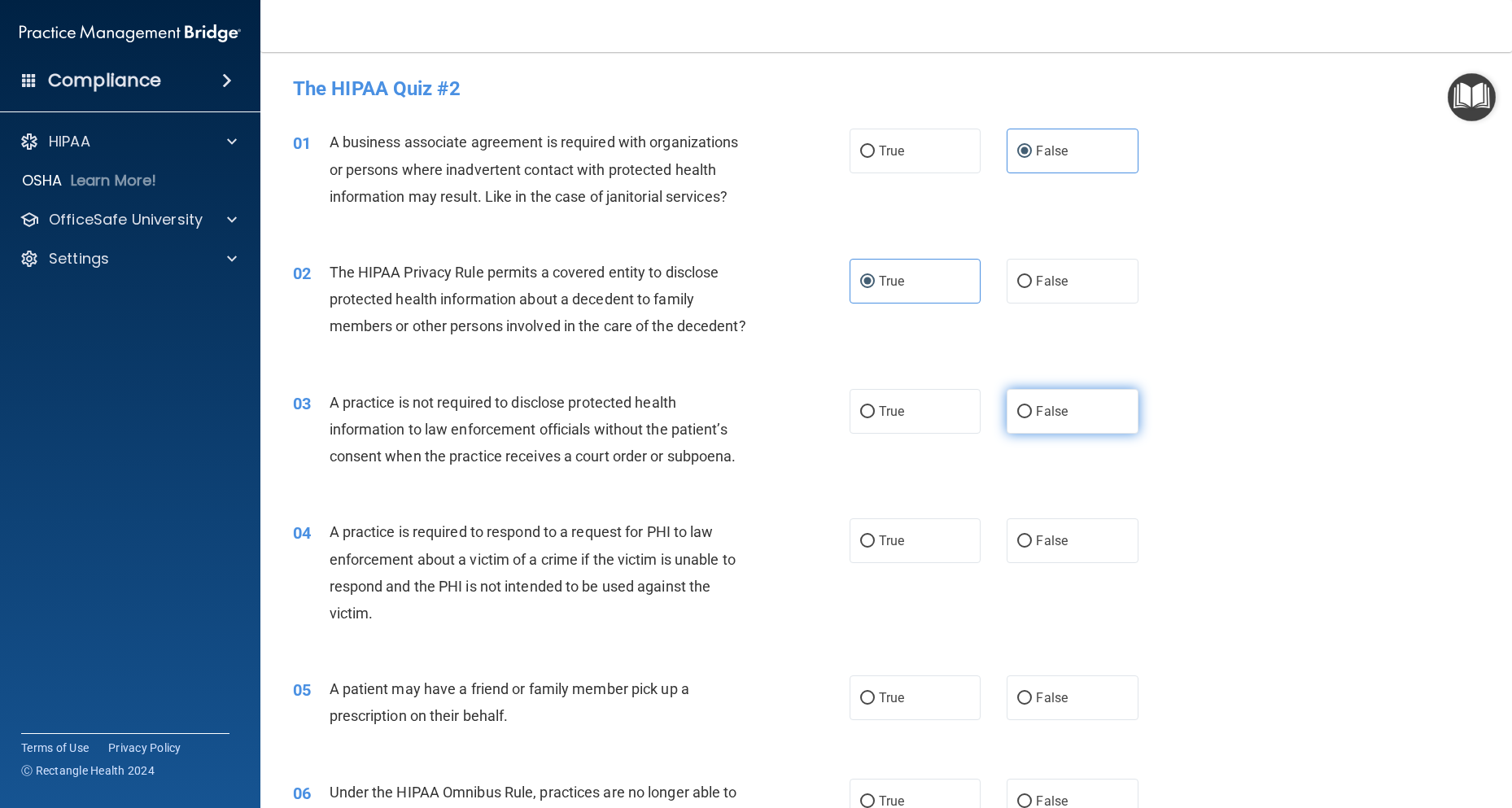 click on "False" at bounding box center (1051, 411) 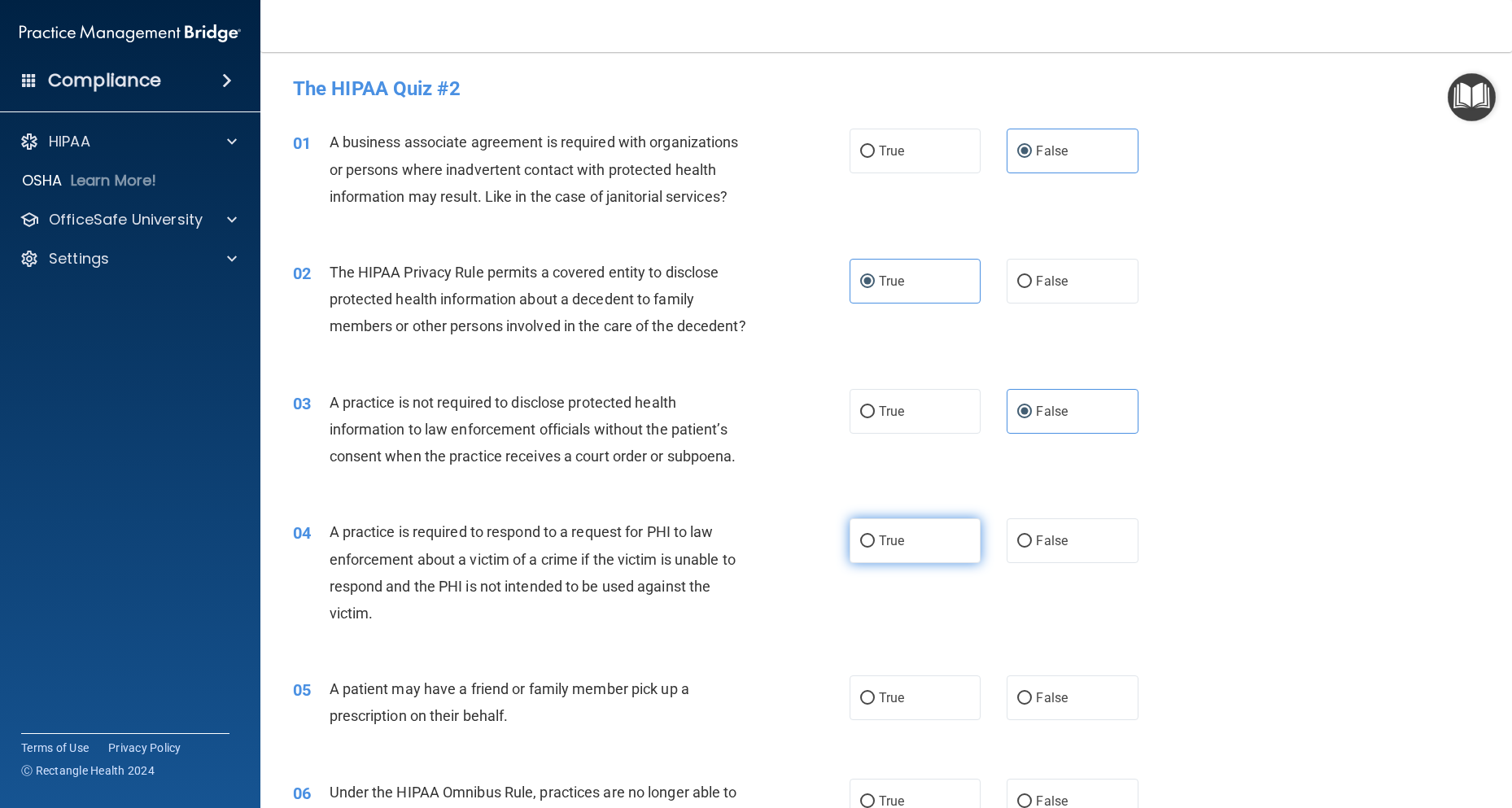 click on "True" at bounding box center [915, 540] 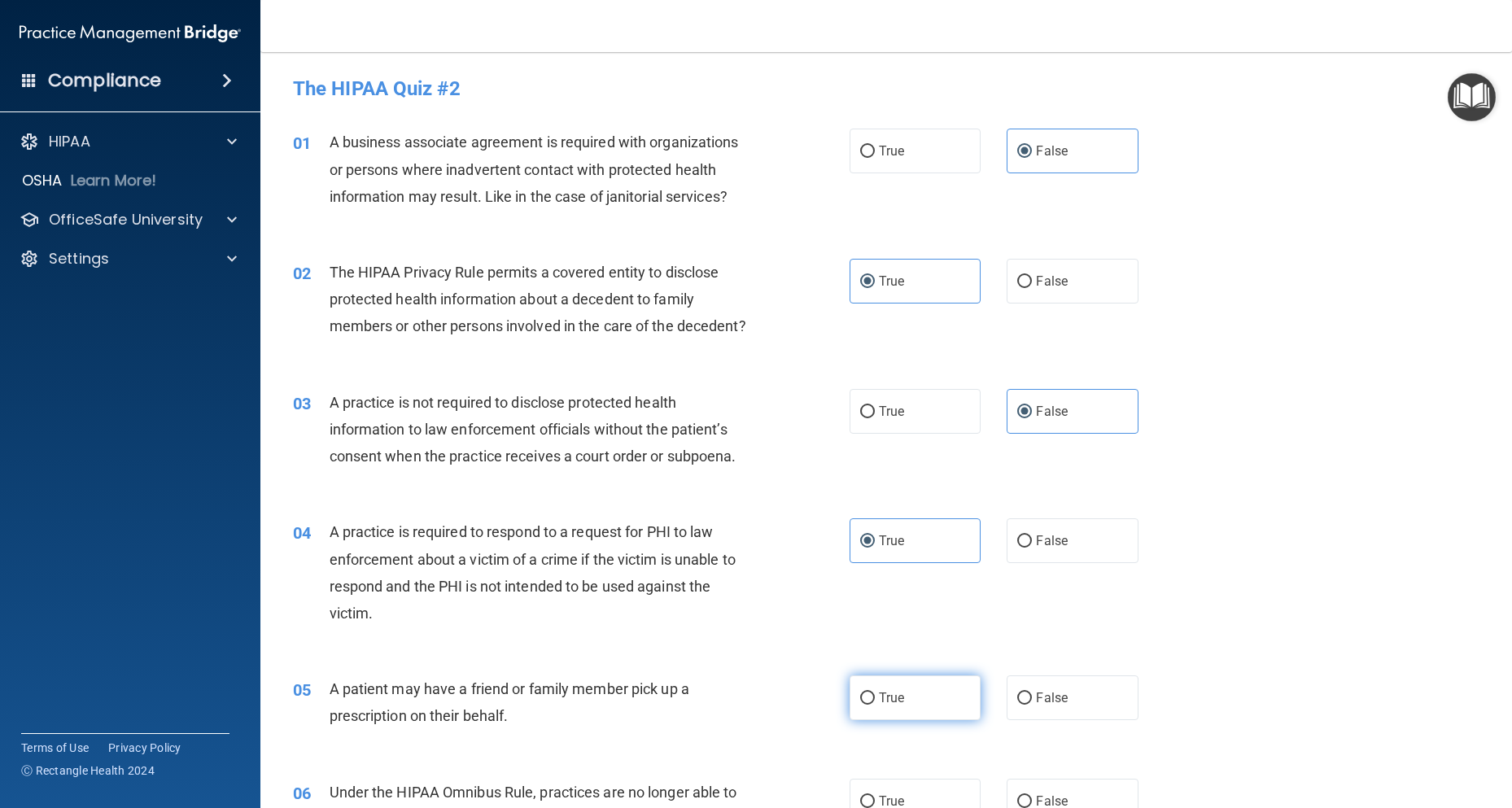 click on "True" at bounding box center [891, 697] 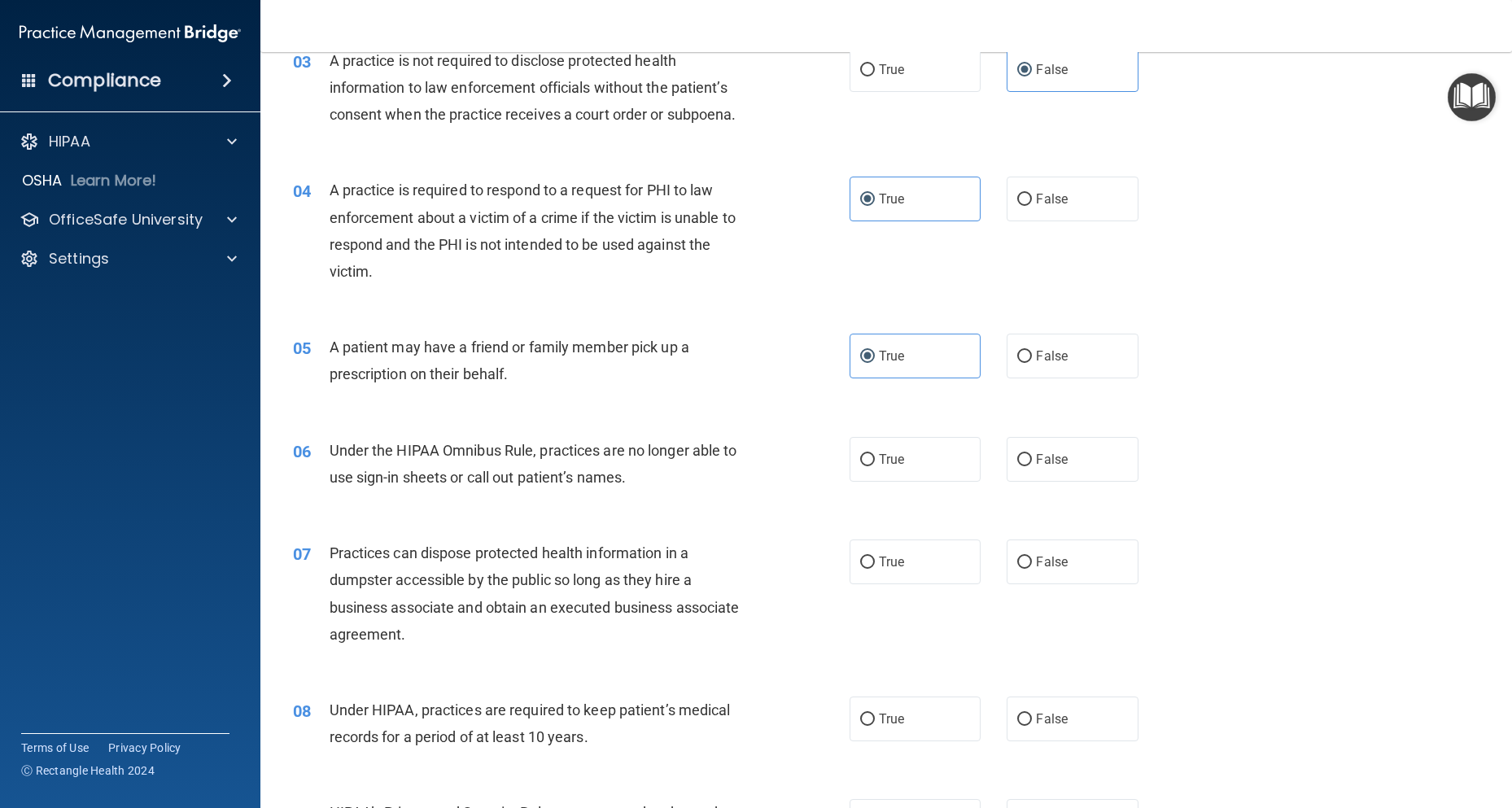 scroll, scrollTop: 407, scrollLeft: 0, axis: vertical 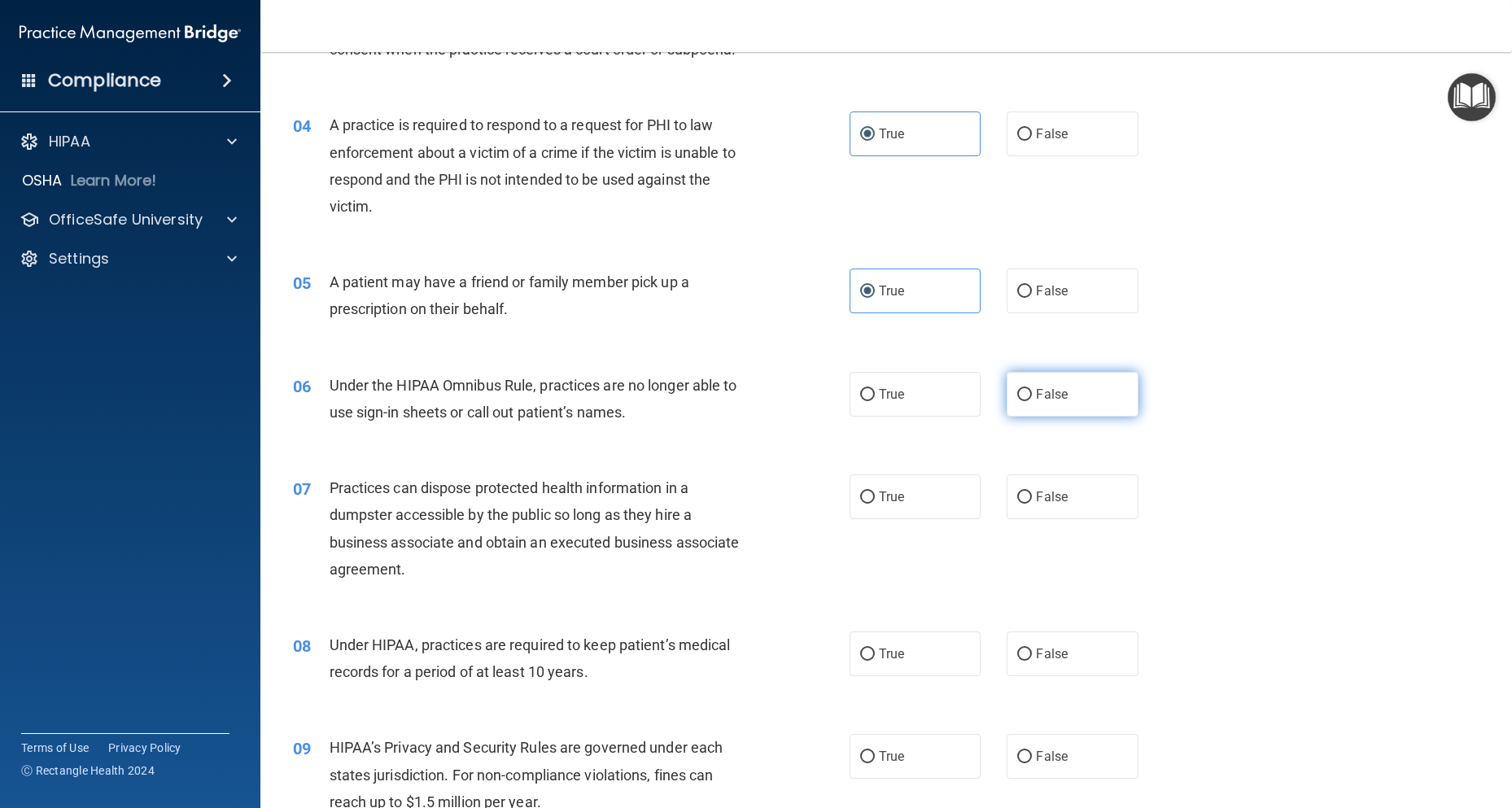 click on "False" at bounding box center [1072, 394] 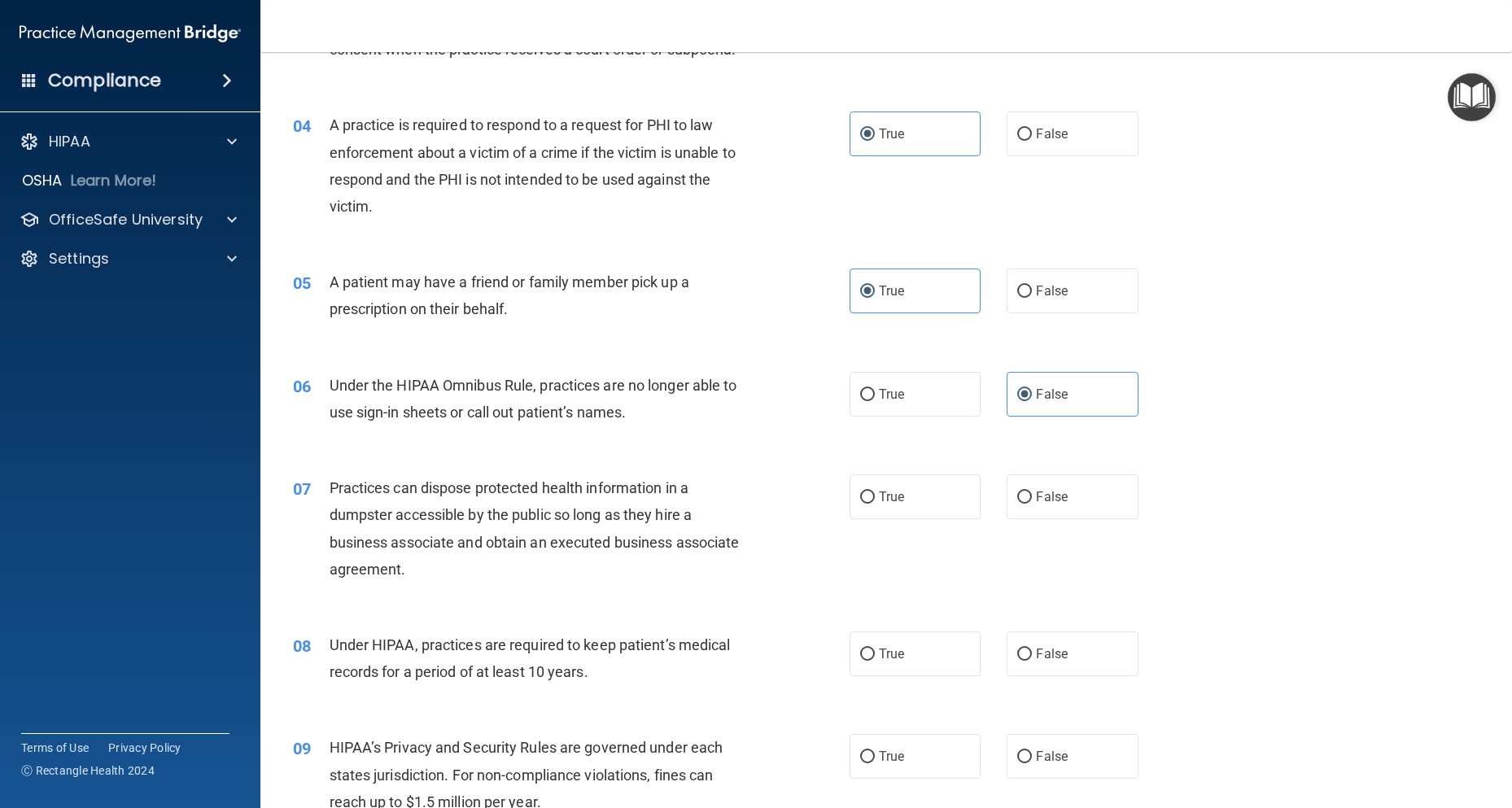 drag, startPoint x: 1060, startPoint y: 500, endPoint x: 1029, endPoint y: 591, distance: 96.13532 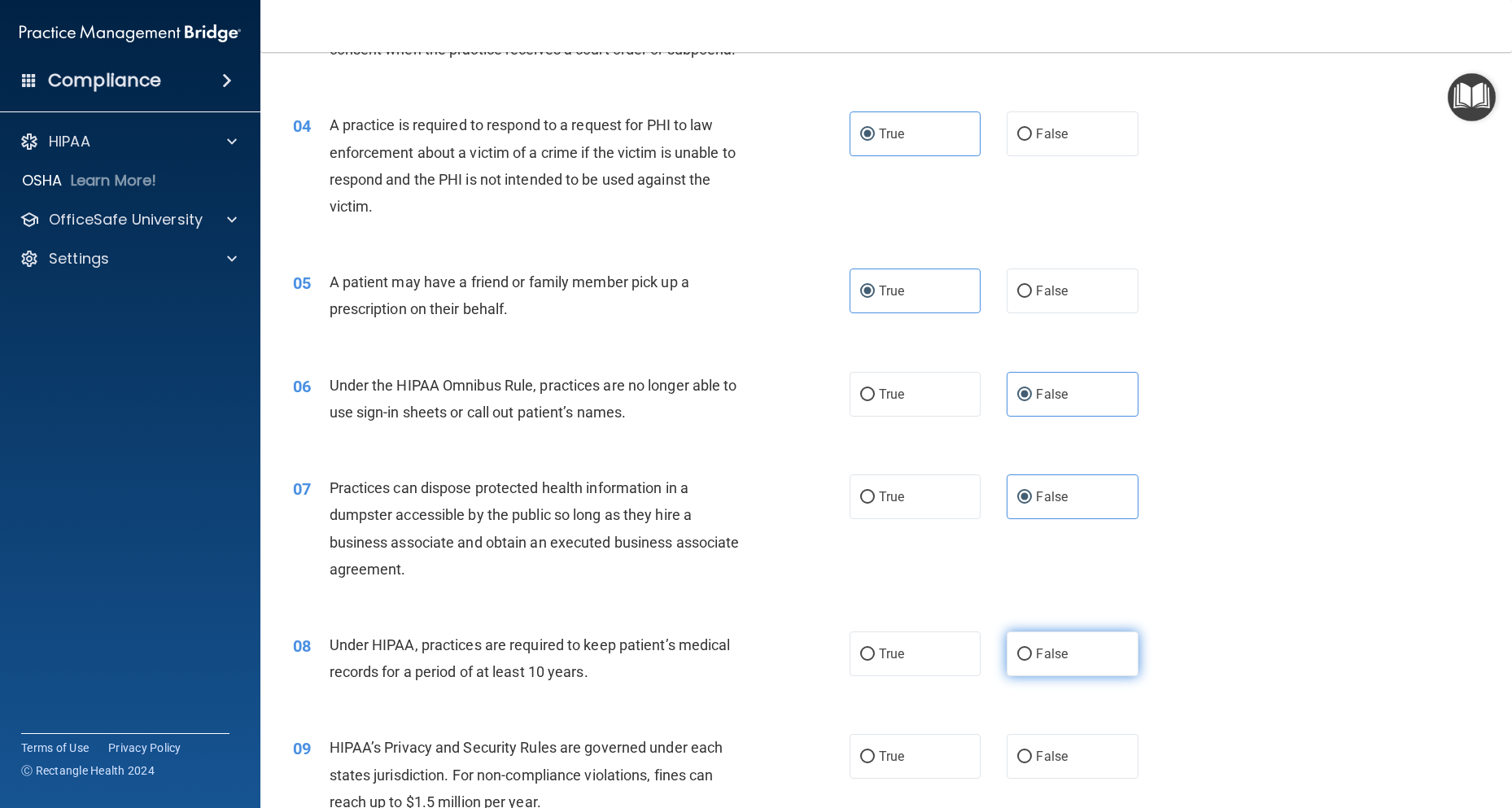 click on "False" at bounding box center (1072, 653) 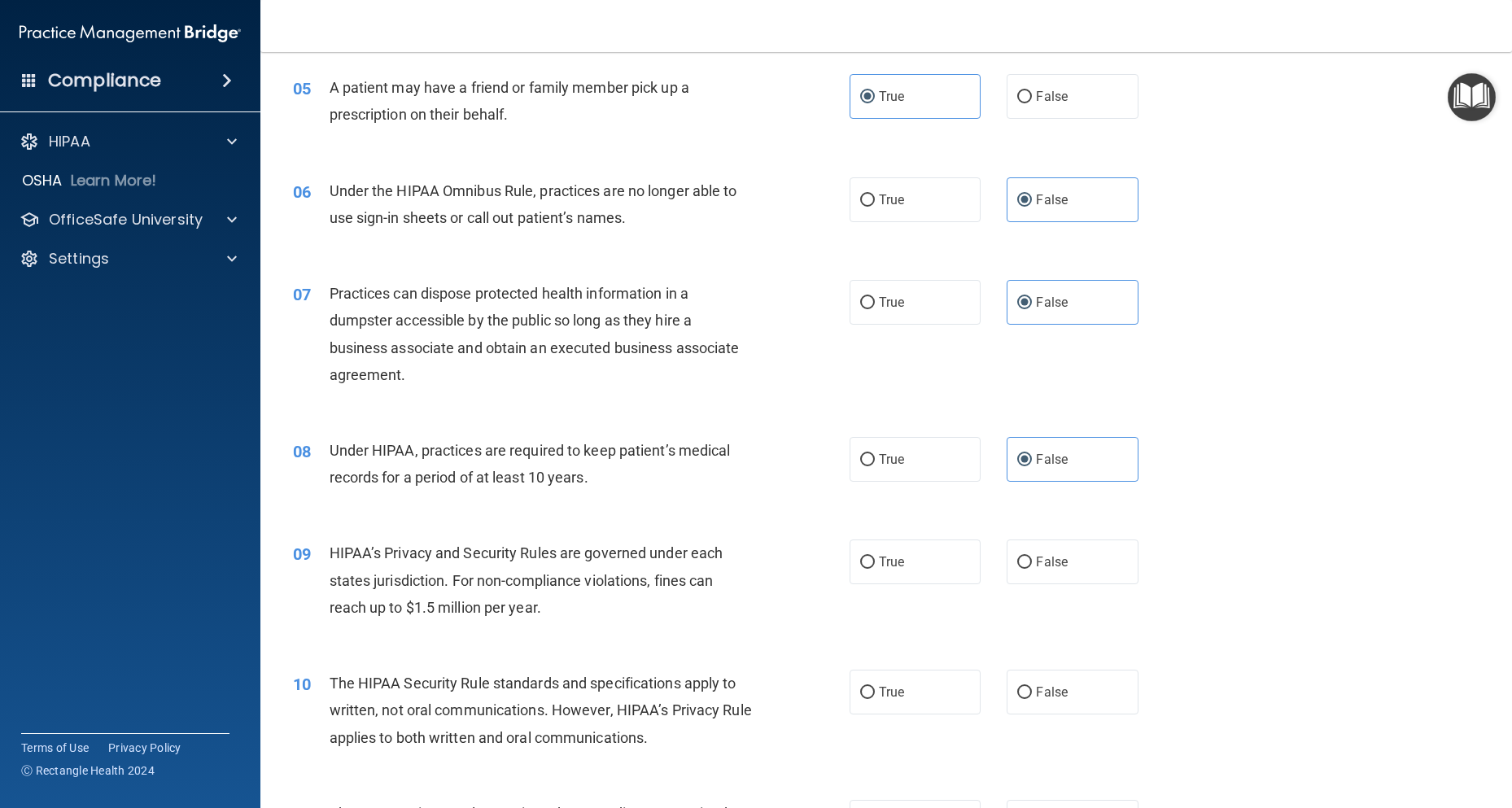 scroll, scrollTop: 814, scrollLeft: 0, axis: vertical 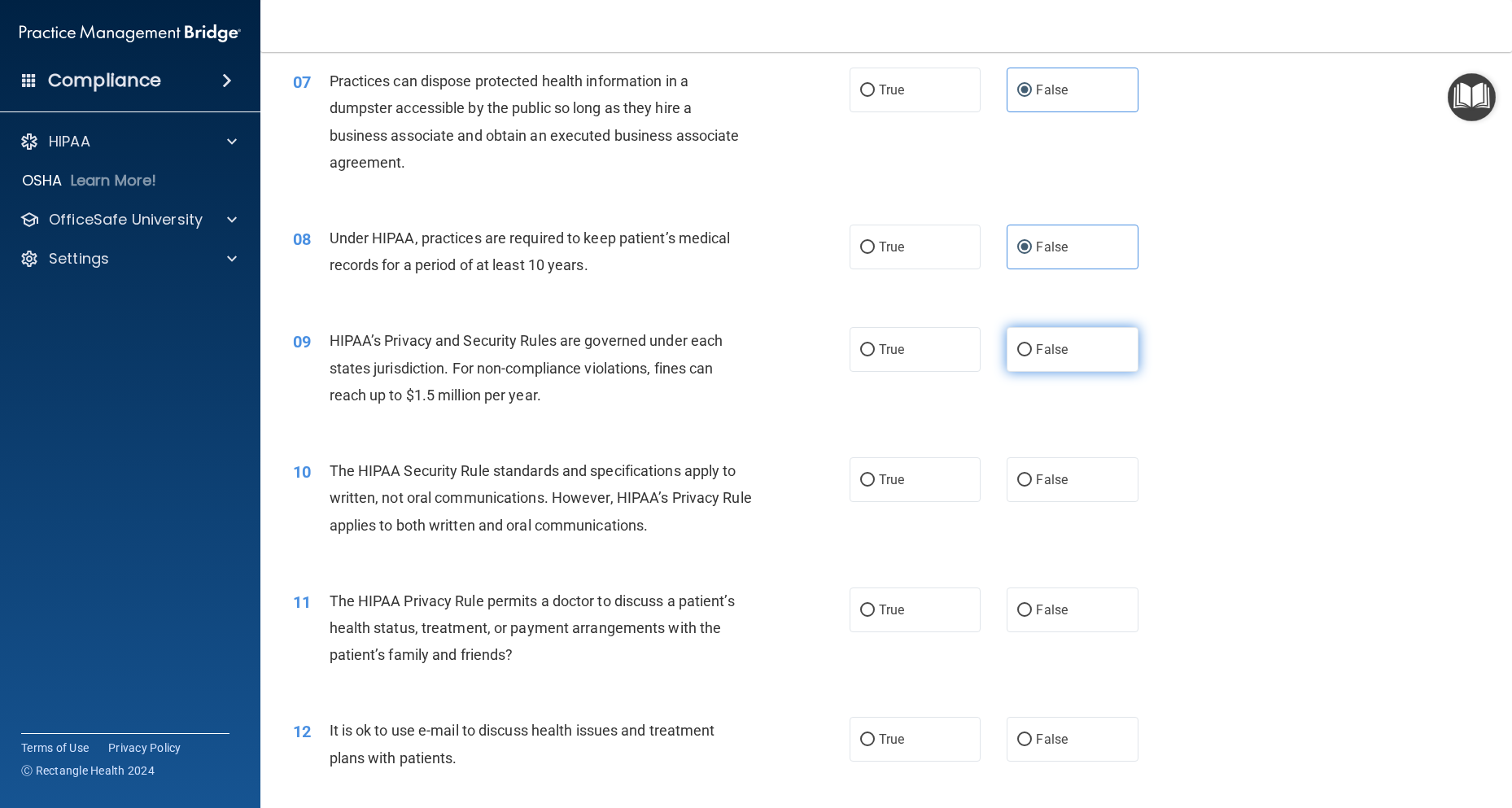 click on "False" at bounding box center [1051, 349] 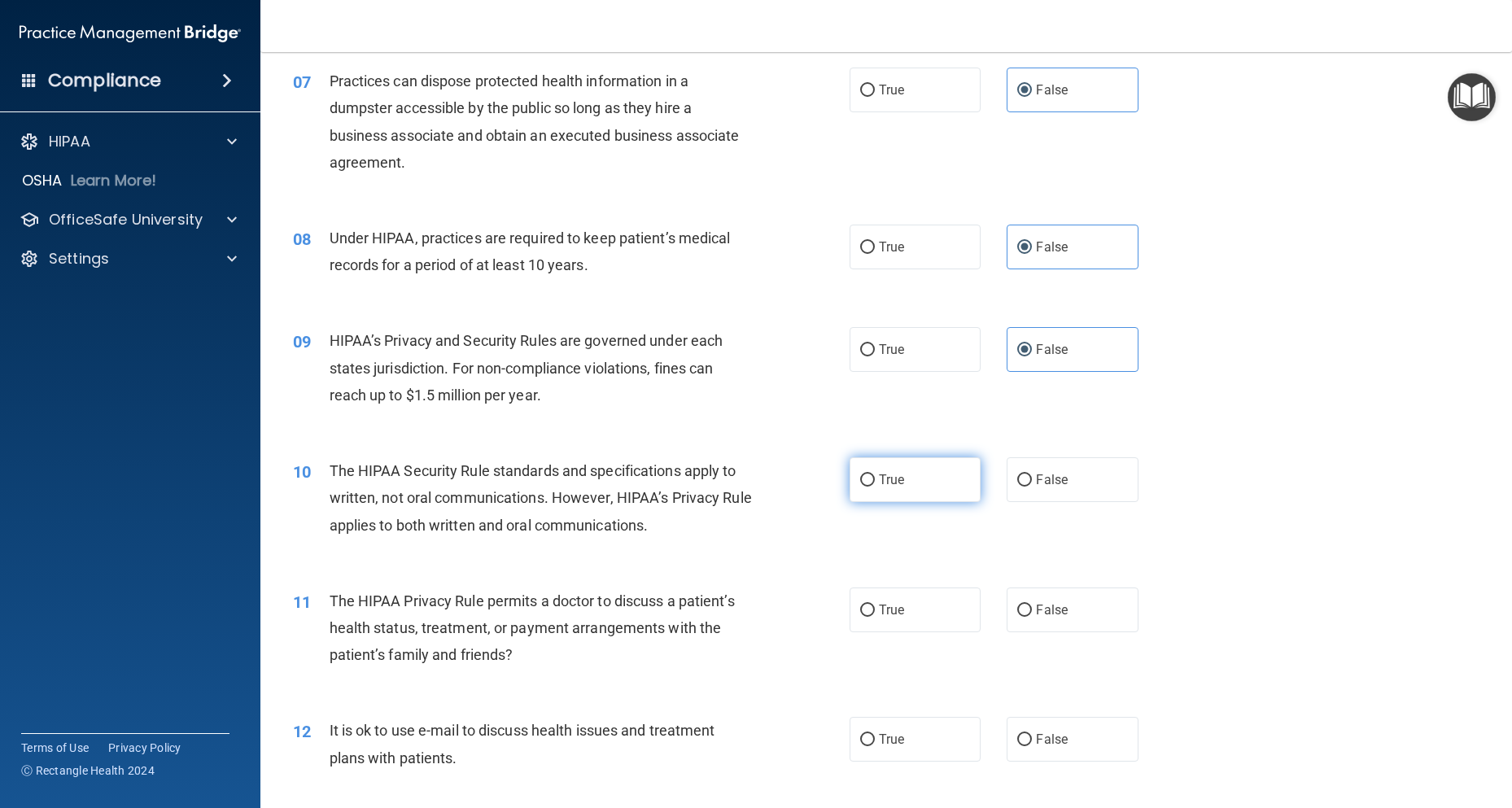 click on "True" at bounding box center (915, 479) 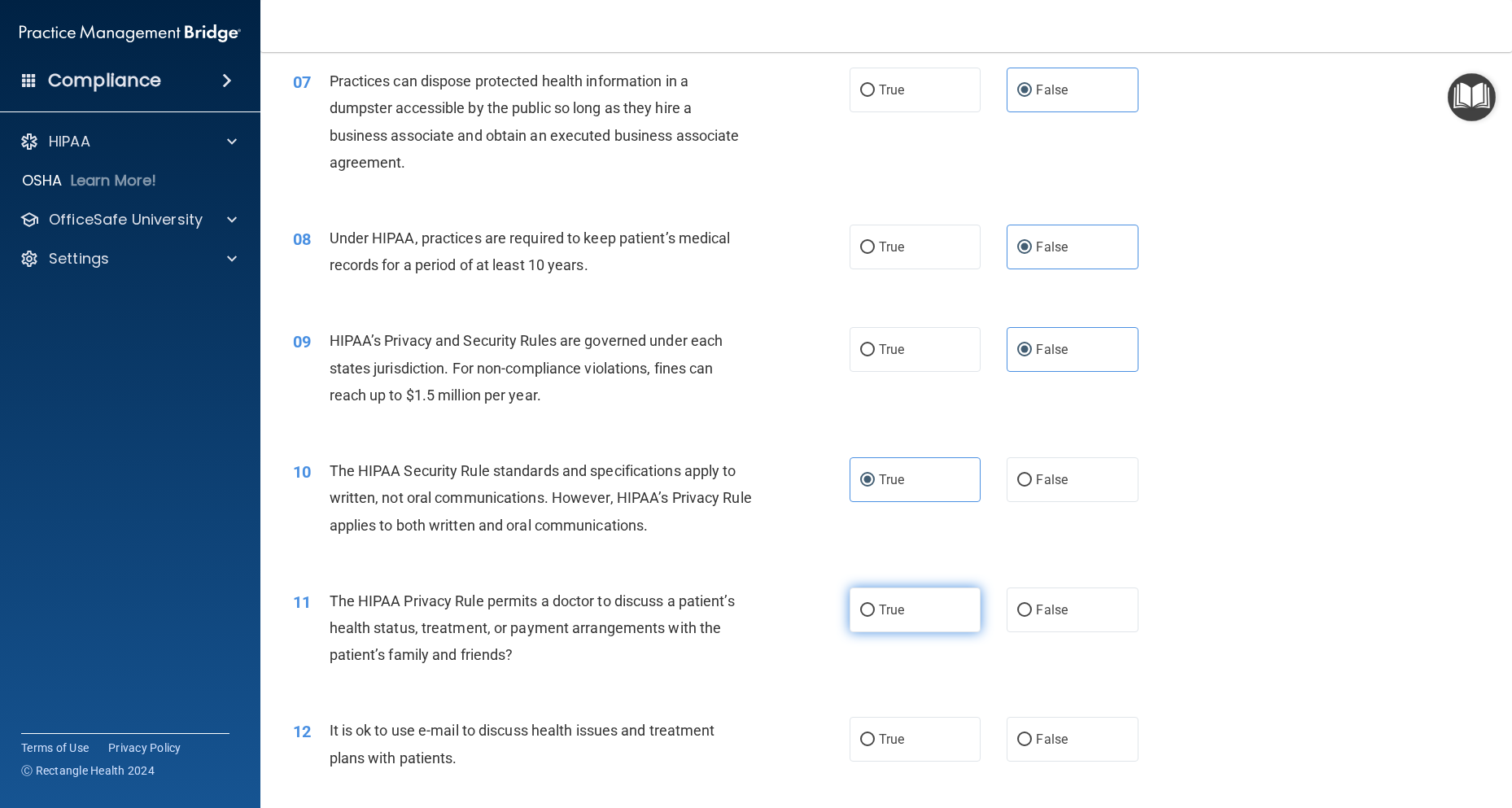 click on "True" at bounding box center (915, 609) 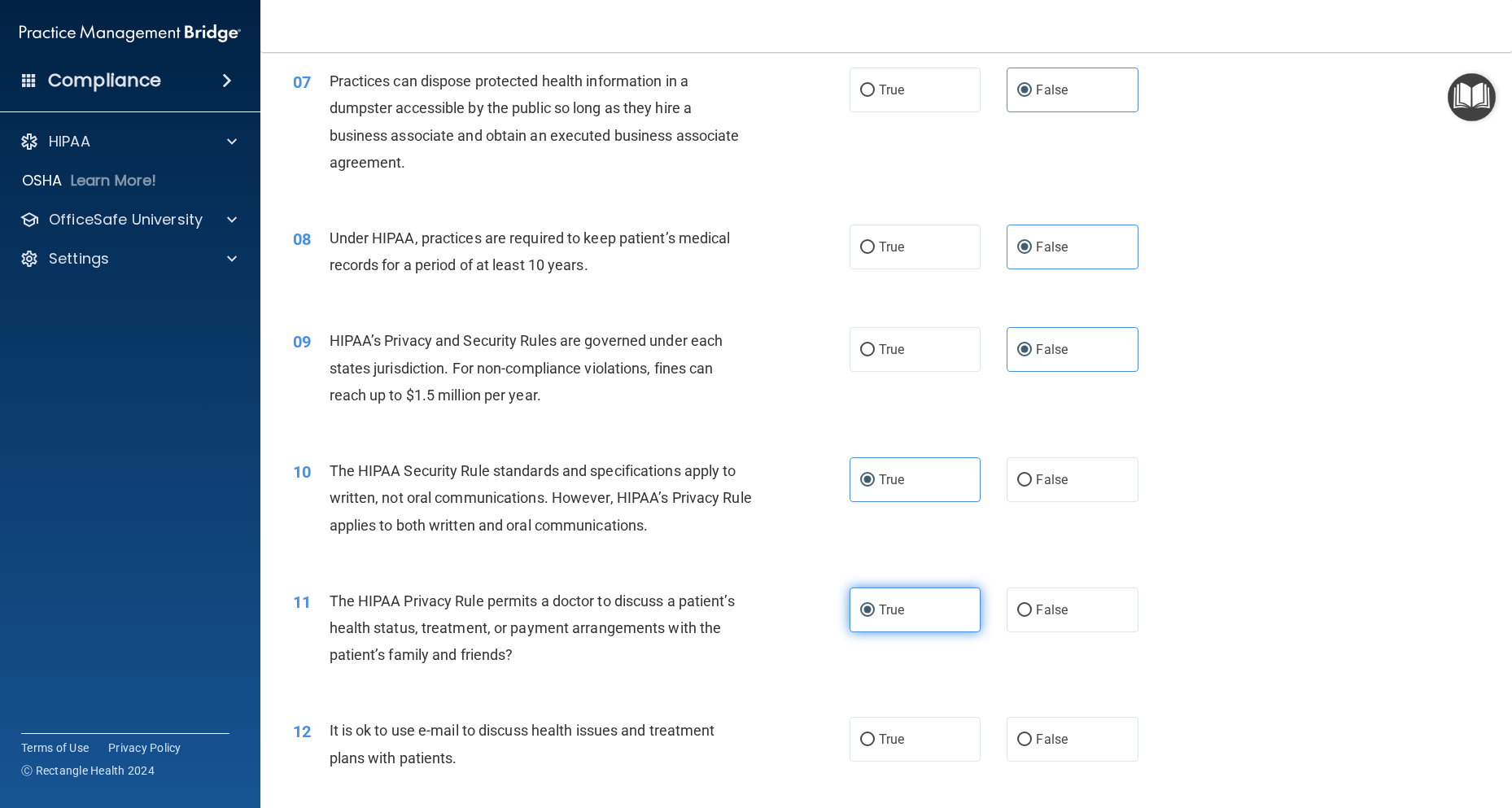 drag, startPoint x: 867, startPoint y: 742, endPoint x: 854, endPoint y: 631, distance: 111.75867 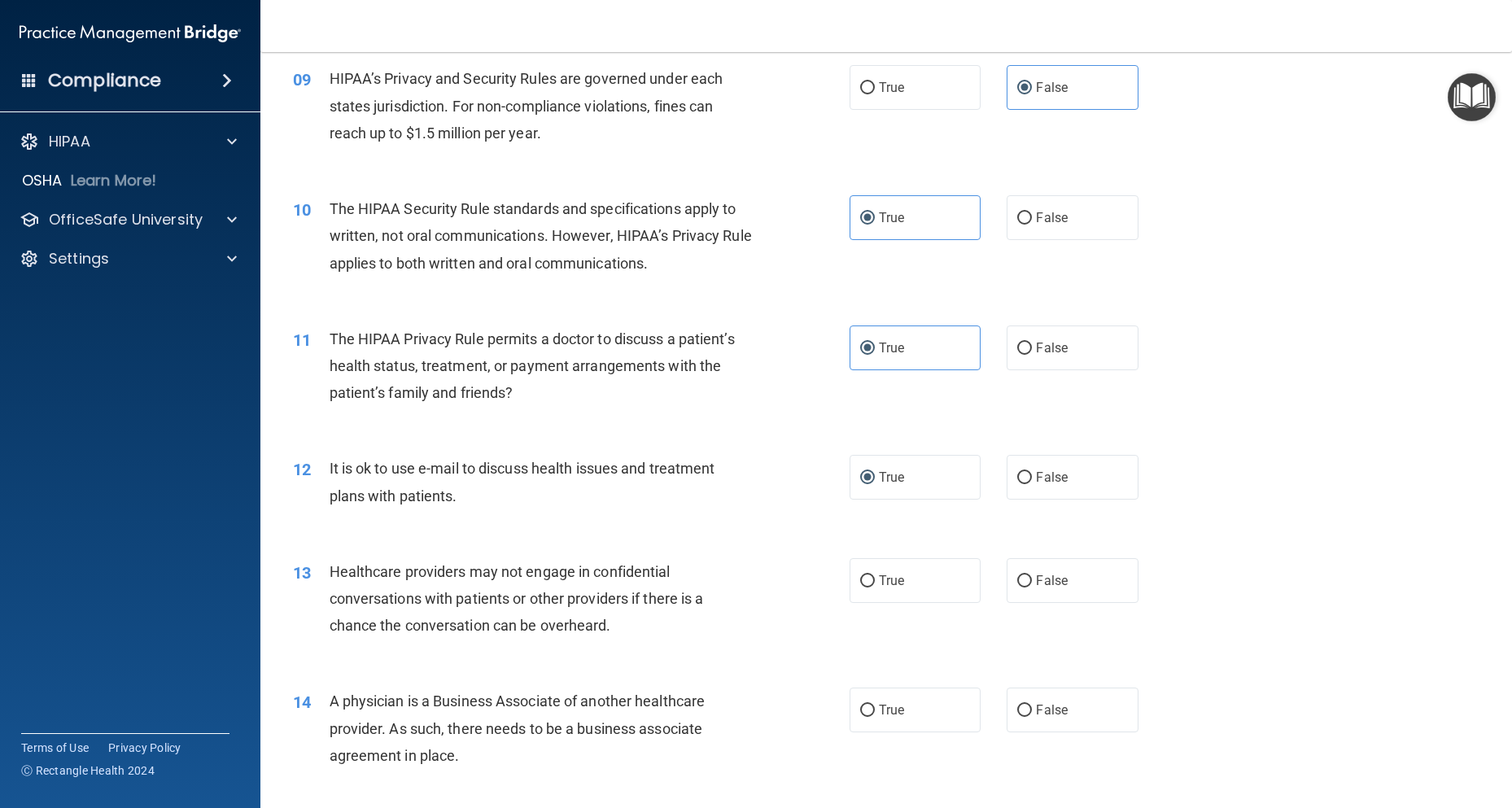scroll, scrollTop: 1139, scrollLeft: 0, axis: vertical 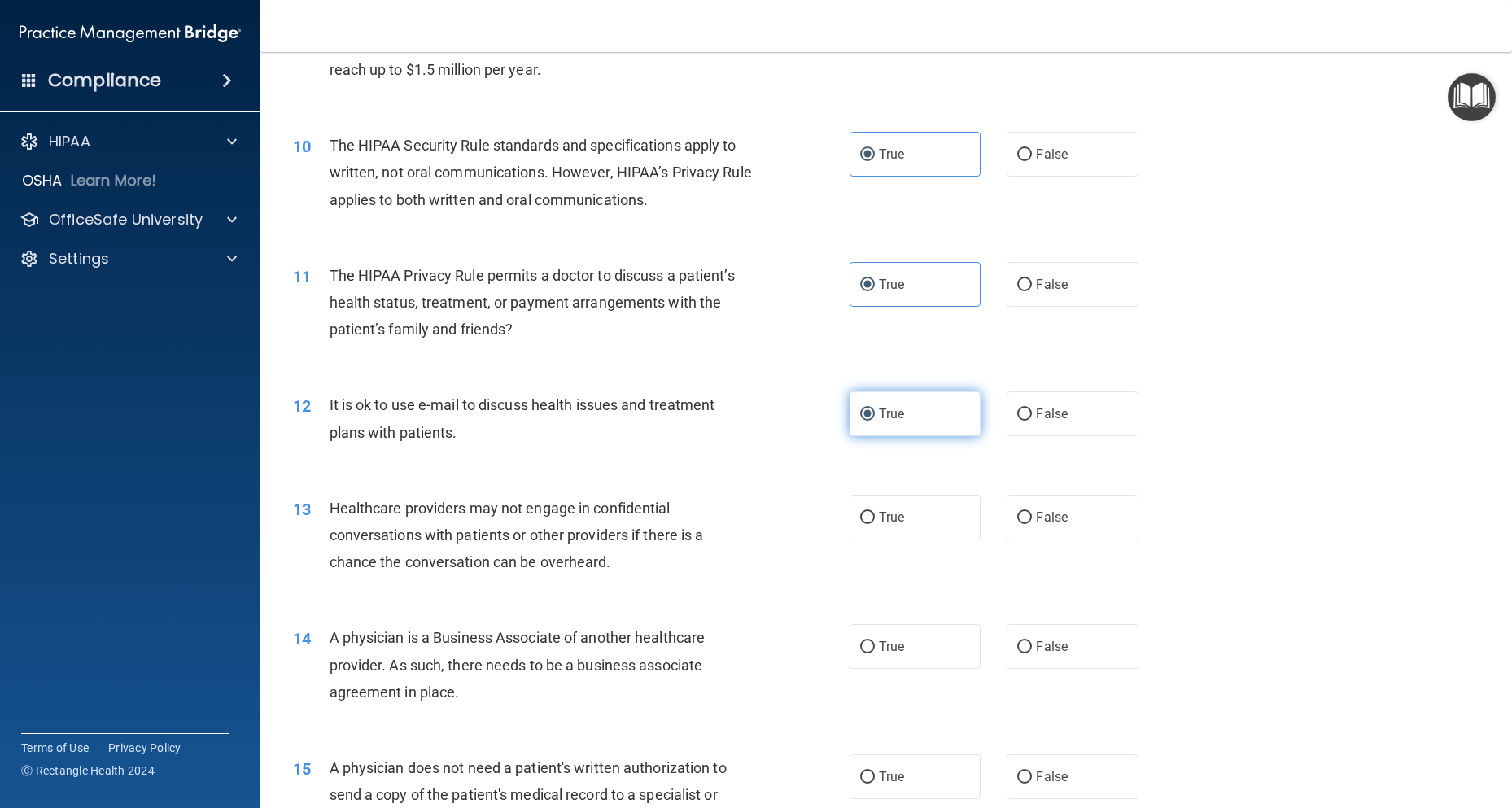 click on "True" at bounding box center (915, 413) 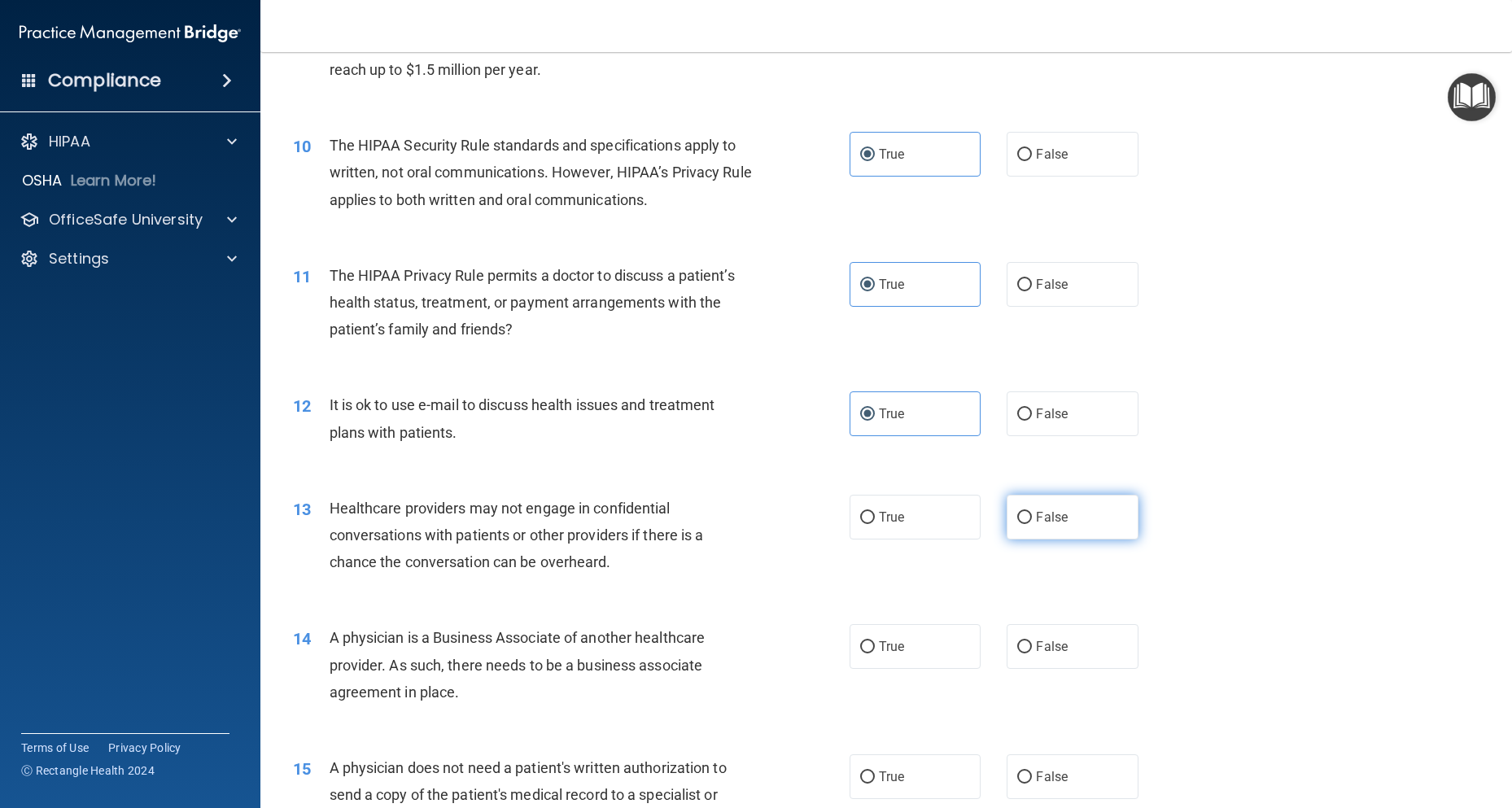 click on "False" at bounding box center [1051, 517] 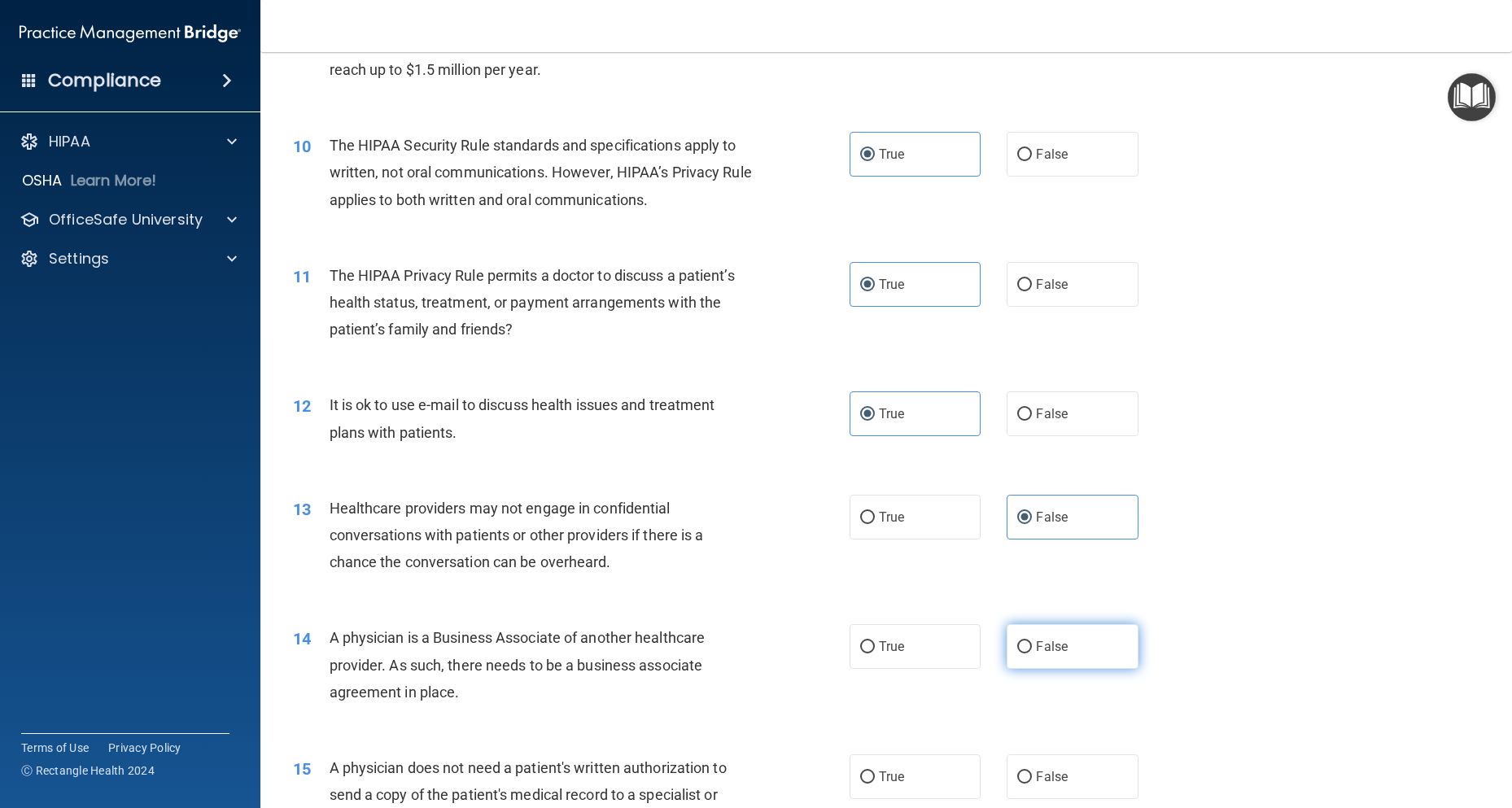 click on "False" at bounding box center [1072, 646] 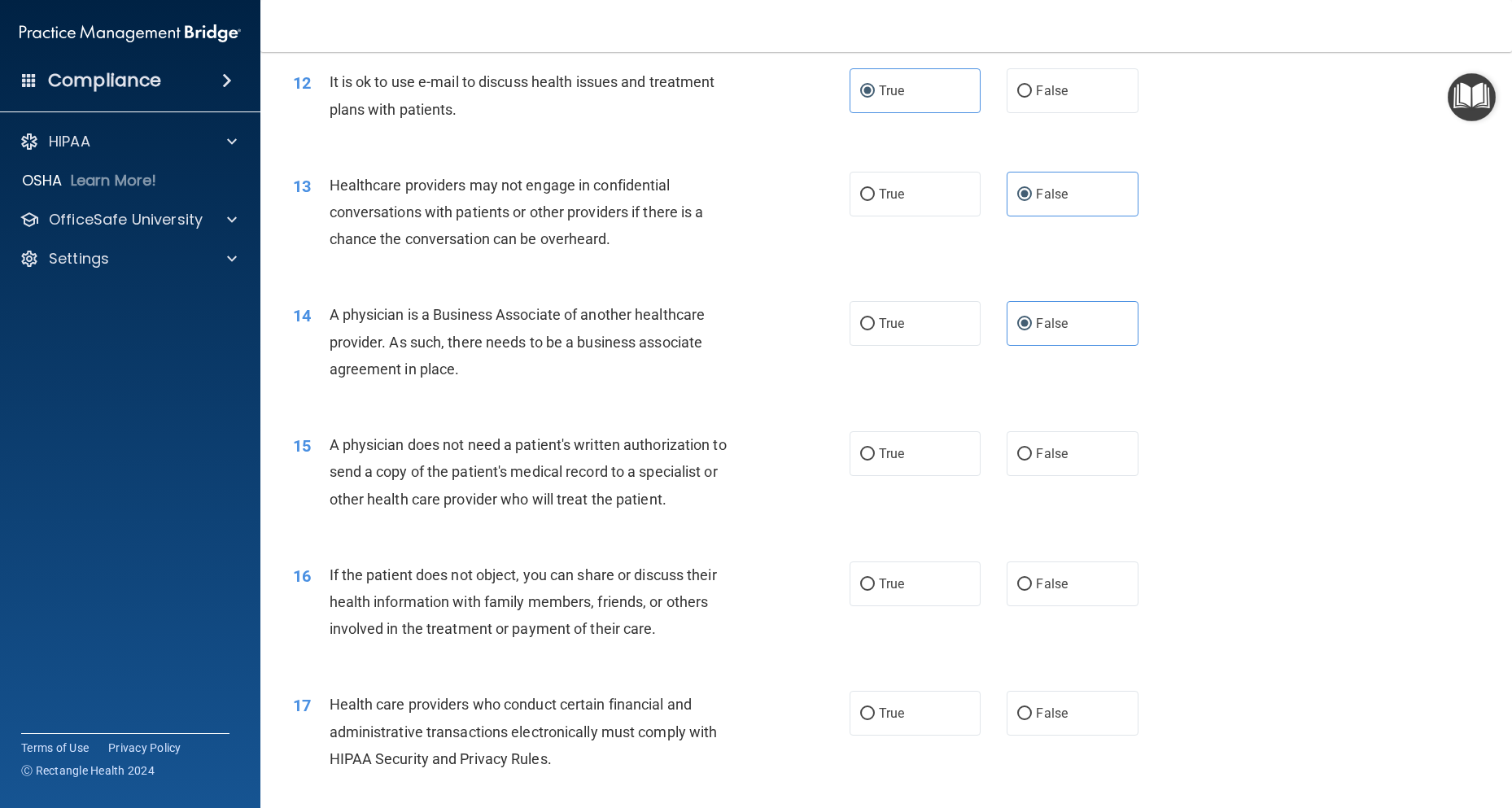 scroll, scrollTop: 1465, scrollLeft: 0, axis: vertical 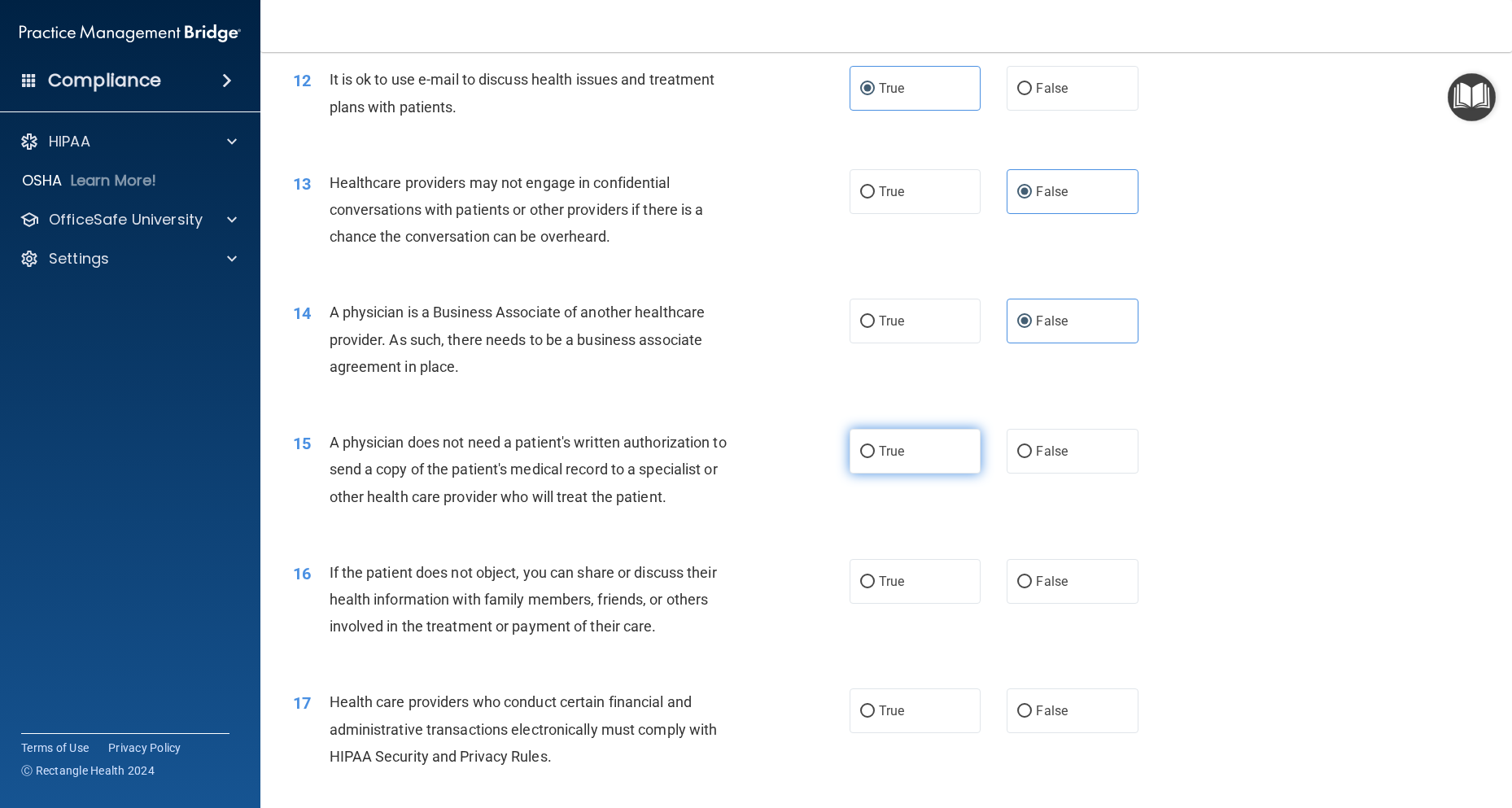 click on "True" at bounding box center [915, 451] 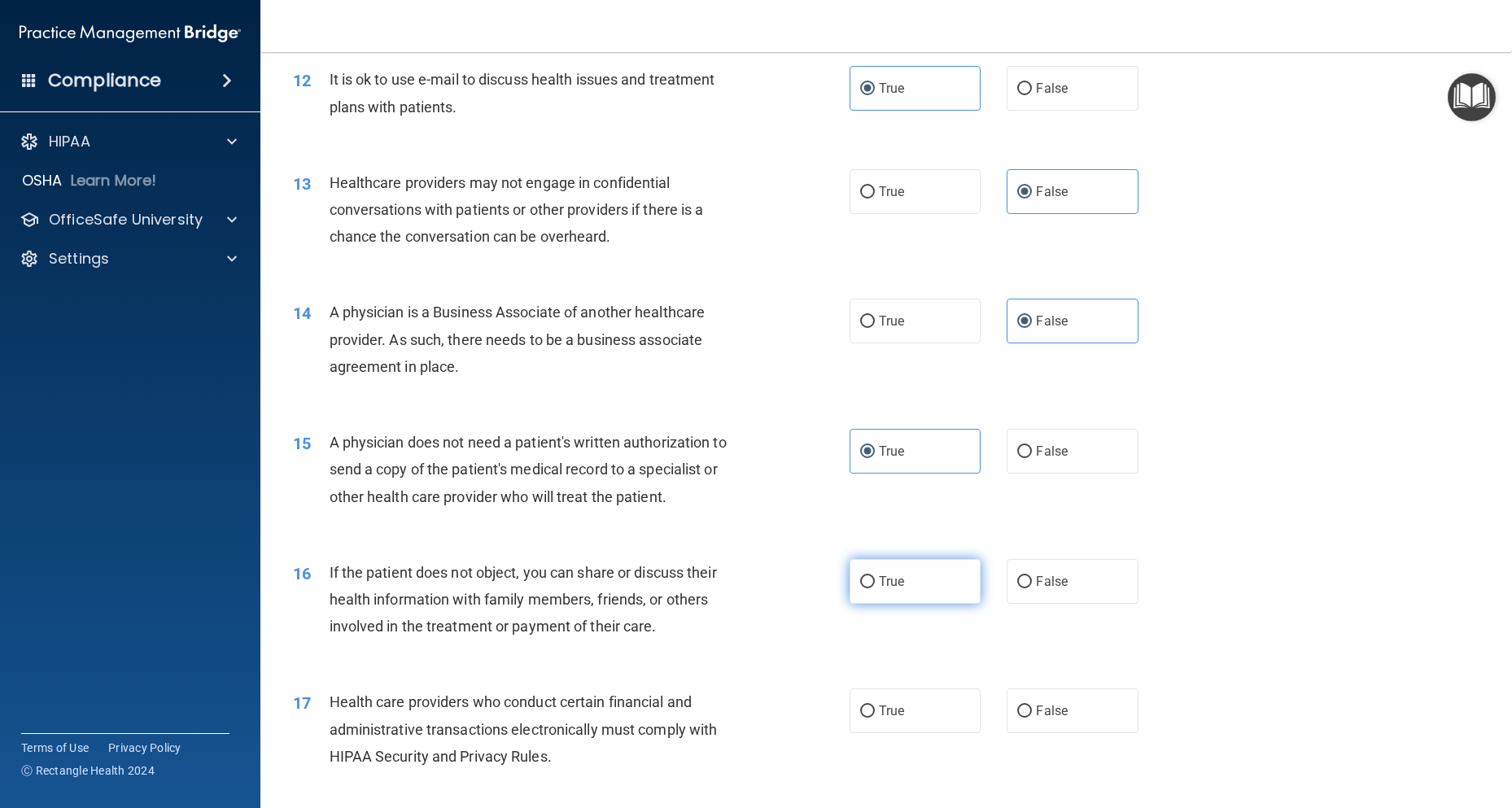 click on "True" at bounding box center (915, 581) 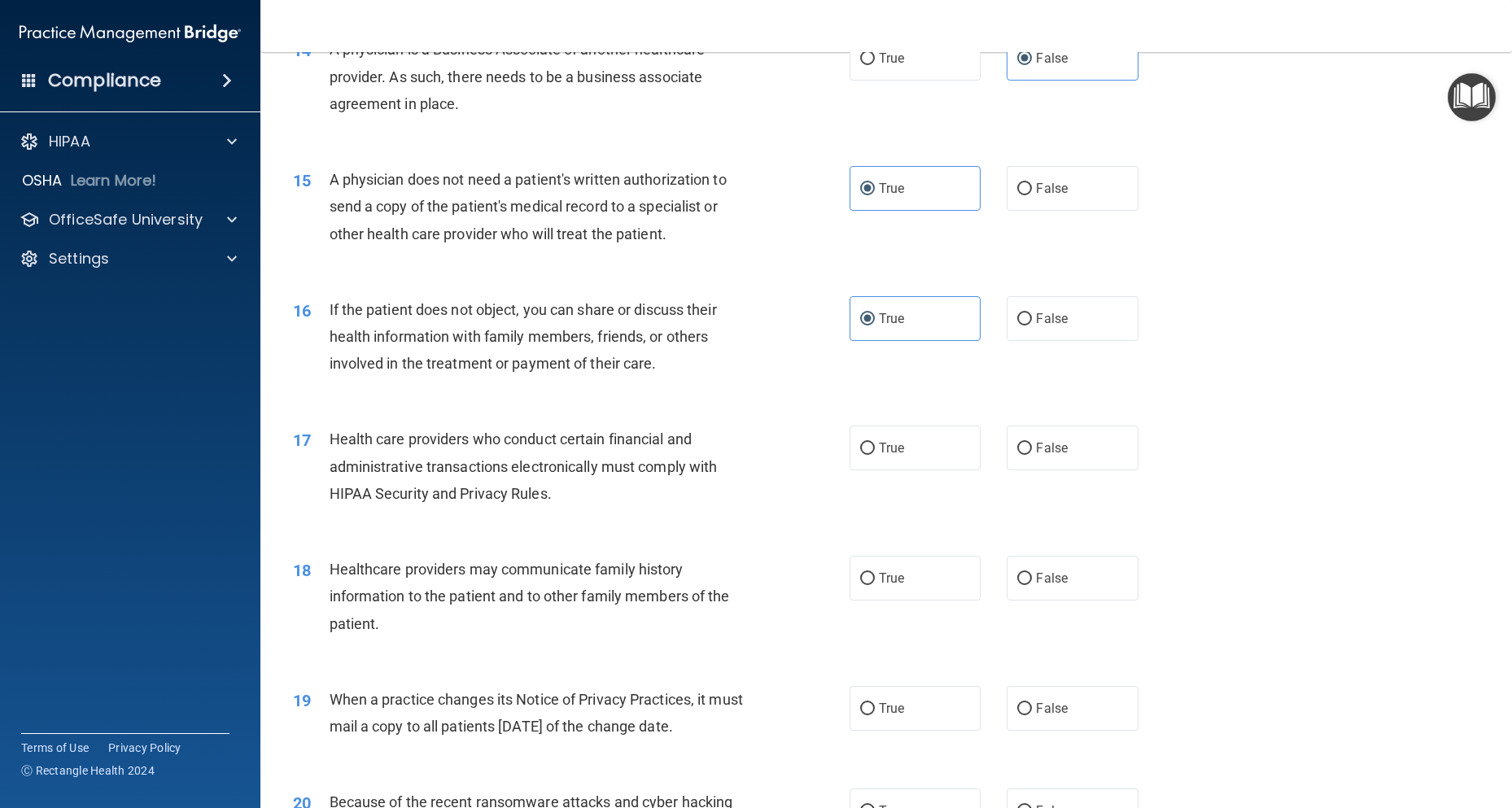 scroll, scrollTop: 1790, scrollLeft: 0, axis: vertical 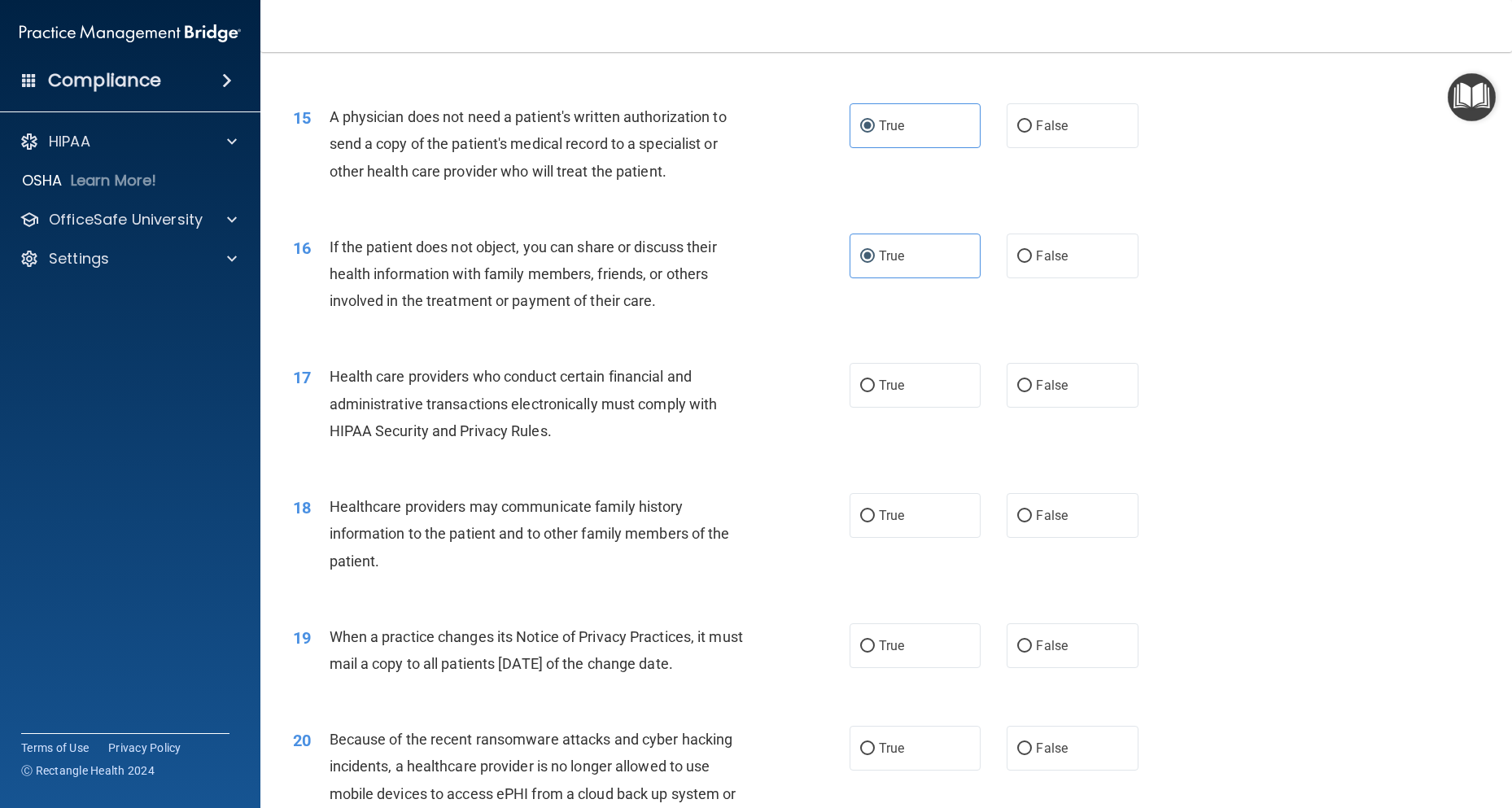 click on "17       Health care providers who conduct certain financial and administrative transactions electronically must comply with HIPAA Security and Privacy Rules.                  True           False" at bounding box center (886, 408) 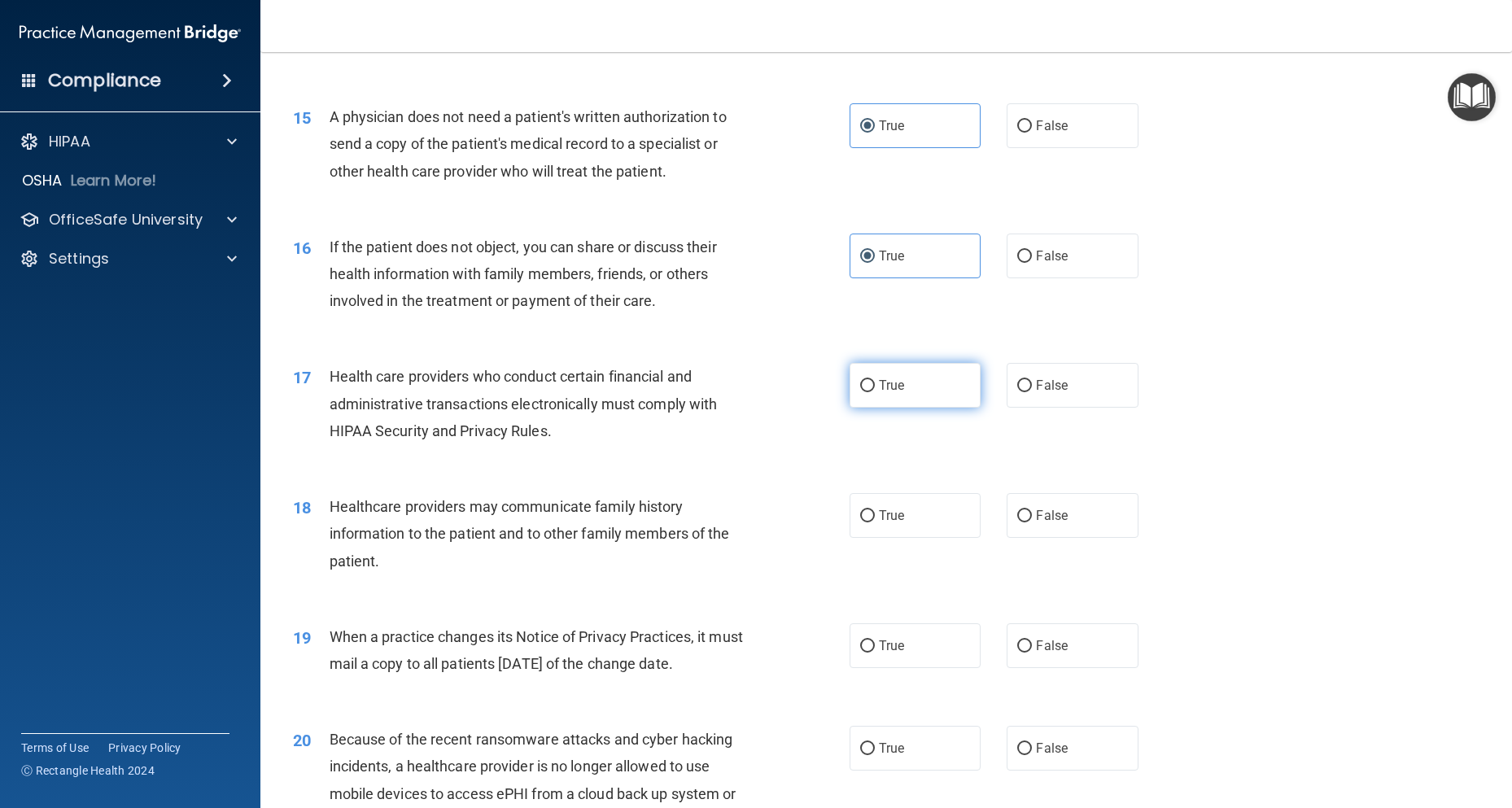 click on "True" at bounding box center (891, 385) 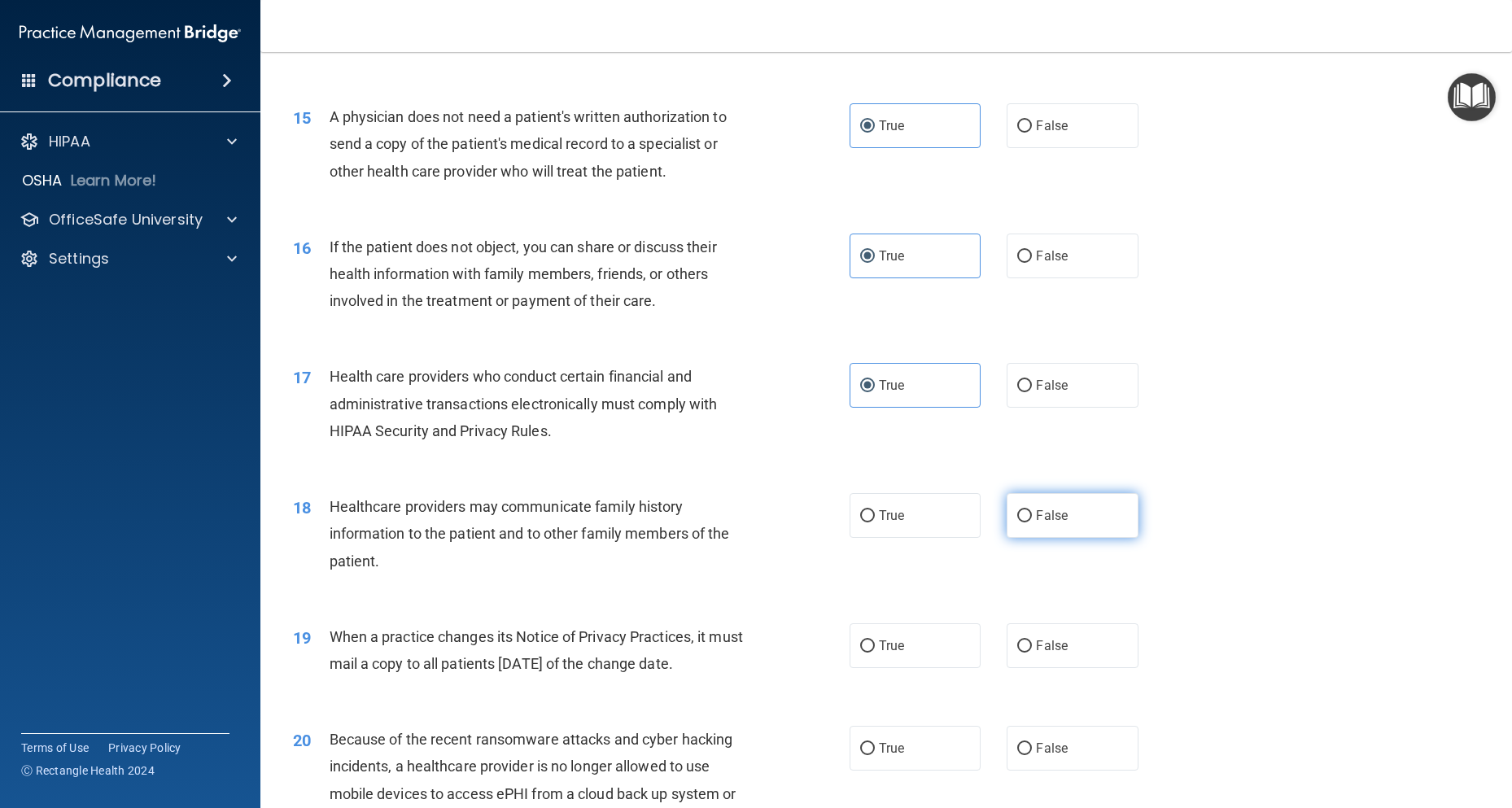 click on "False" at bounding box center [1072, 515] 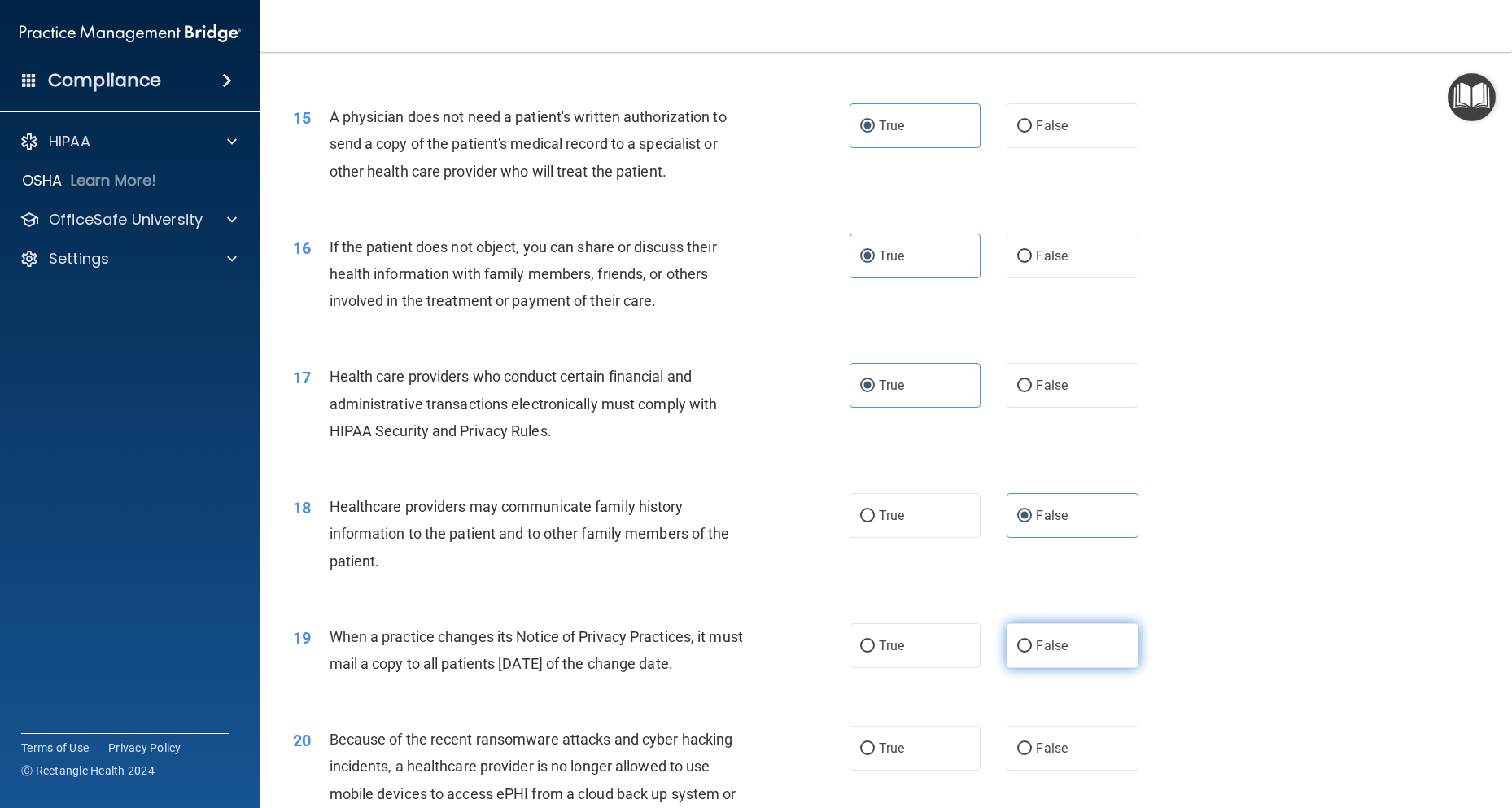 click on "False" at bounding box center (1025, 646) 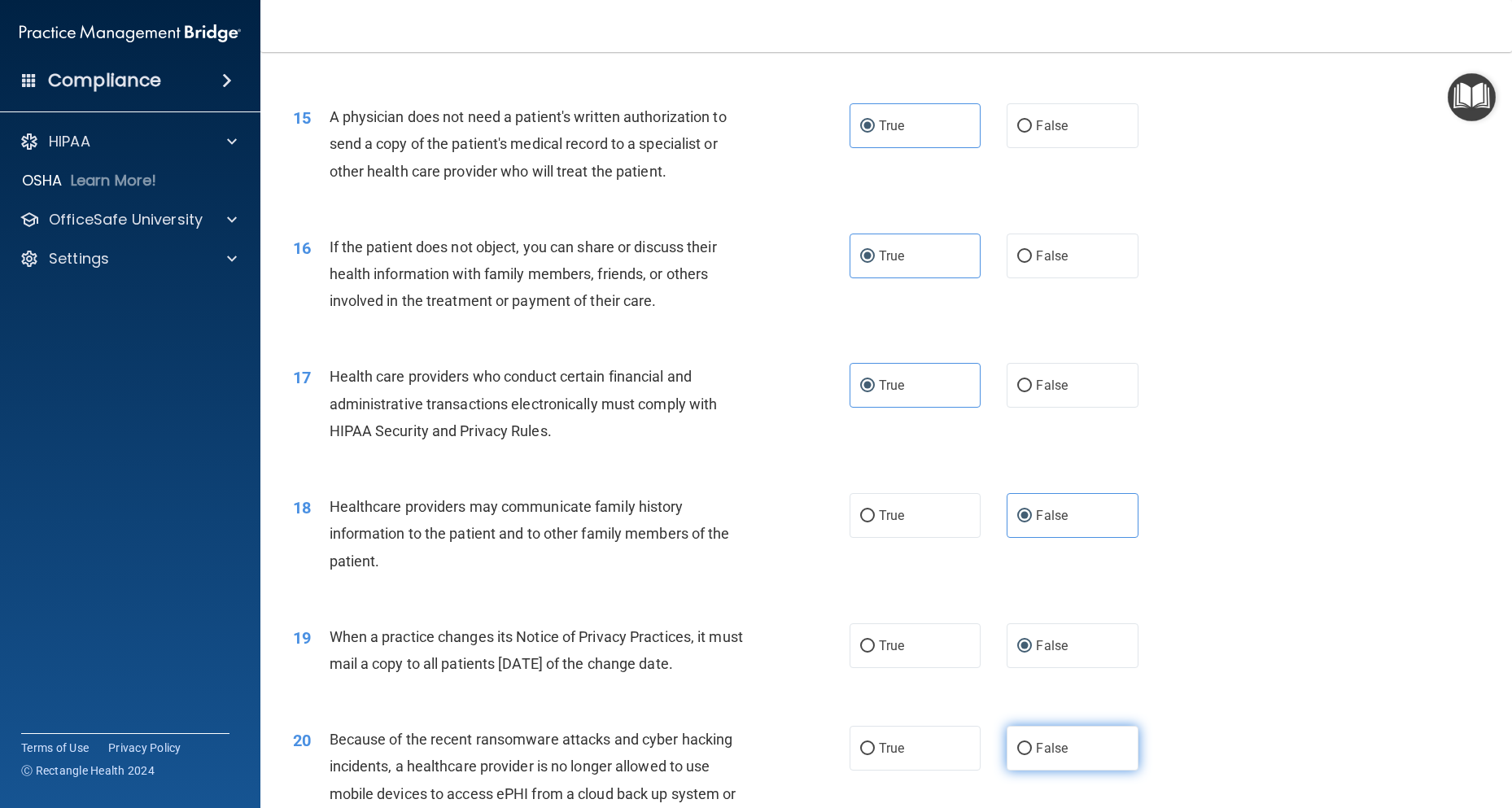 click on "False" at bounding box center (1072, 748) 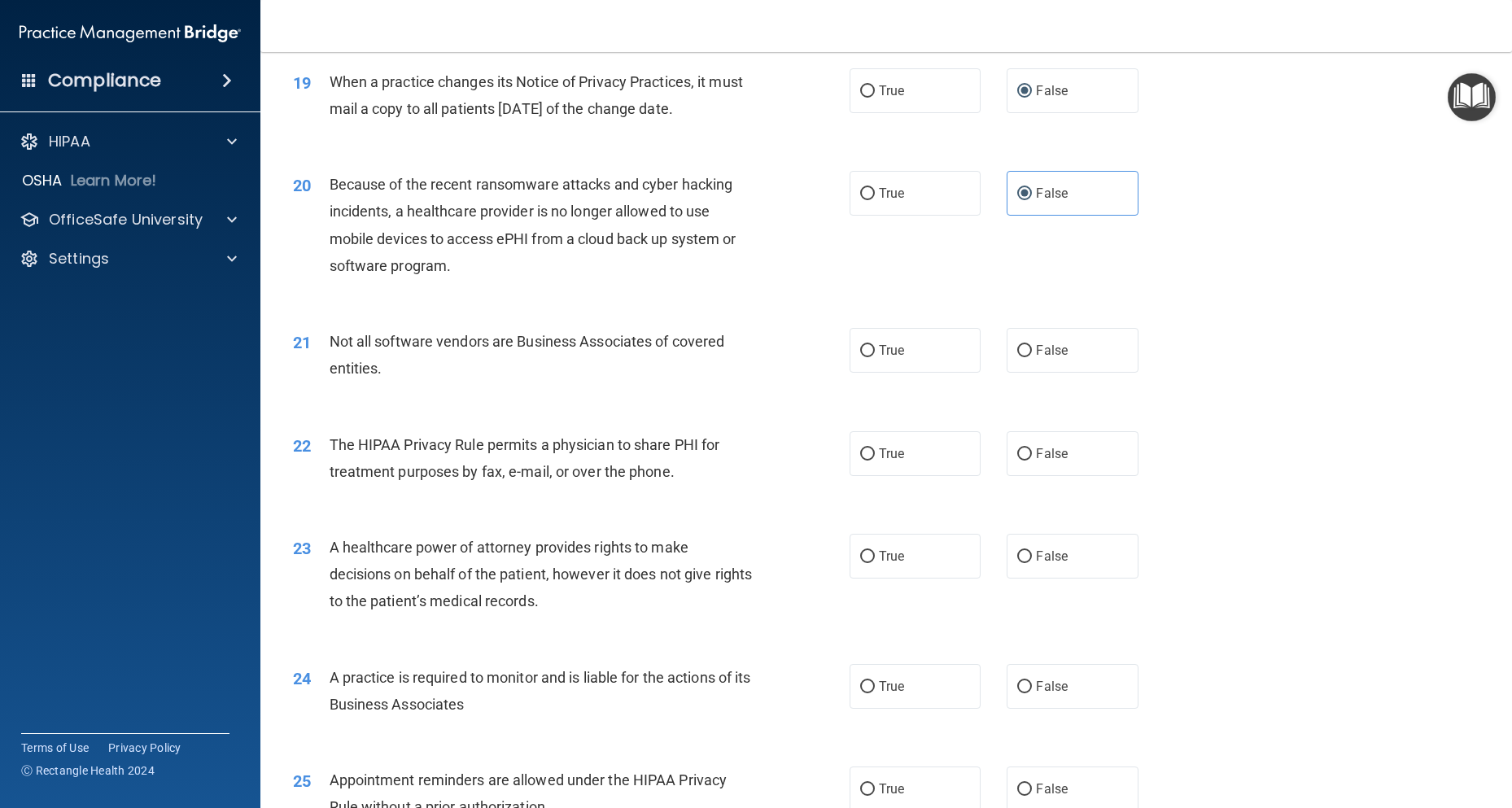 scroll, scrollTop: 2360, scrollLeft: 0, axis: vertical 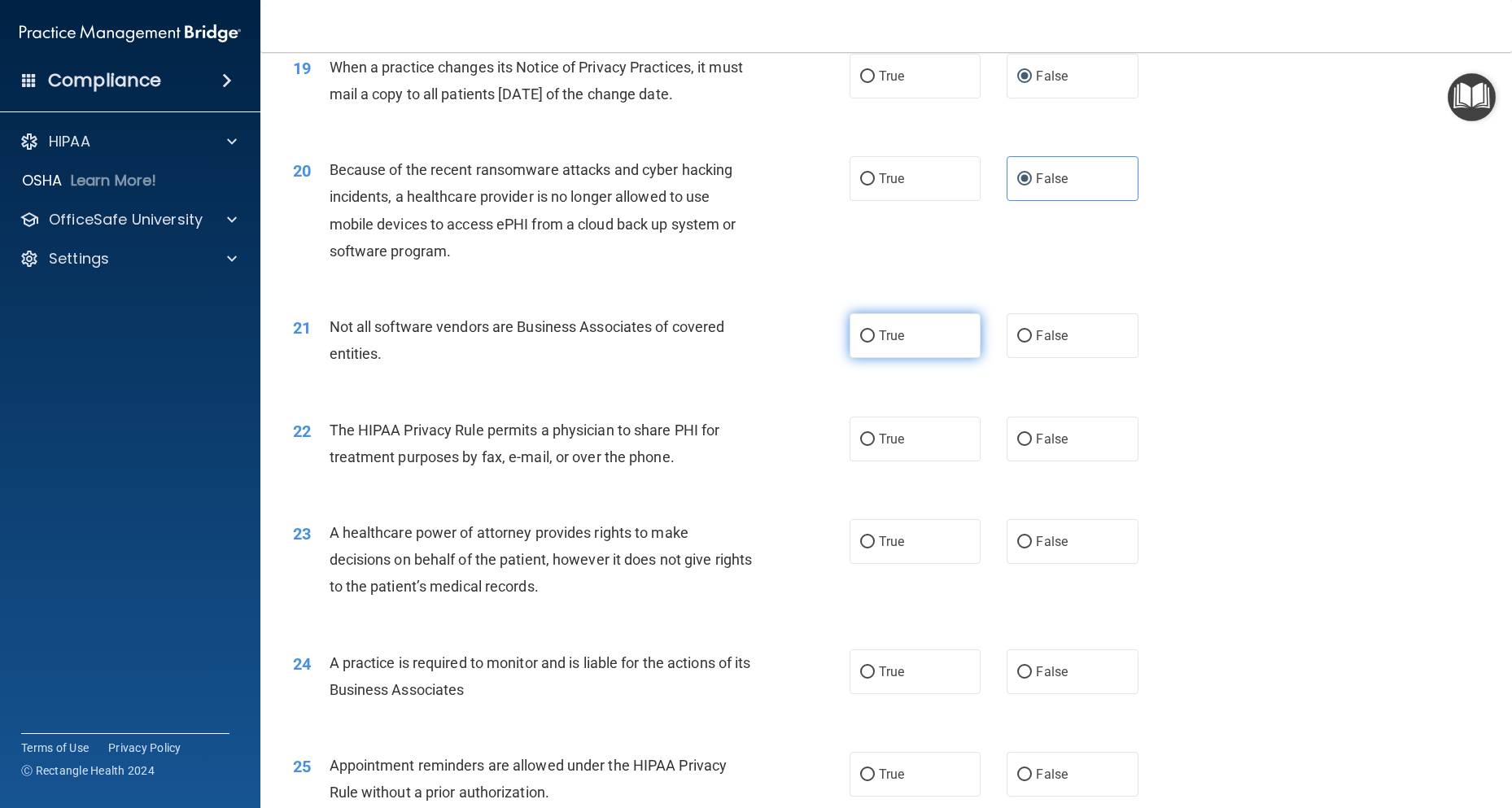 click on "True" at bounding box center (915, 335) 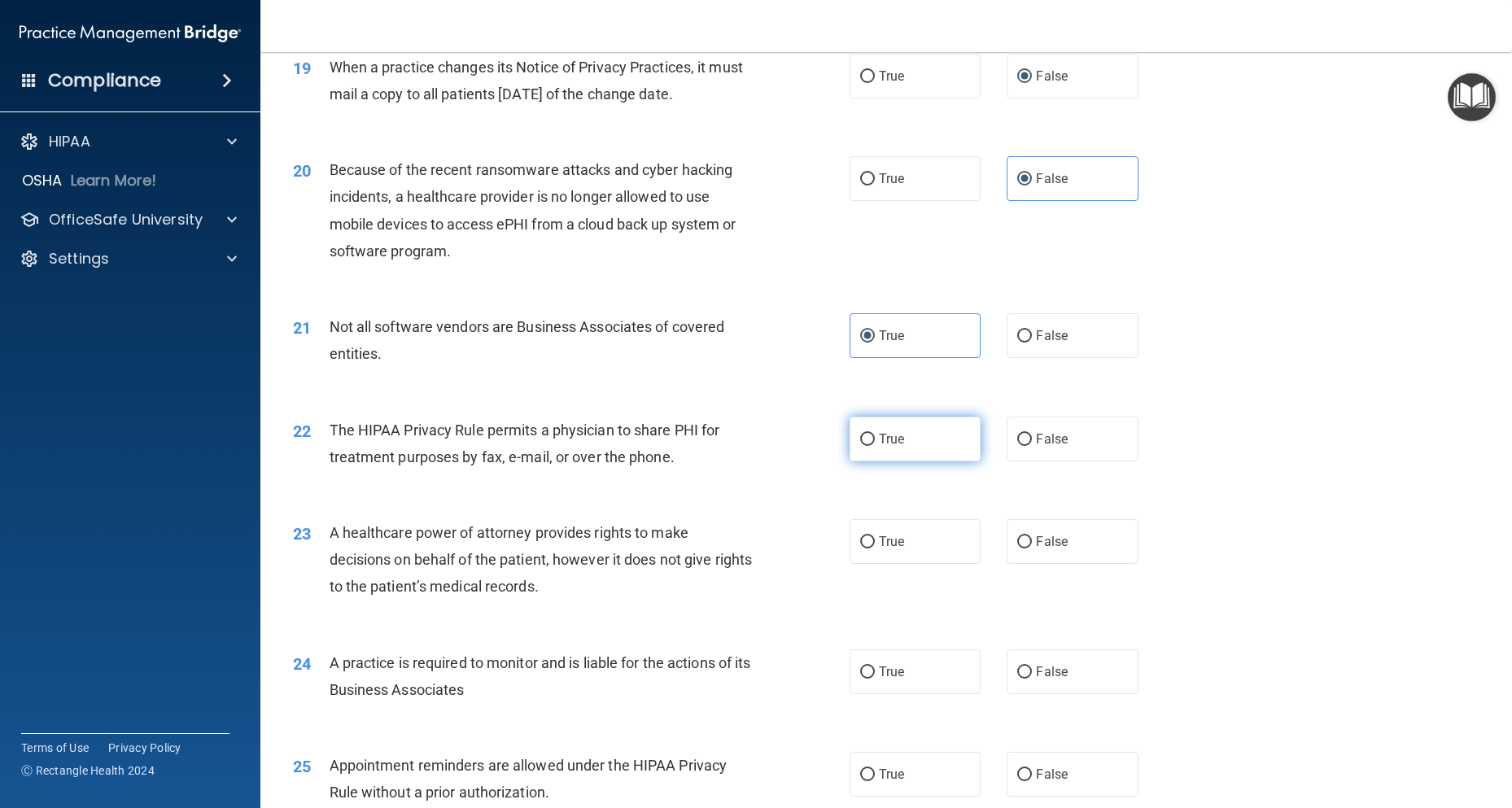 click on "True" at bounding box center [915, 439] 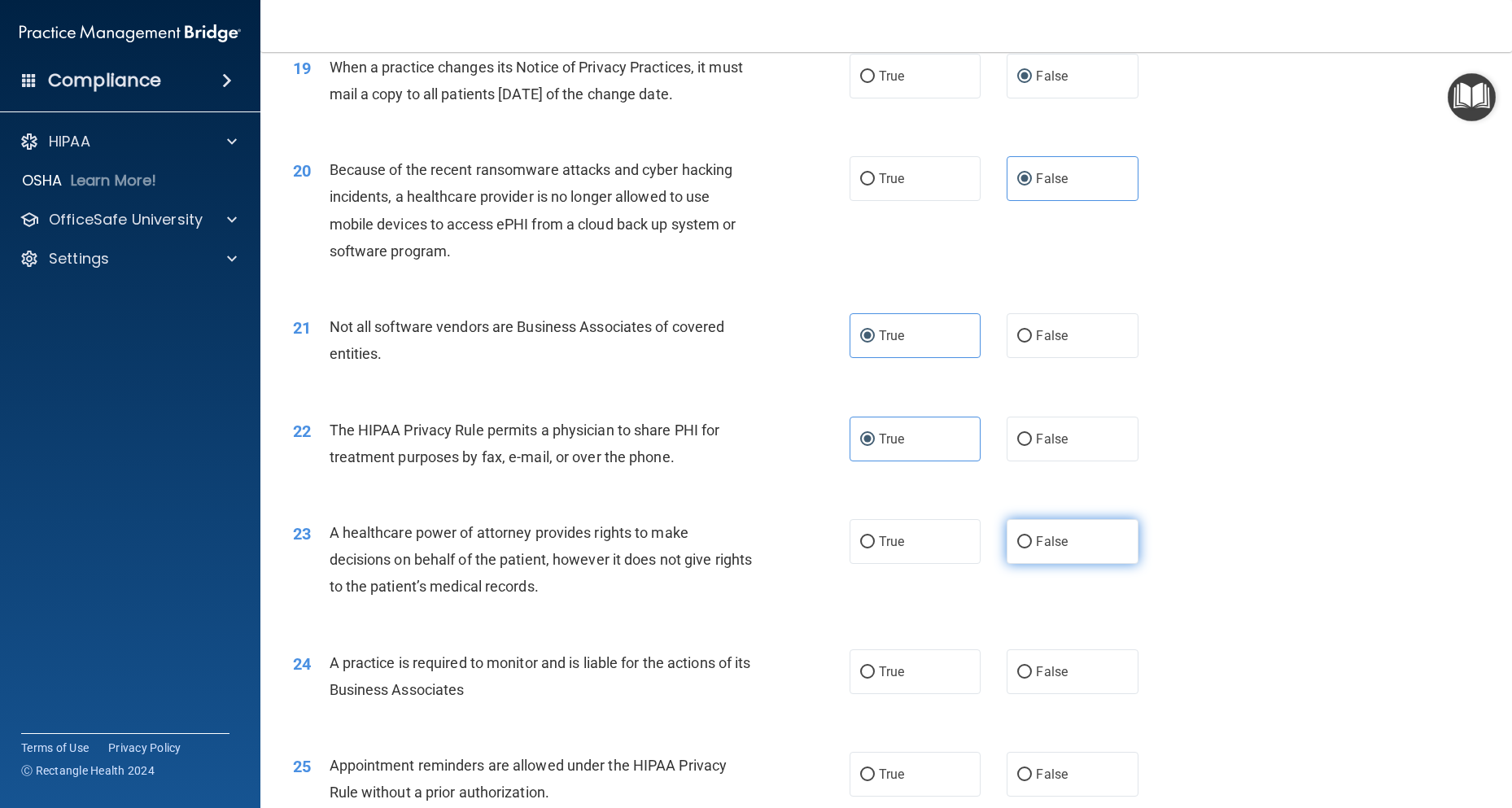 click on "False" at bounding box center [1072, 541] 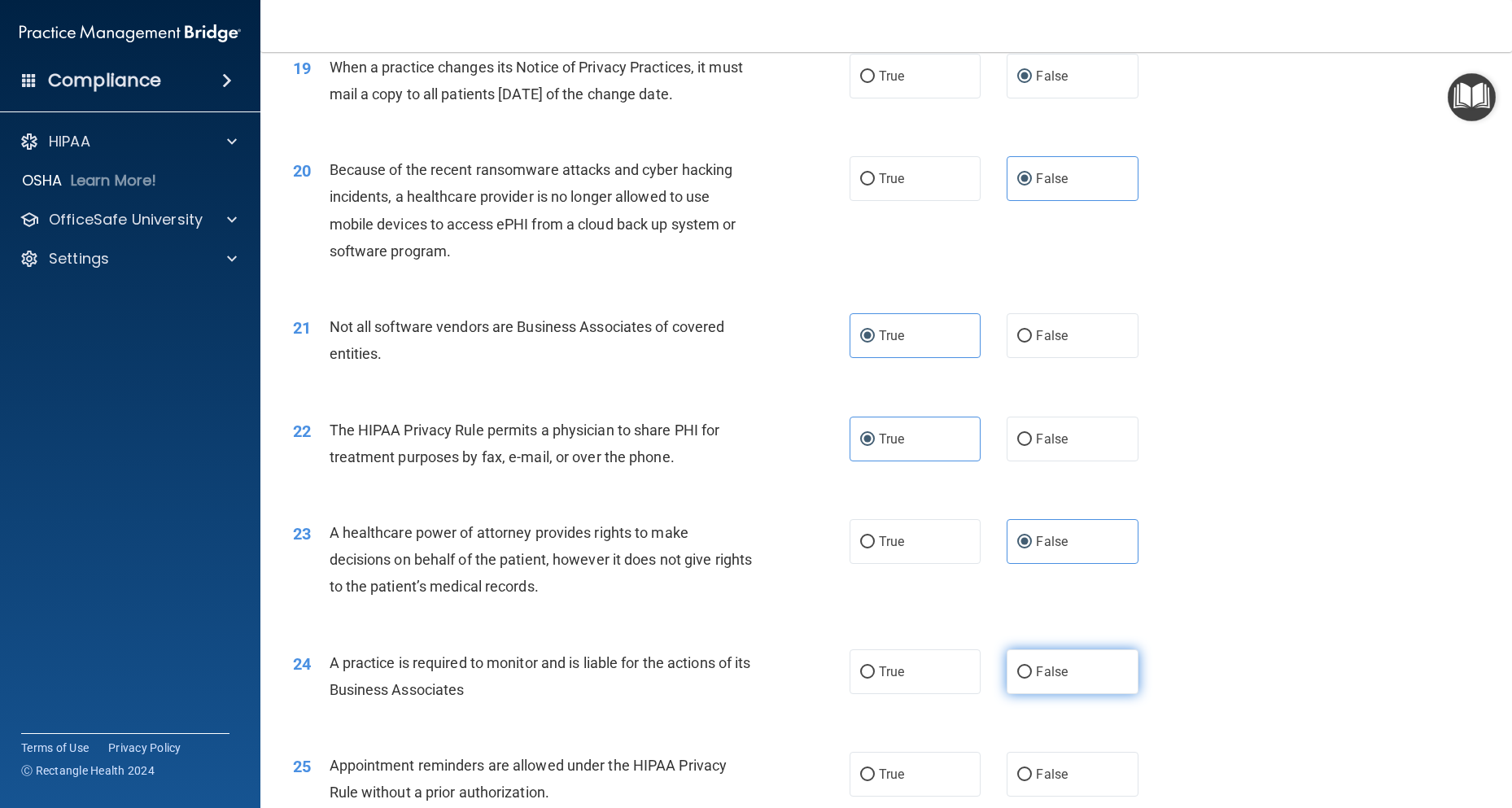 click on "False" at bounding box center (1051, 671) 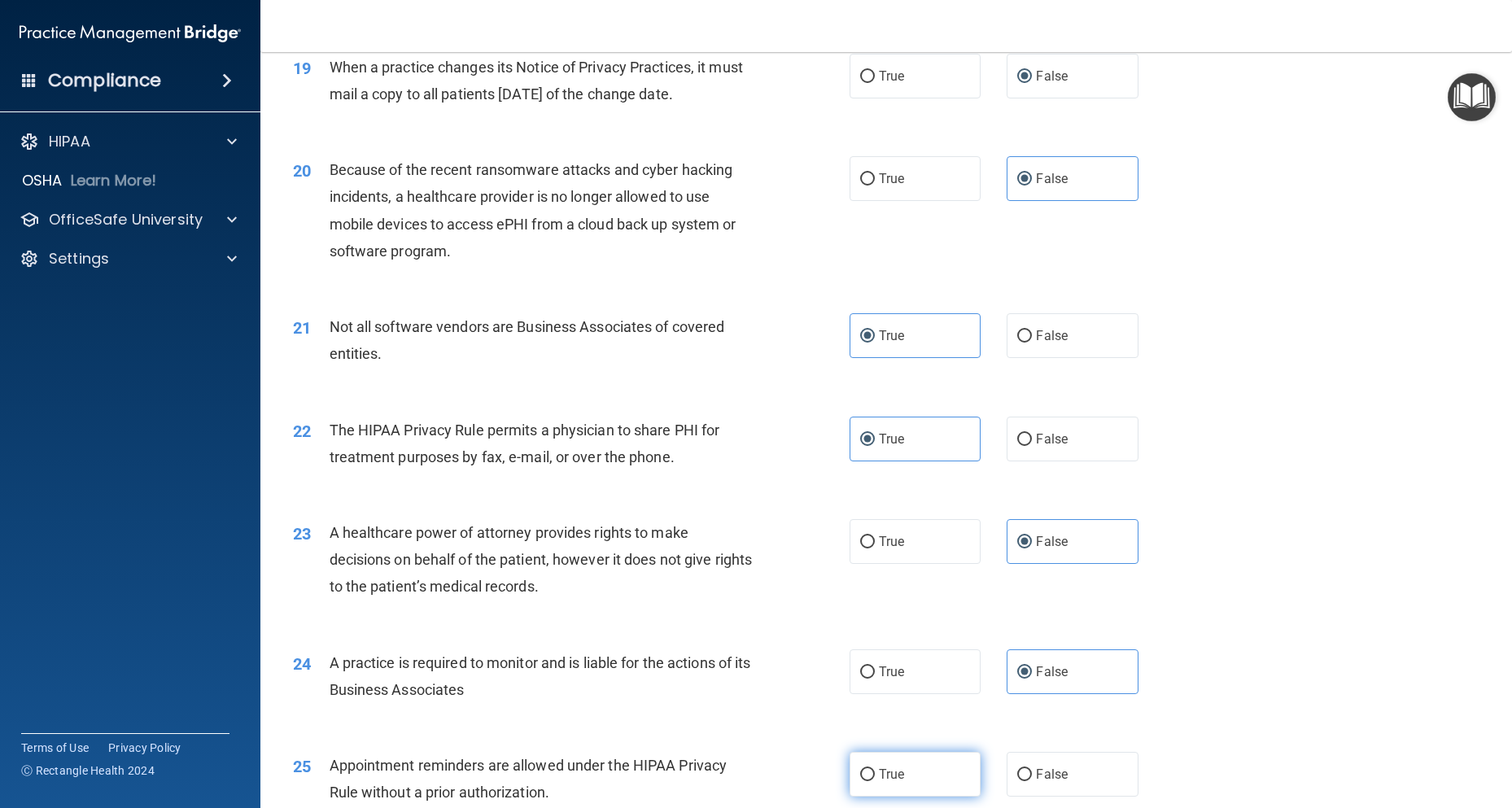 click on "True" at bounding box center [891, 774] 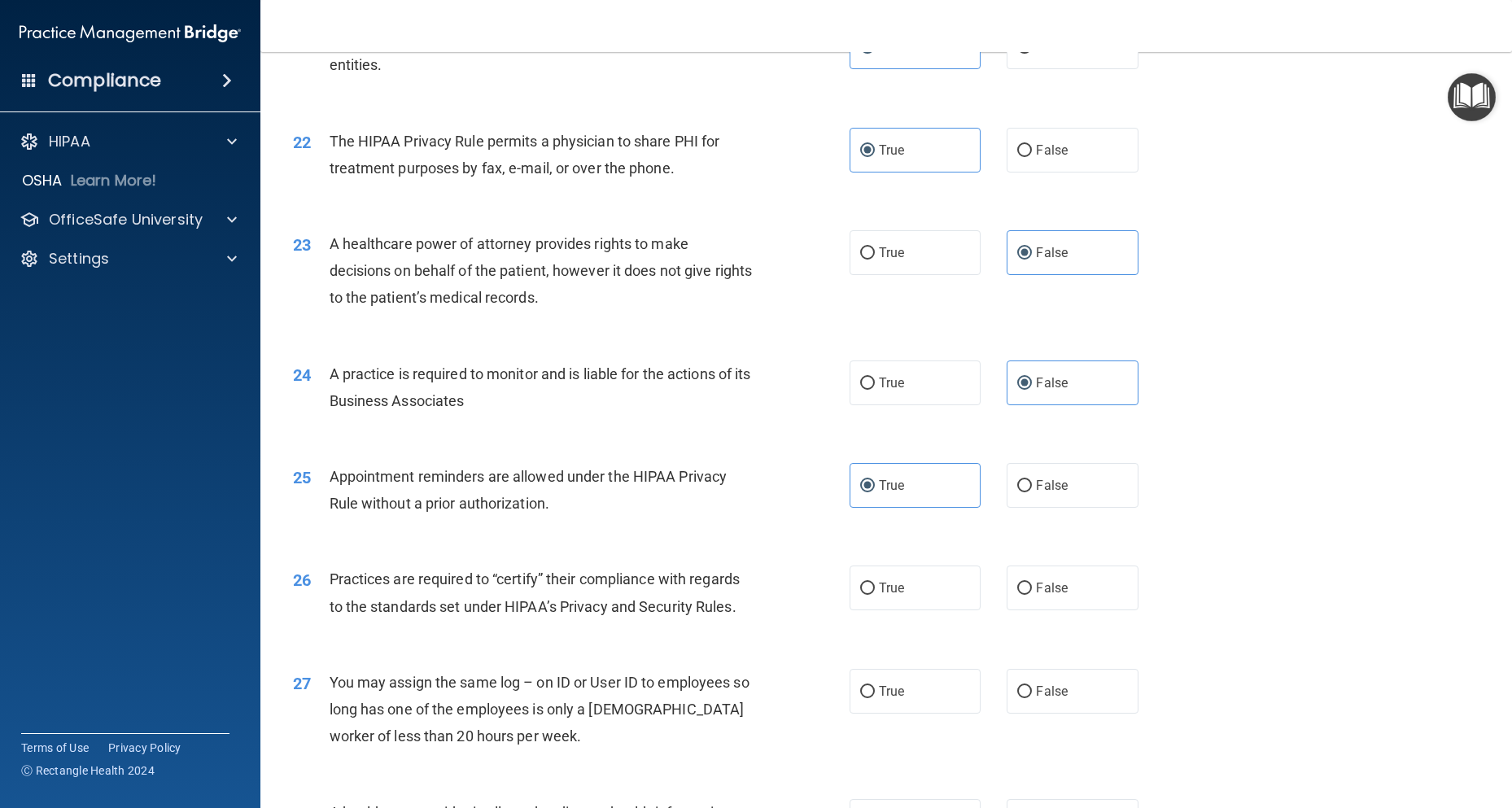 scroll, scrollTop: 2767, scrollLeft: 0, axis: vertical 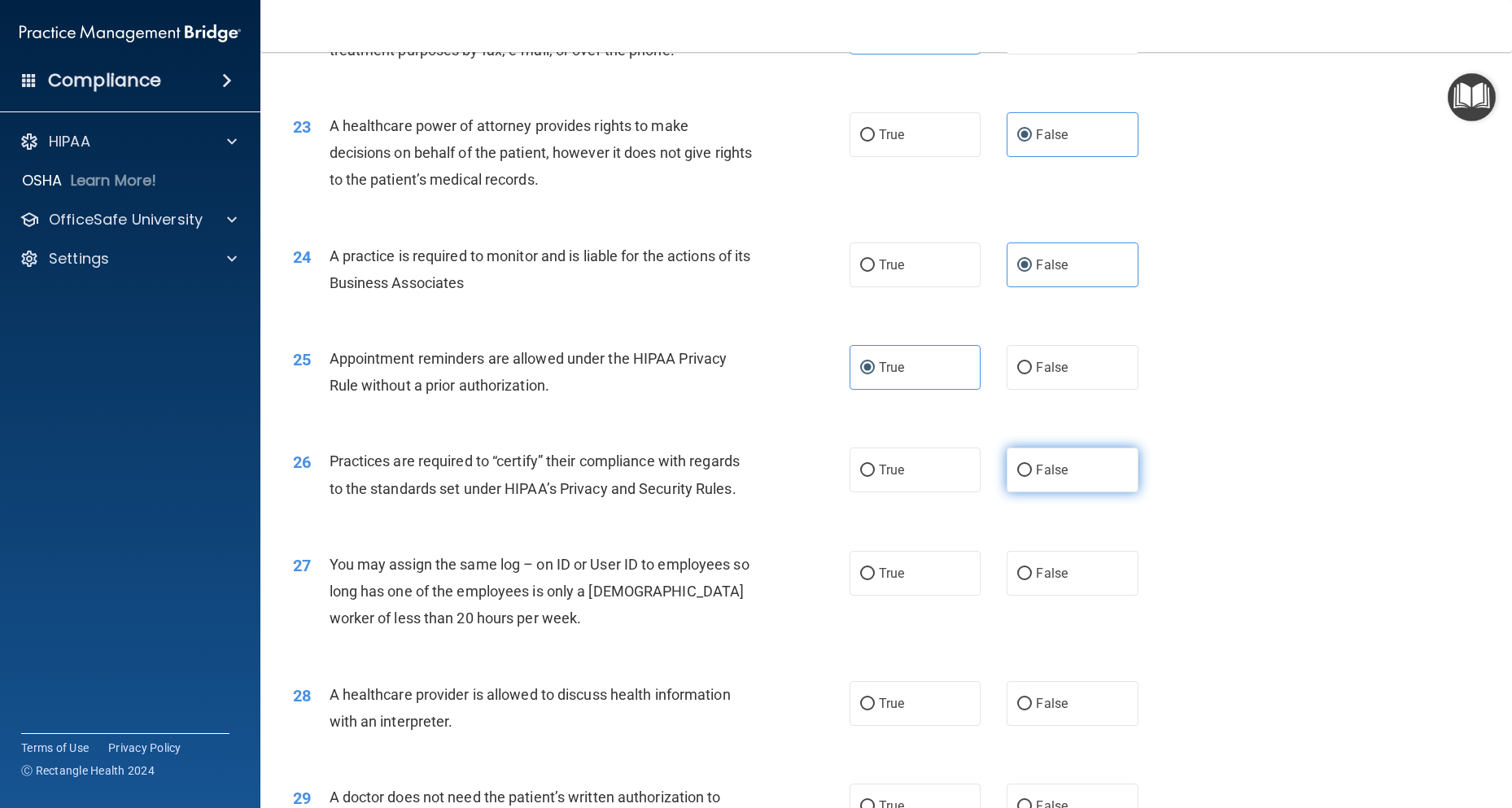 click on "False" at bounding box center (1072, 470) 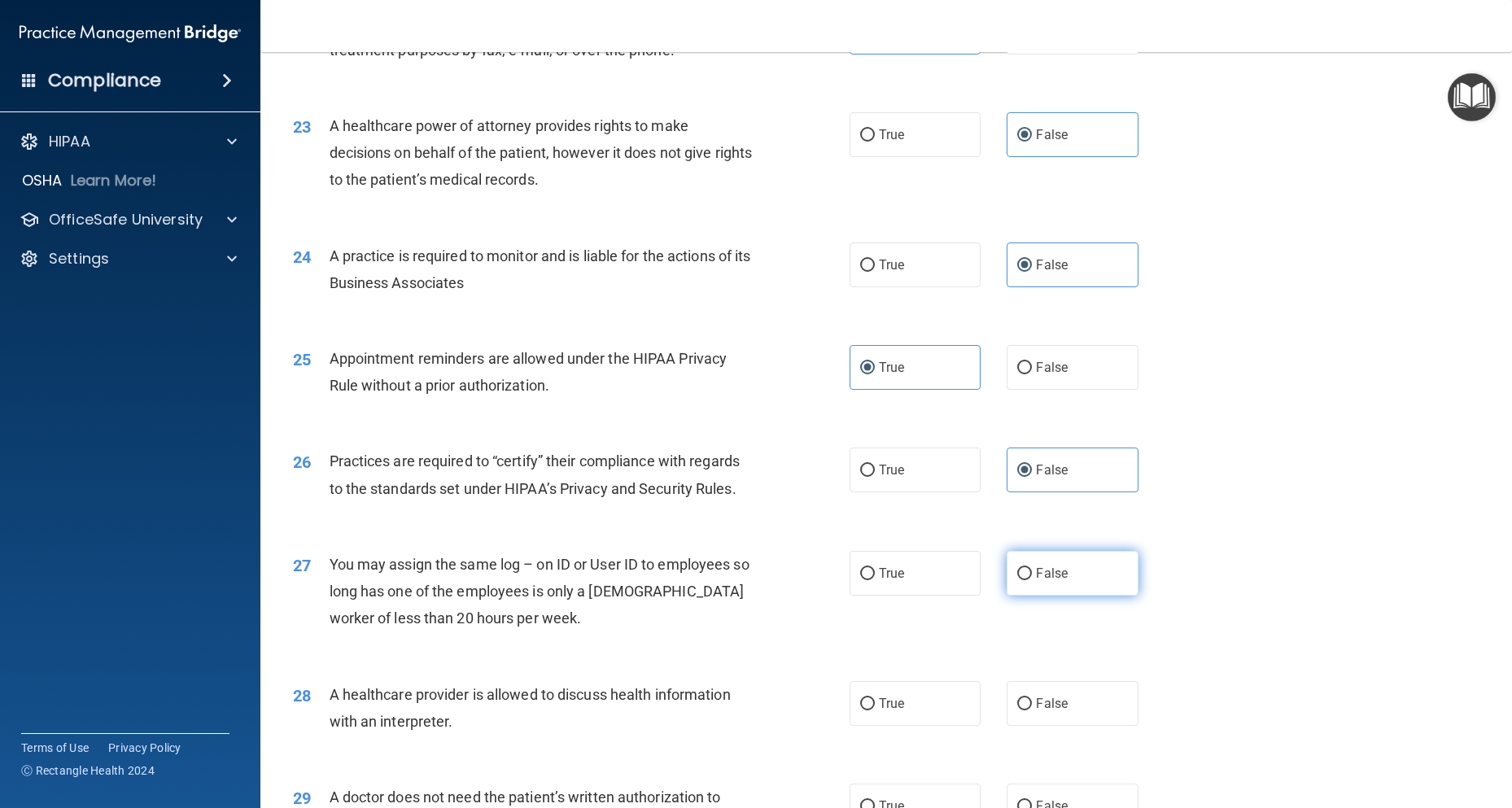 click on "False" at bounding box center [1051, 573] 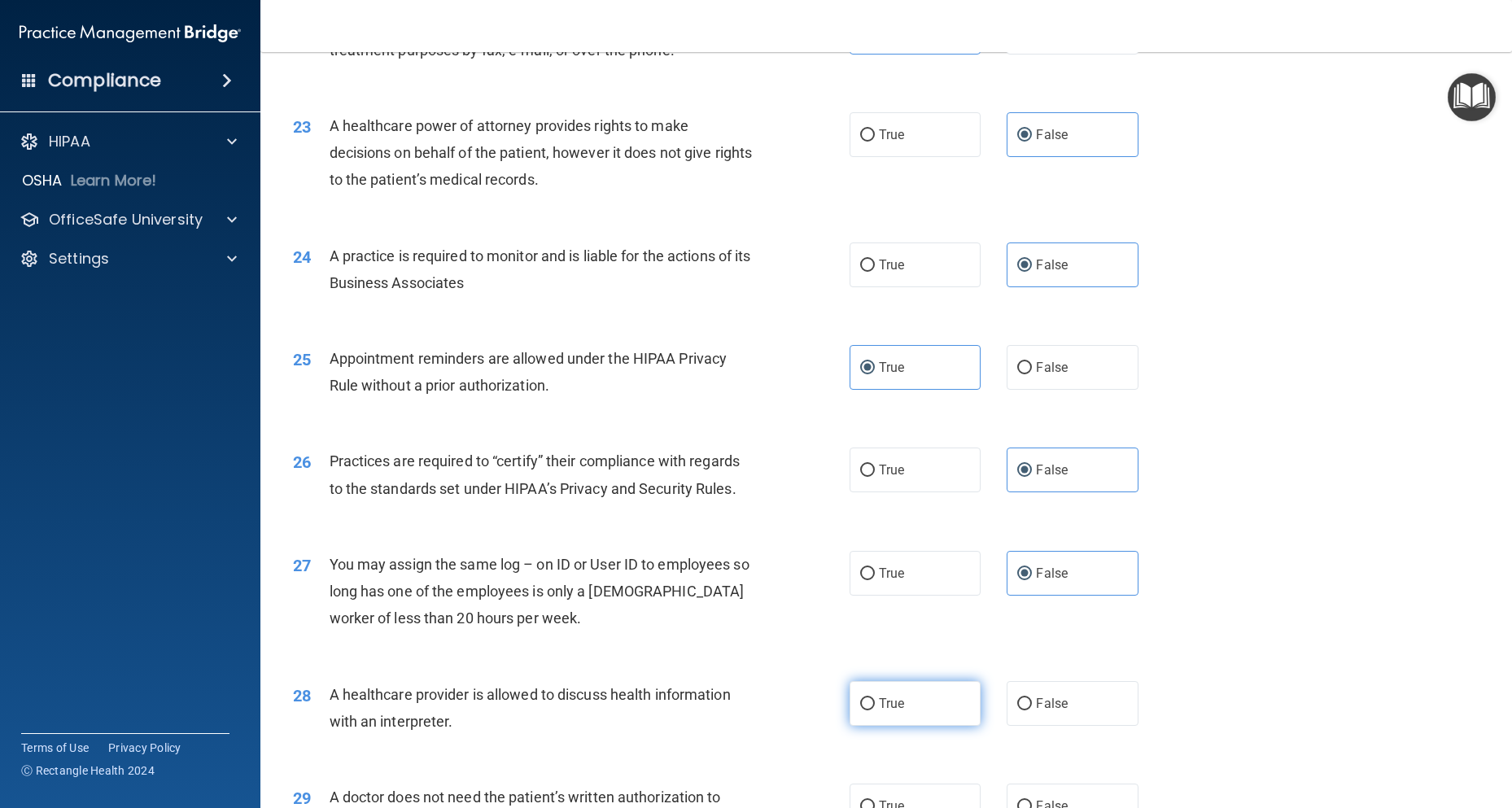 click on "True" at bounding box center [915, 703] 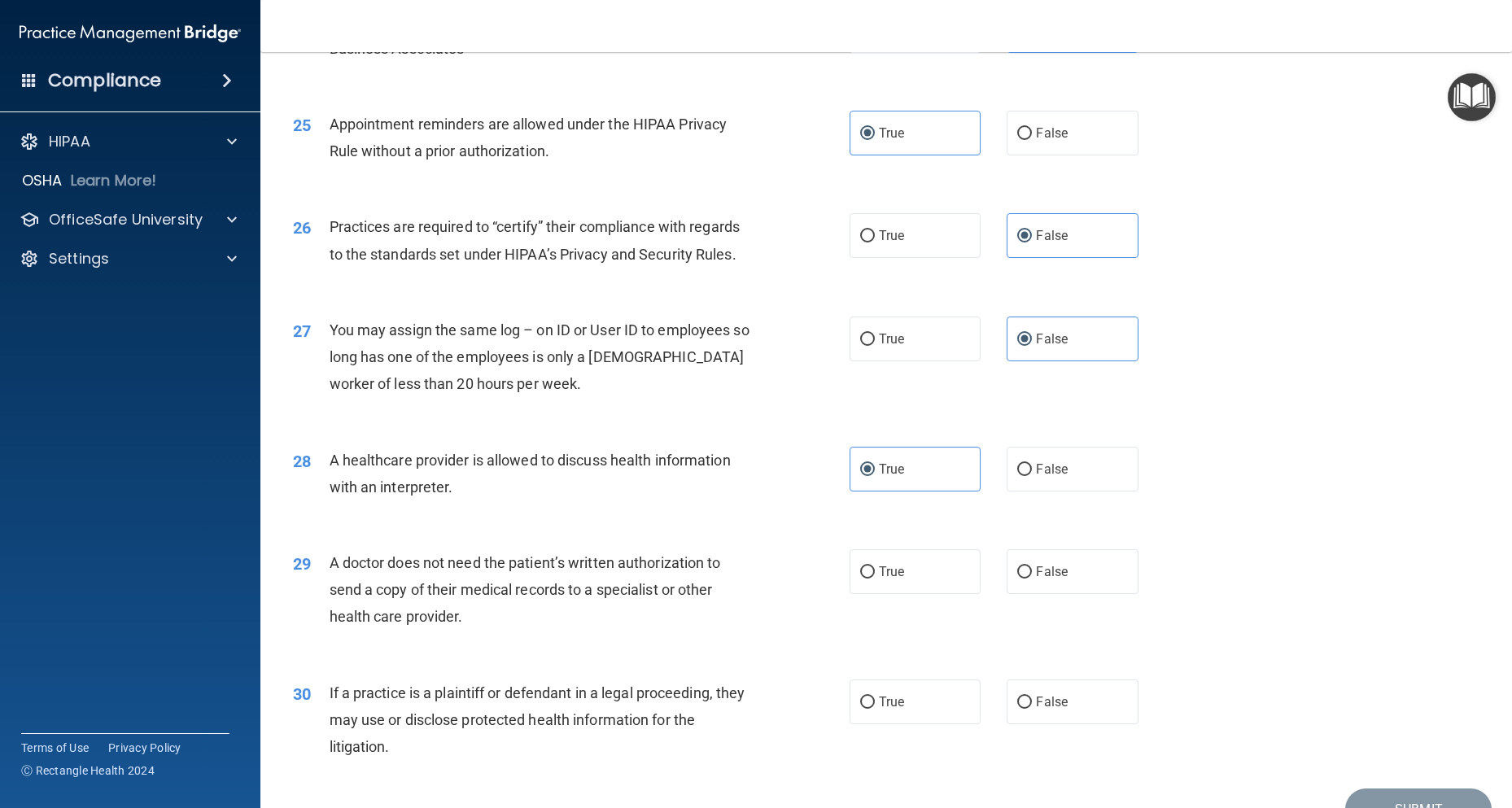 scroll, scrollTop: 3088, scrollLeft: 0, axis: vertical 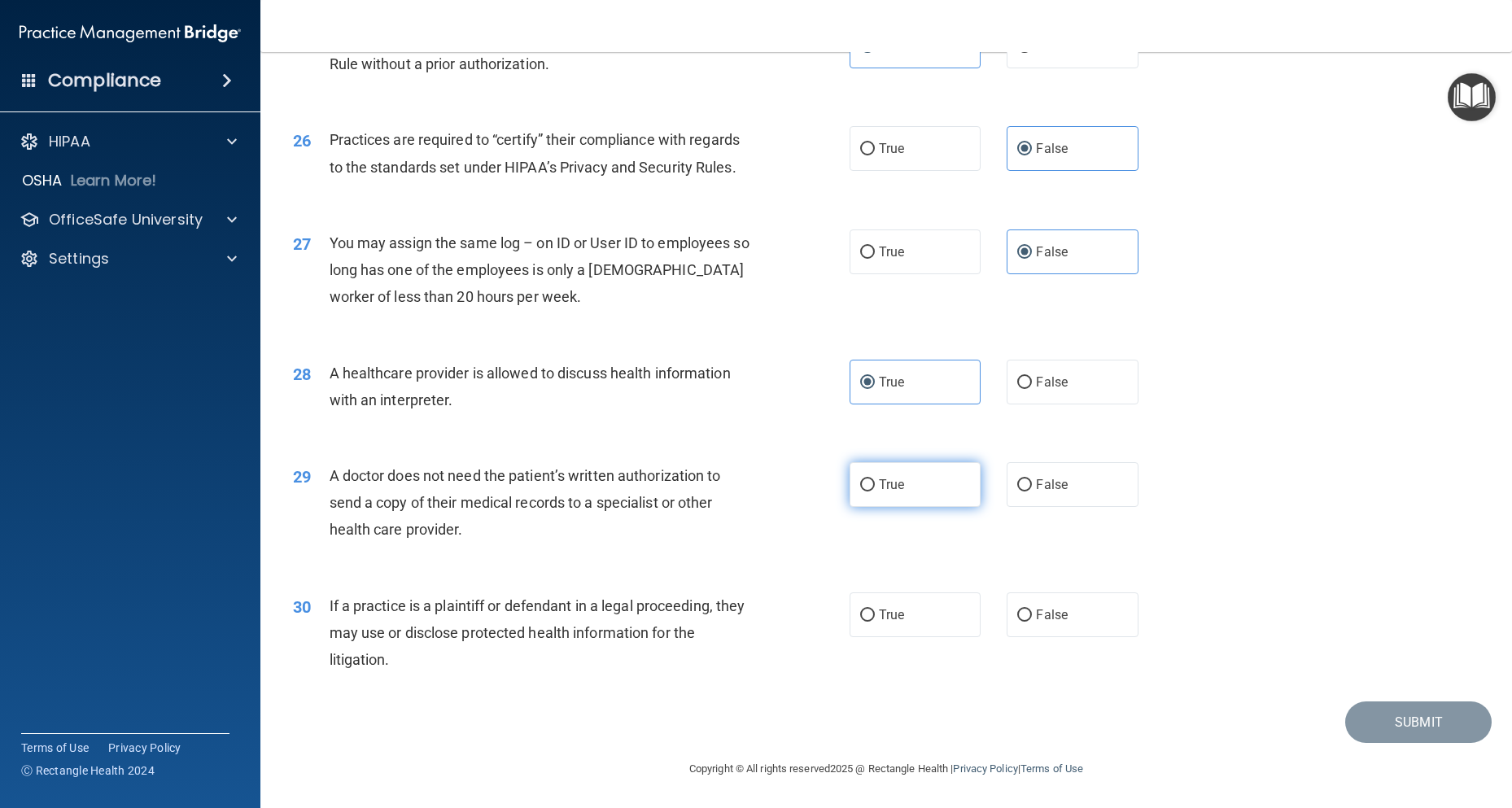 click on "True" at bounding box center (915, 484) 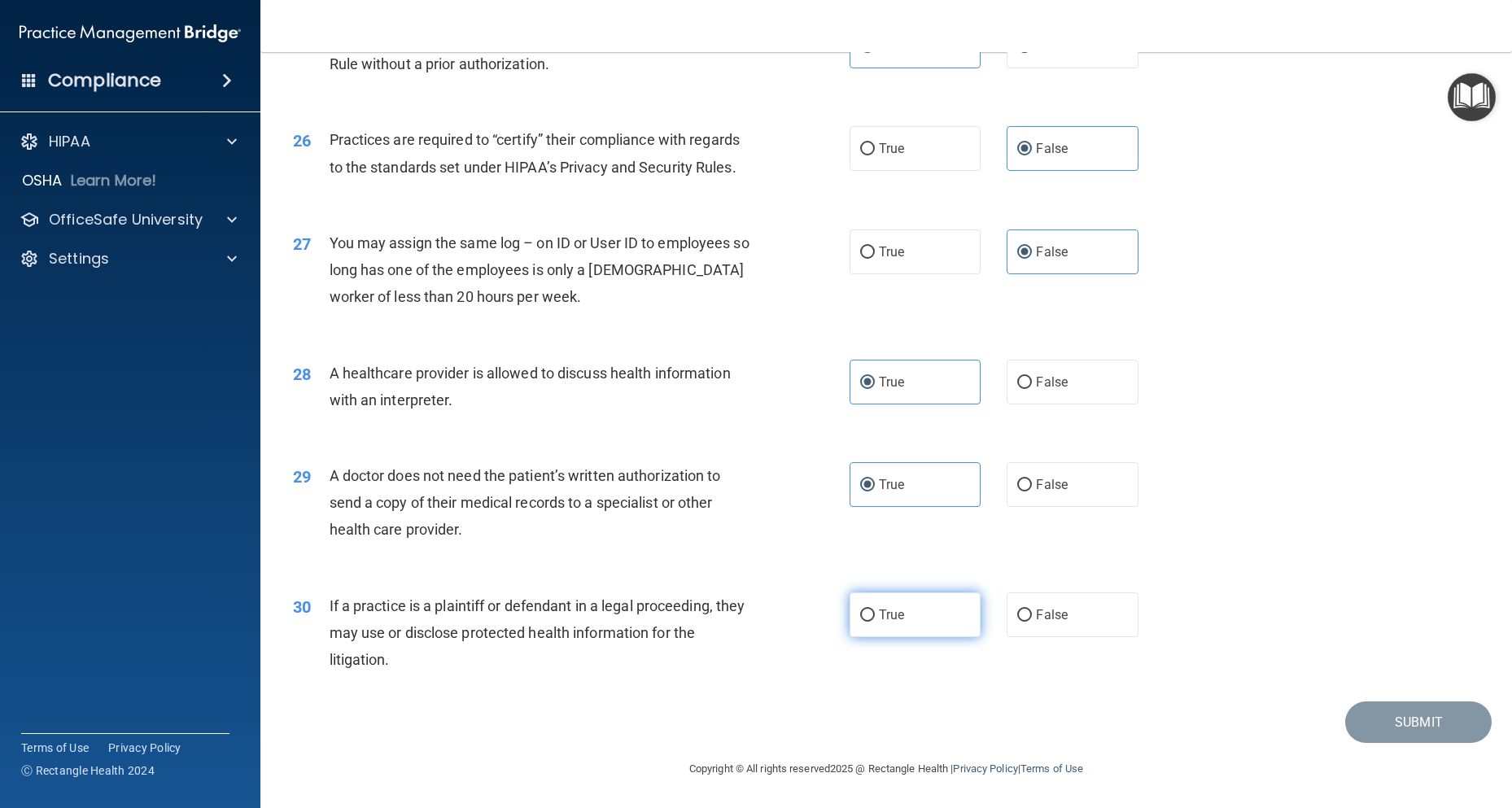 click on "True" at bounding box center (915, 614) 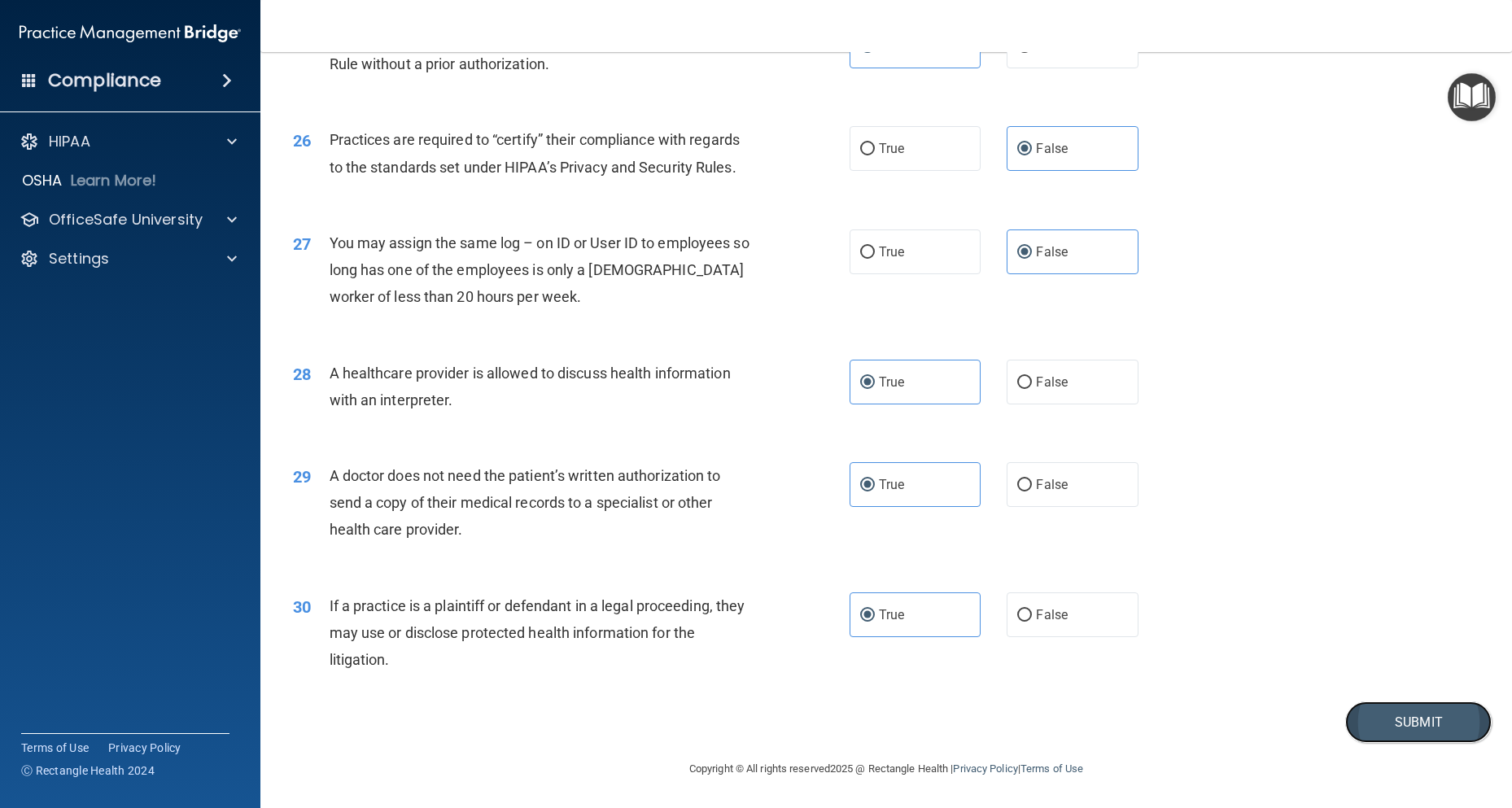 click on "Submit" at bounding box center [1418, 722] 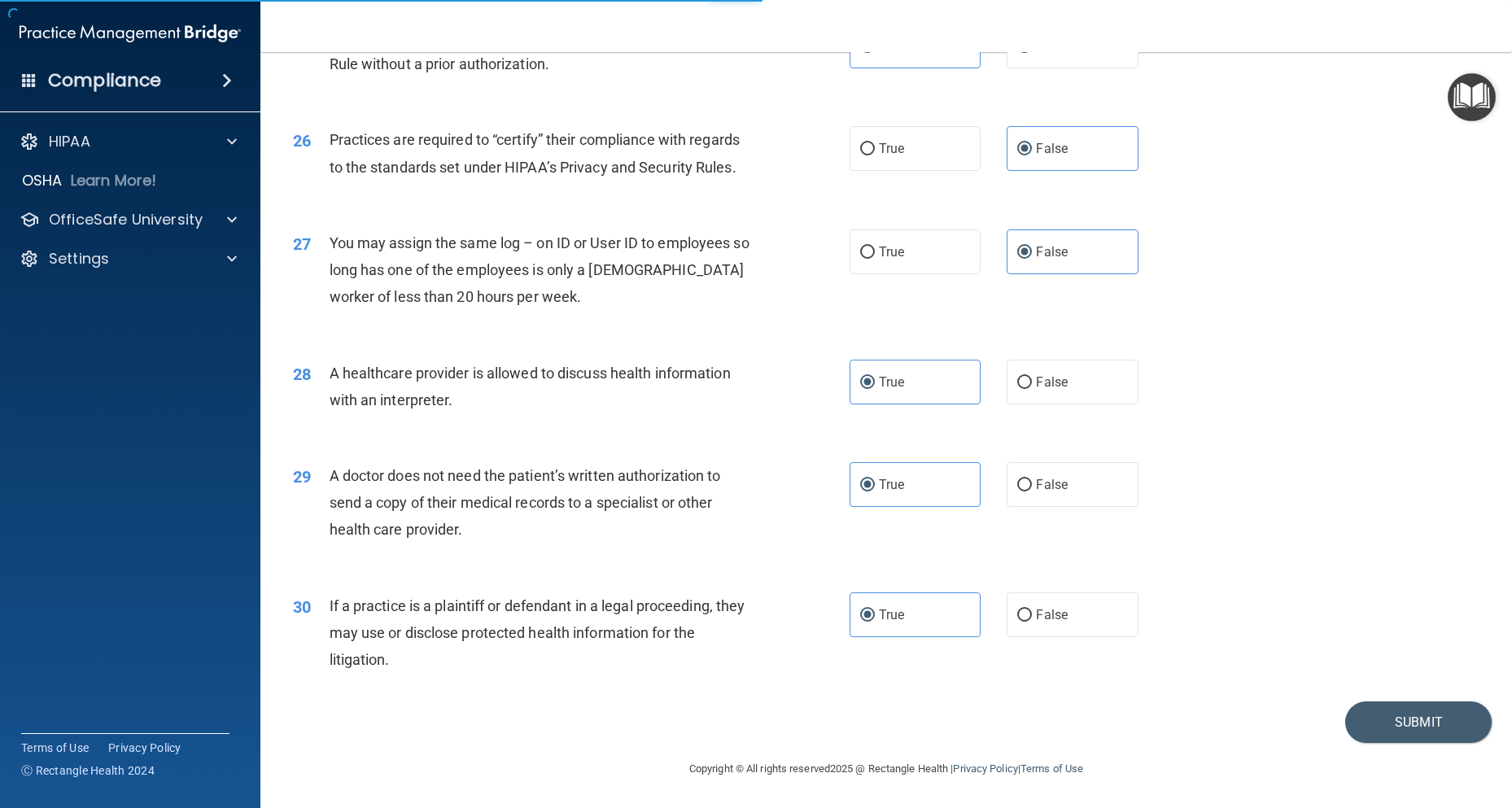 scroll, scrollTop: 0, scrollLeft: 0, axis: both 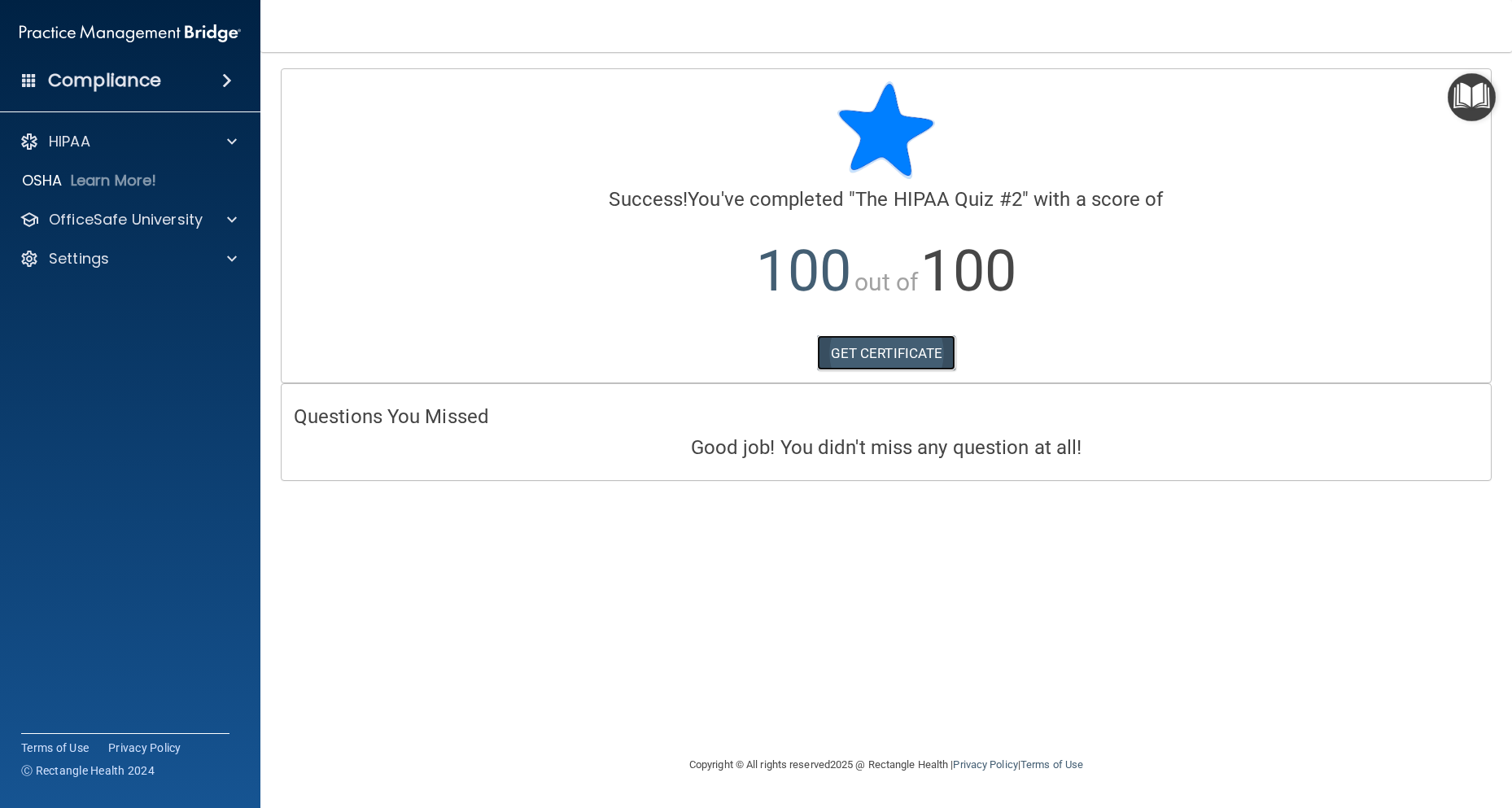 click on "GET CERTIFICATE" at bounding box center (886, 353) 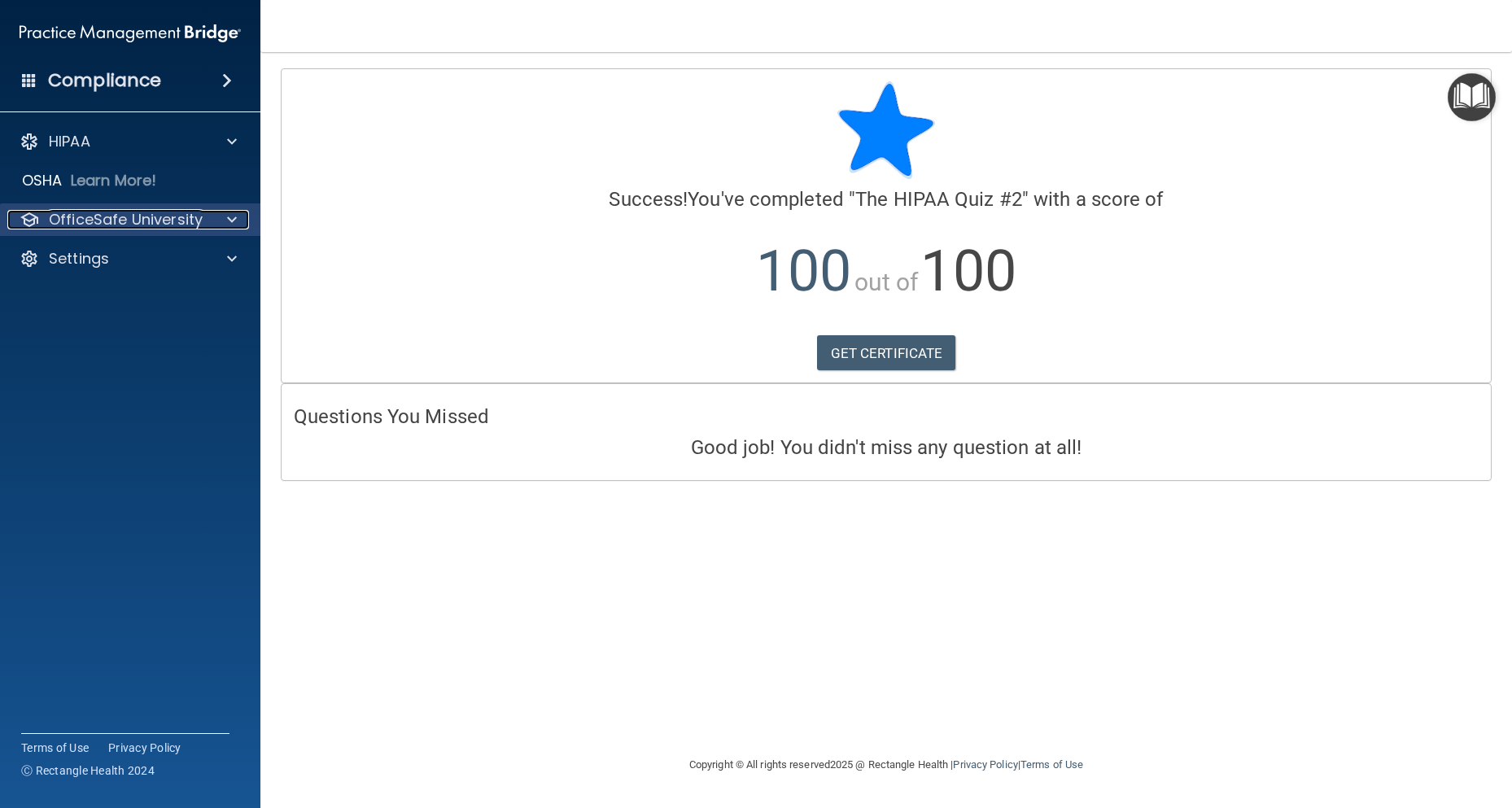 click on "OfficeSafe University" at bounding box center (125, 220) 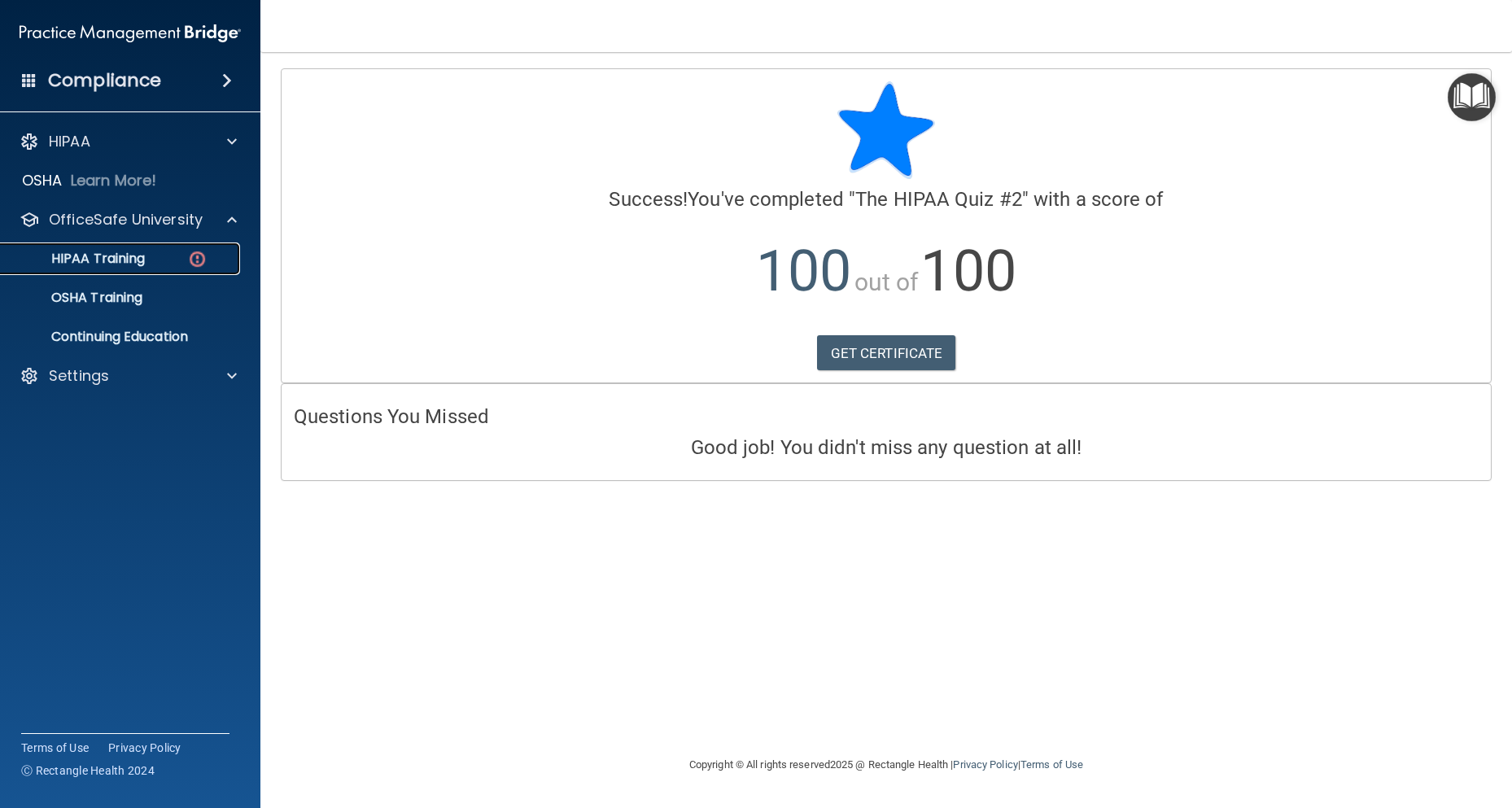 click on "HIPAA Training" at bounding box center [121, 259] 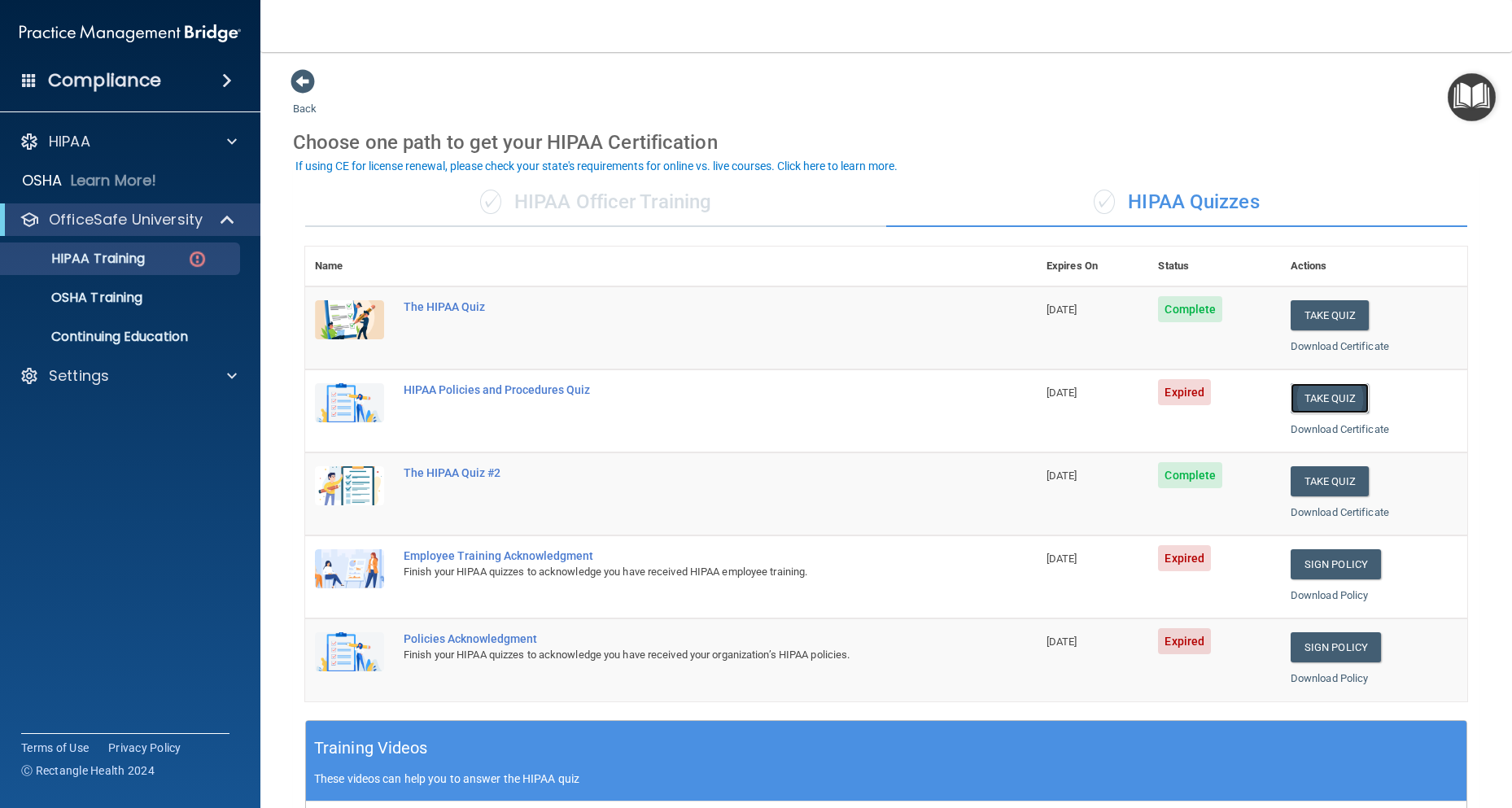 click on "Take Quiz" at bounding box center [1330, 398] 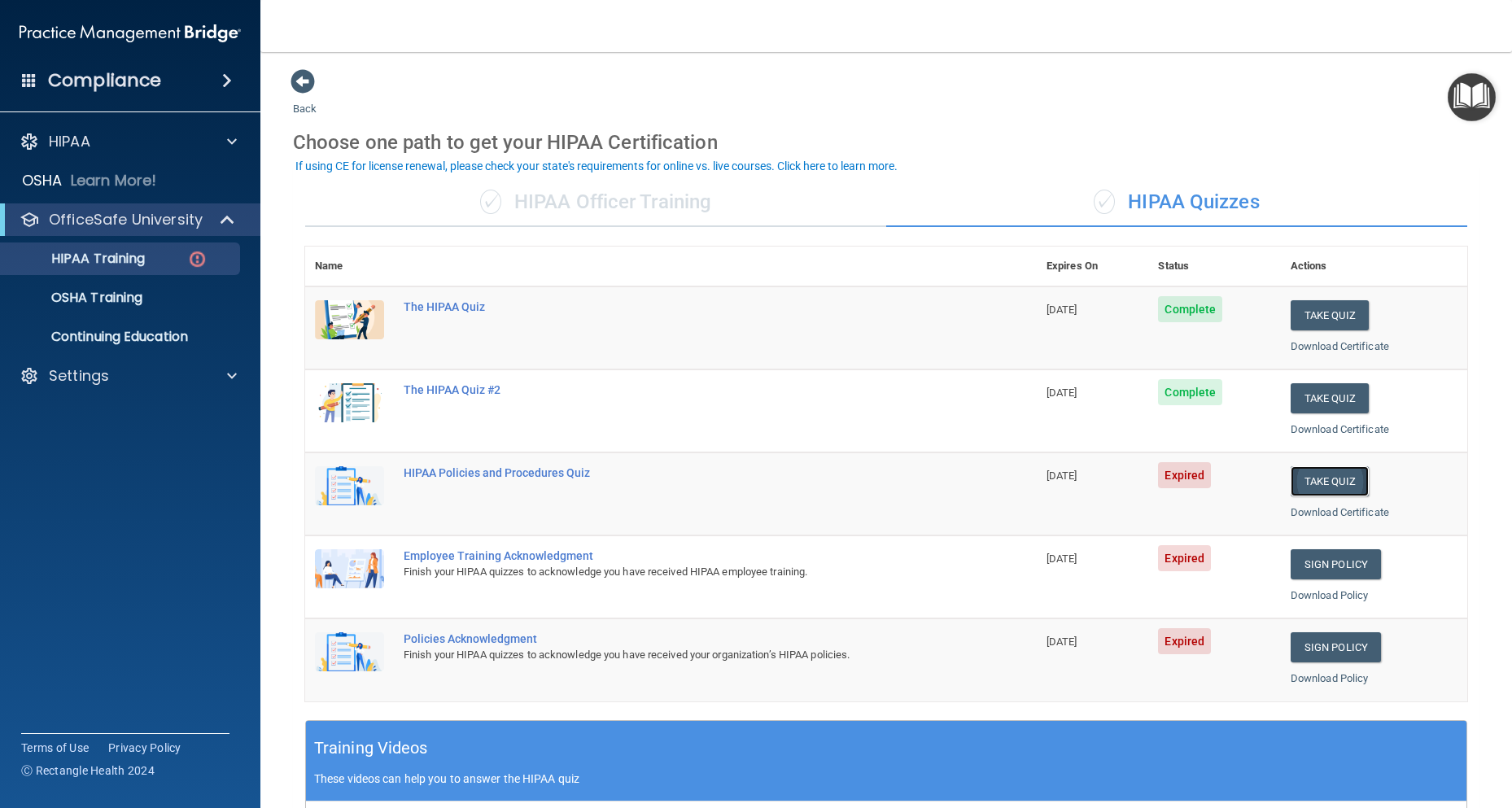 click on "Take Quiz" at bounding box center (1330, 481) 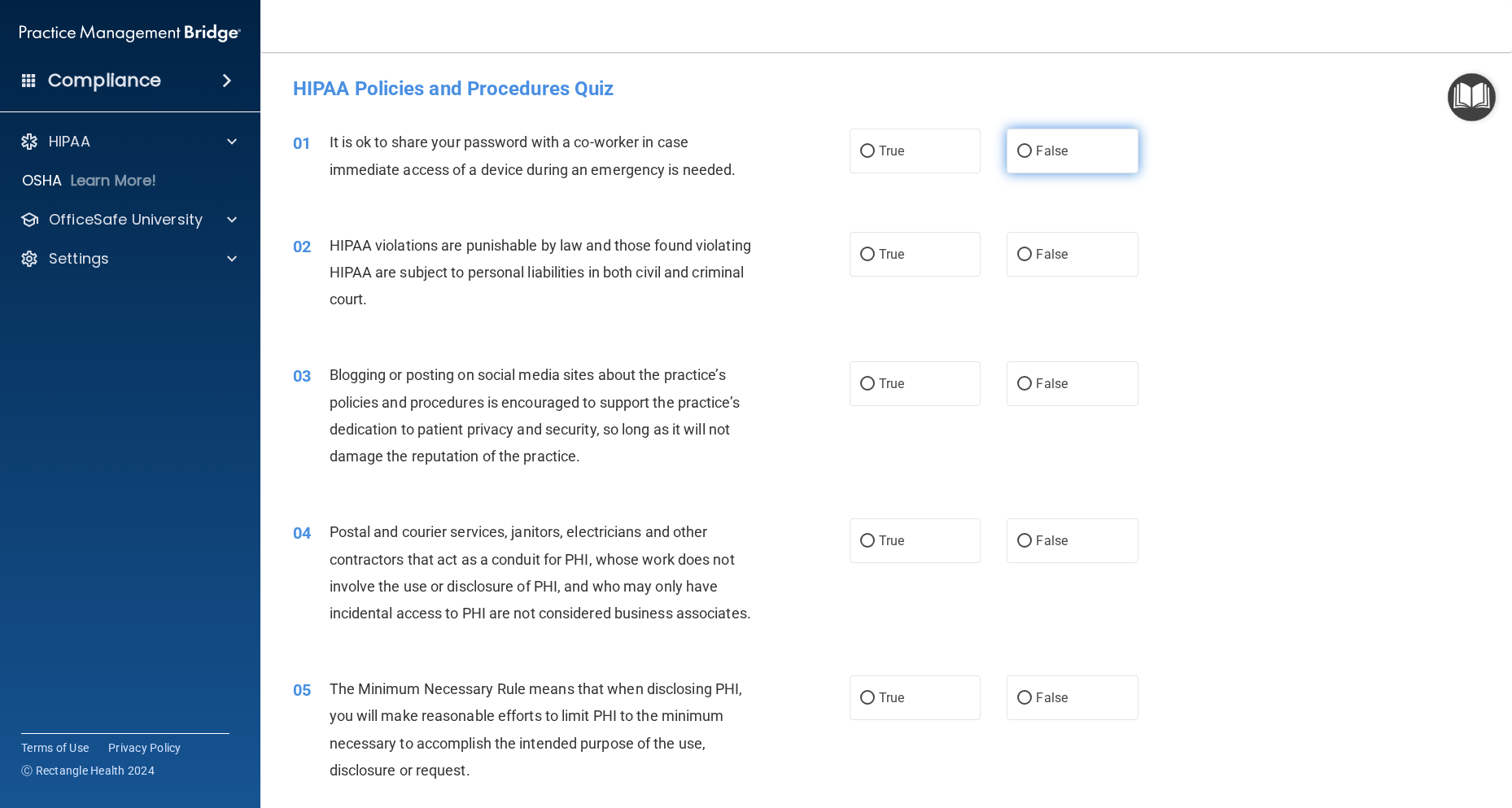 click on "False" at bounding box center (1051, 151) 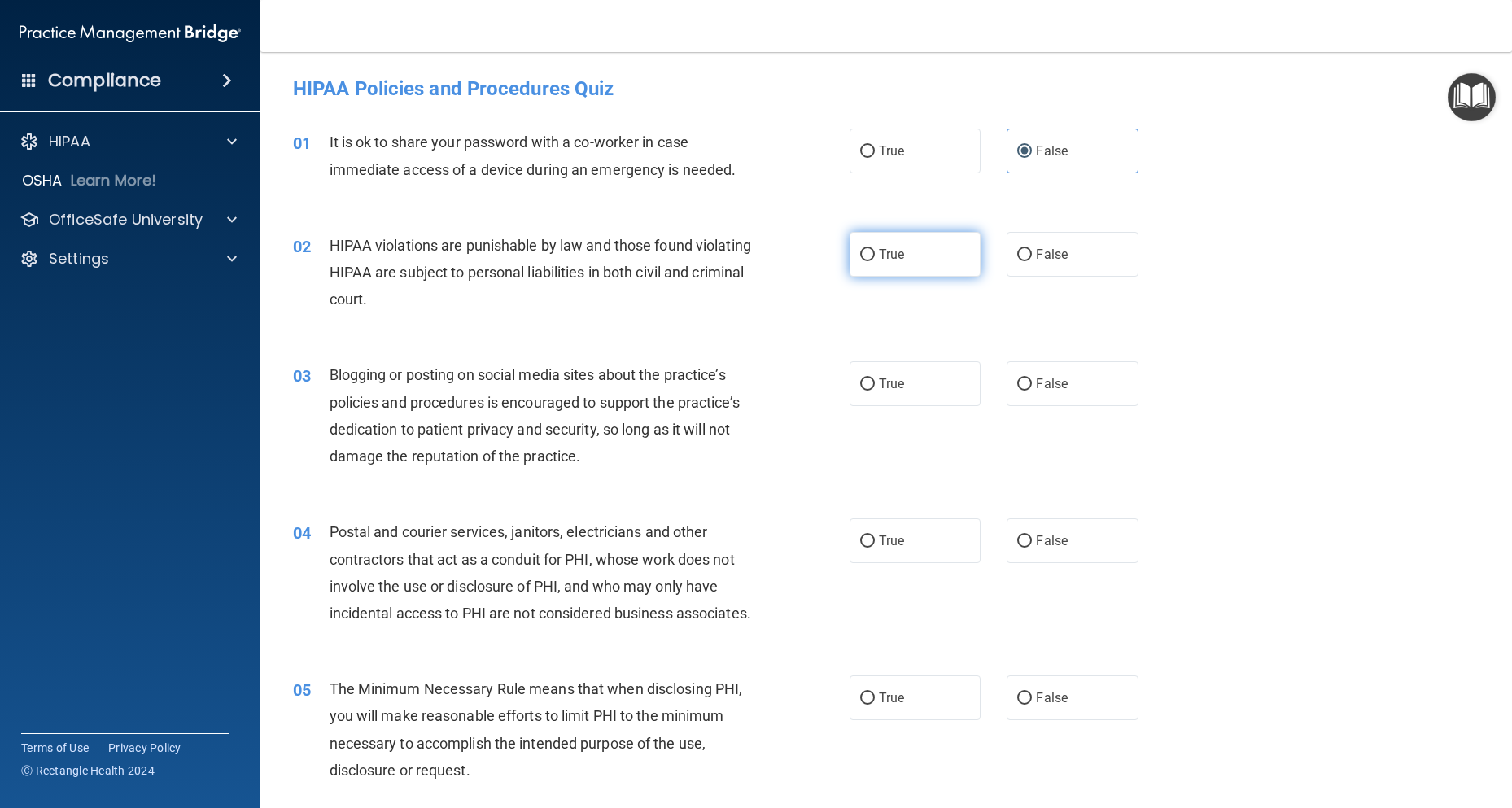 click on "True" at bounding box center [915, 254] 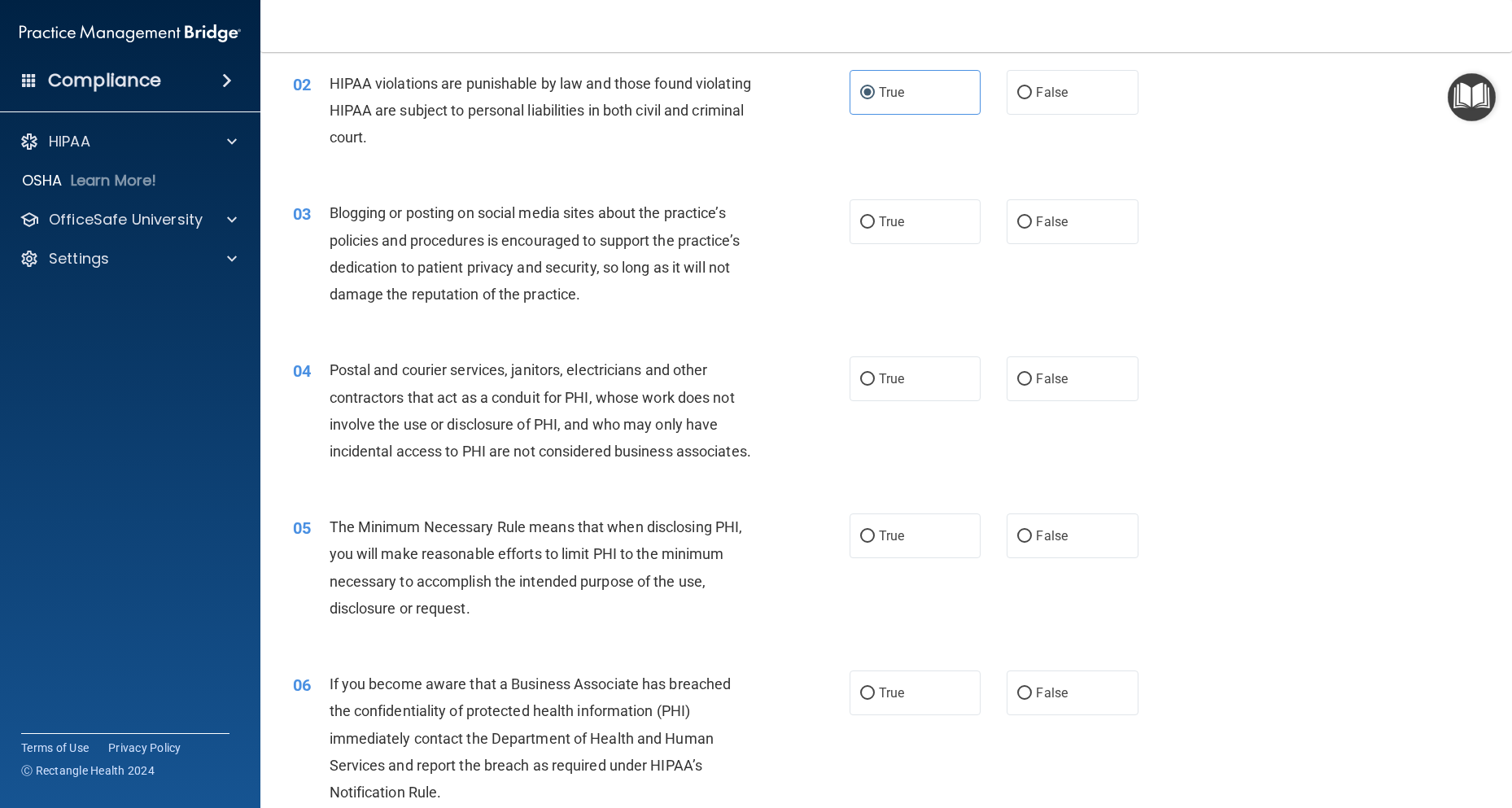scroll, scrollTop: 163, scrollLeft: 0, axis: vertical 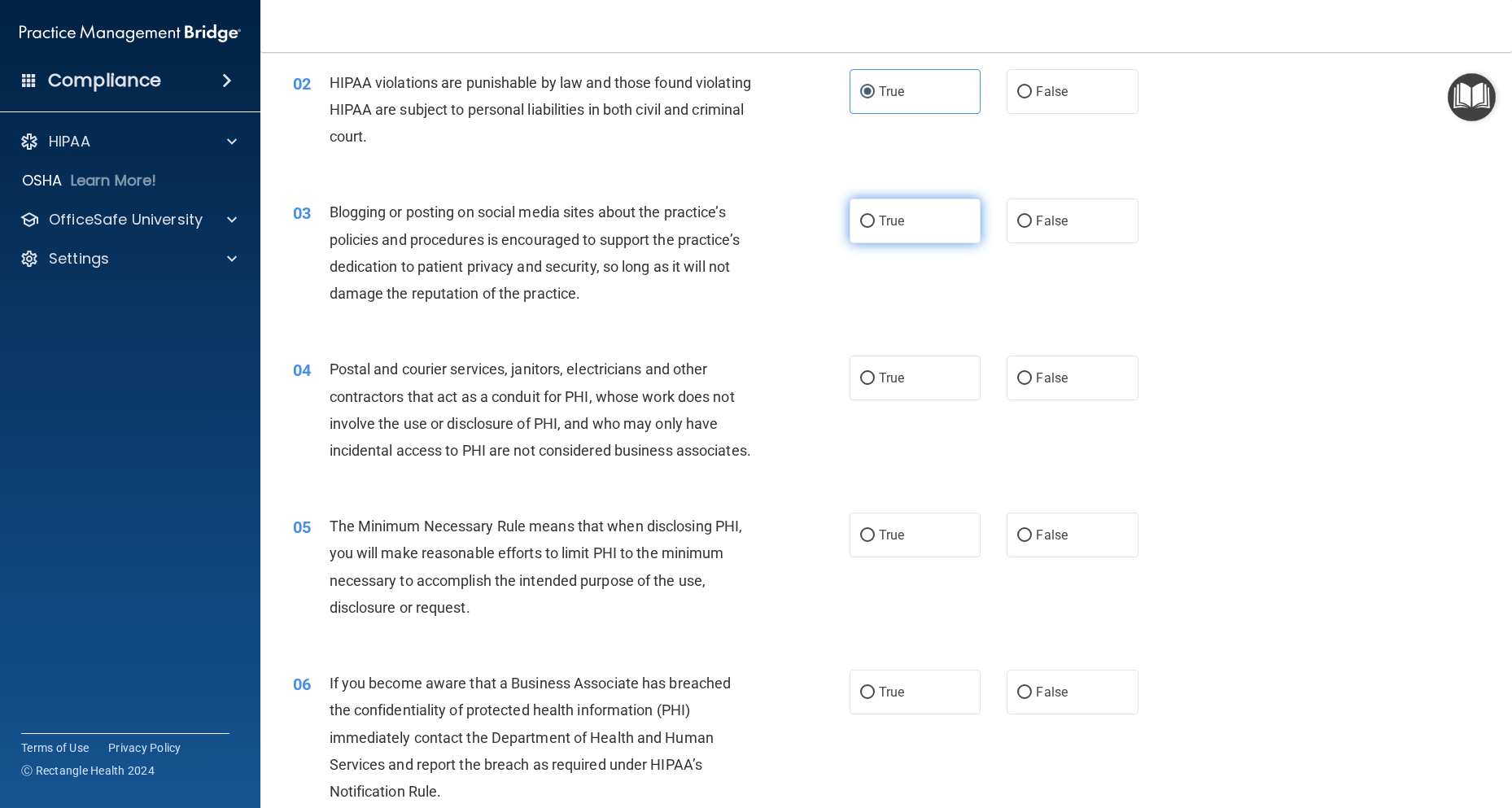 click on "True" at bounding box center (915, 221) 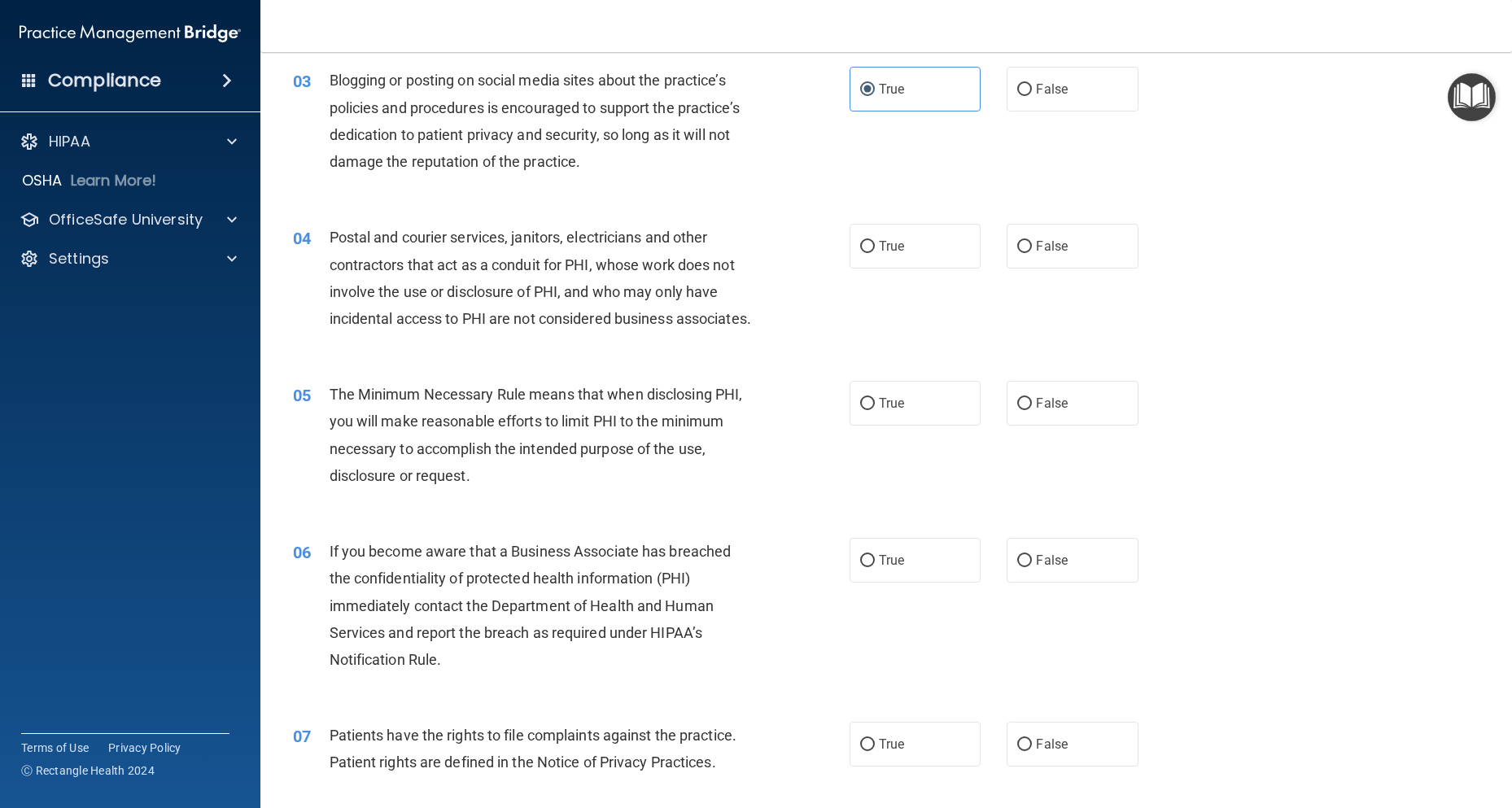 scroll, scrollTop: 325, scrollLeft: 0, axis: vertical 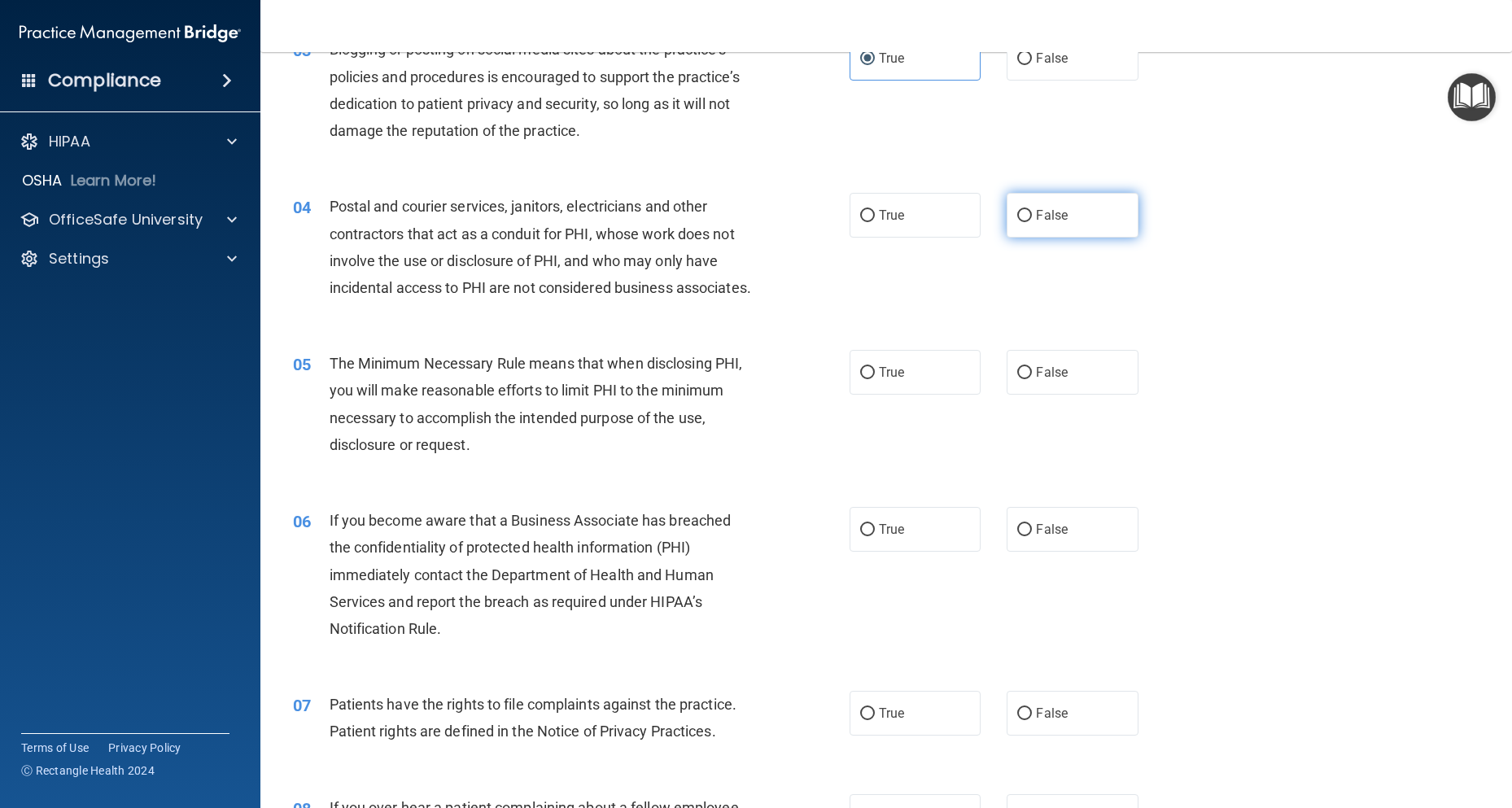 click on "False" at bounding box center [1051, 215] 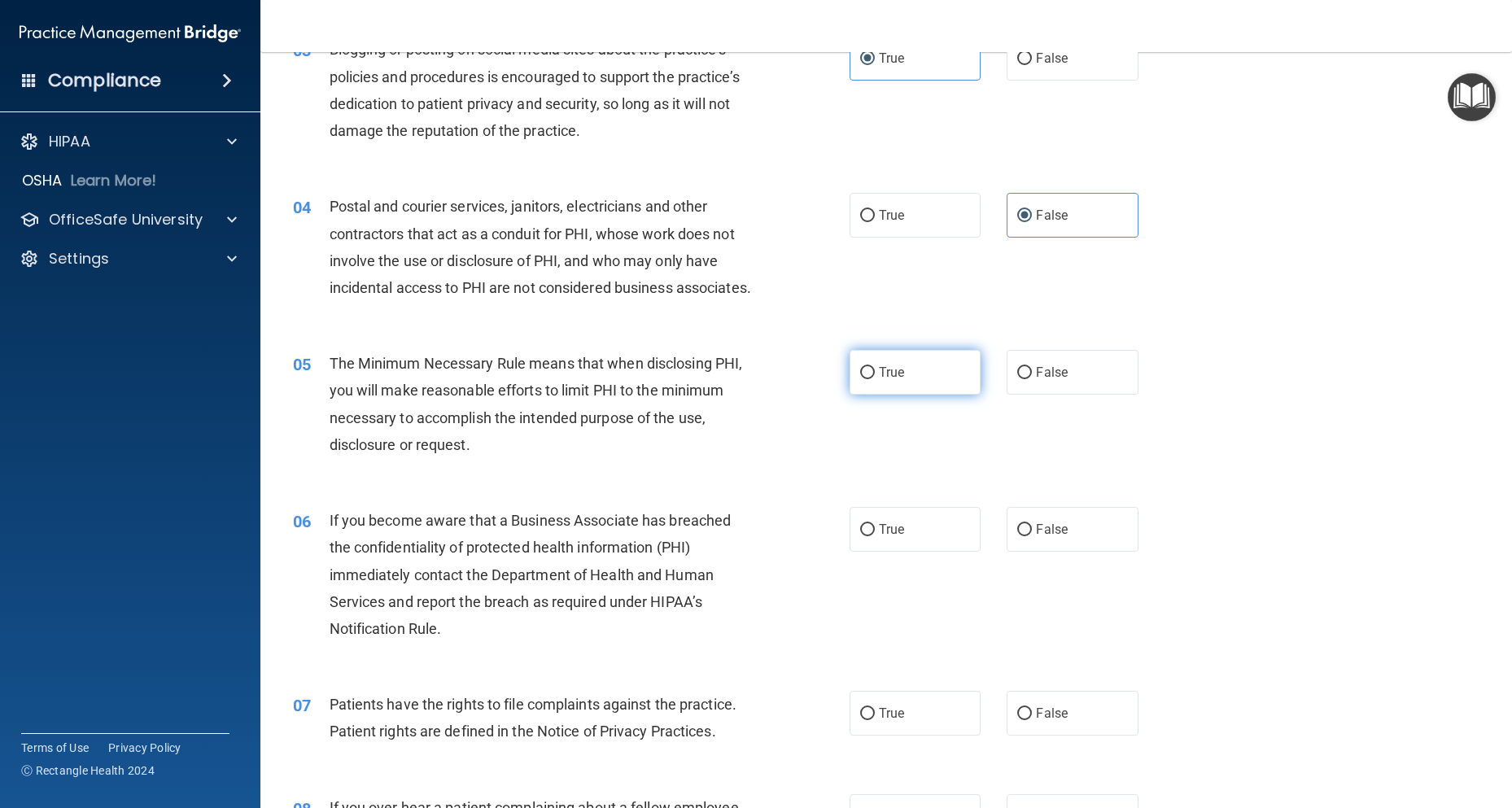 click on "True" at bounding box center (915, 372) 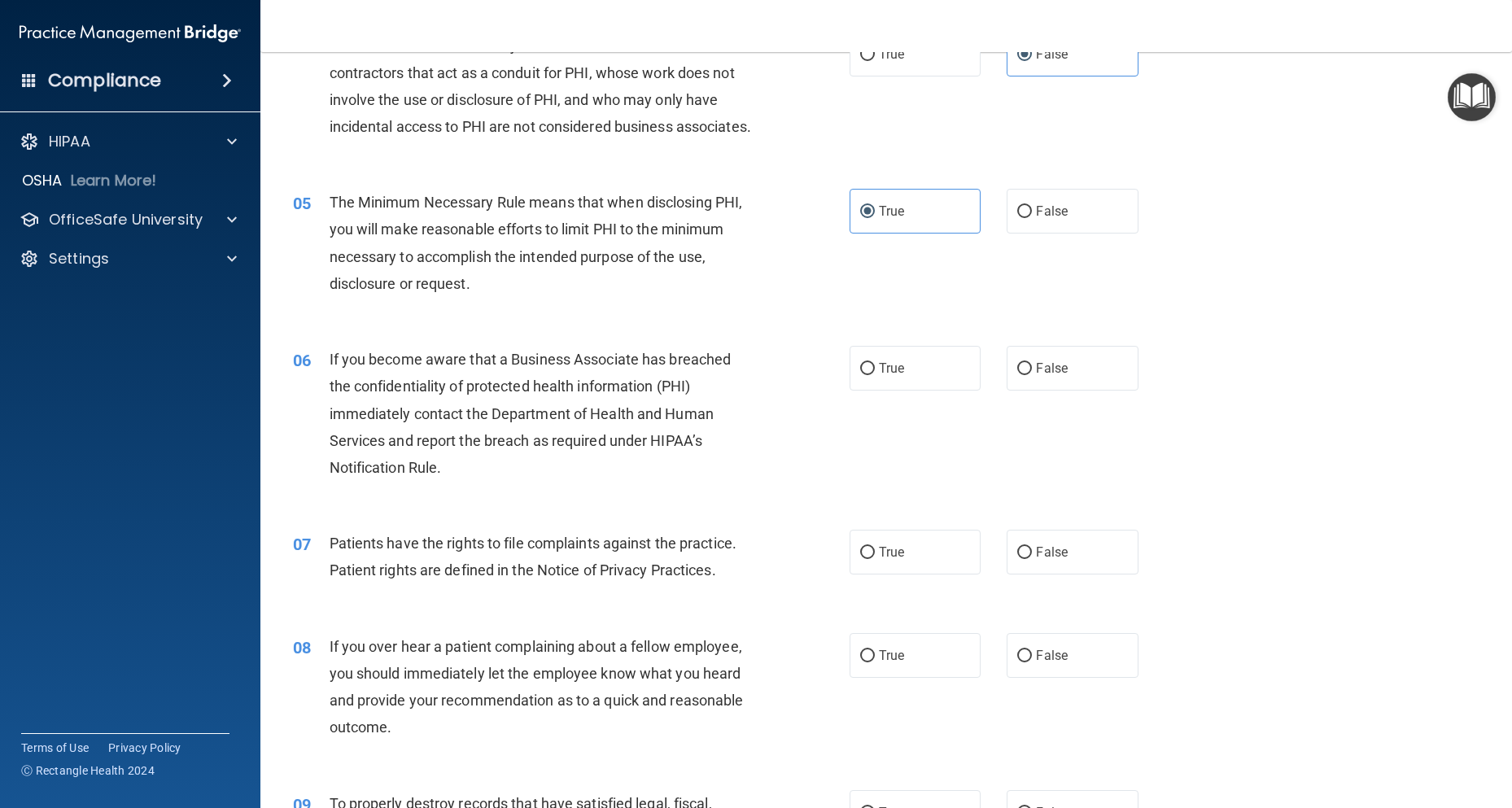 scroll, scrollTop: 488, scrollLeft: 0, axis: vertical 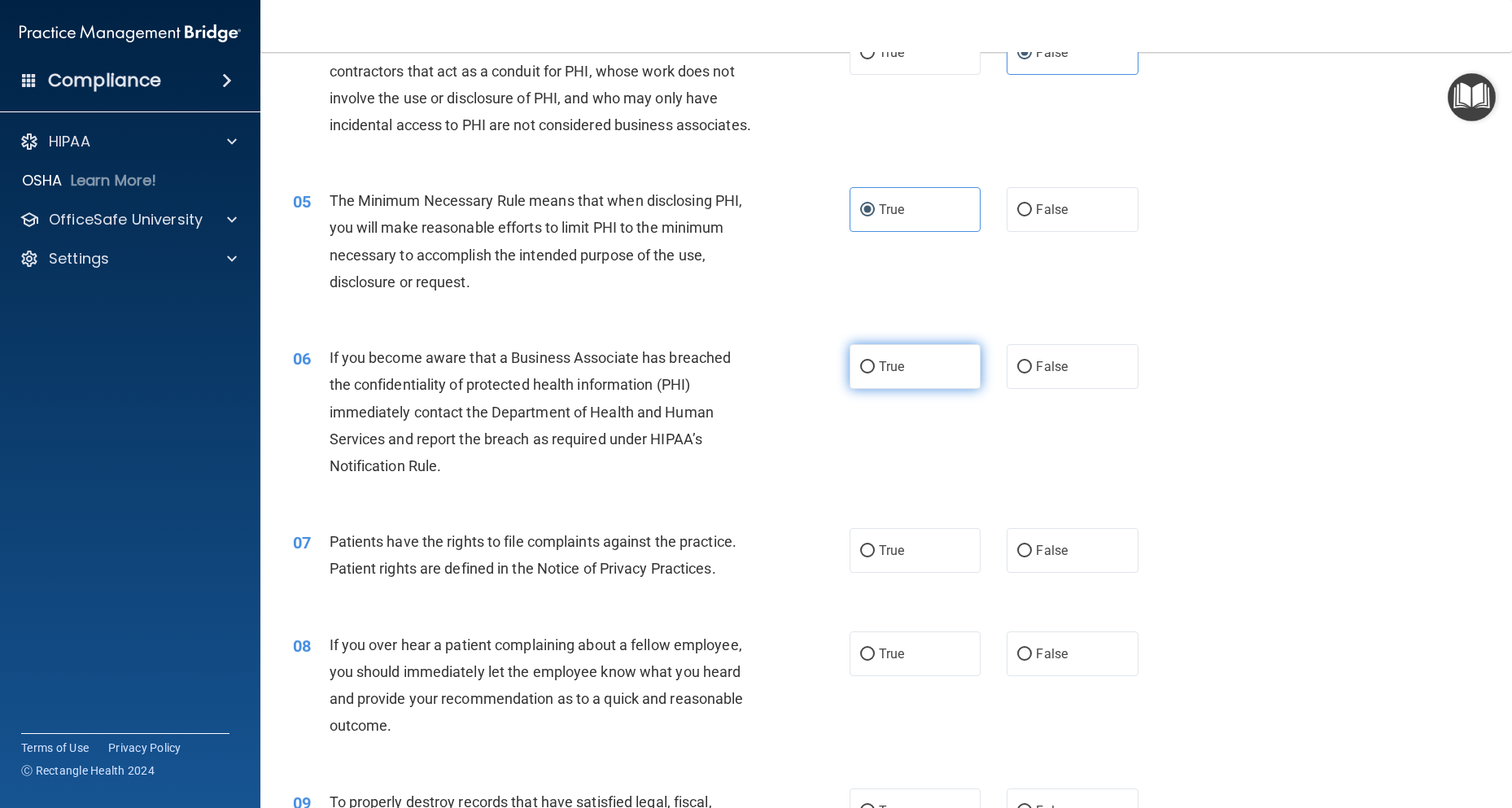 click on "True" at bounding box center [915, 366] 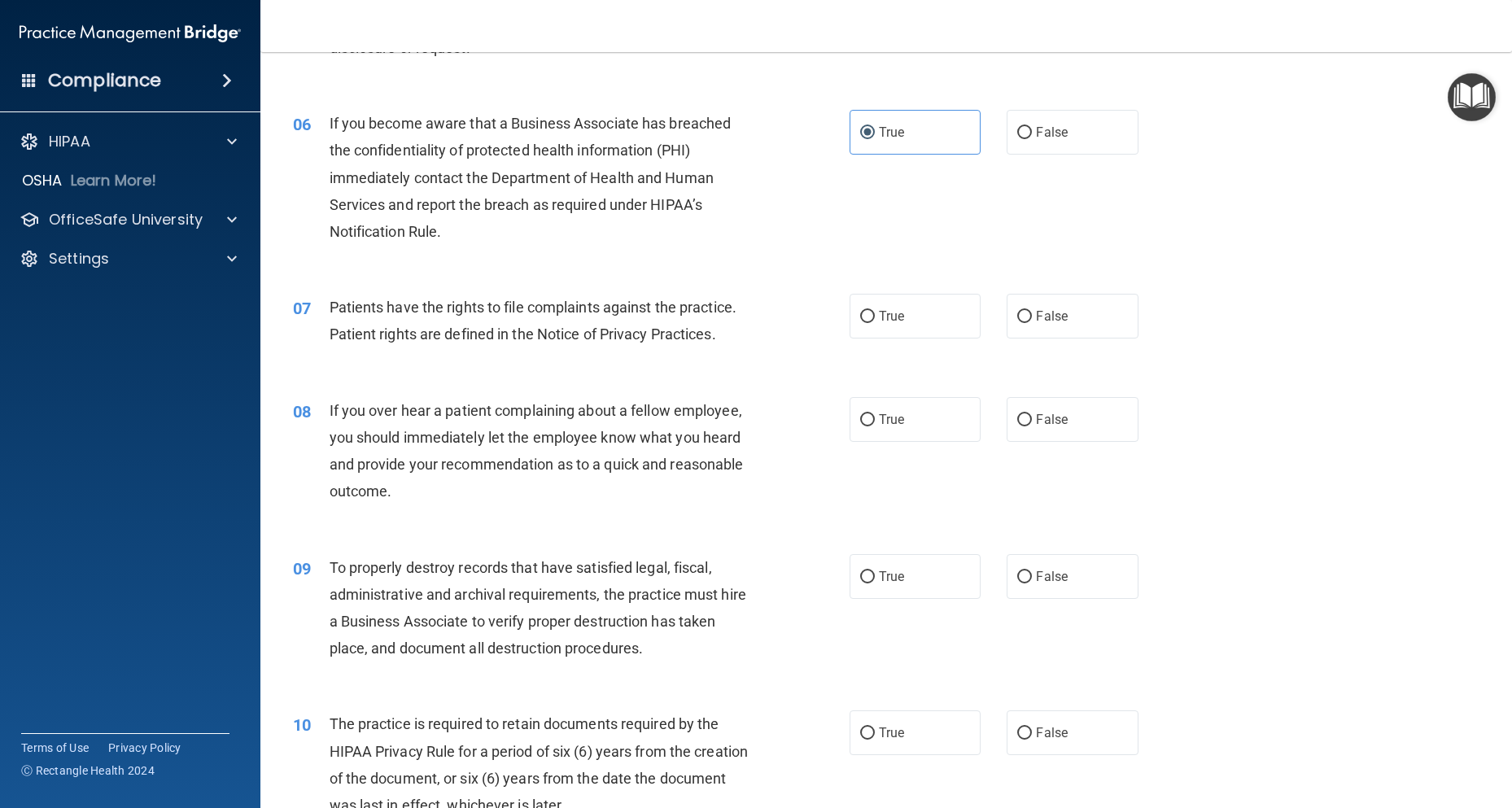 scroll, scrollTop: 732, scrollLeft: 0, axis: vertical 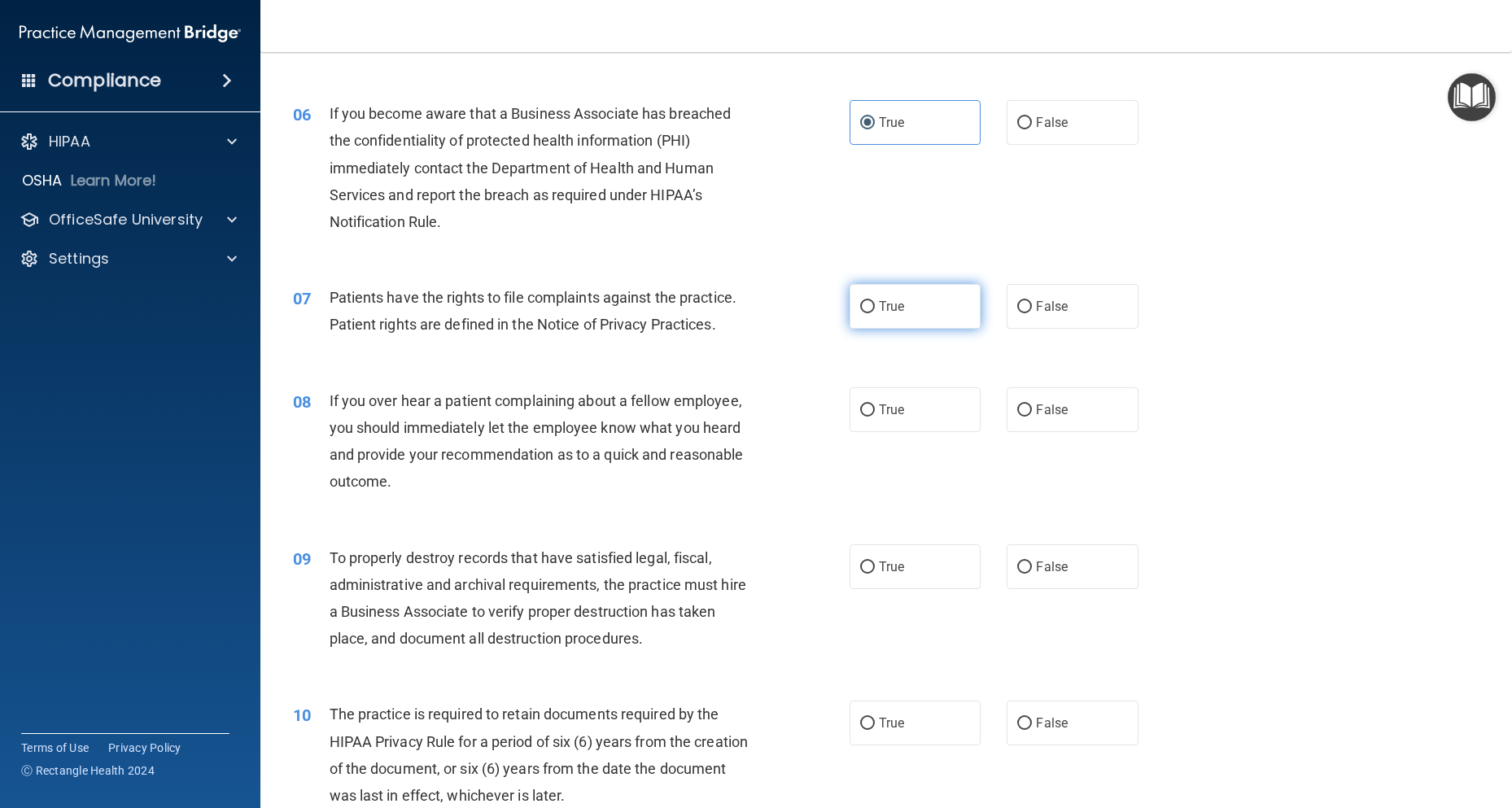click on "True" at bounding box center [915, 306] 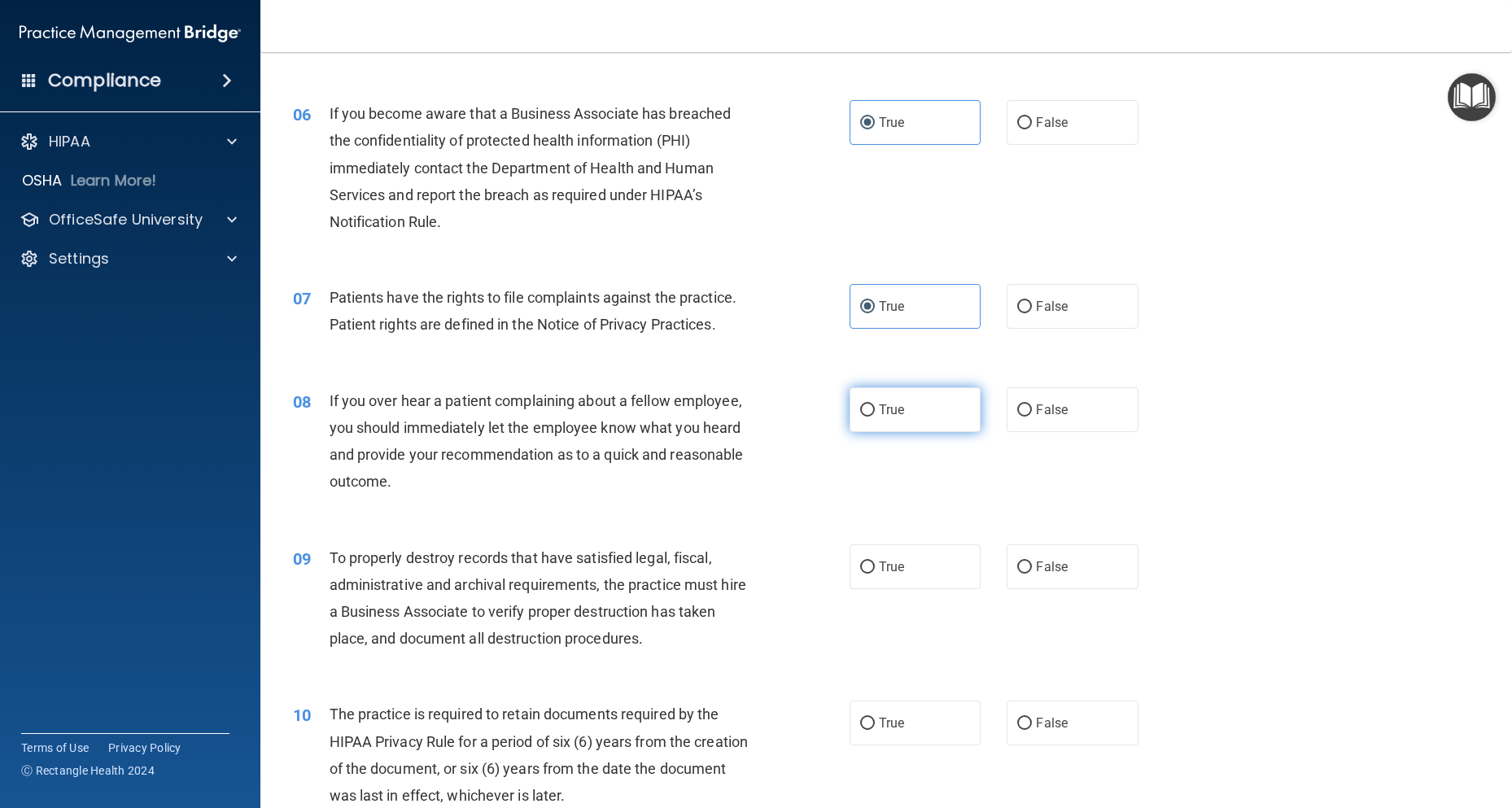 click on "True" at bounding box center (915, 409) 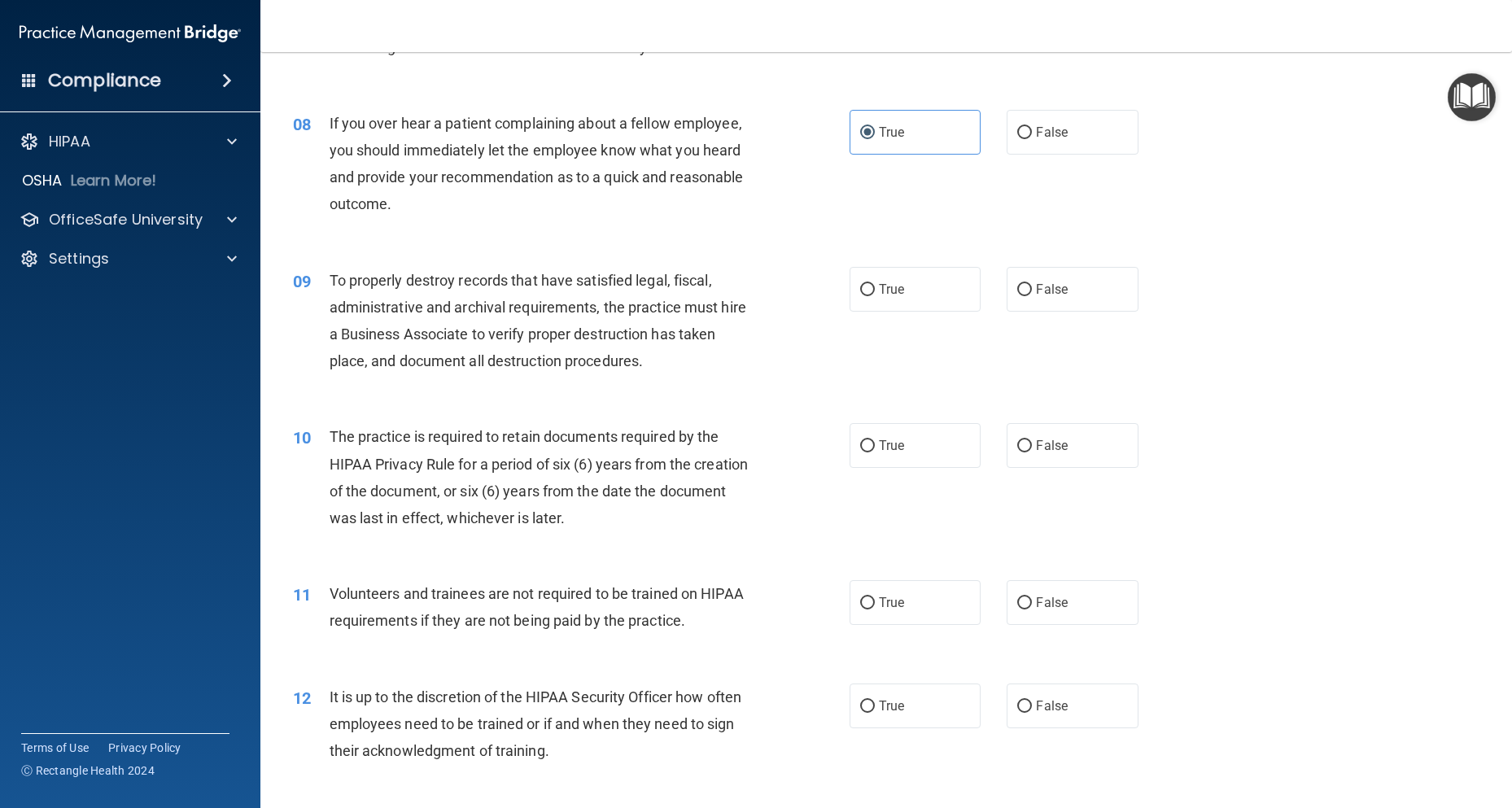 scroll, scrollTop: 1058, scrollLeft: 0, axis: vertical 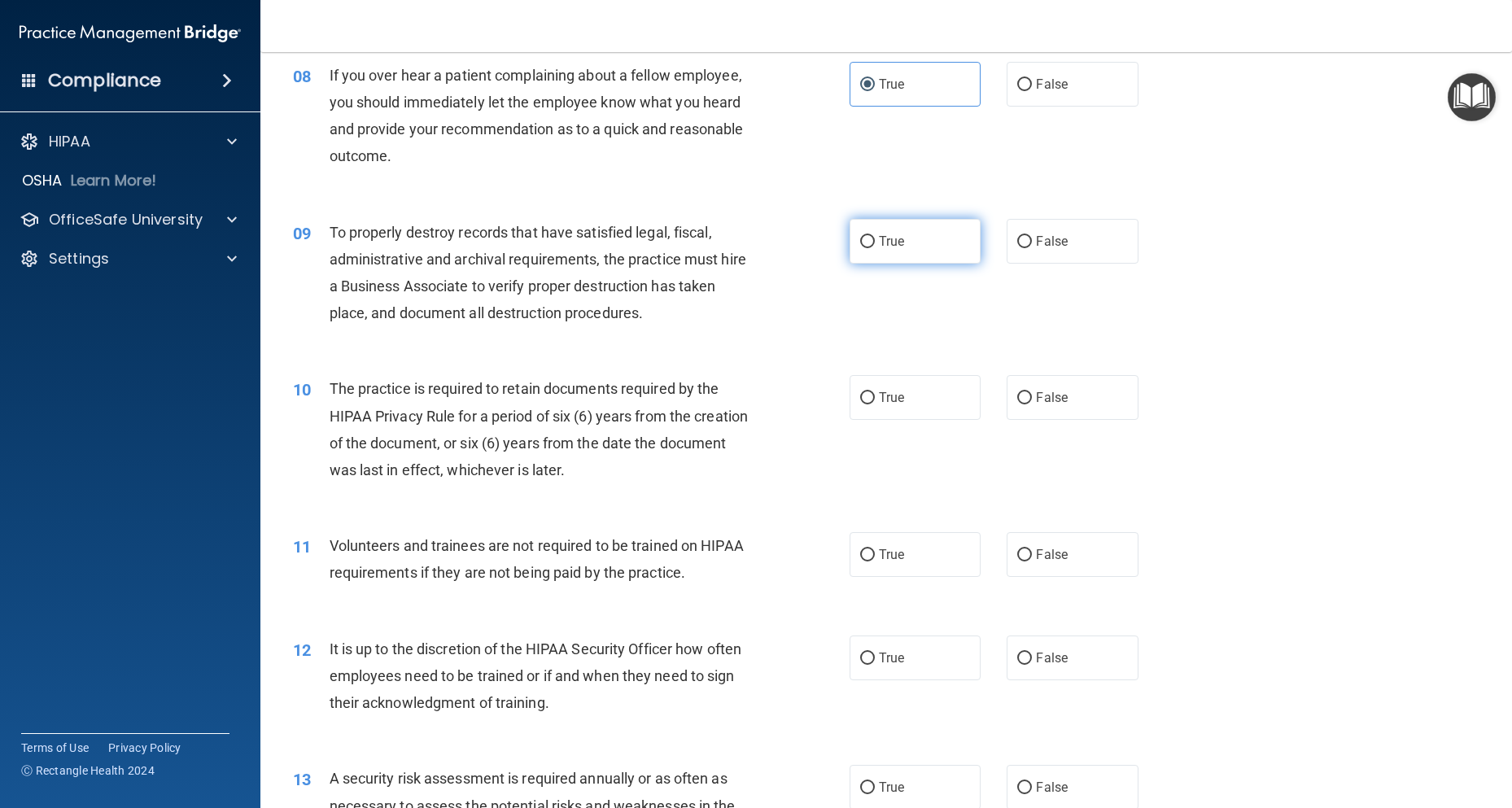 click on "True" at bounding box center (891, 241) 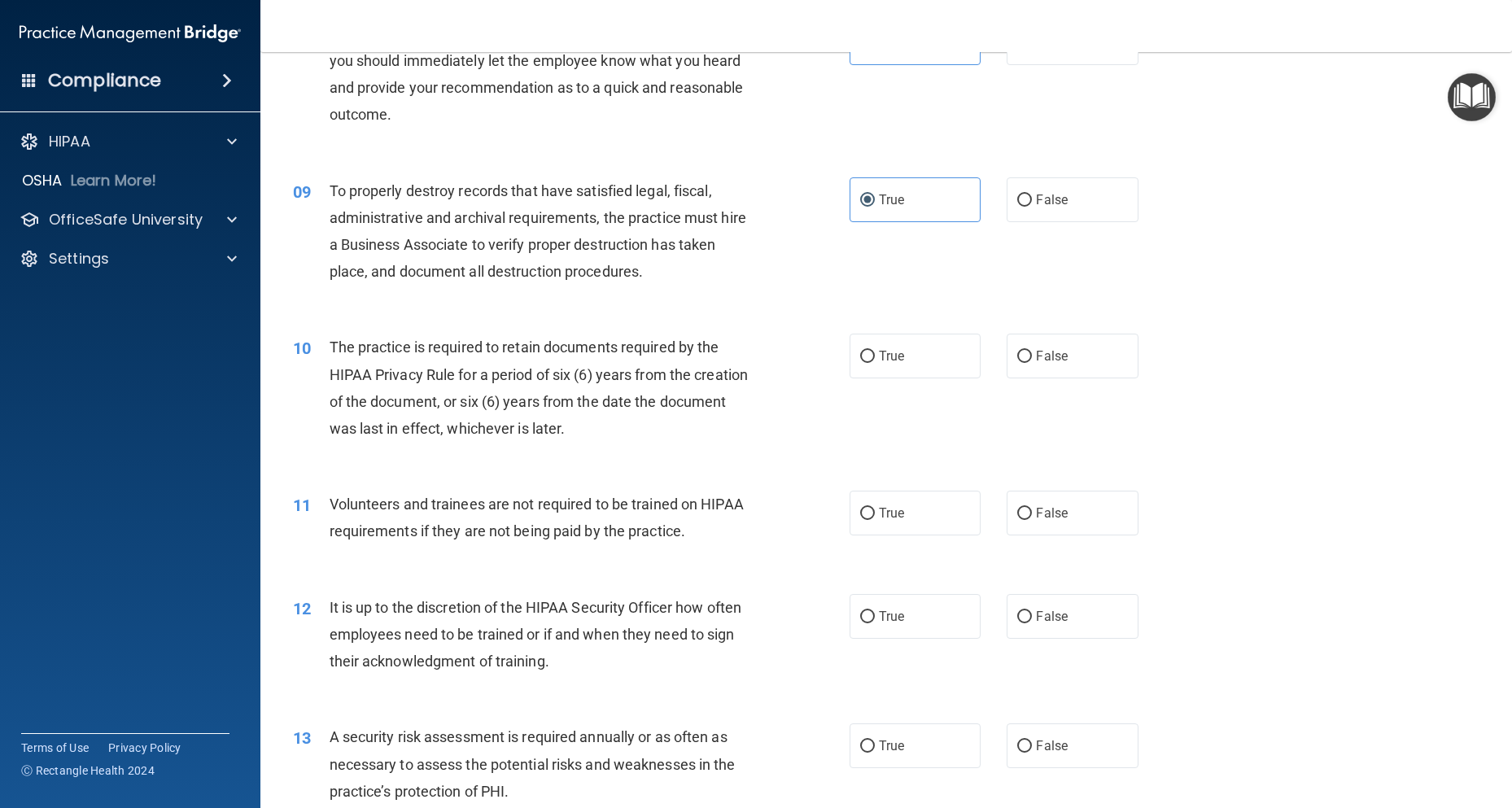 scroll, scrollTop: 1139, scrollLeft: 0, axis: vertical 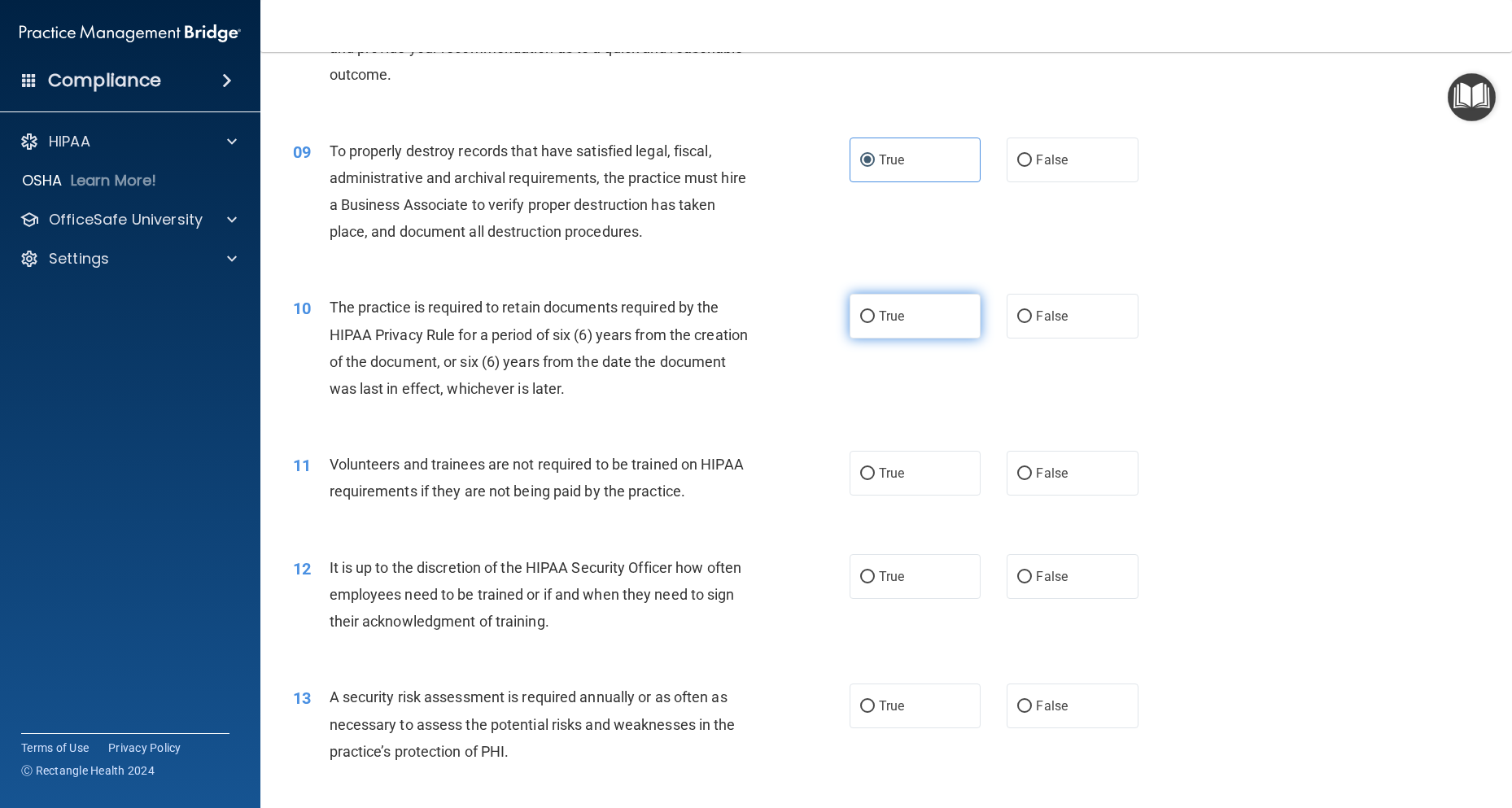 click on "True" at bounding box center (891, 316) 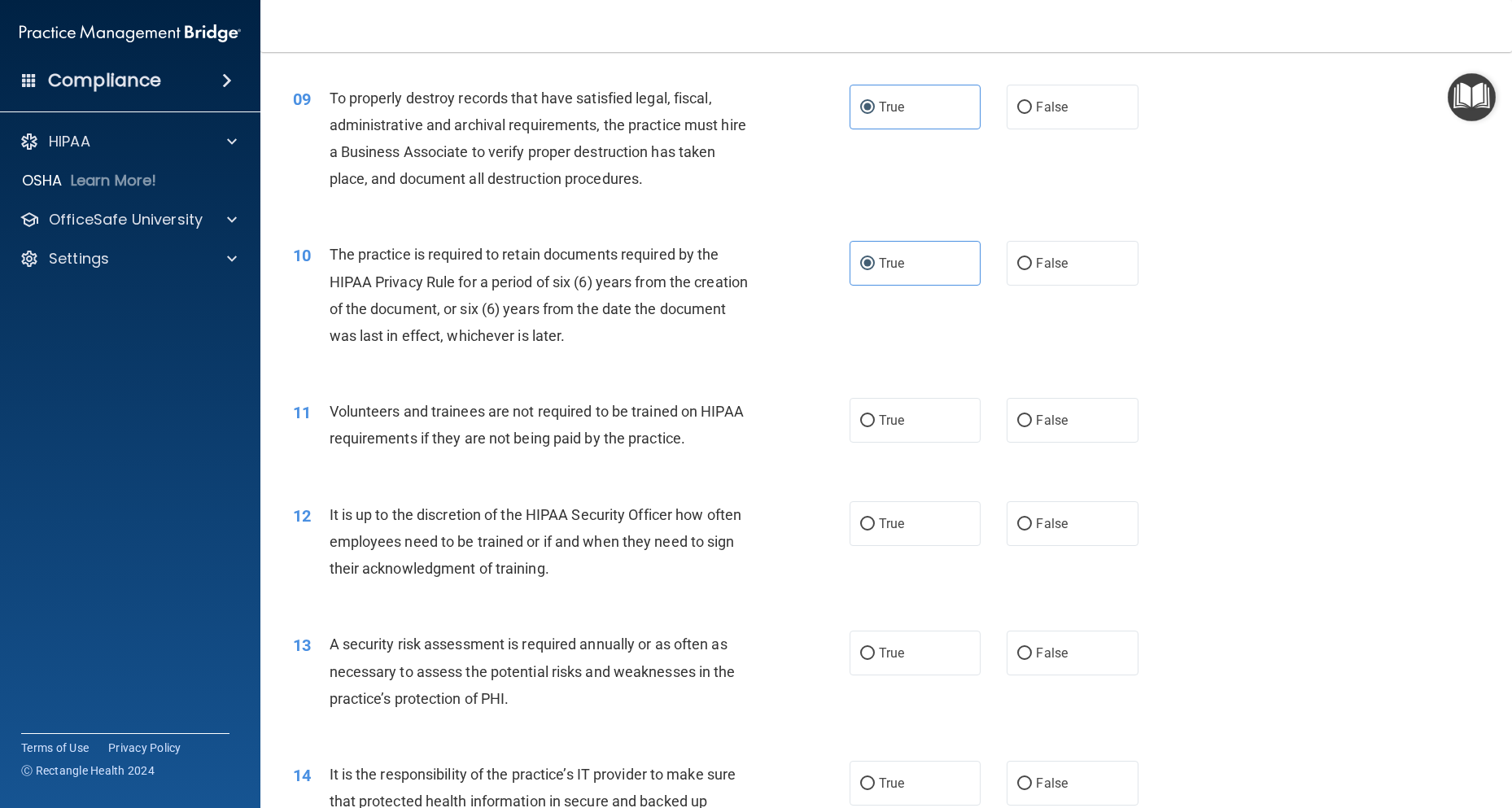 scroll, scrollTop: 1221, scrollLeft: 0, axis: vertical 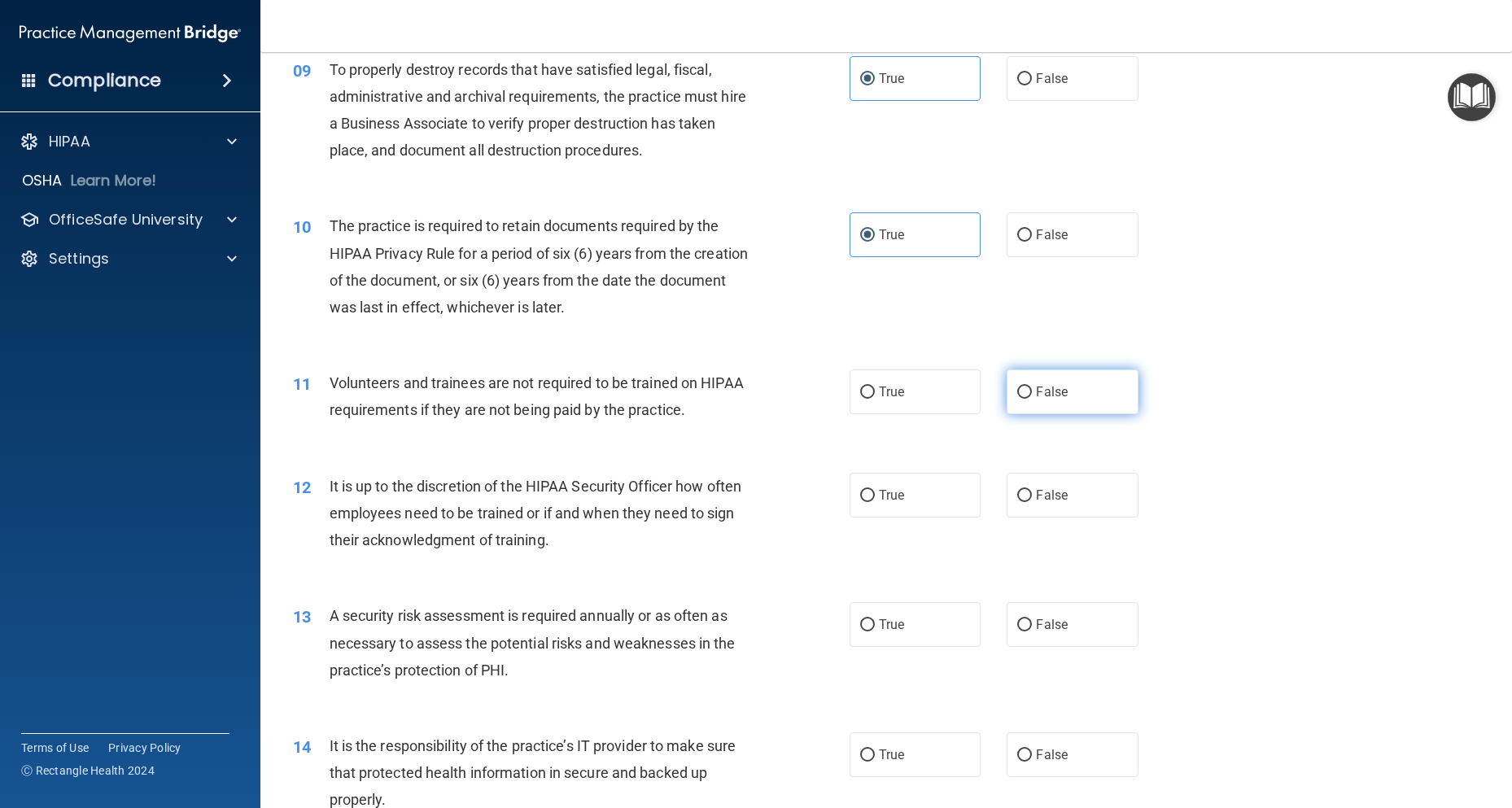 click on "False" at bounding box center (1051, 391) 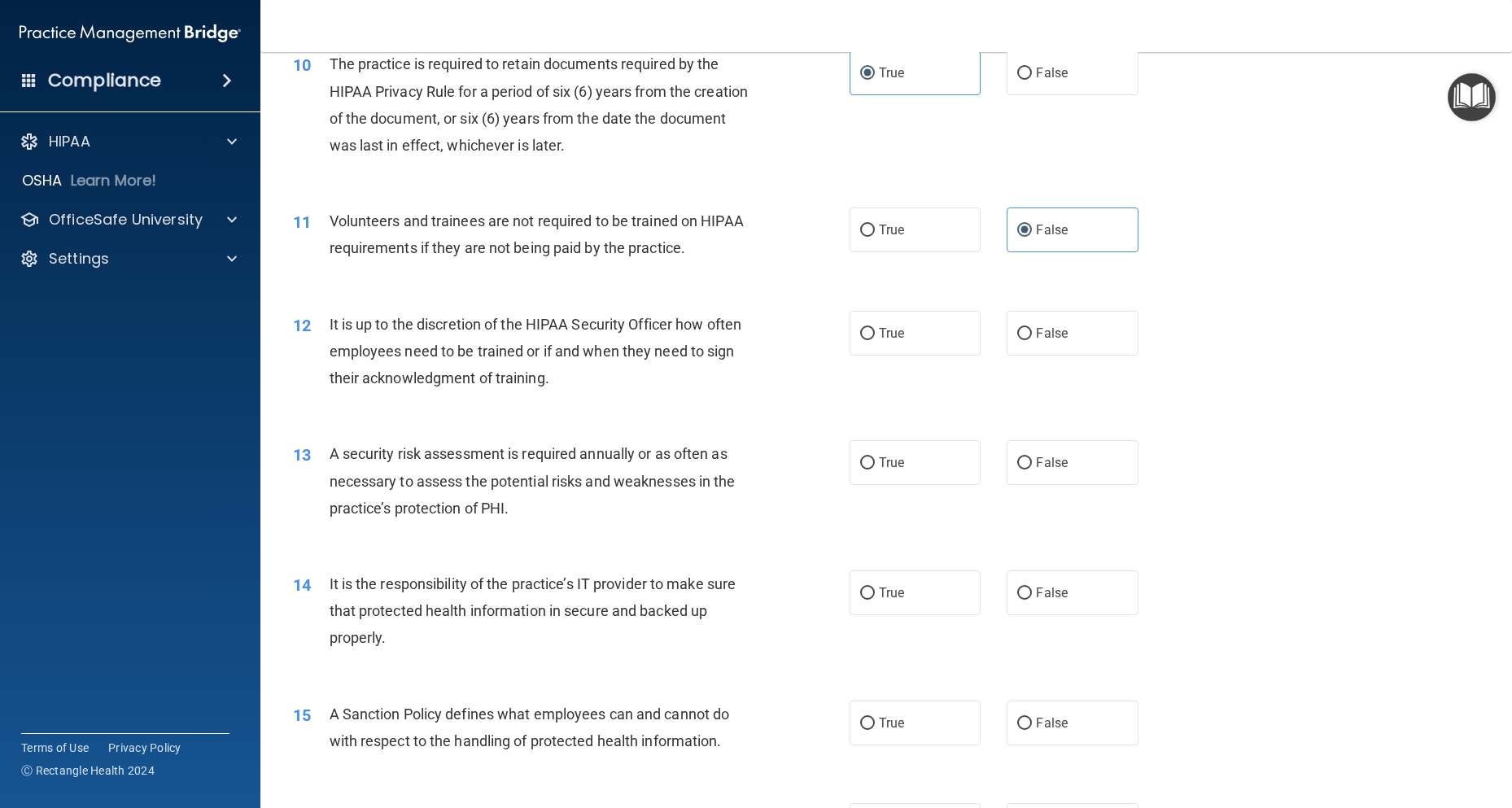 scroll, scrollTop: 1383, scrollLeft: 0, axis: vertical 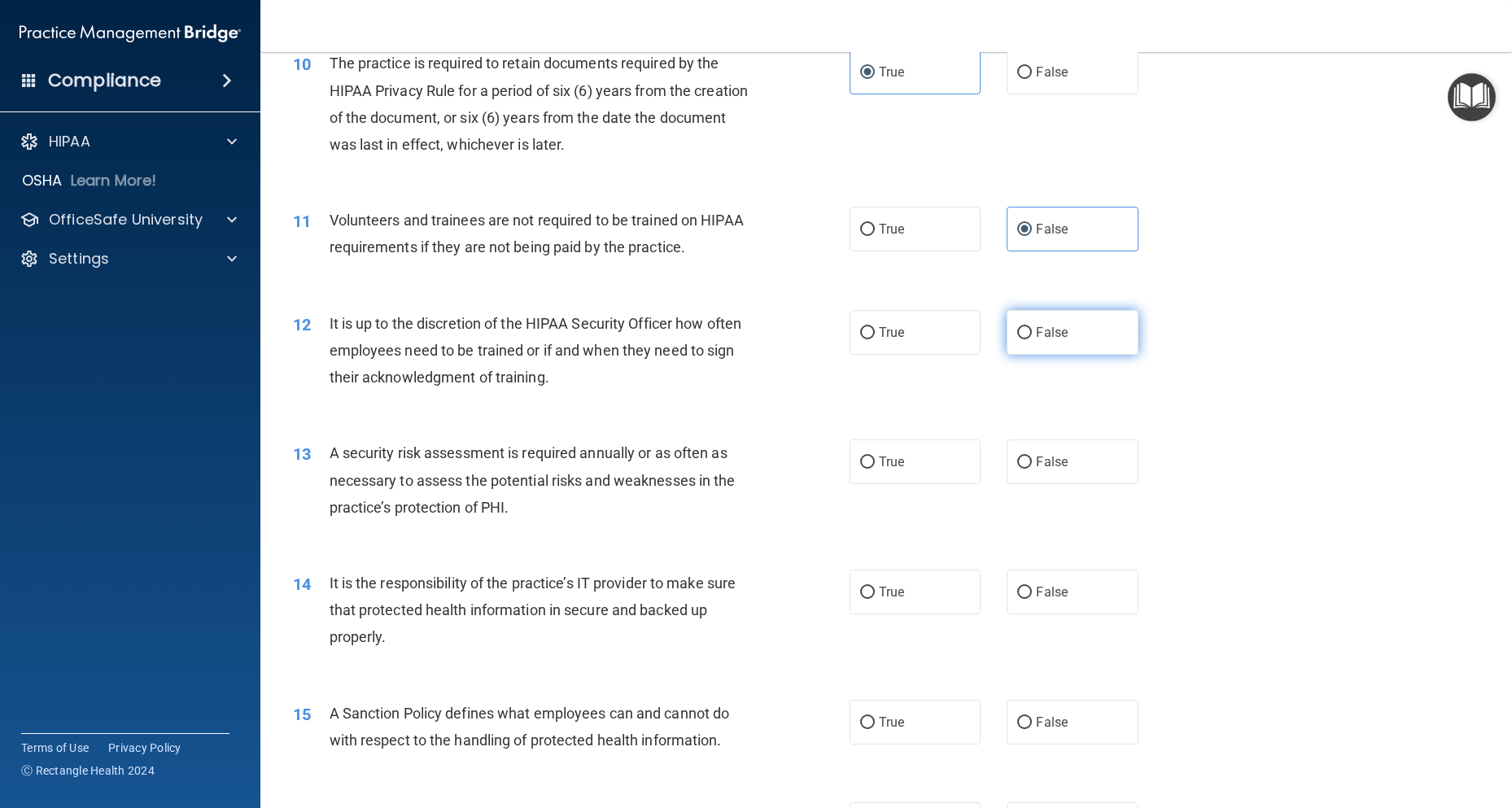 click on "False" at bounding box center (1051, 332) 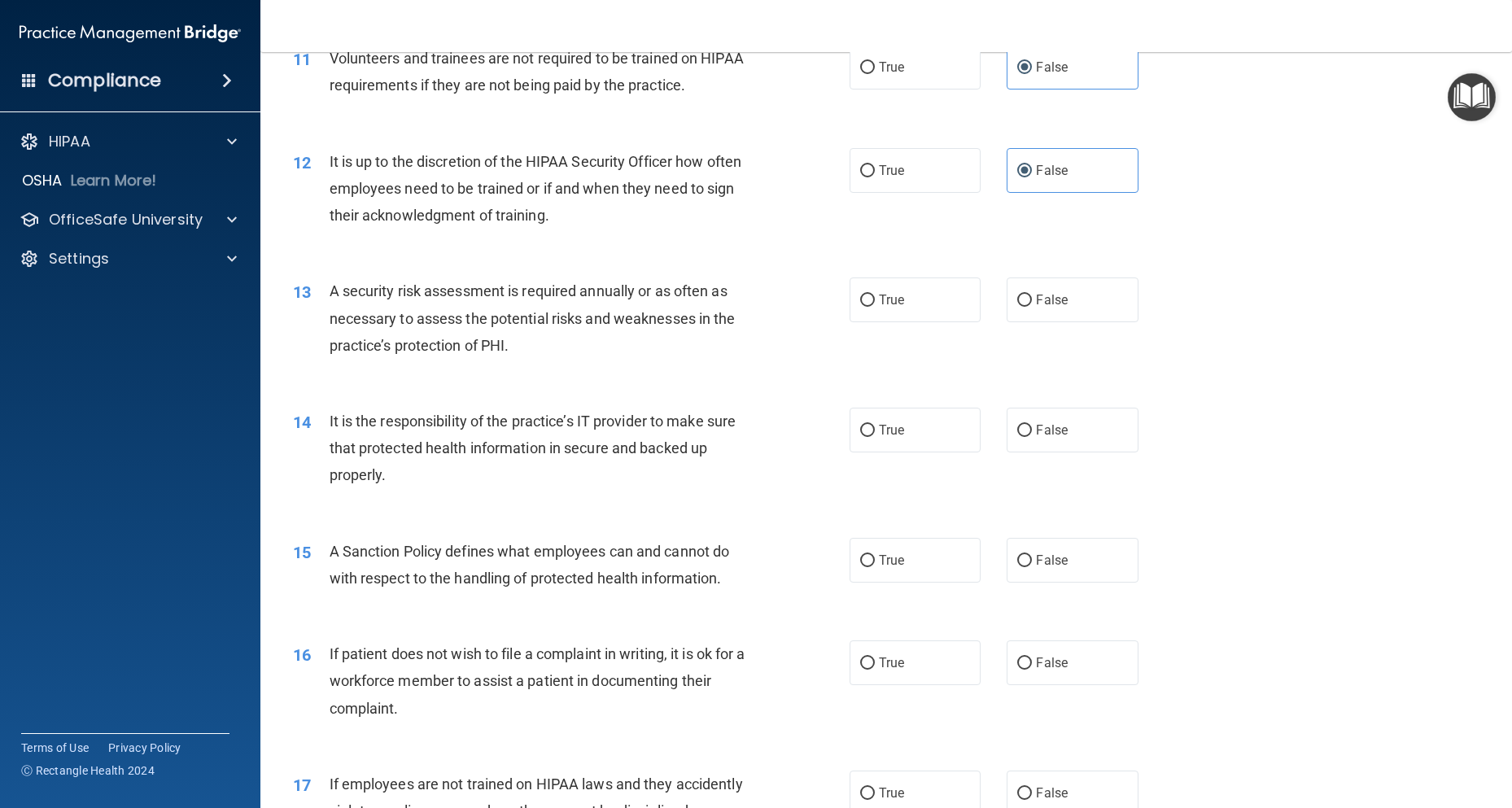 scroll, scrollTop: 1546, scrollLeft: 0, axis: vertical 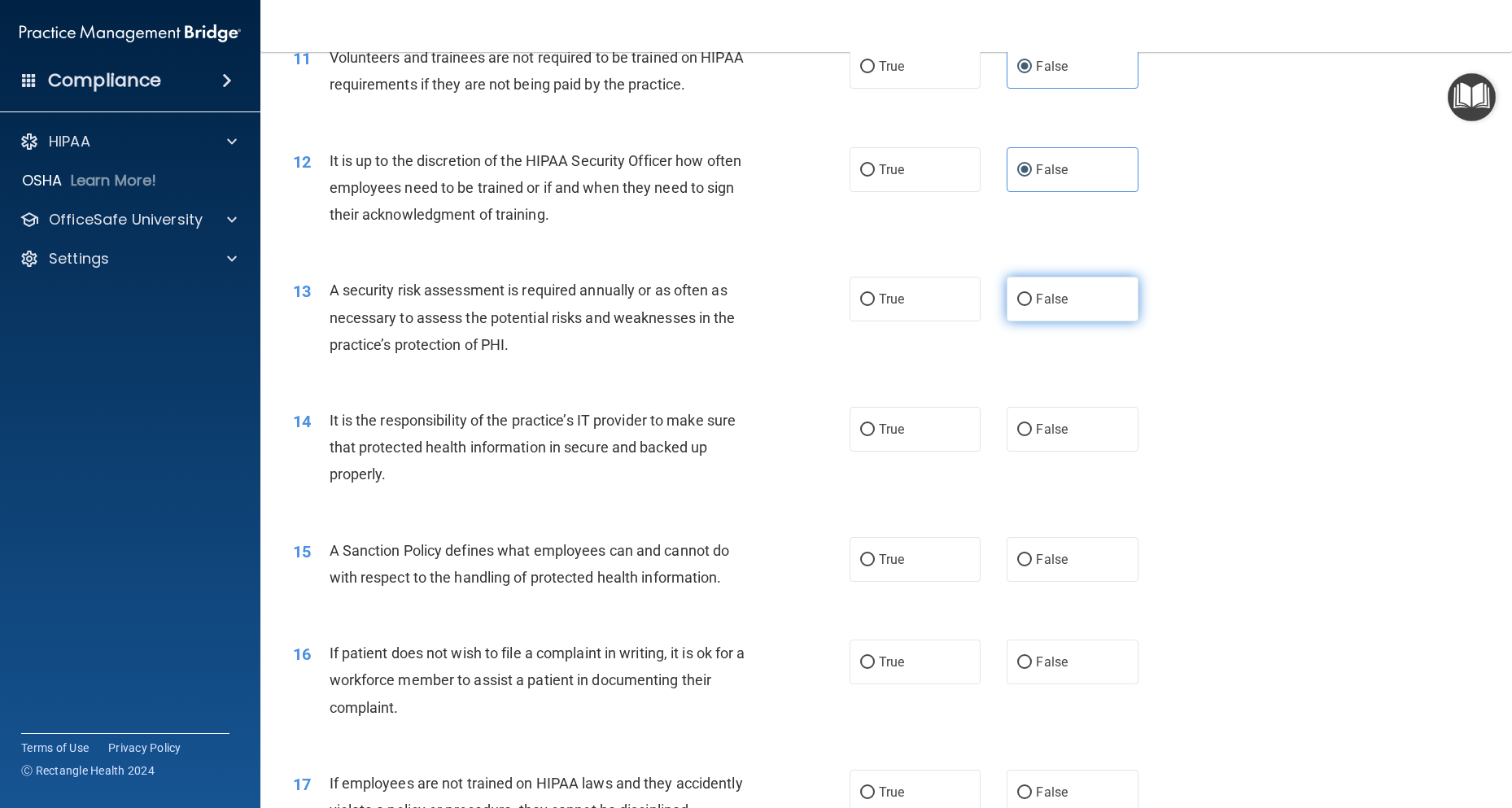click on "False" at bounding box center (1072, 299) 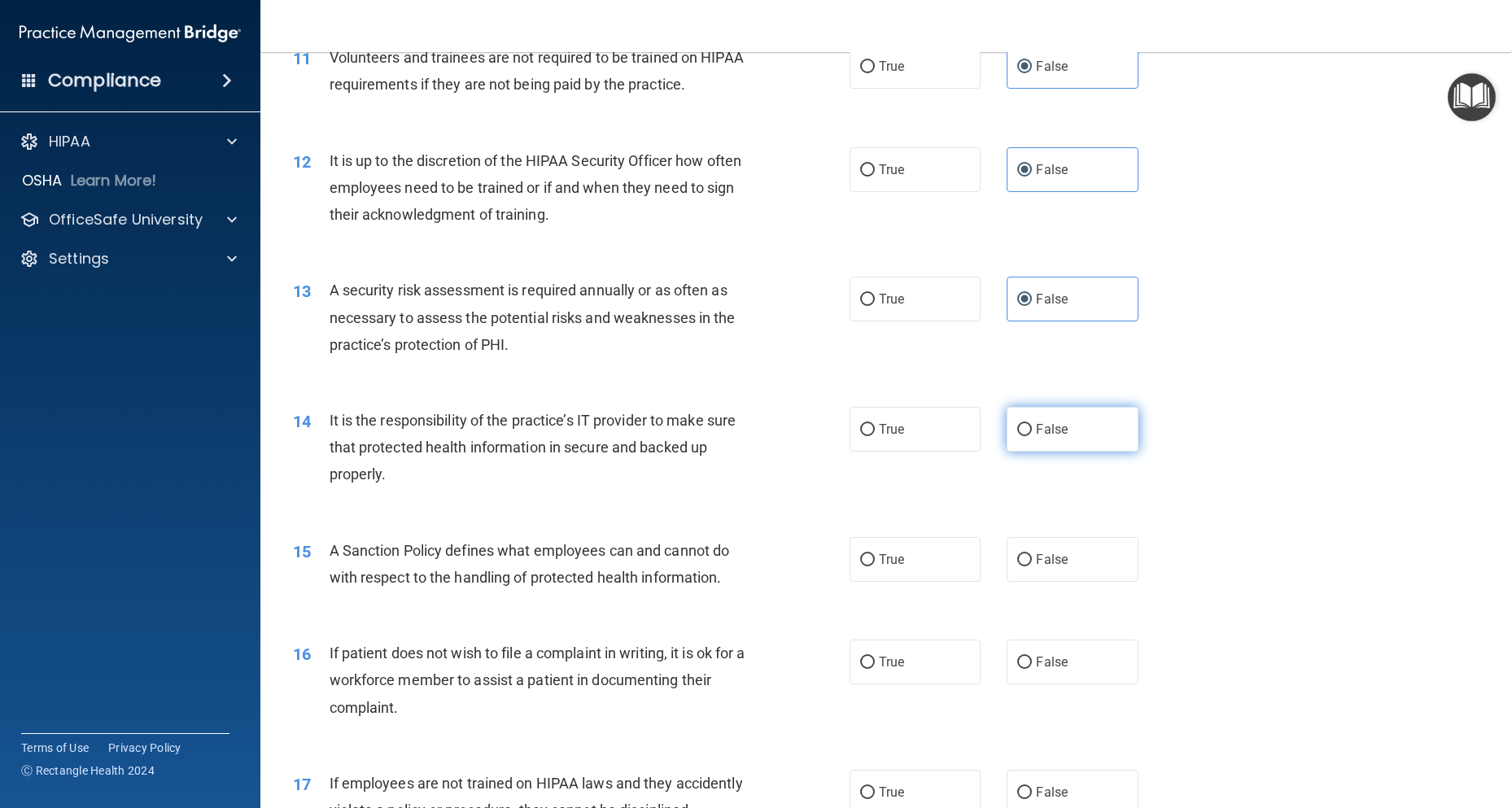 click on "False" at bounding box center [1051, 429] 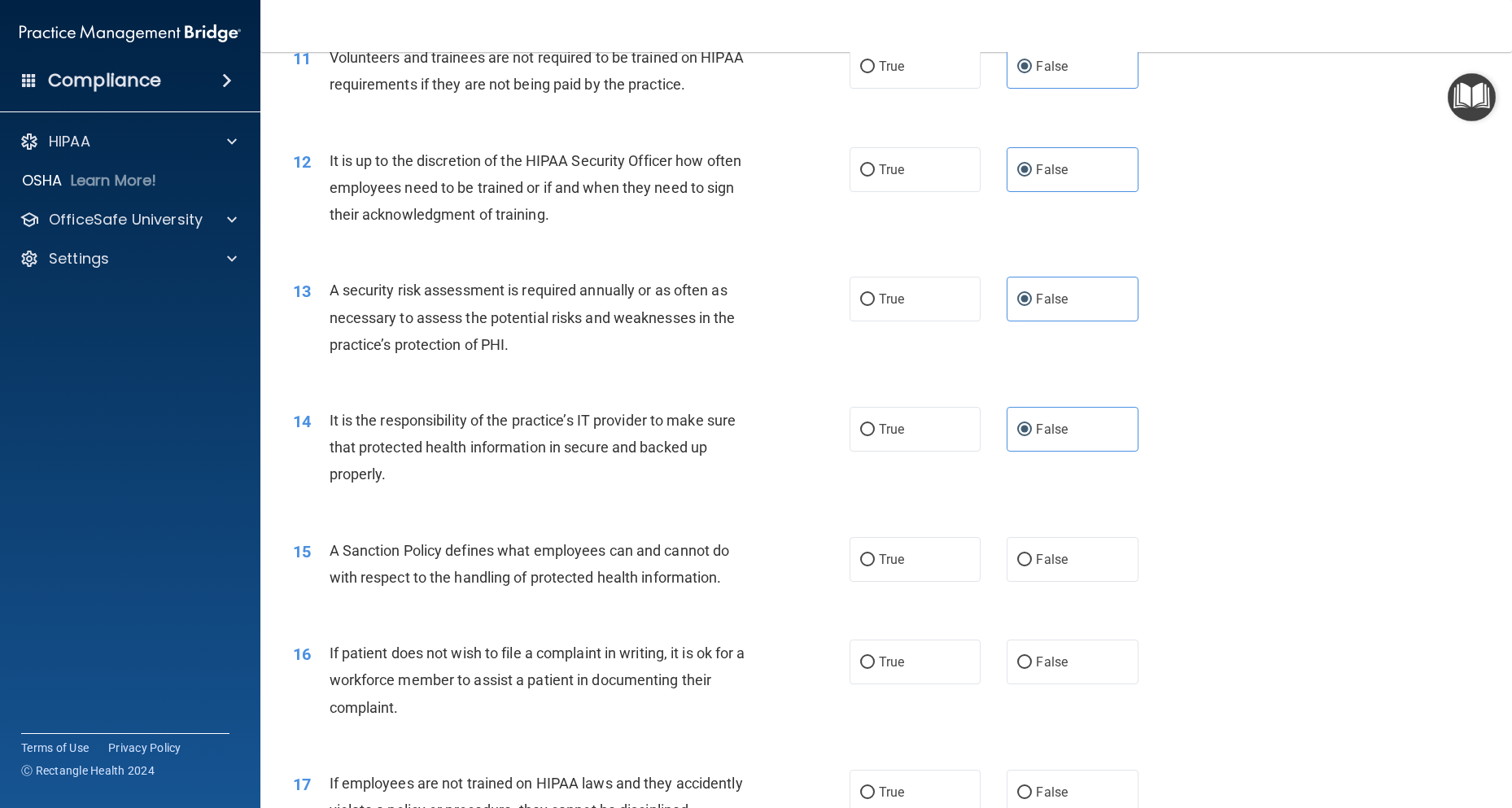 drag, startPoint x: 1044, startPoint y: 592, endPoint x: 1000, endPoint y: 627, distance: 56.222771 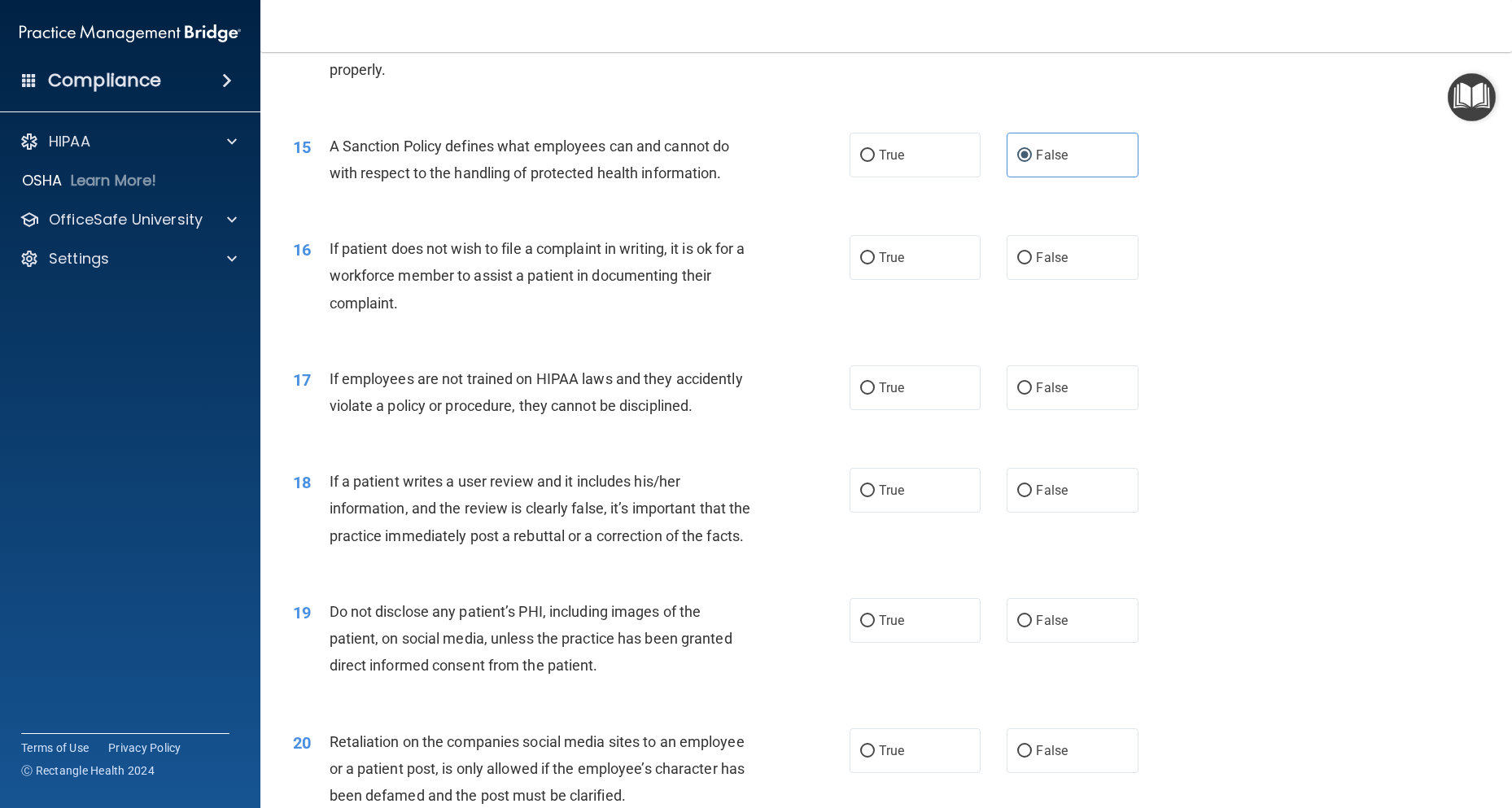 scroll, scrollTop: 2034, scrollLeft: 0, axis: vertical 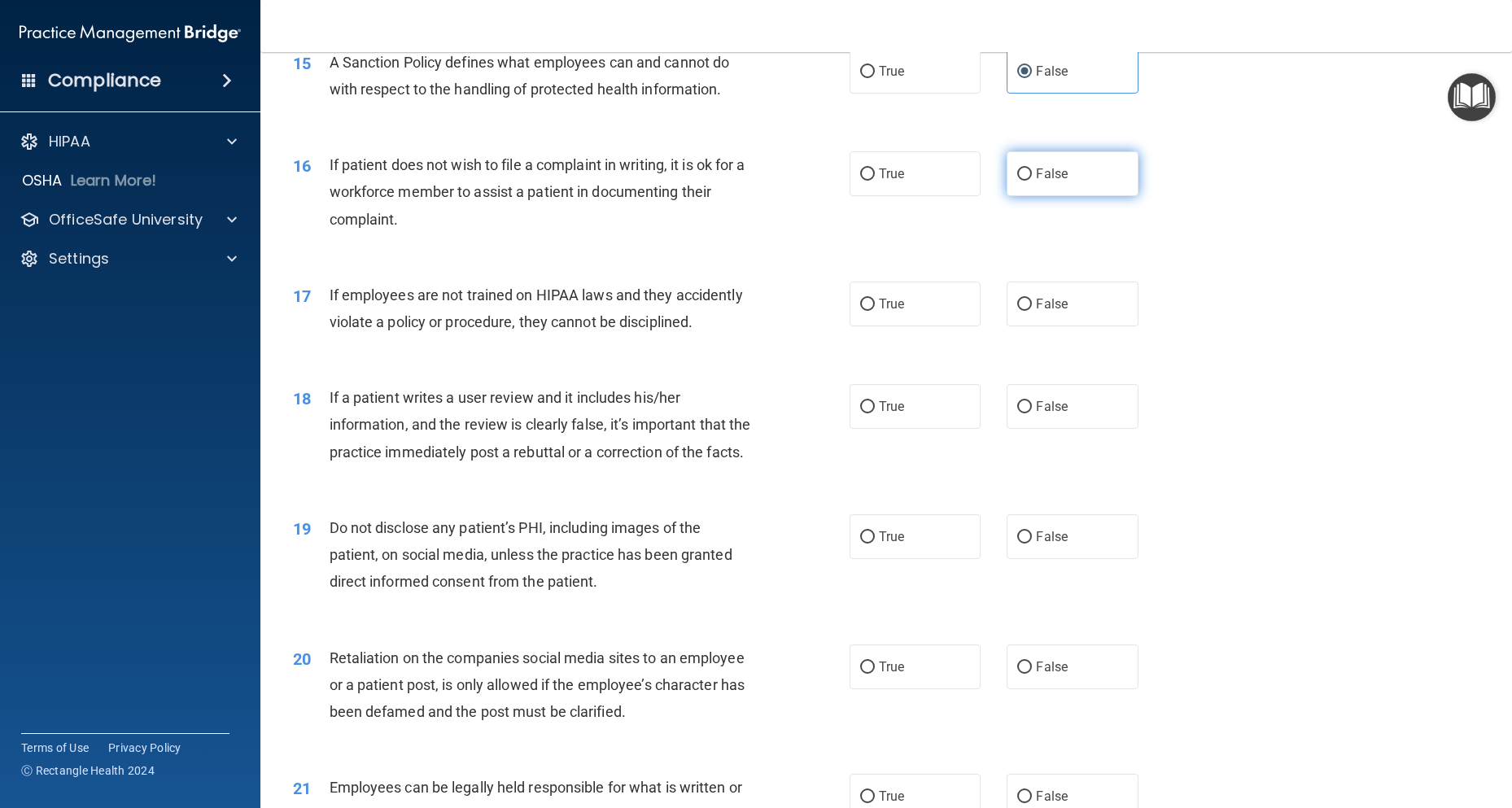 click on "False" at bounding box center [1051, 173] 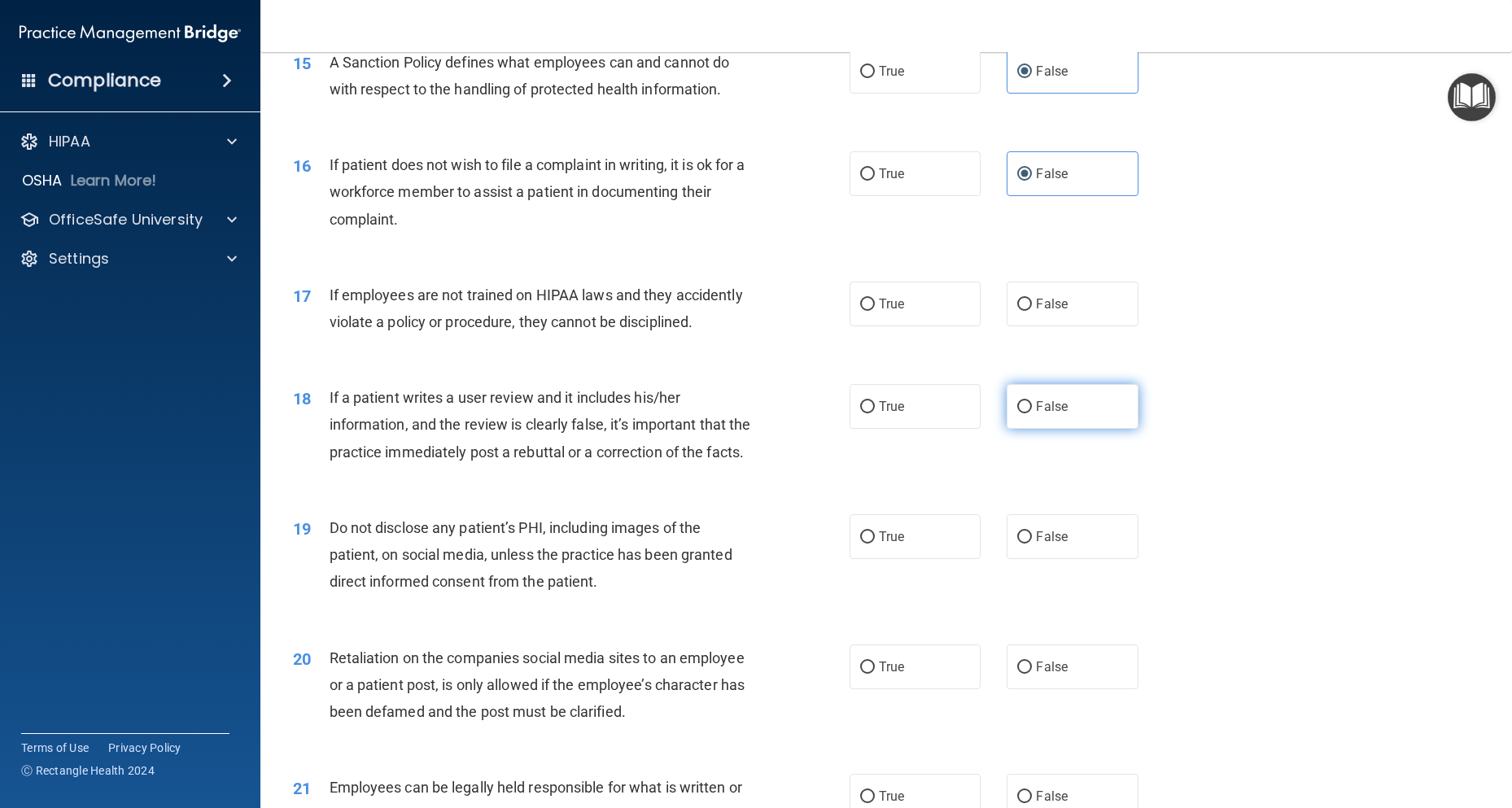 drag, startPoint x: 1060, startPoint y: 320, endPoint x: 1047, endPoint y: 425, distance: 105.8017 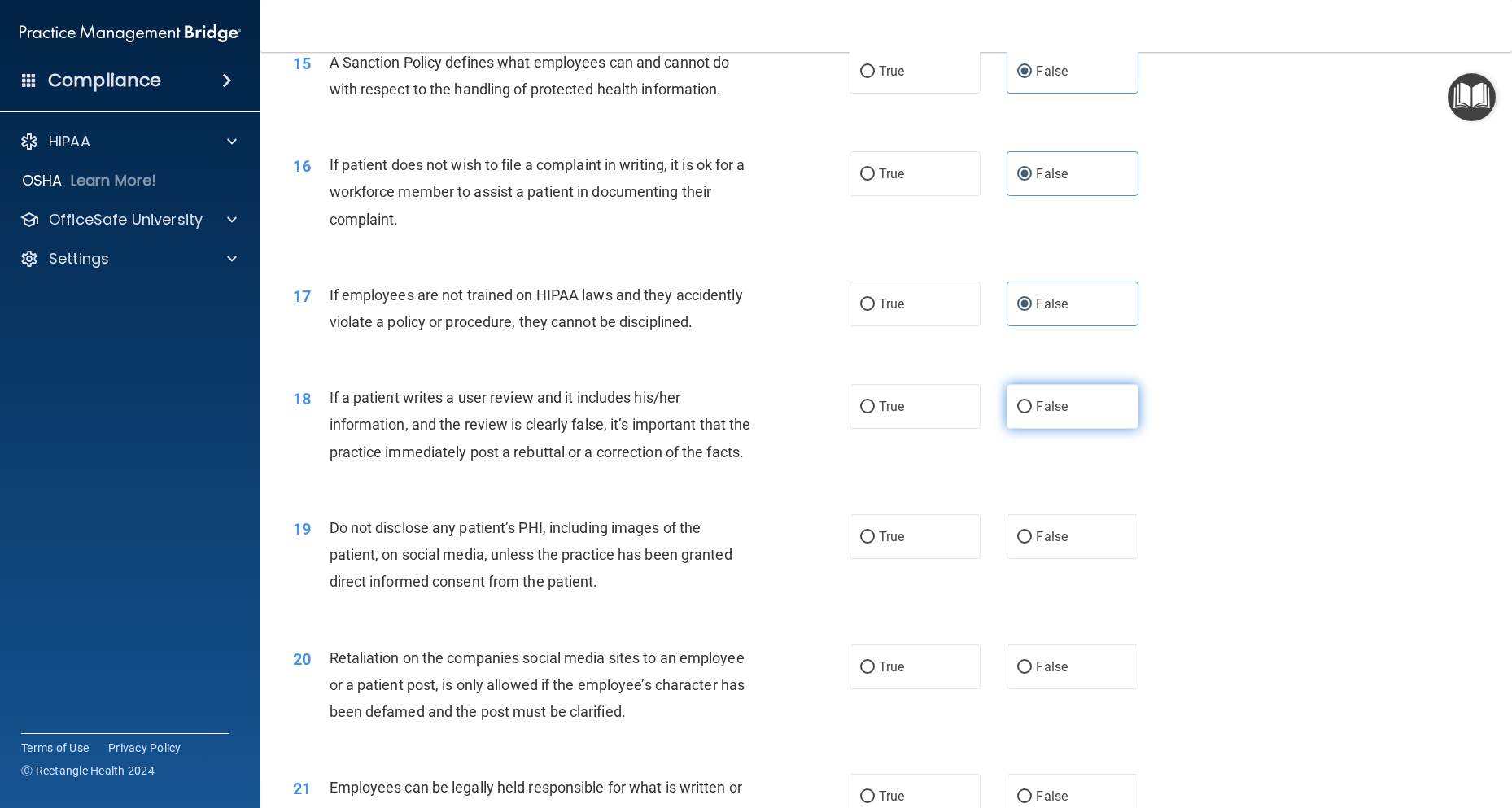 drag, startPoint x: 1043, startPoint y: 429, endPoint x: 1040, endPoint y: 437, distance: 8.544004 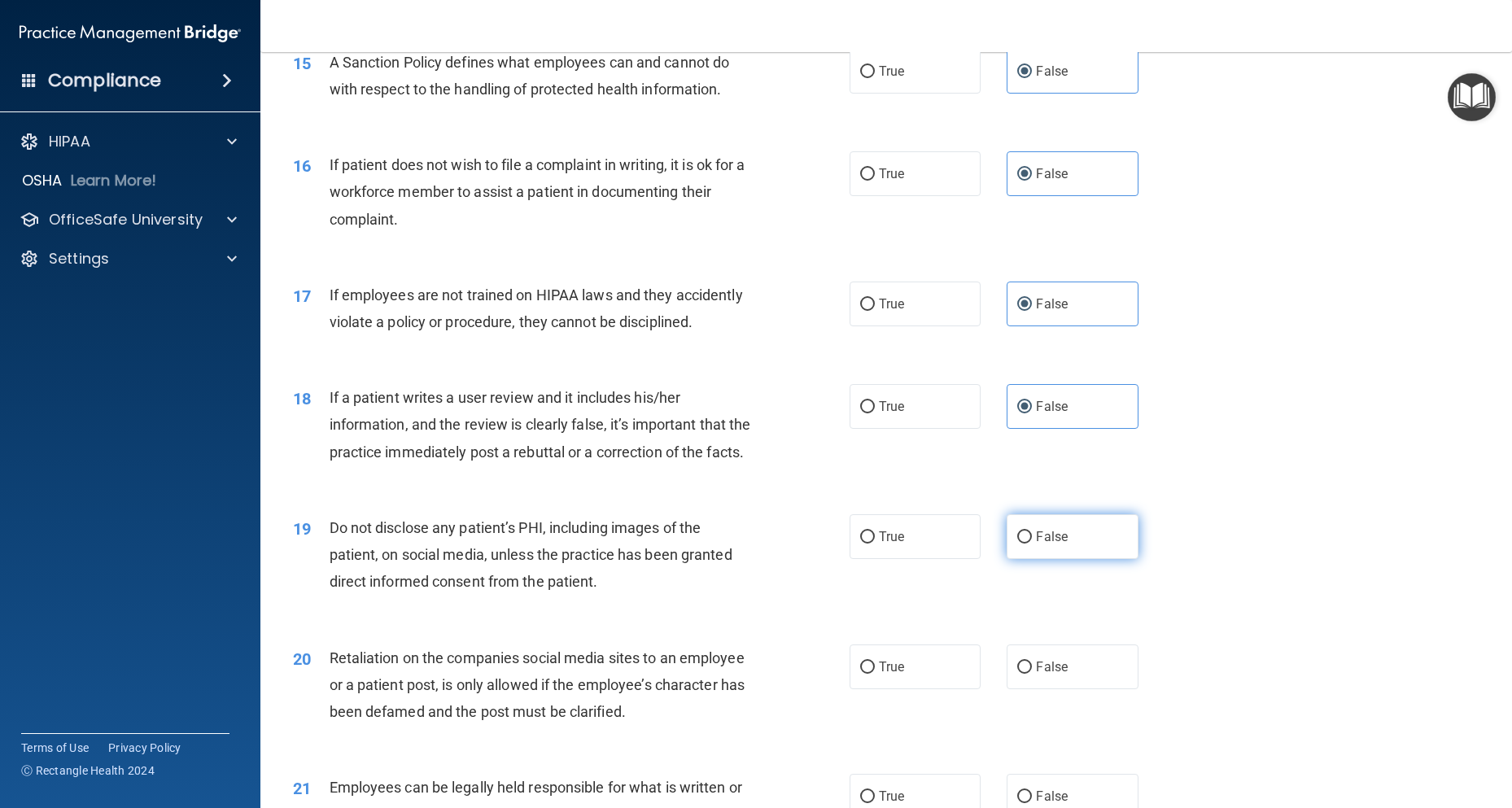 drag, startPoint x: 1038, startPoint y: 596, endPoint x: 1064, endPoint y: 674, distance: 82.21922 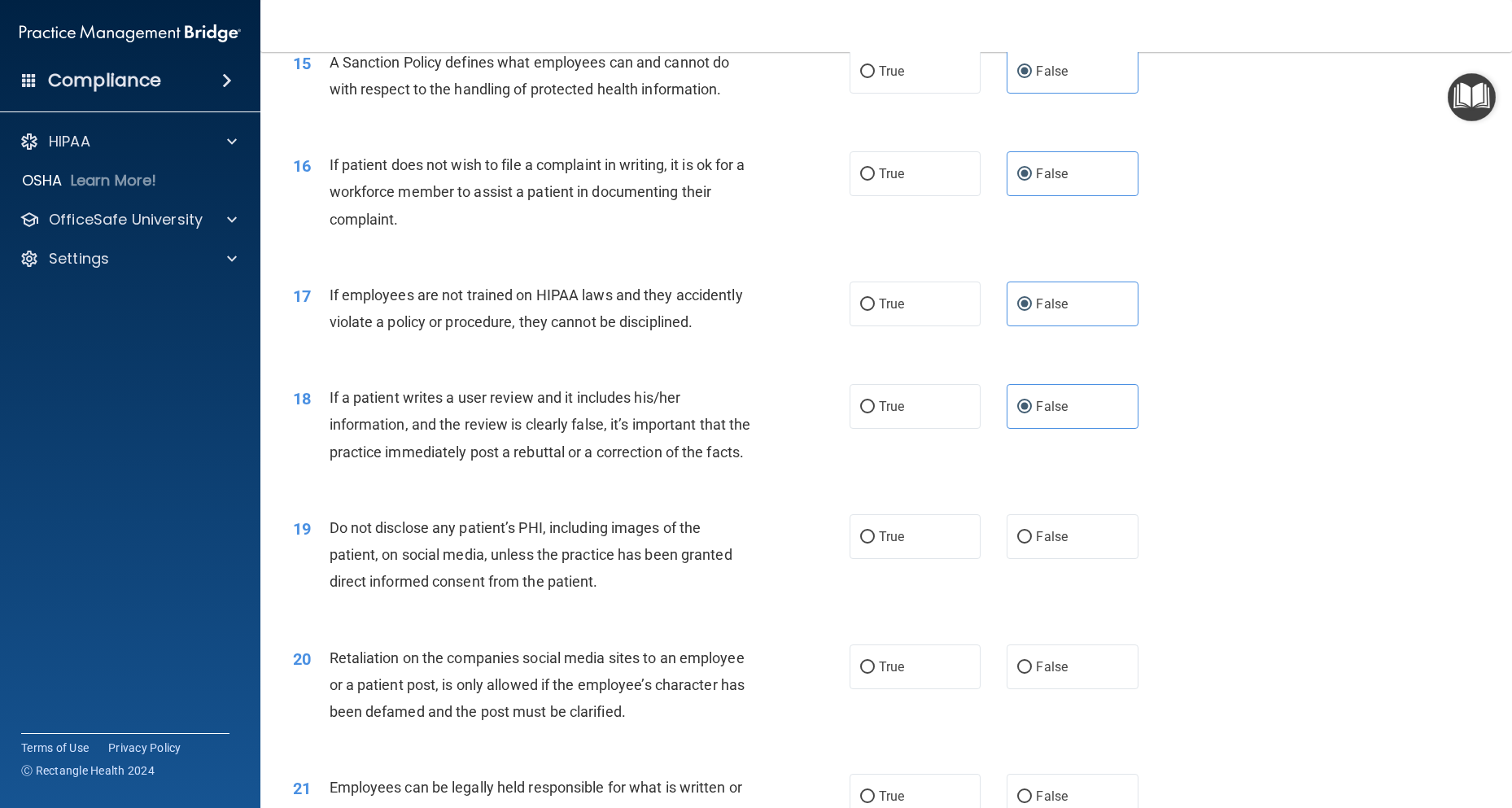 click on "False" at bounding box center (1051, 536) 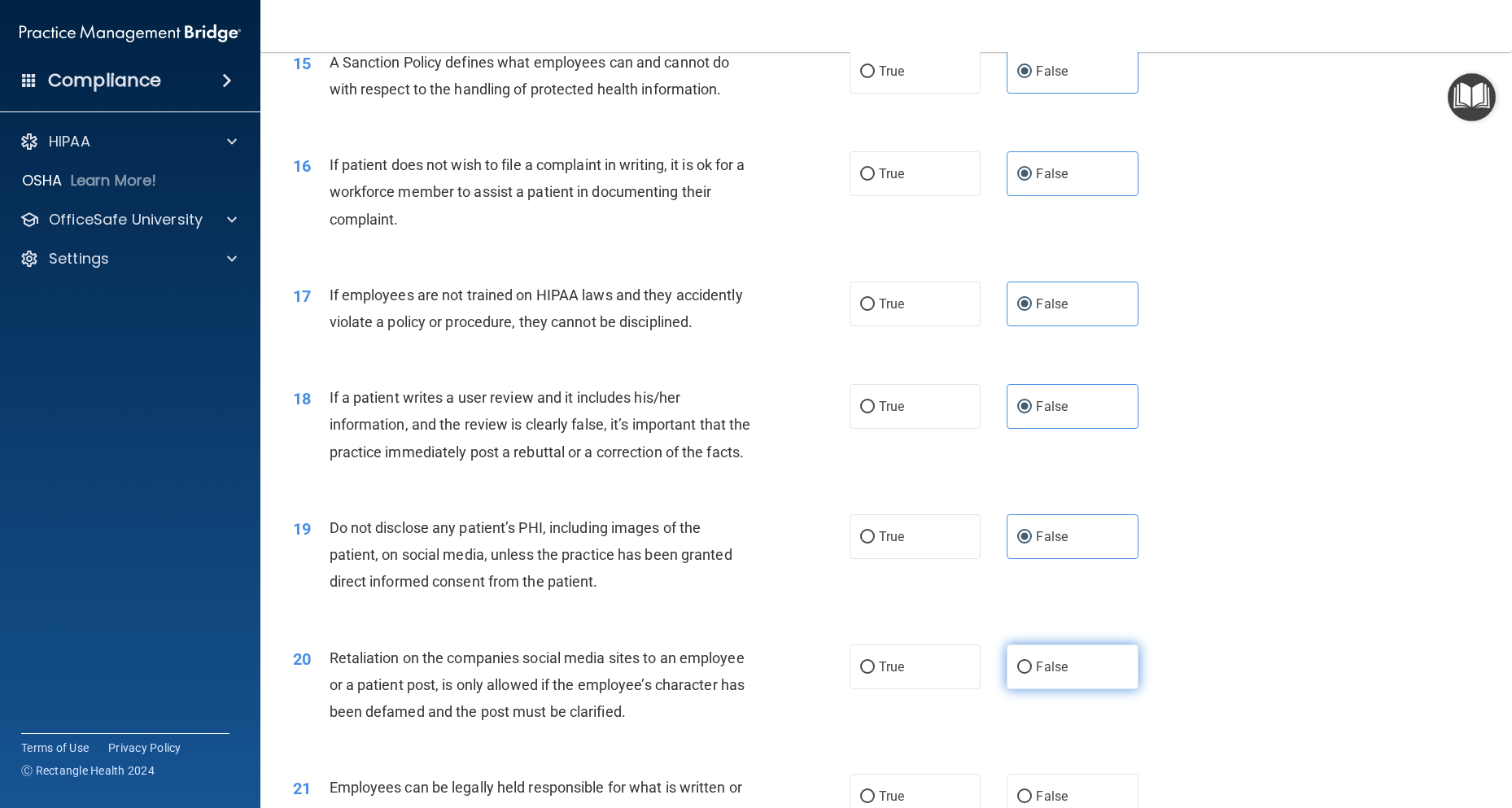 drag, startPoint x: 1025, startPoint y: 723, endPoint x: 1016, endPoint y: 726, distance: 9.486833 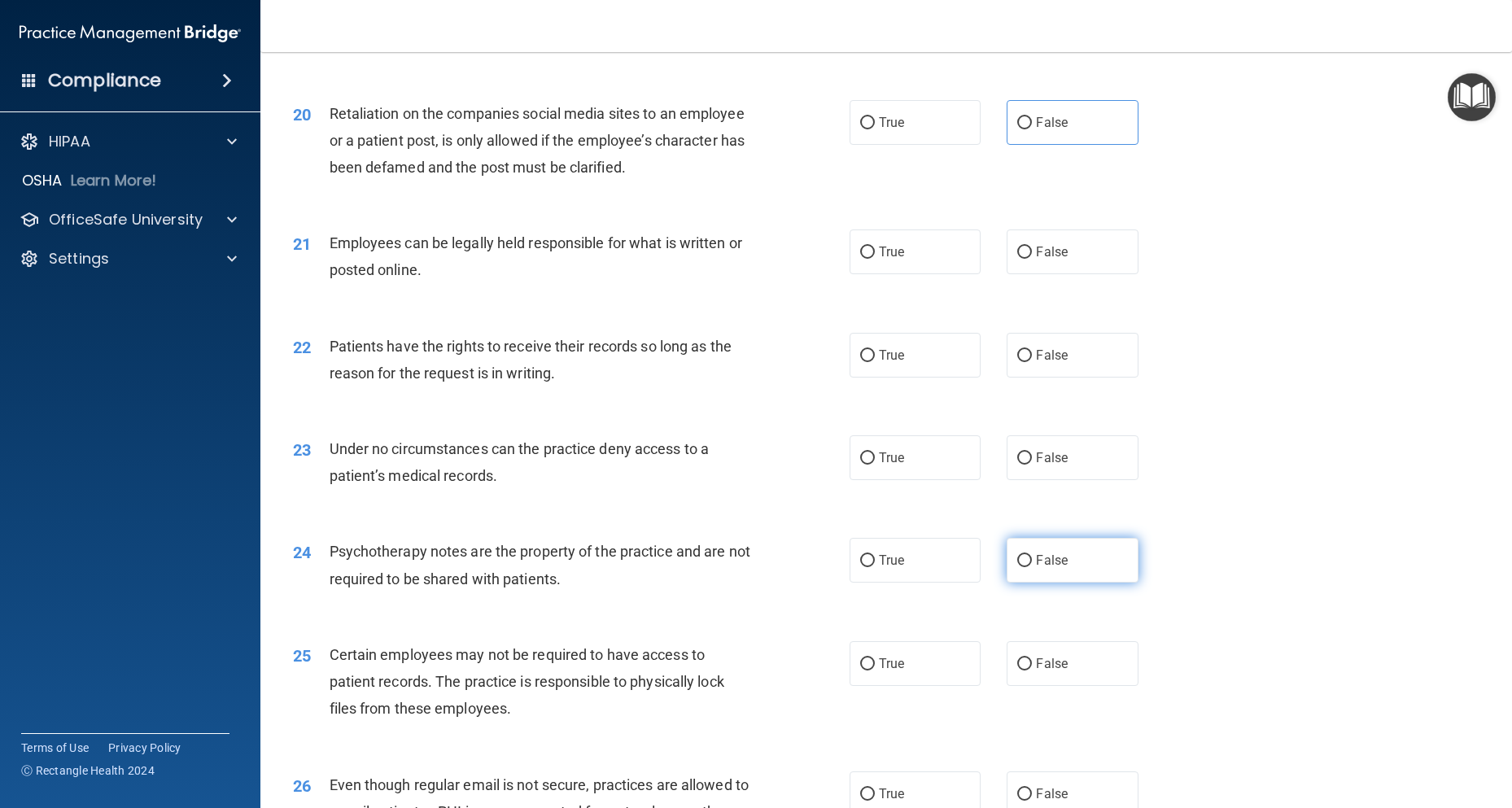 scroll, scrollTop: 2604, scrollLeft: 0, axis: vertical 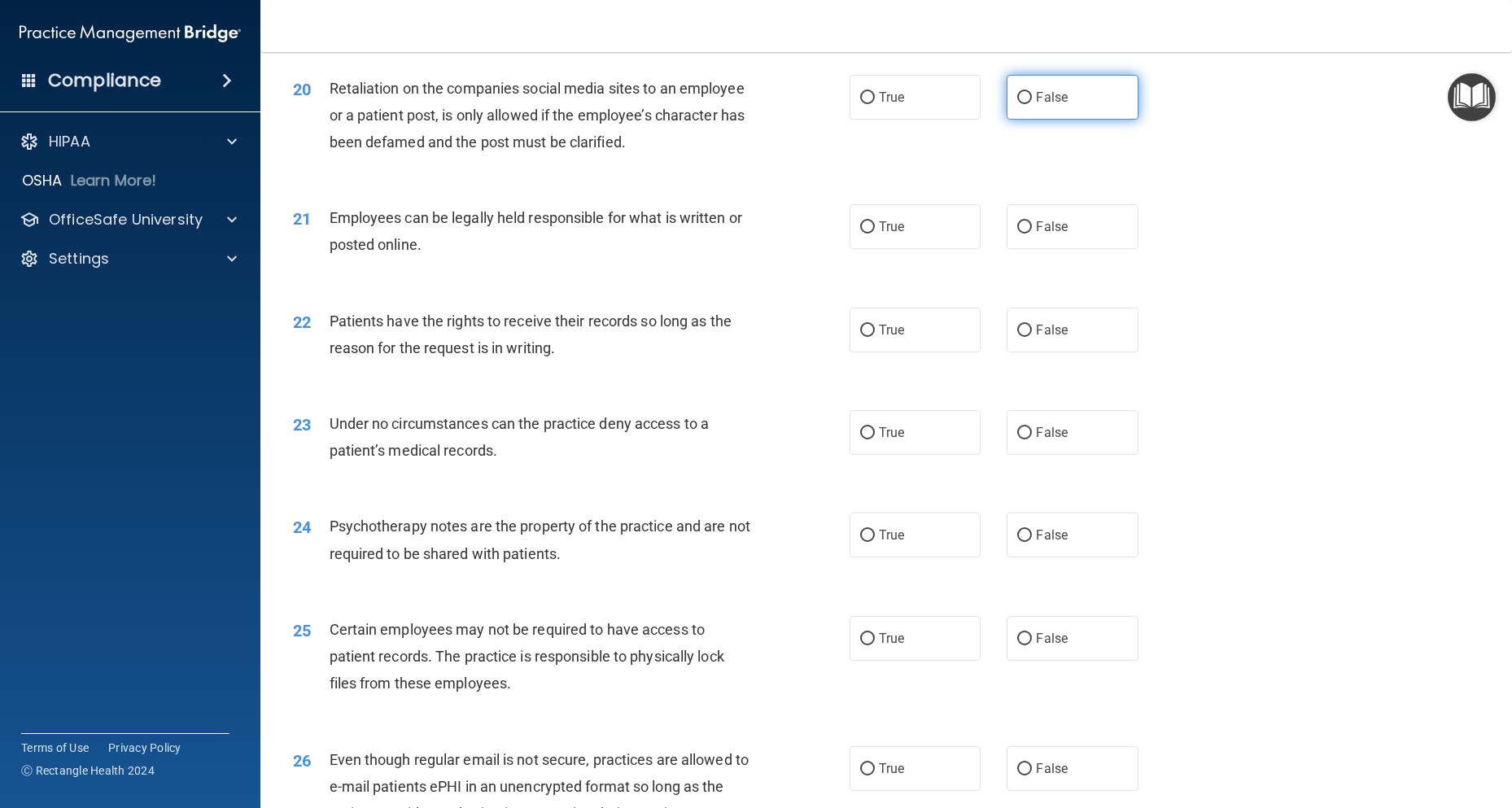 click on "False" at bounding box center [1051, 97] 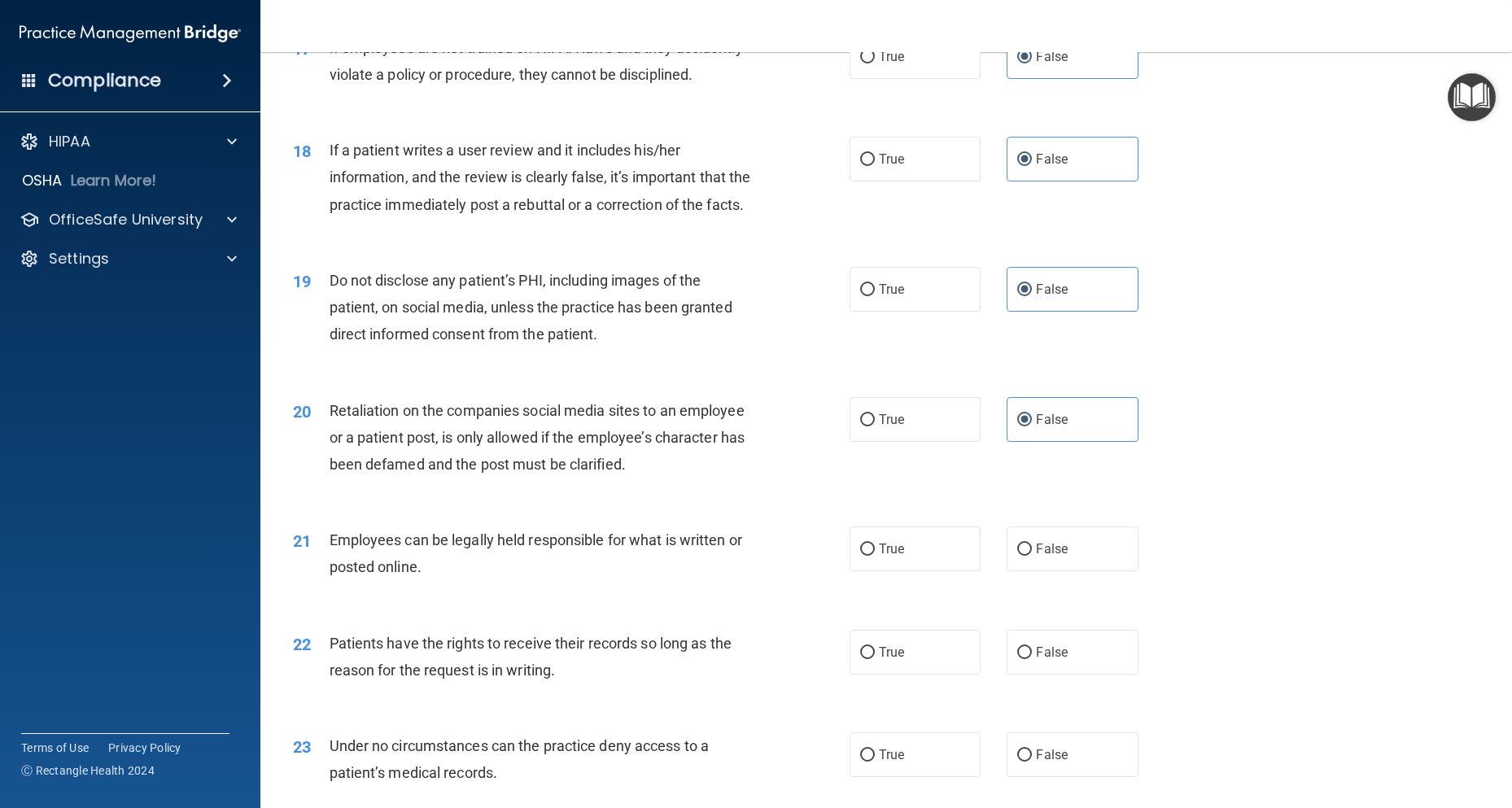 scroll, scrollTop: 2278, scrollLeft: 0, axis: vertical 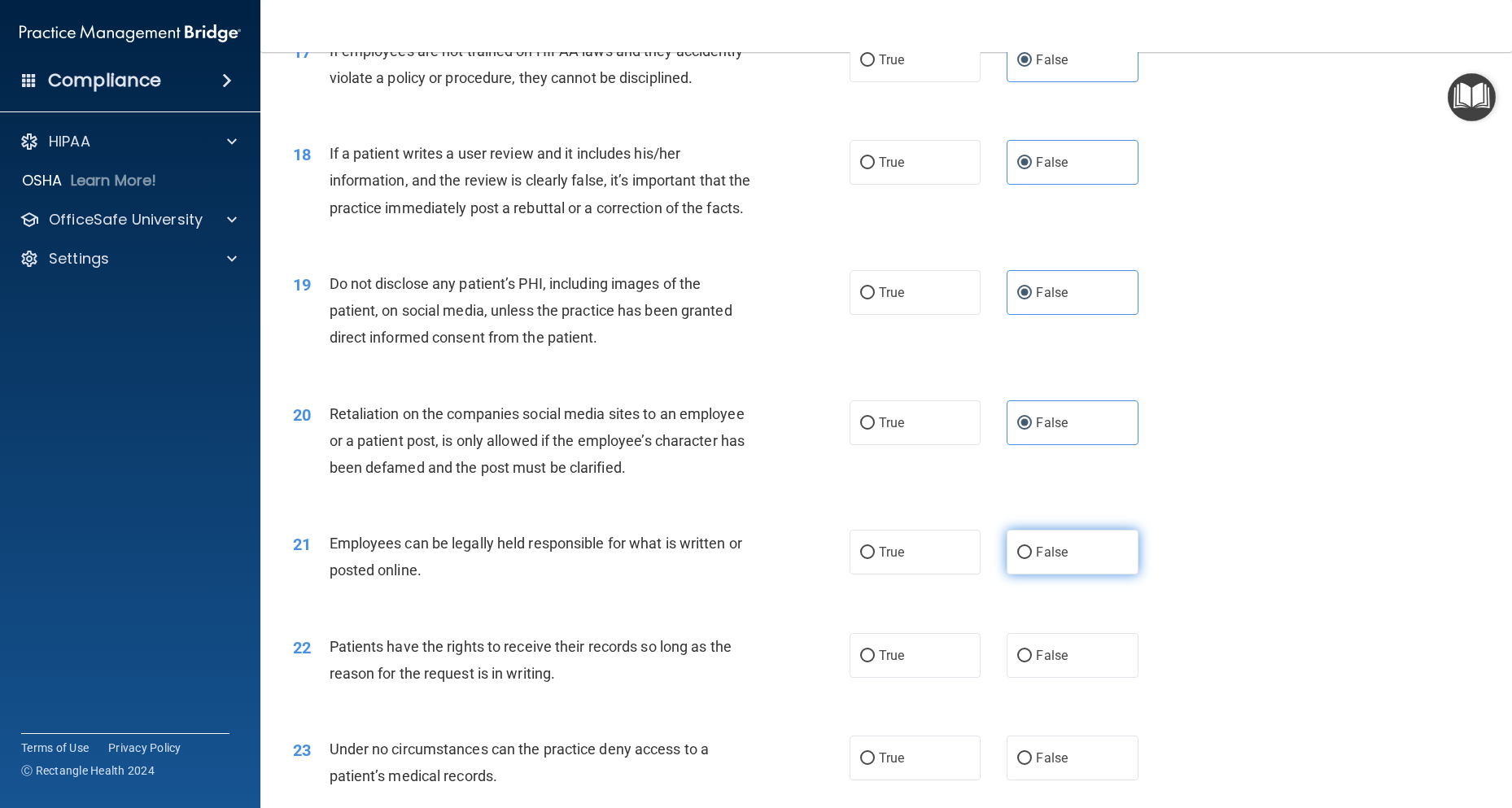 click on "False" at bounding box center [1051, 552] 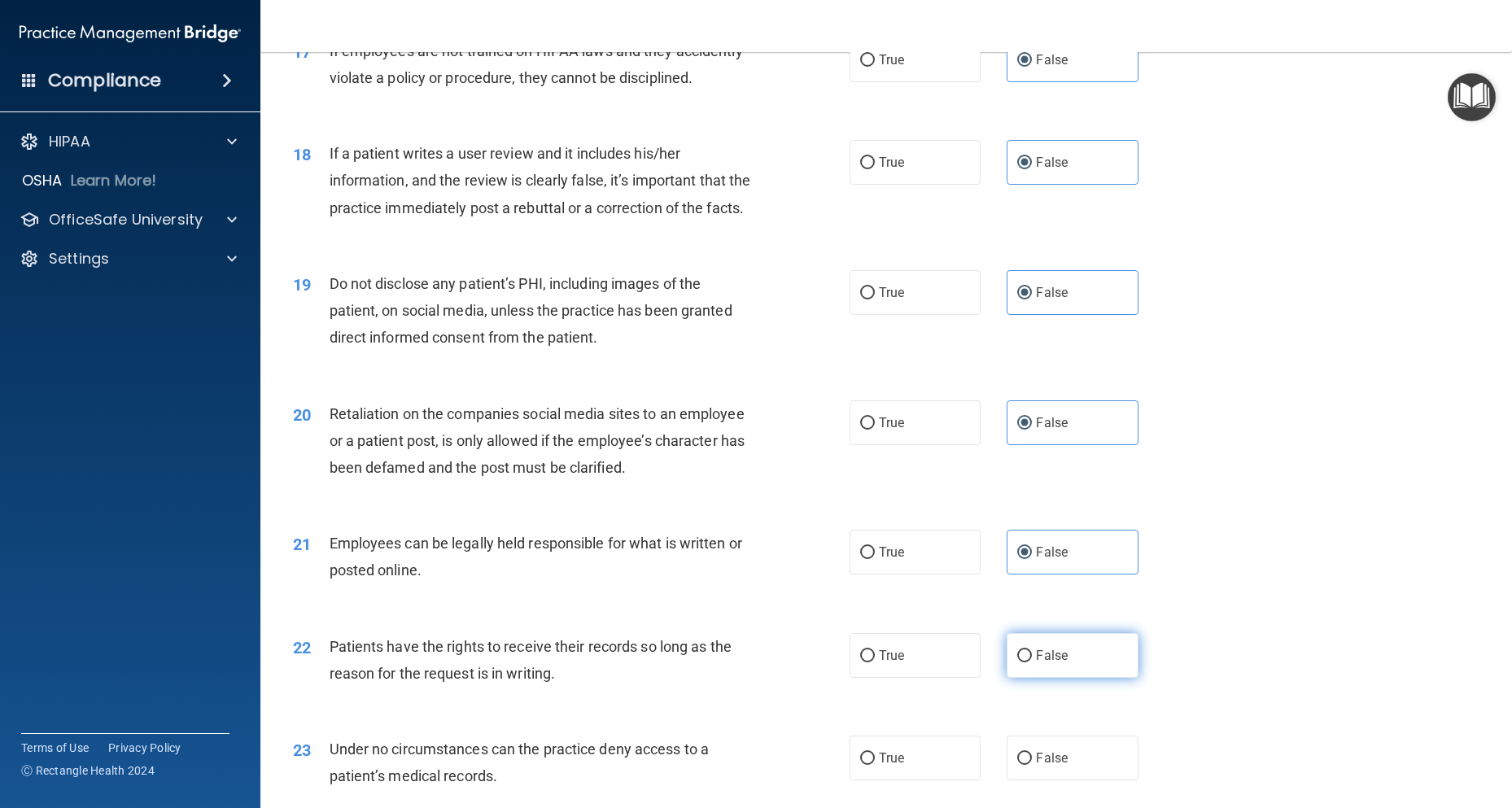 click on "False" at bounding box center (1025, 656) 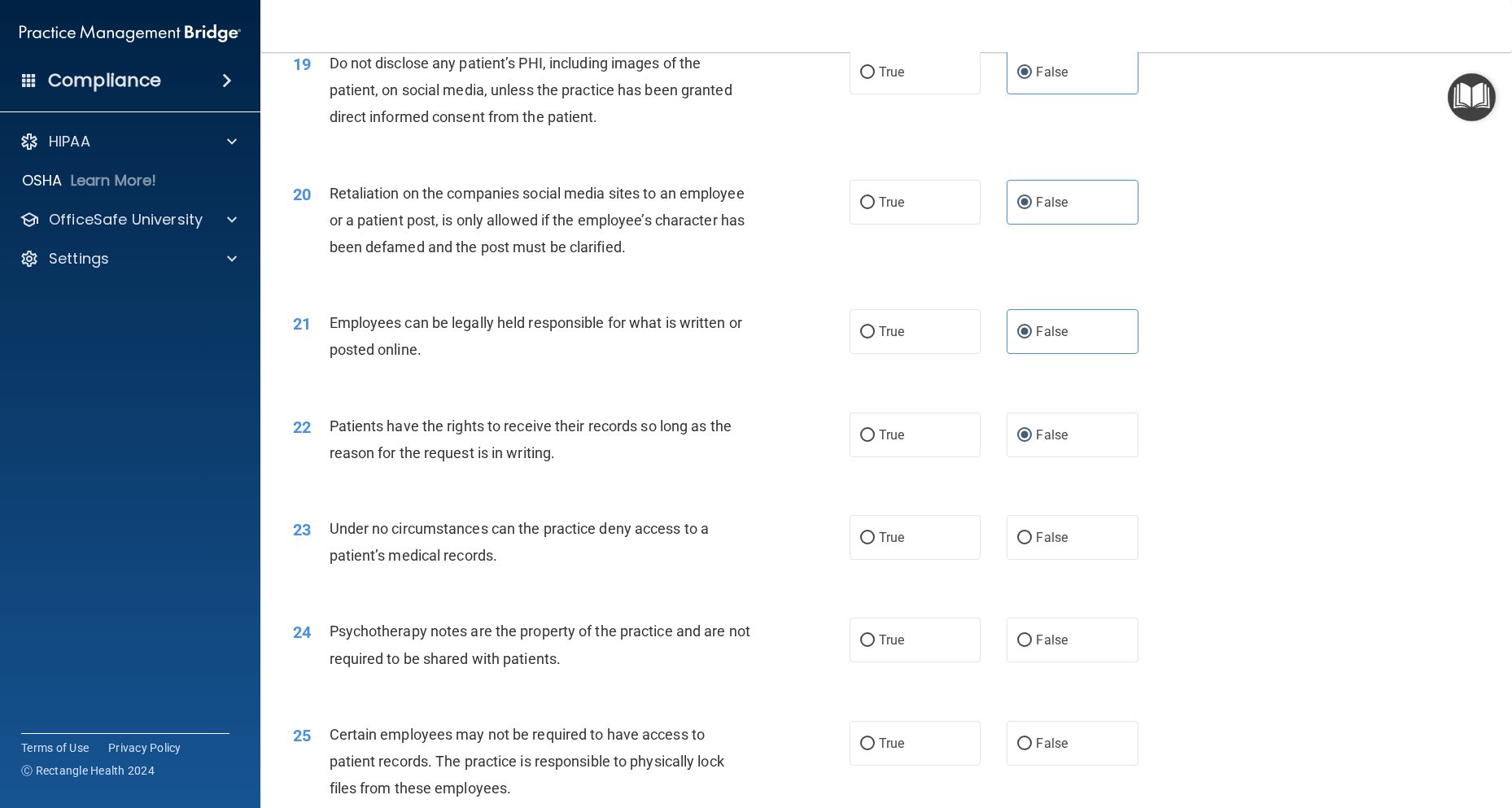 scroll, scrollTop: 2848, scrollLeft: 0, axis: vertical 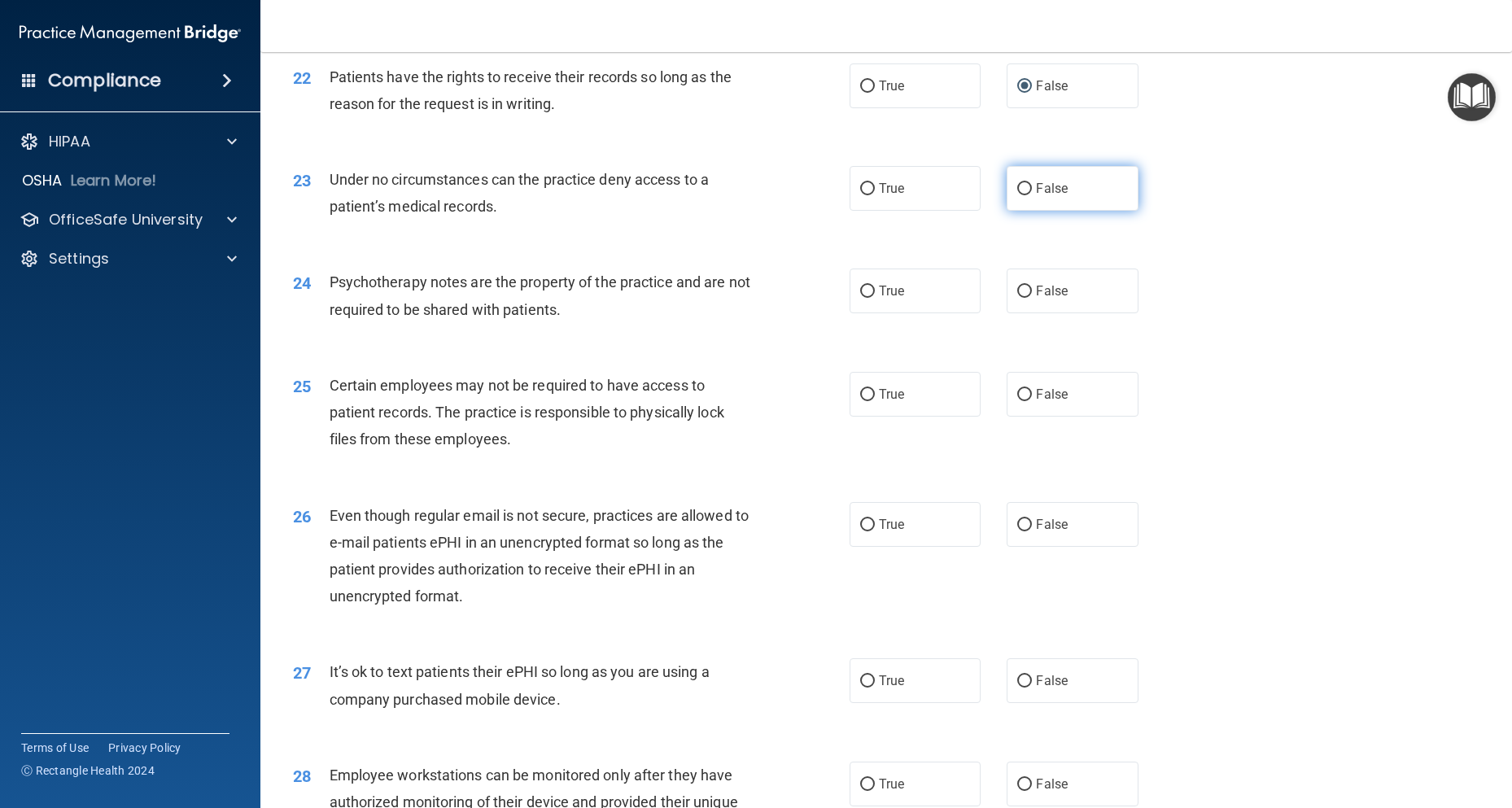 click on "False" at bounding box center (1072, 188) 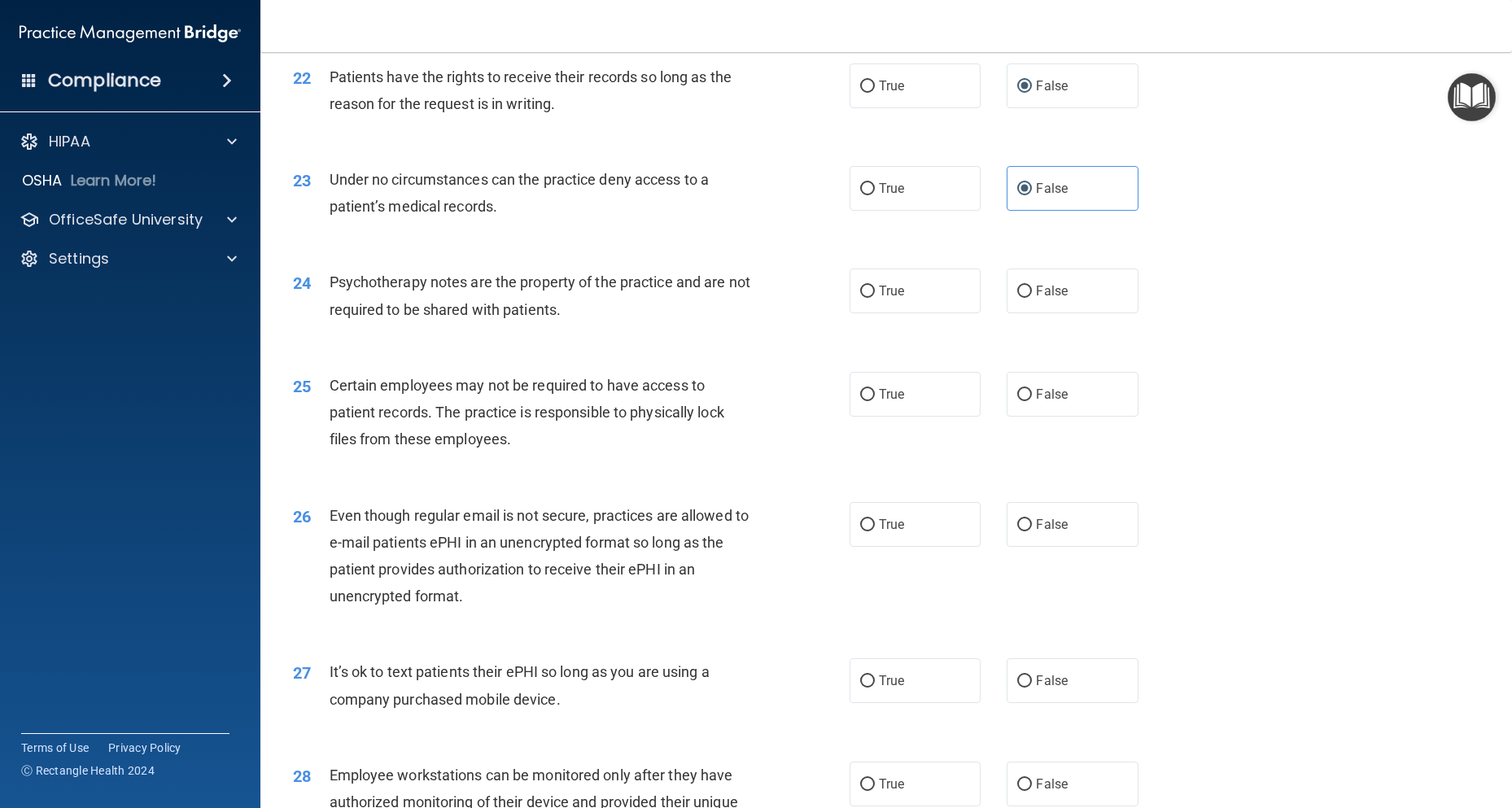drag, startPoint x: 1062, startPoint y: 350, endPoint x: 1043, endPoint y: 480, distance: 131.38112 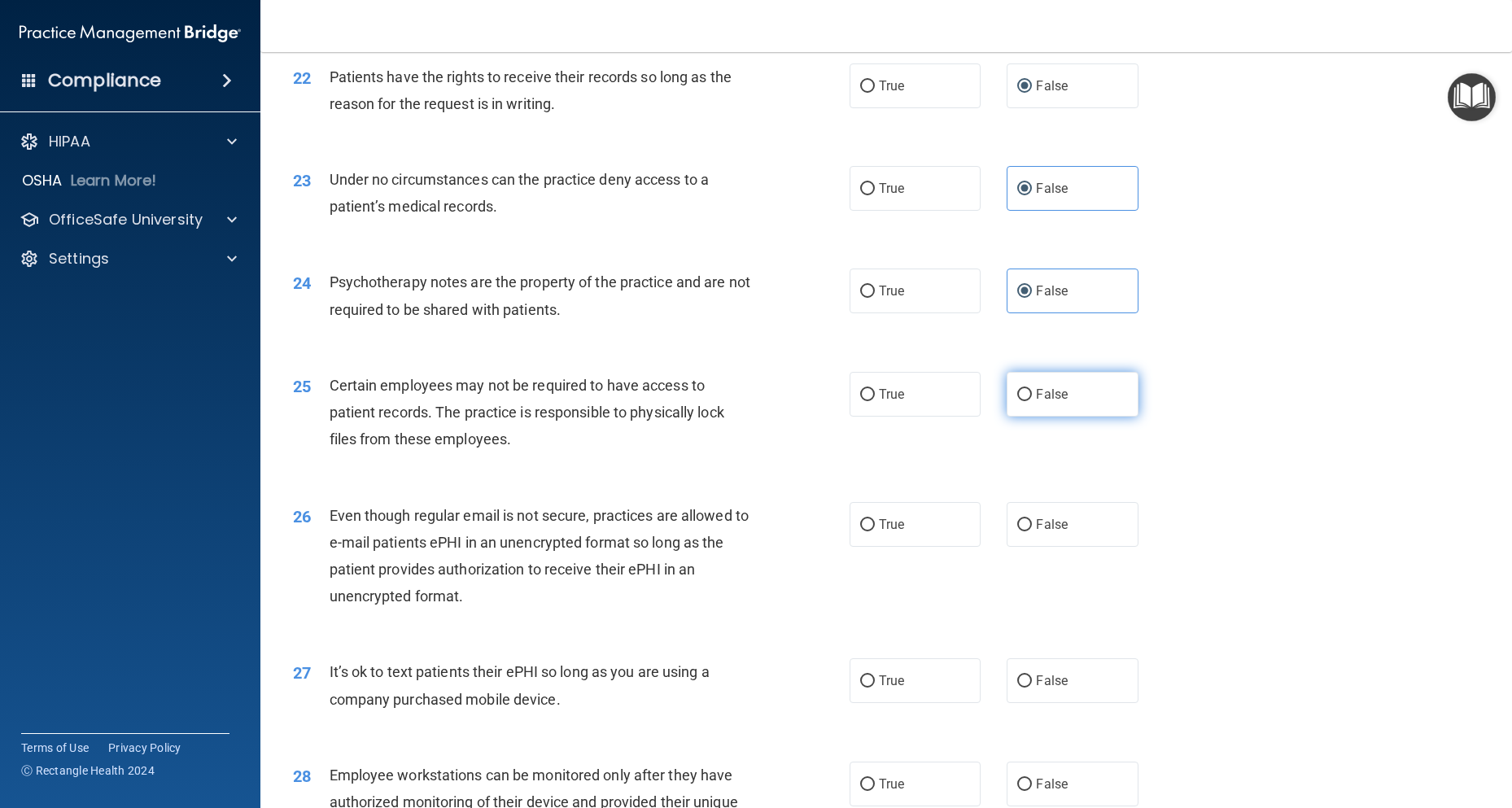 click on "False" at bounding box center [1072, 394] 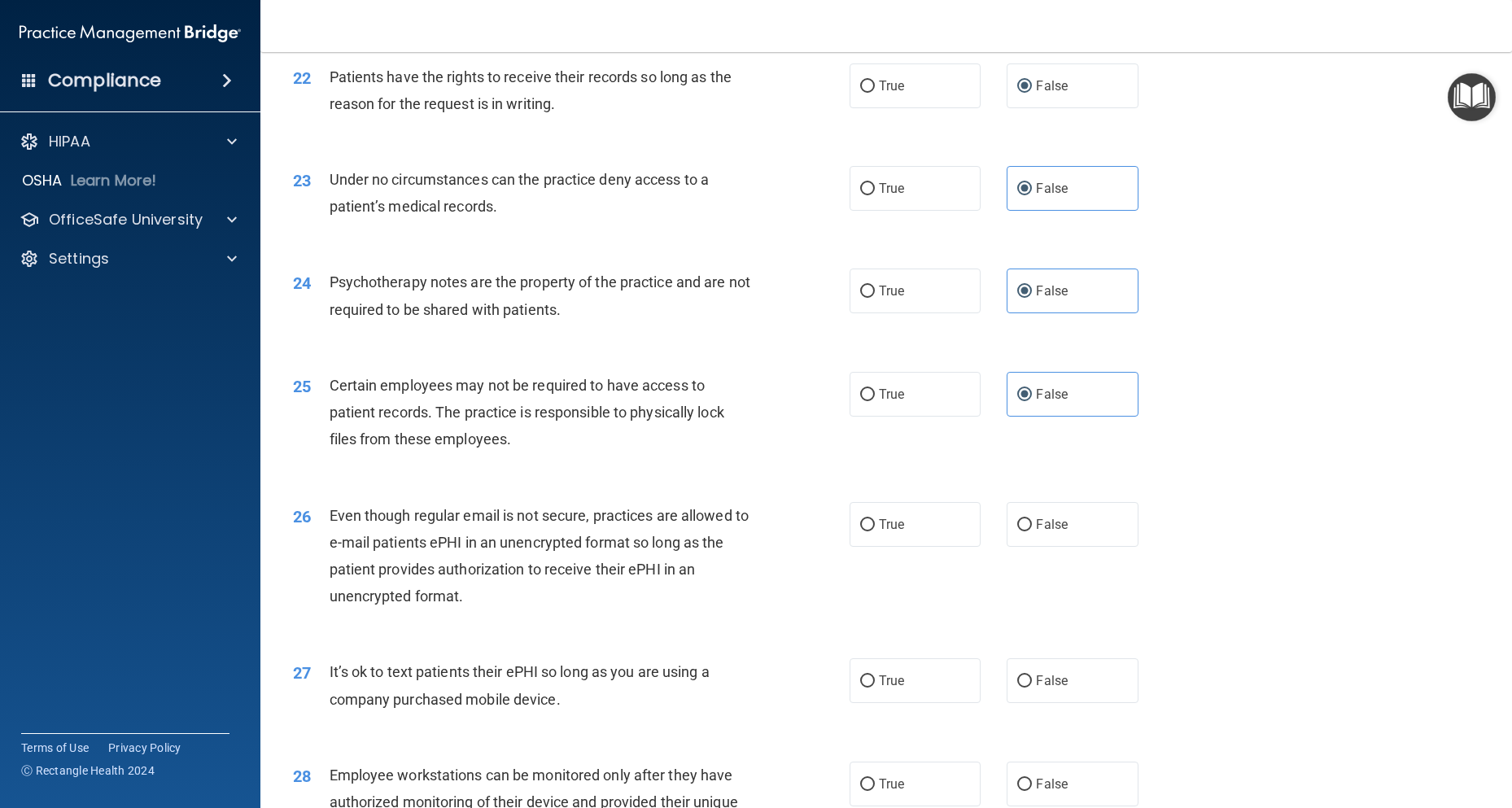 drag, startPoint x: 1013, startPoint y: 581, endPoint x: 1061, endPoint y: 642, distance: 77.62087 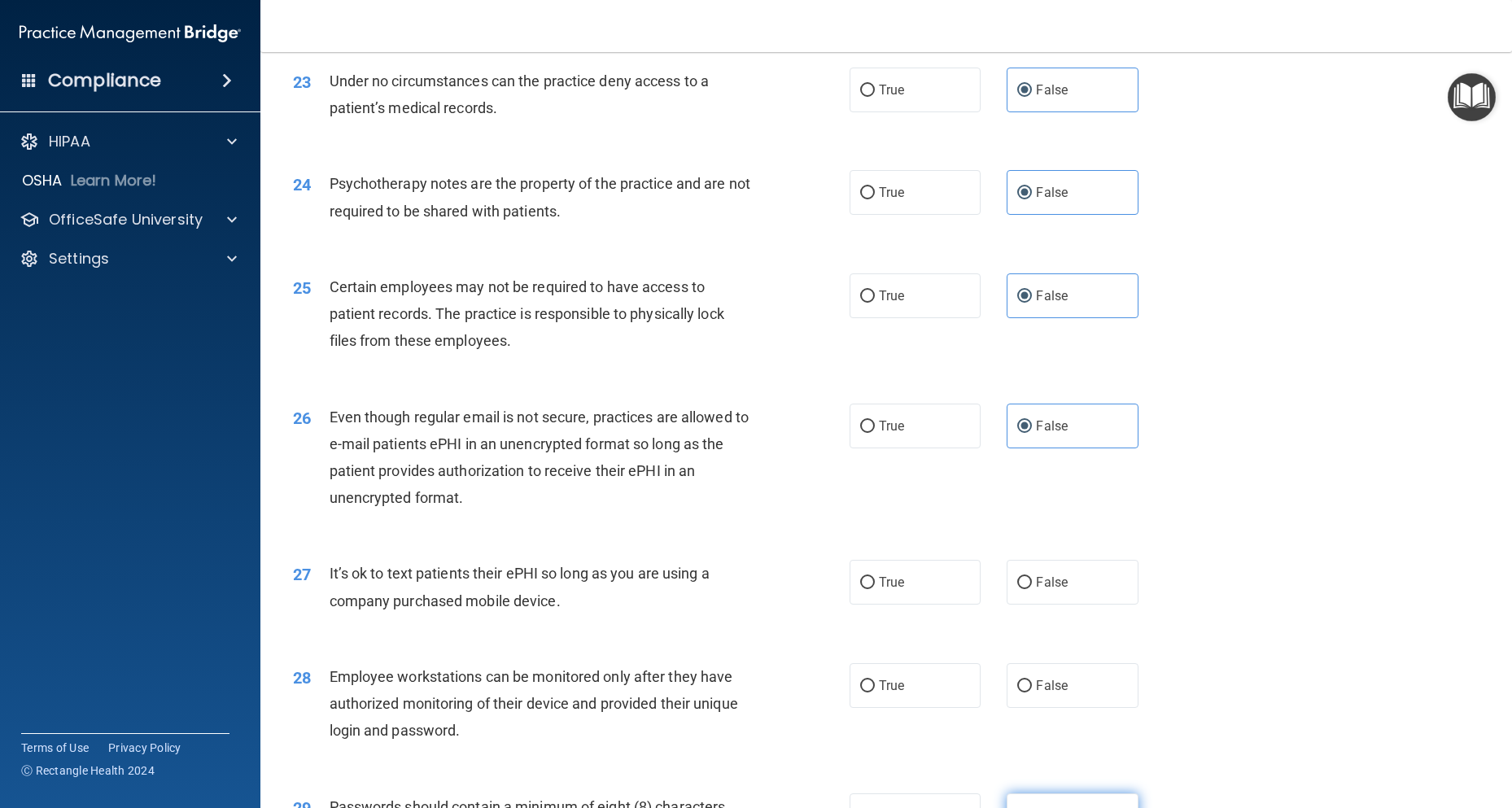 scroll, scrollTop: 3255, scrollLeft: 0, axis: vertical 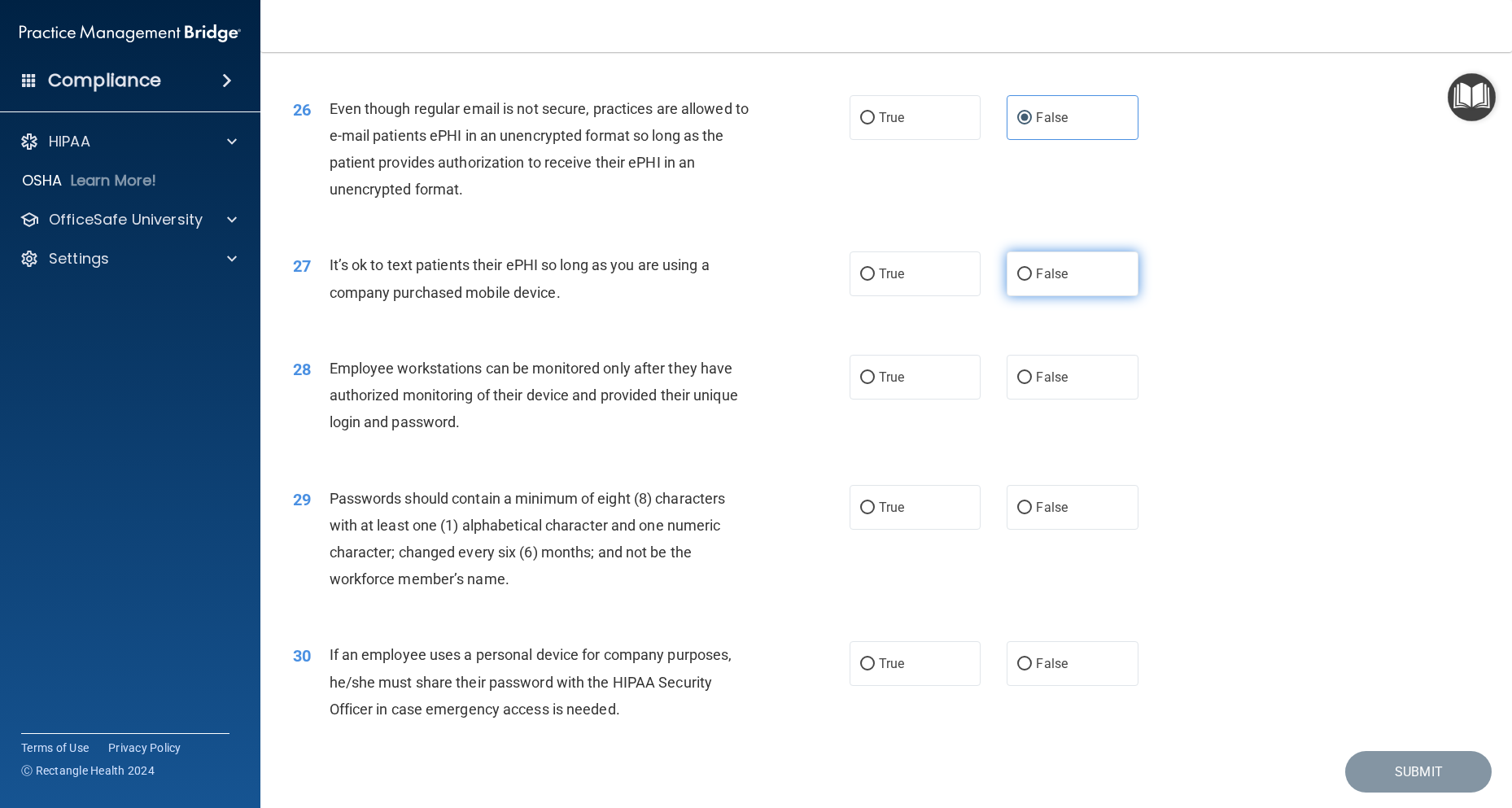 click on "False" at bounding box center [1051, 273] 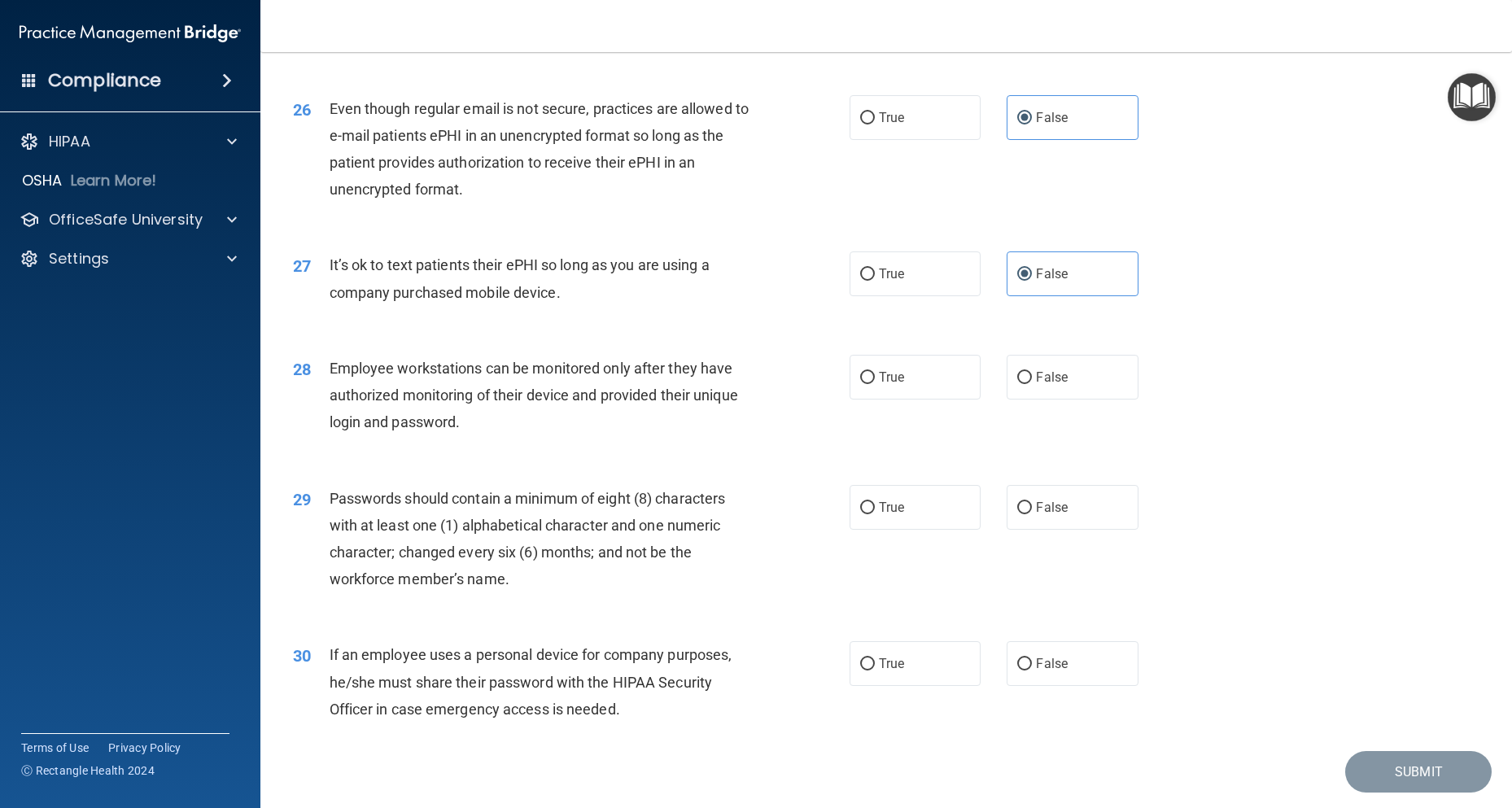 drag, startPoint x: 1043, startPoint y: 423, endPoint x: 1034, endPoint y: 522, distance: 99.40825 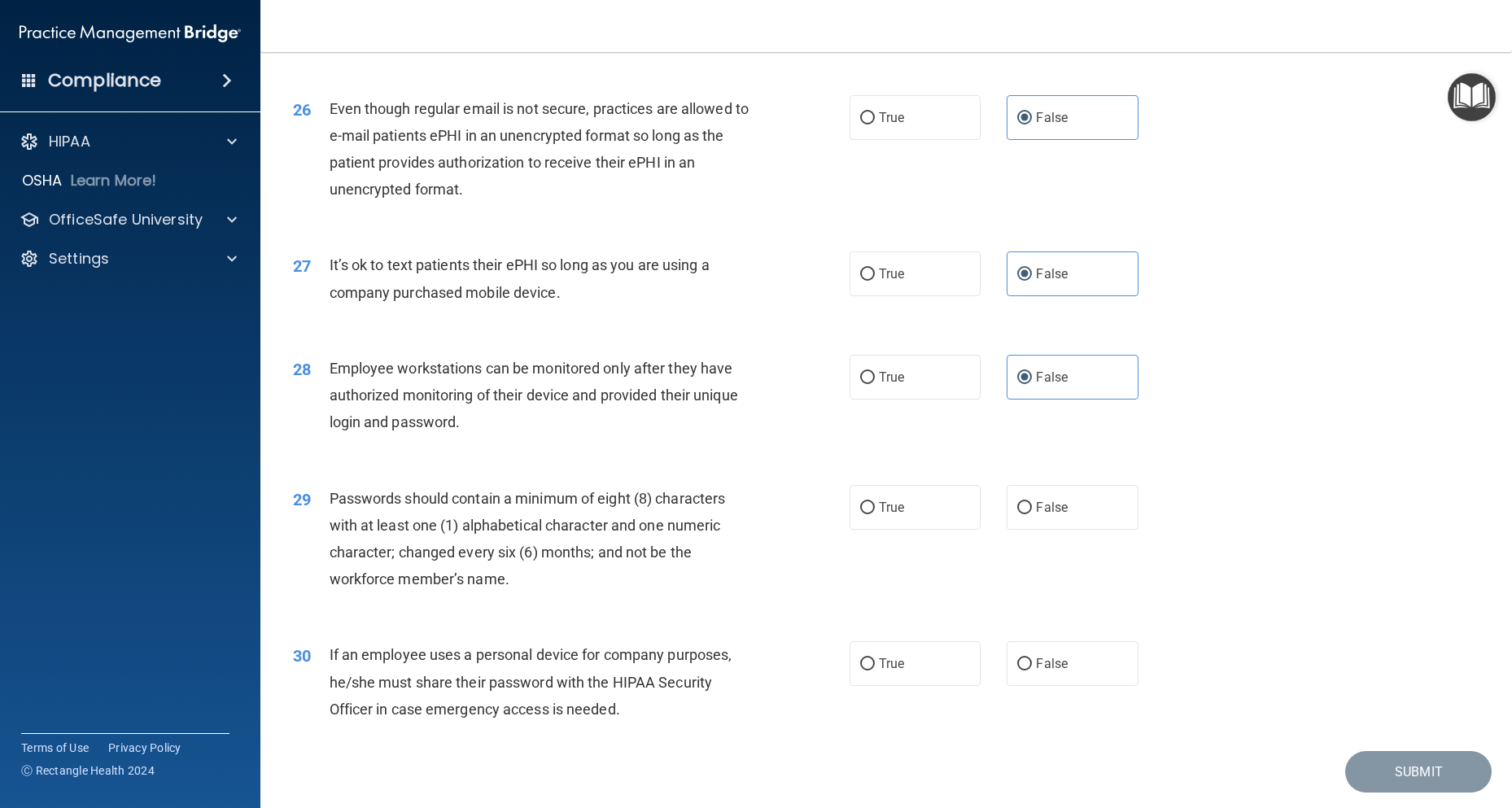 drag, startPoint x: 1038, startPoint y: 566, endPoint x: 1055, endPoint y: 636, distance: 72.03471 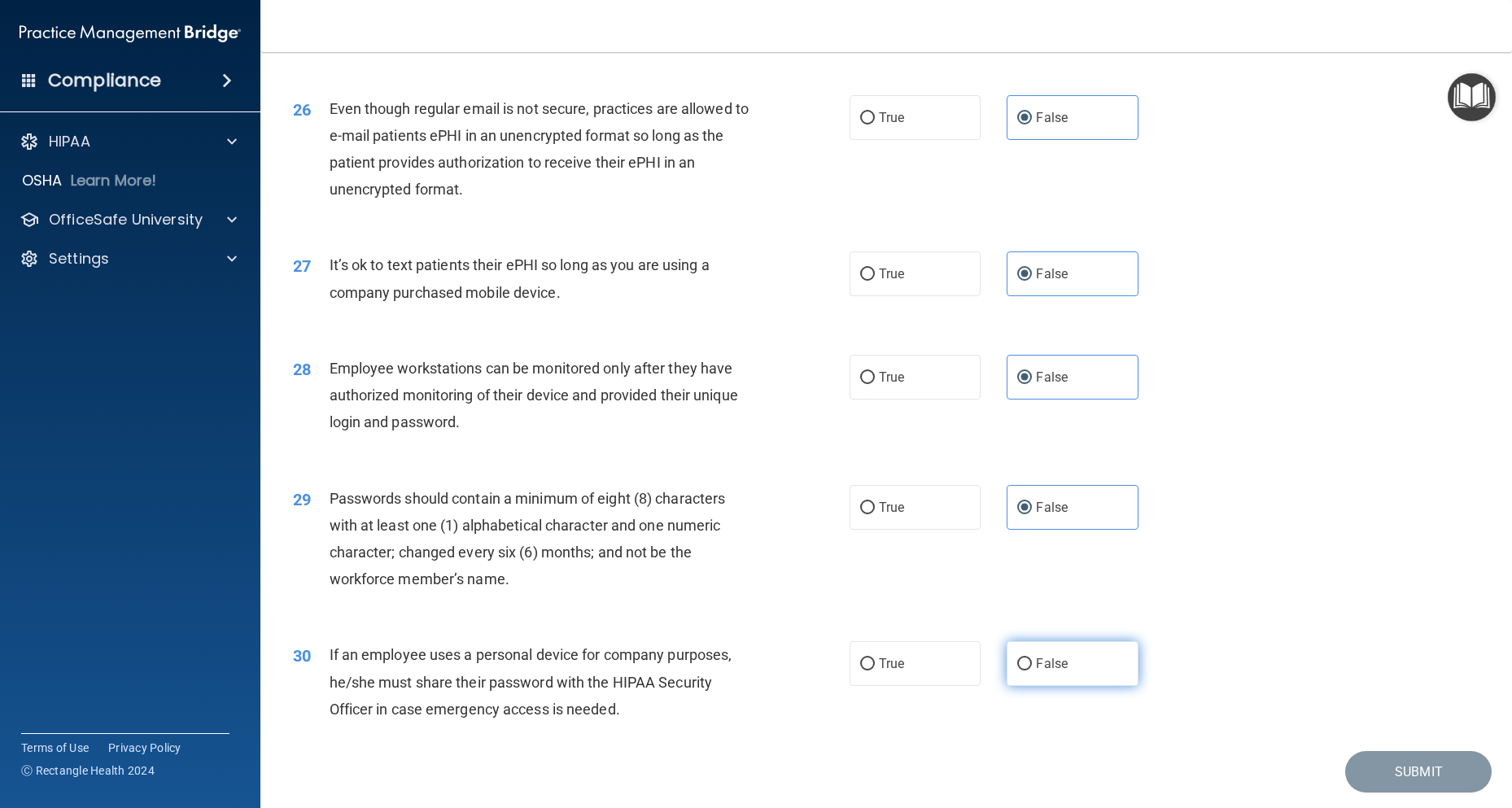click on "False" at bounding box center [1072, 663] 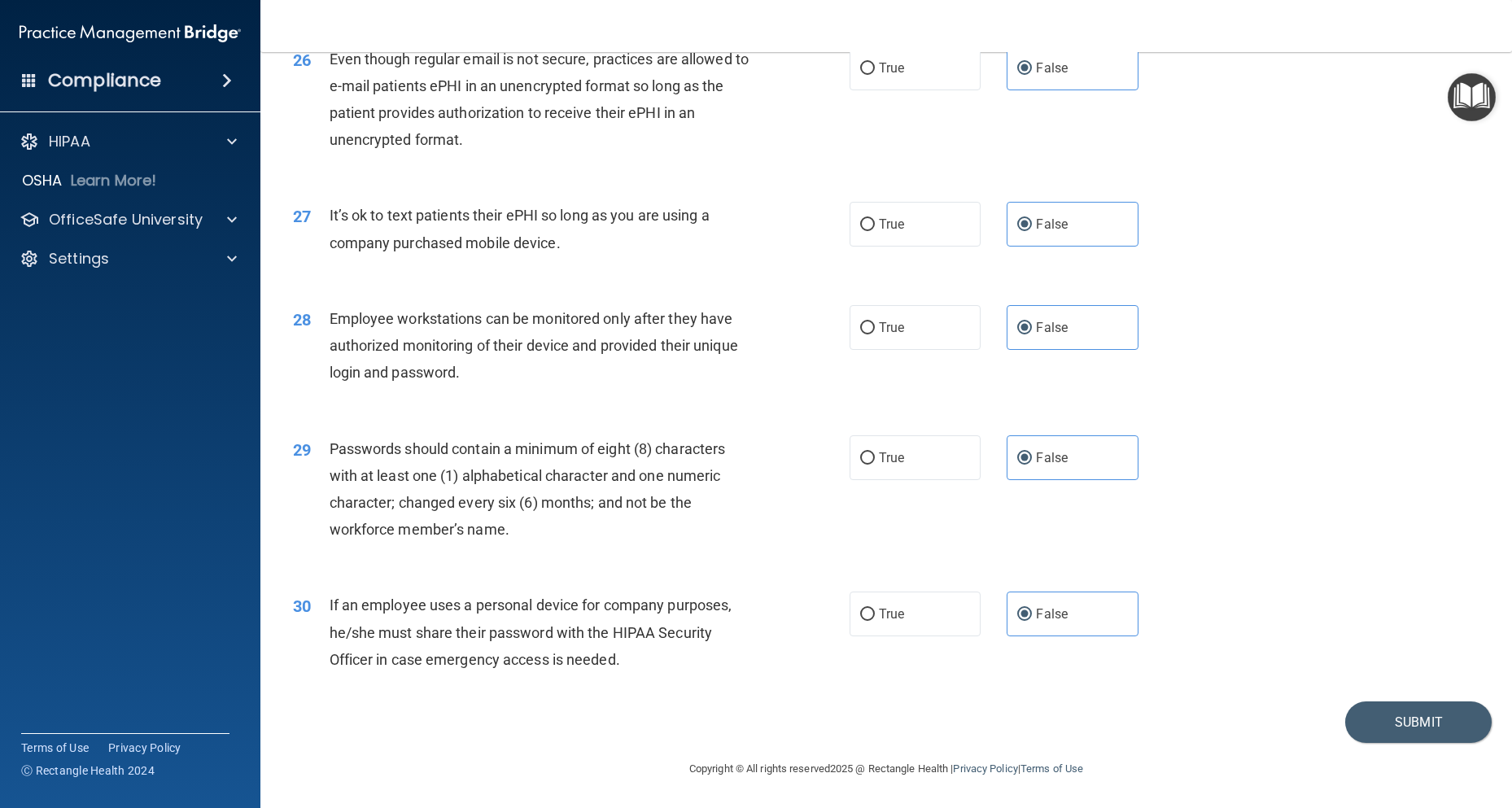 scroll, scrollTop: 3358, scrollLeft: 0, axis: vertical 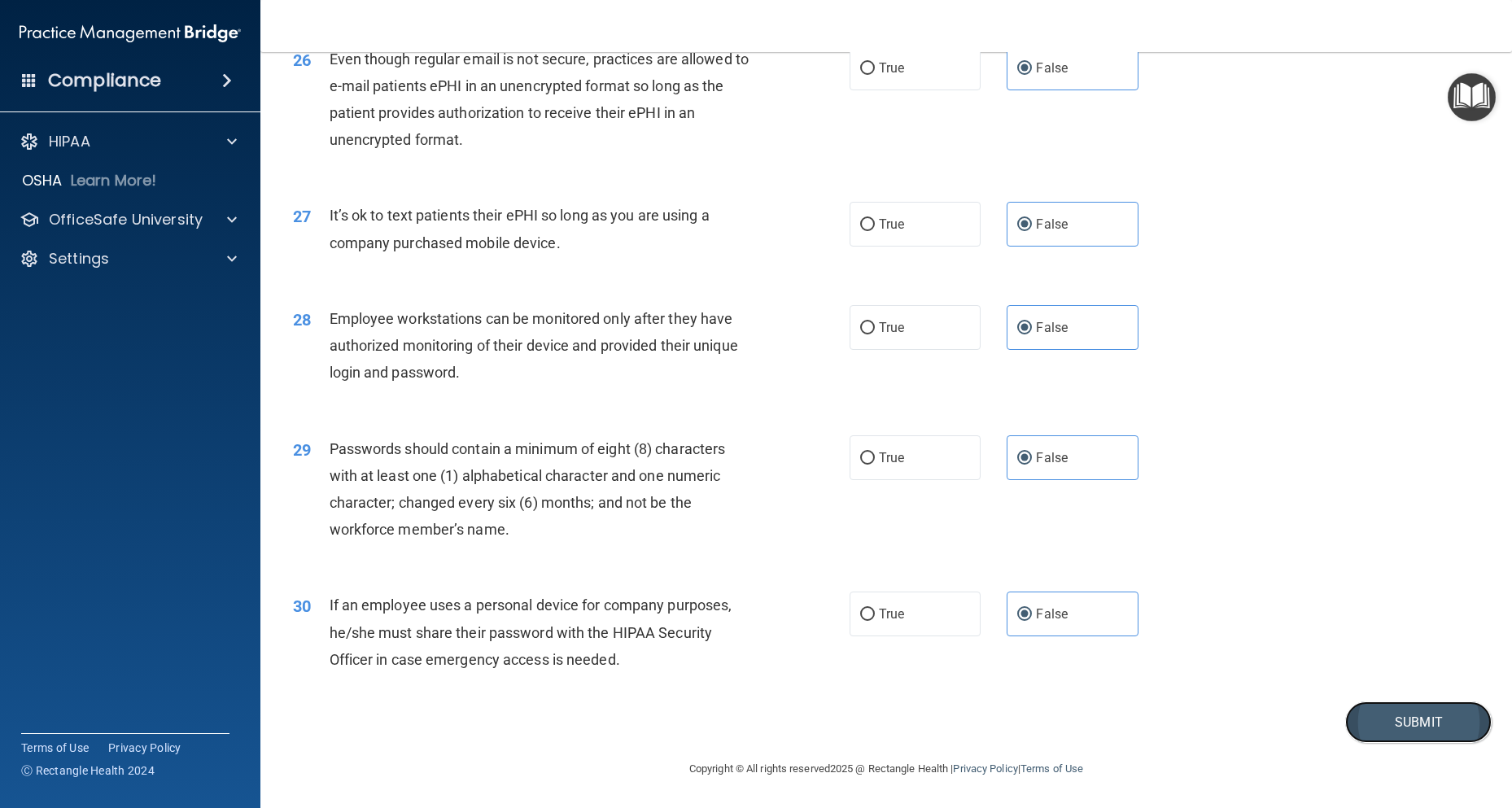click on "Submit" at bounding box center (1418, 722) 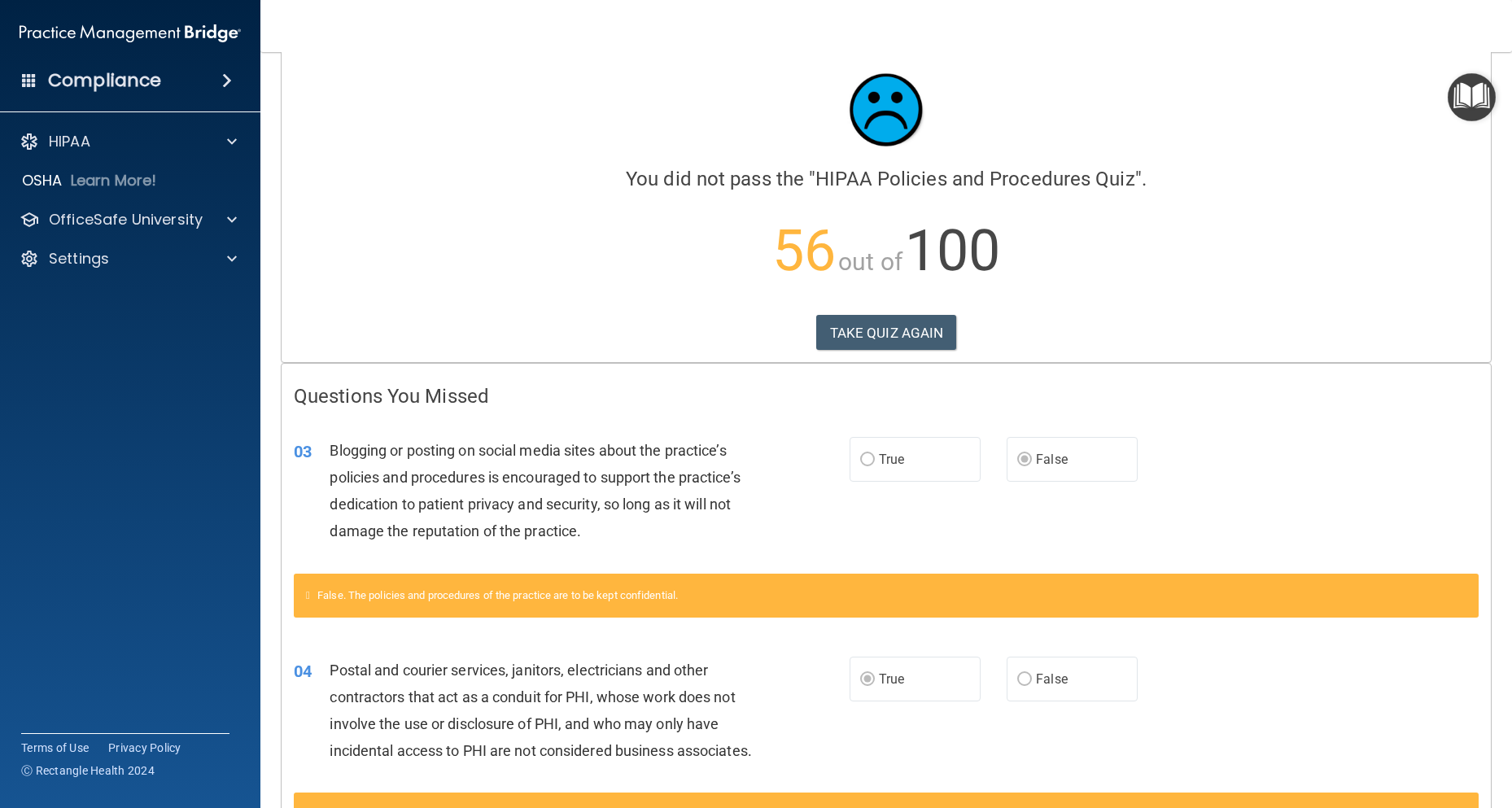 scroll, scrollTop: 0, scrollLeft: 0, axis: both 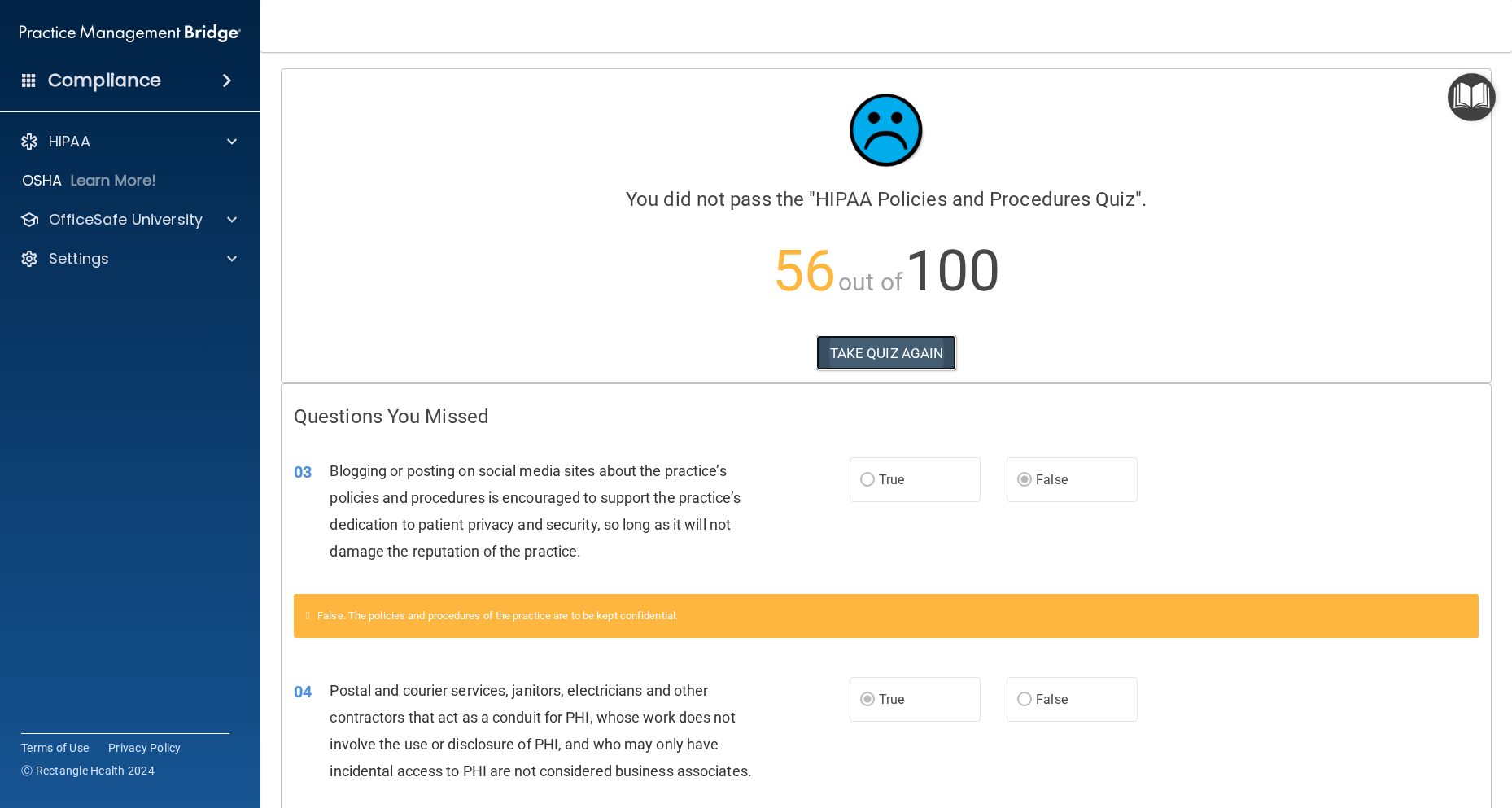 click on "TAKE QUIZ AGAIN" at bounding box center [886, 353] 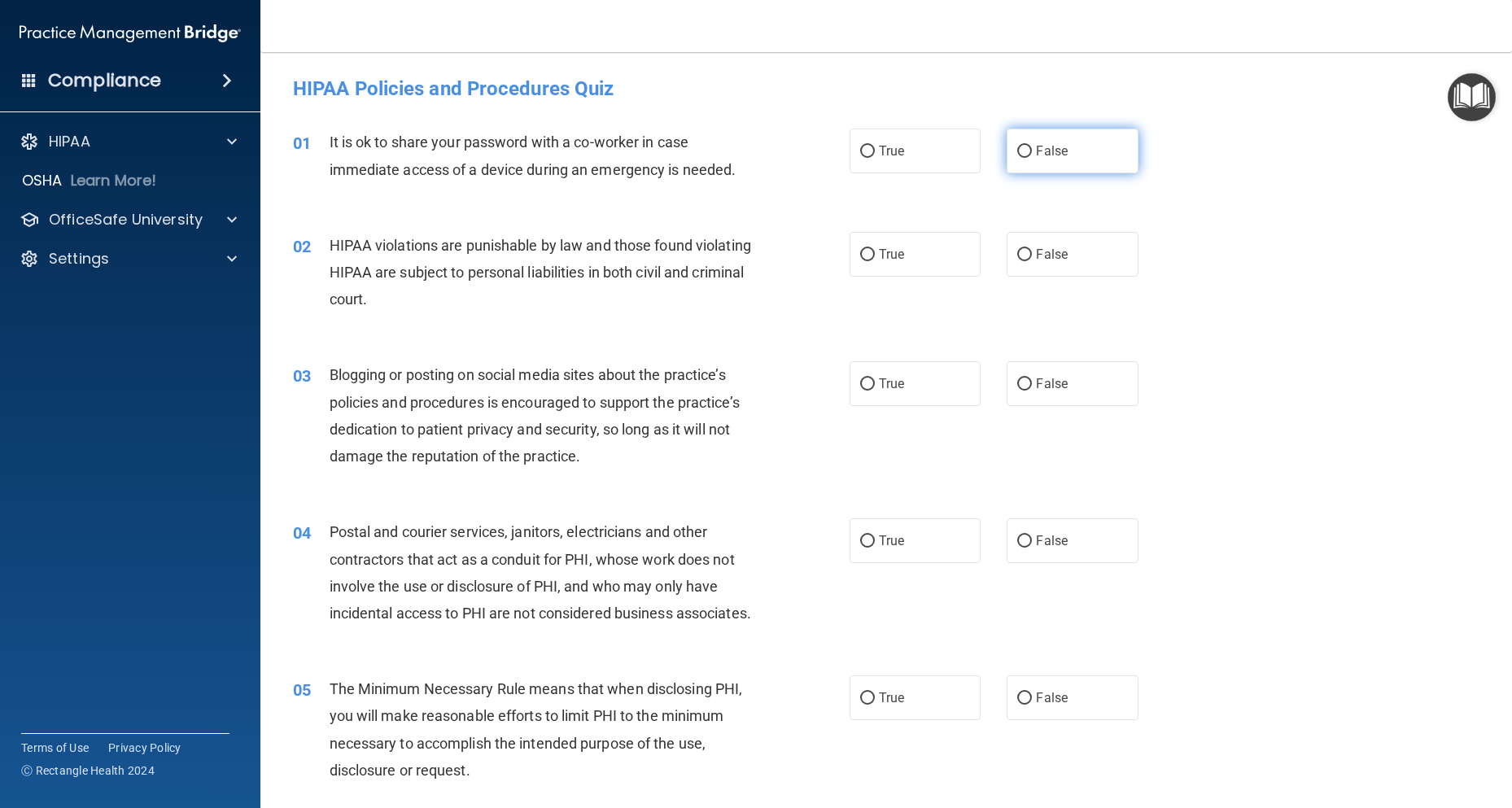 click on "False" at bounding box center [1072, 151] 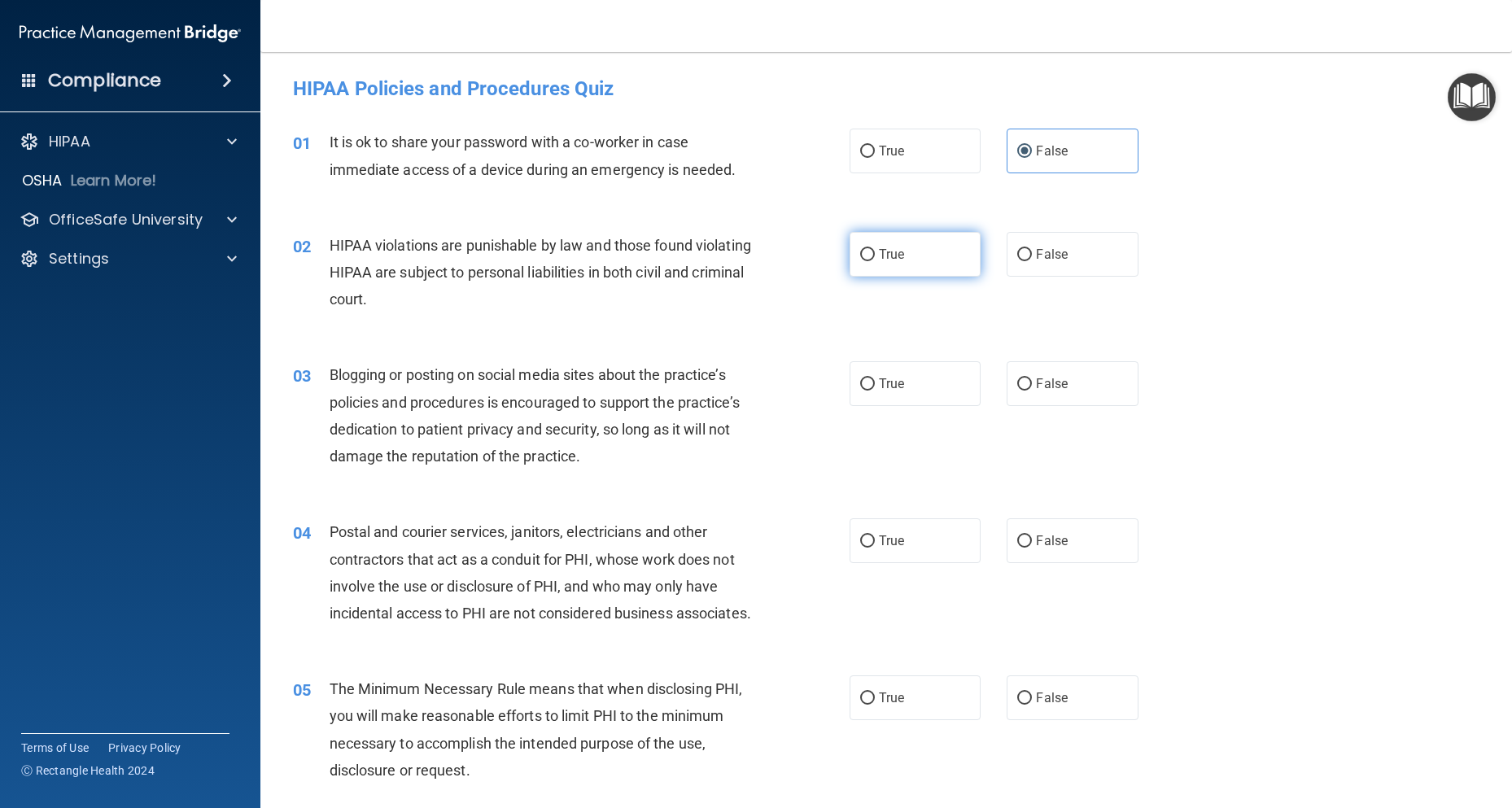 click on "True" at bounding box center [915, 254] 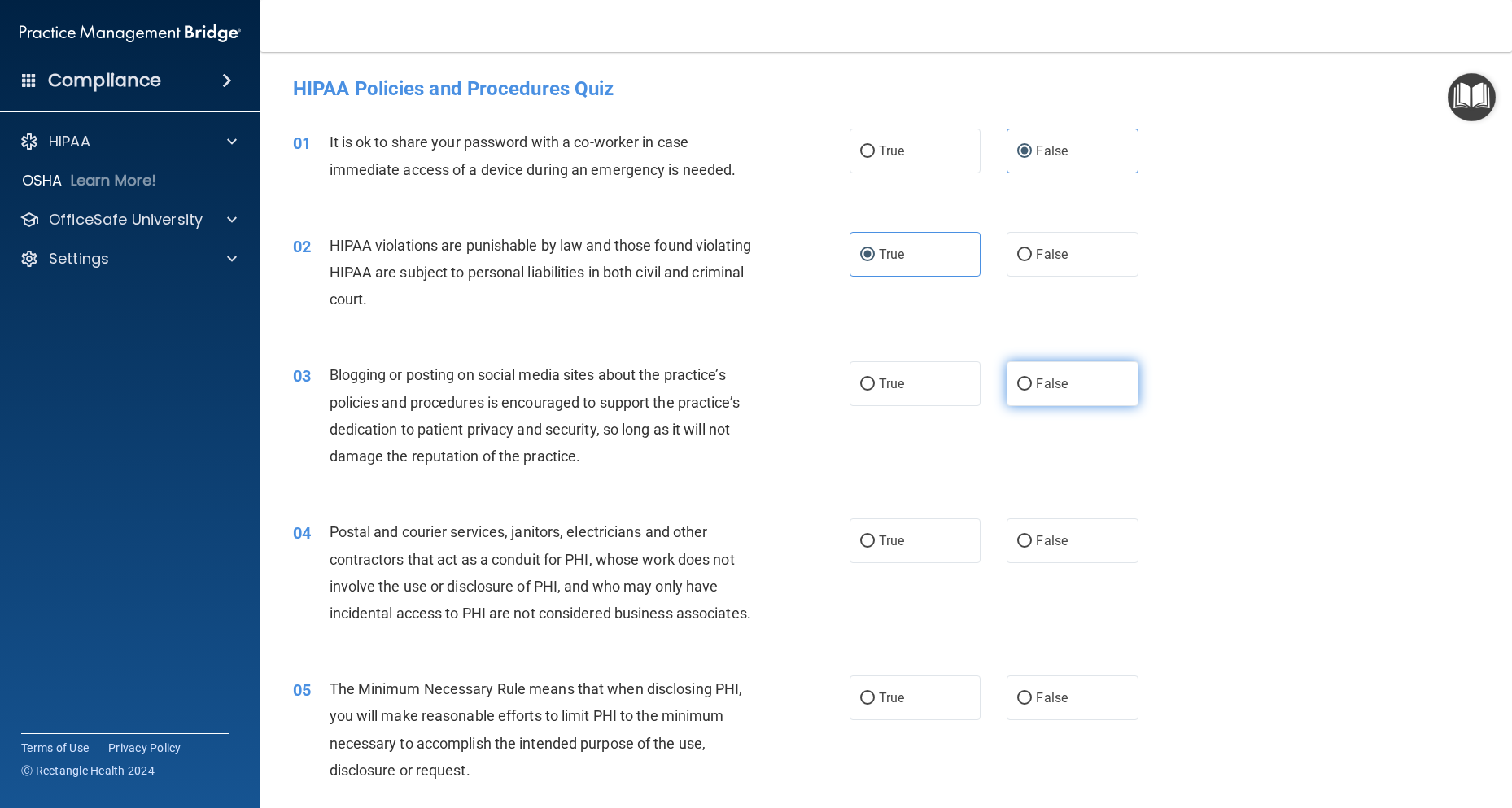 click on "False" at bounding box center (1051, 383) 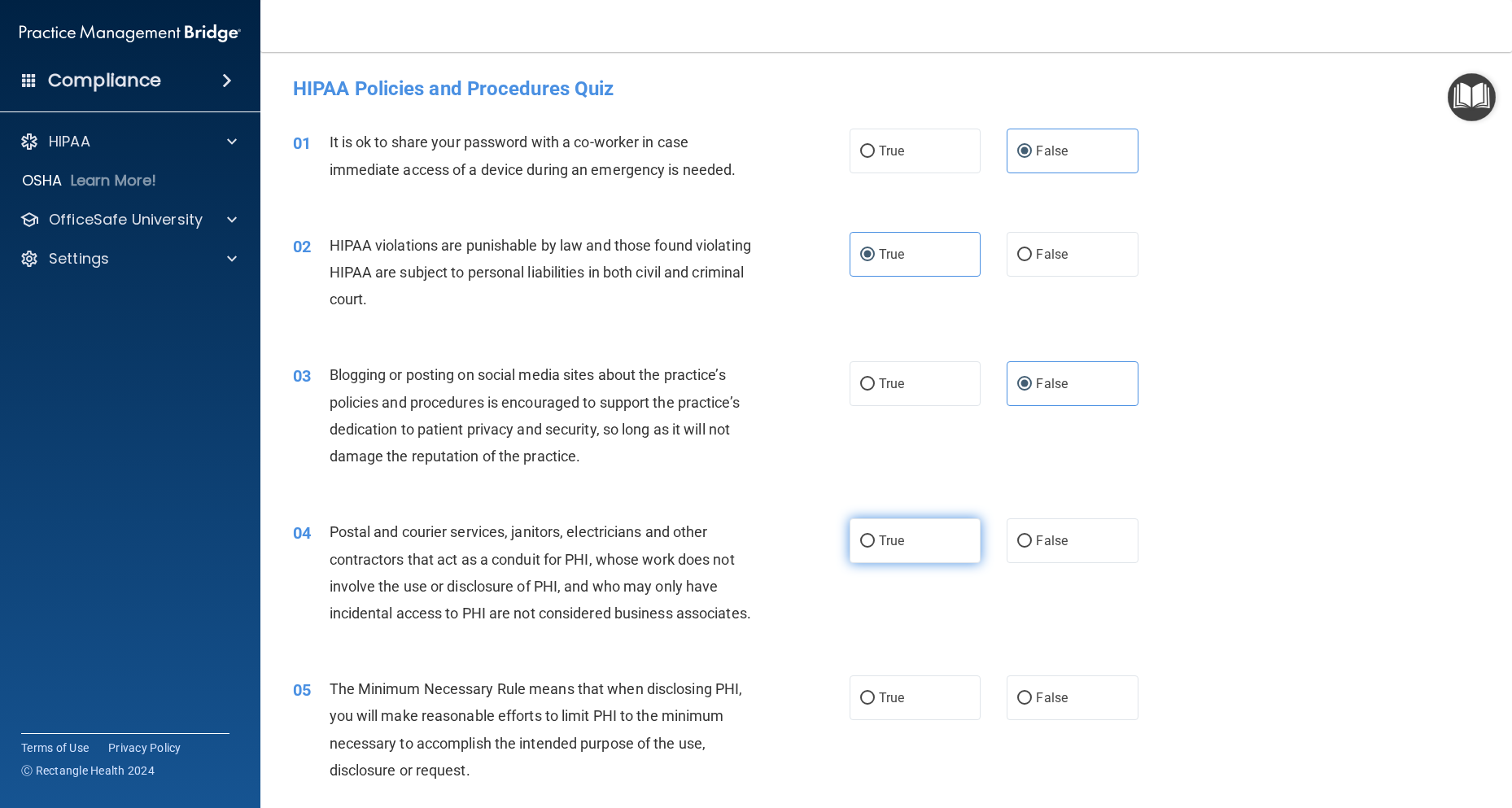 click on "True" at bounding box center [891, 540] 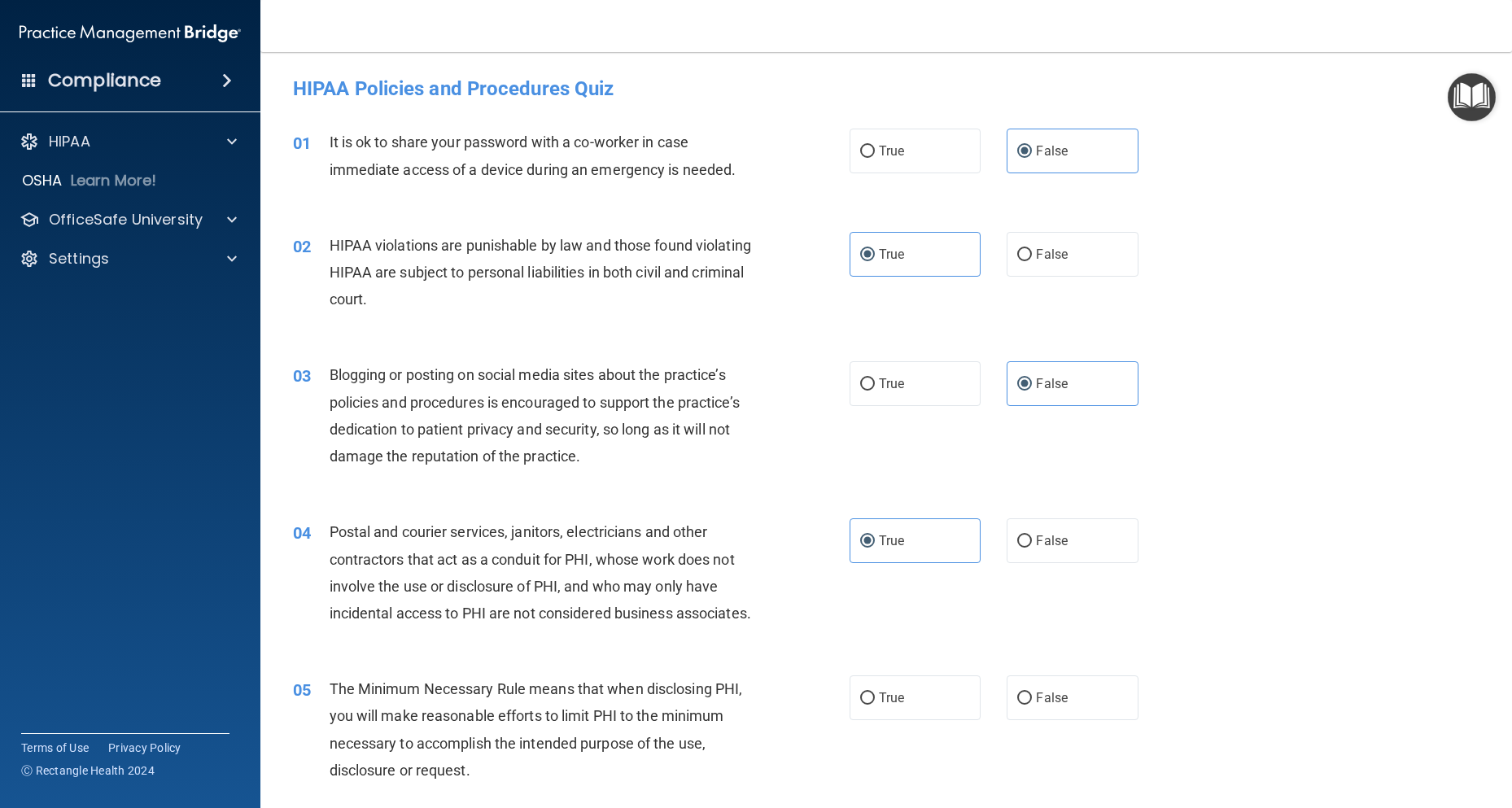 scroll, scrollTop: 81, scrollLeft: 0, axis: vertical 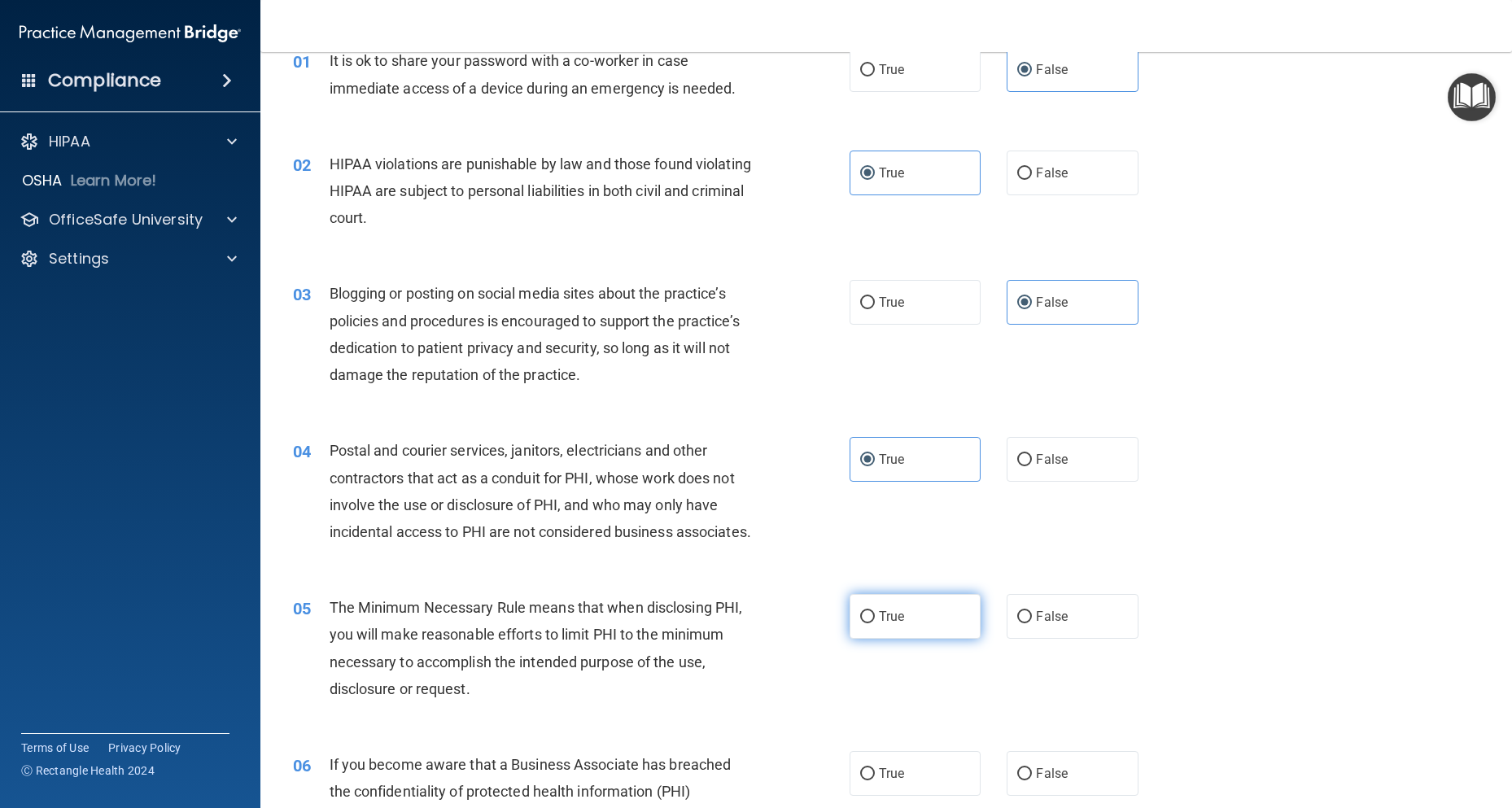 click on "True" at bounding box center [891, 616] 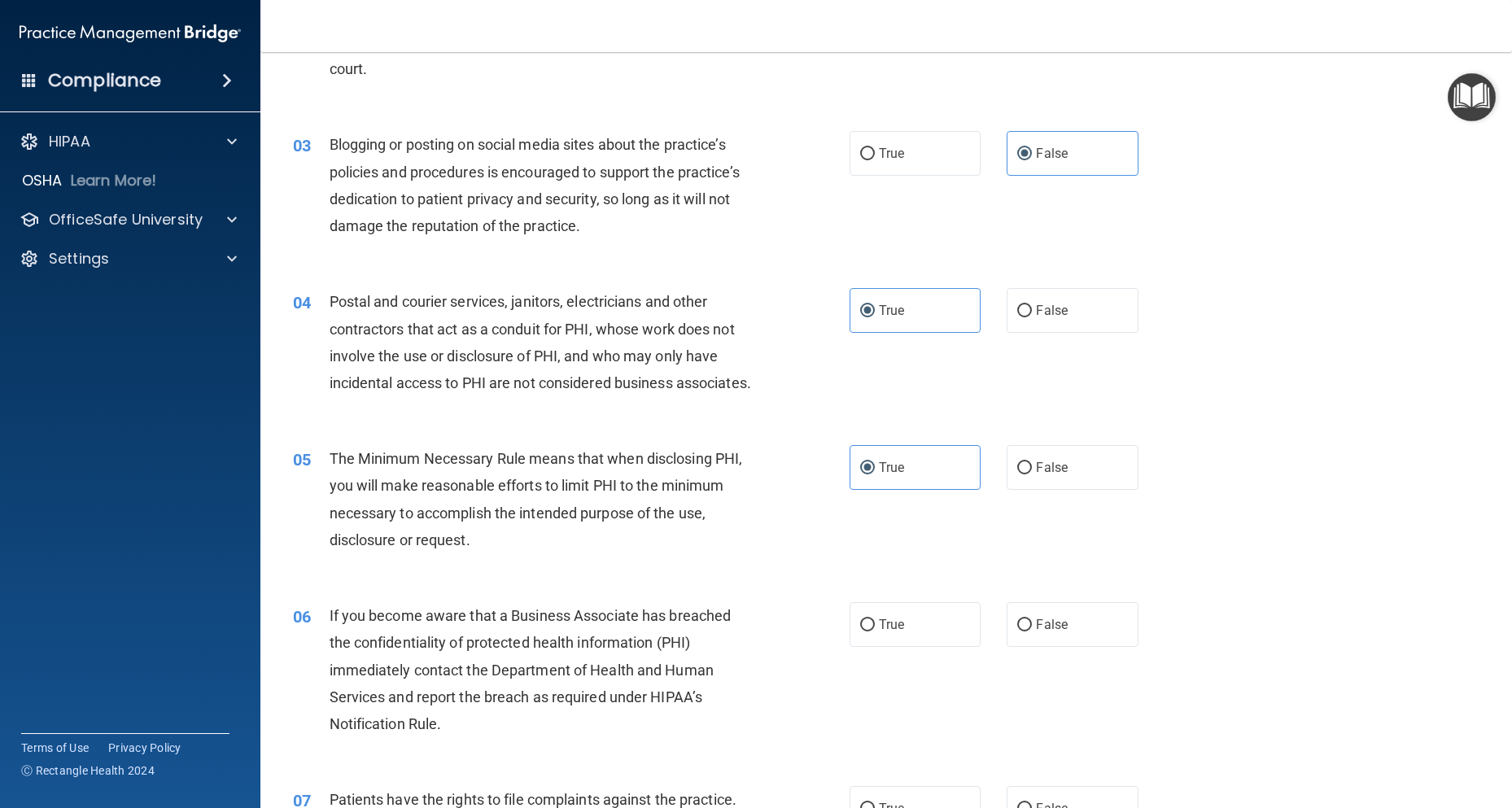 scroll, scrollTop: 244, scrollLeft: 0, axis: vertical 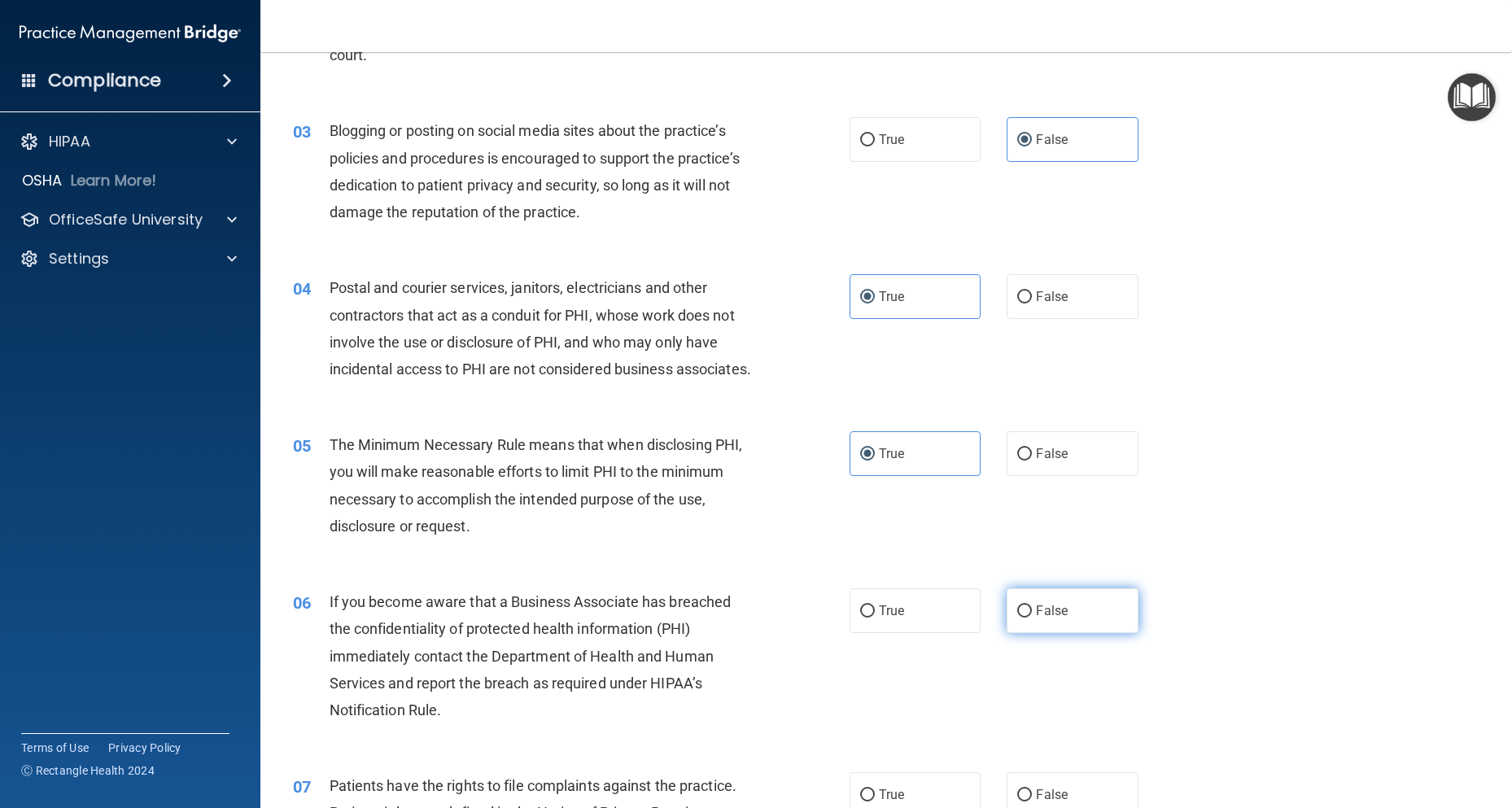 click on "False" at bounding box center (1051, 610) 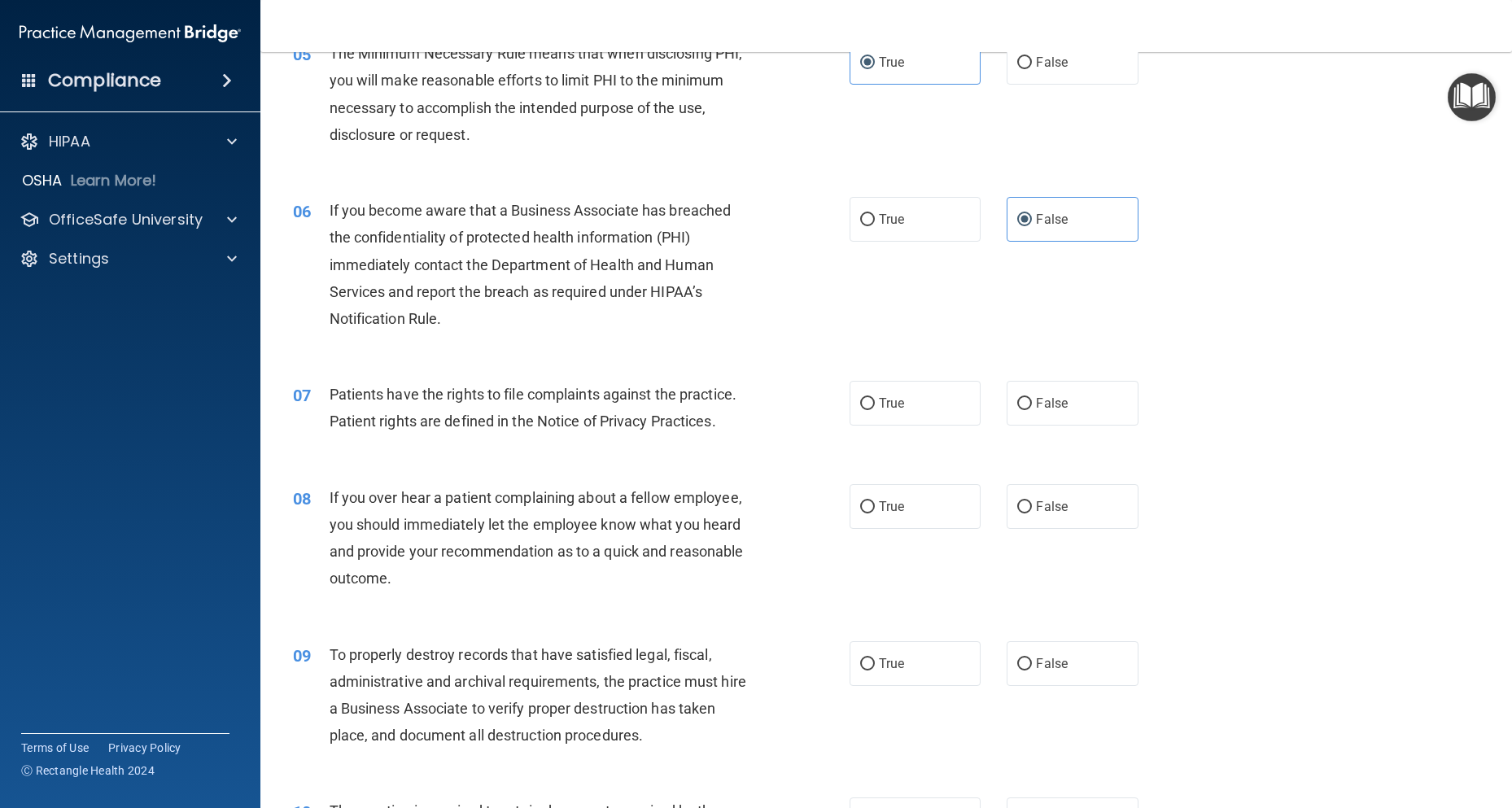 scroll, scrollTop: 651, scrollLeft: 0, axis: vertical 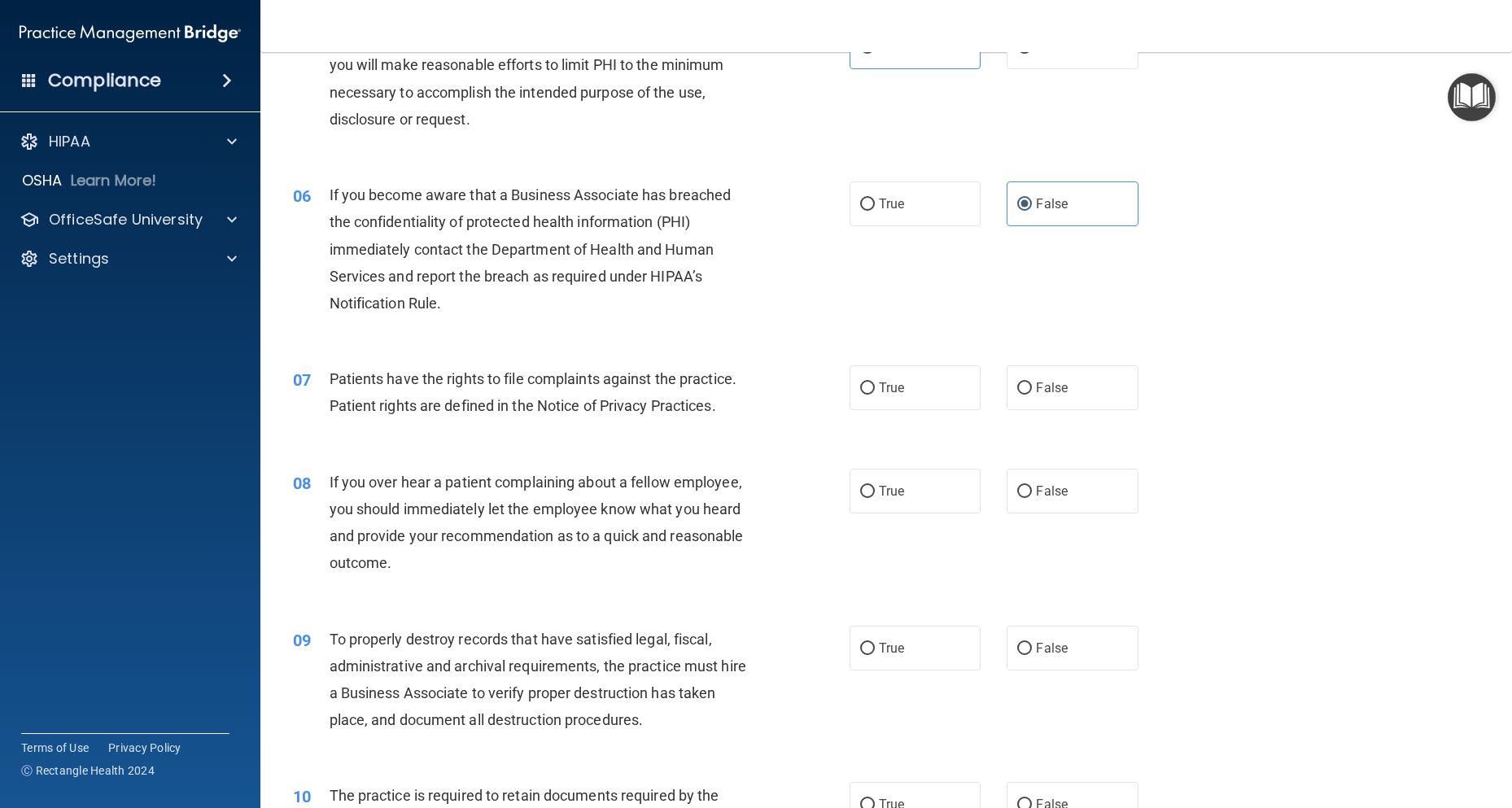 click on "07       Patients have the rights to file complaints against the practice.  Patient rights are defined in the Notice of Privacy Practices.                 True           False" at bounding box center [886, 396] 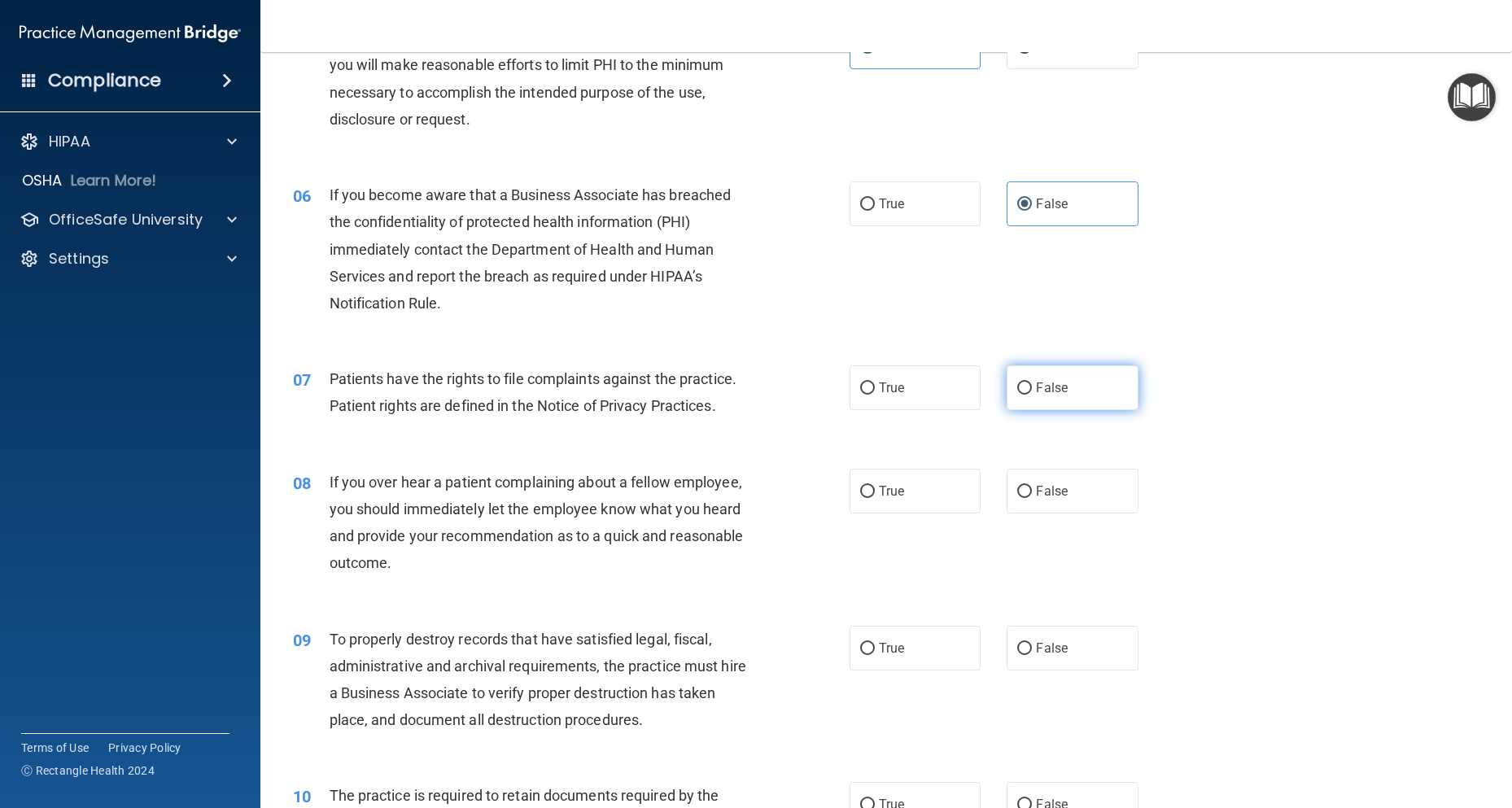 click on "False" at bounding box center [1072, 387] 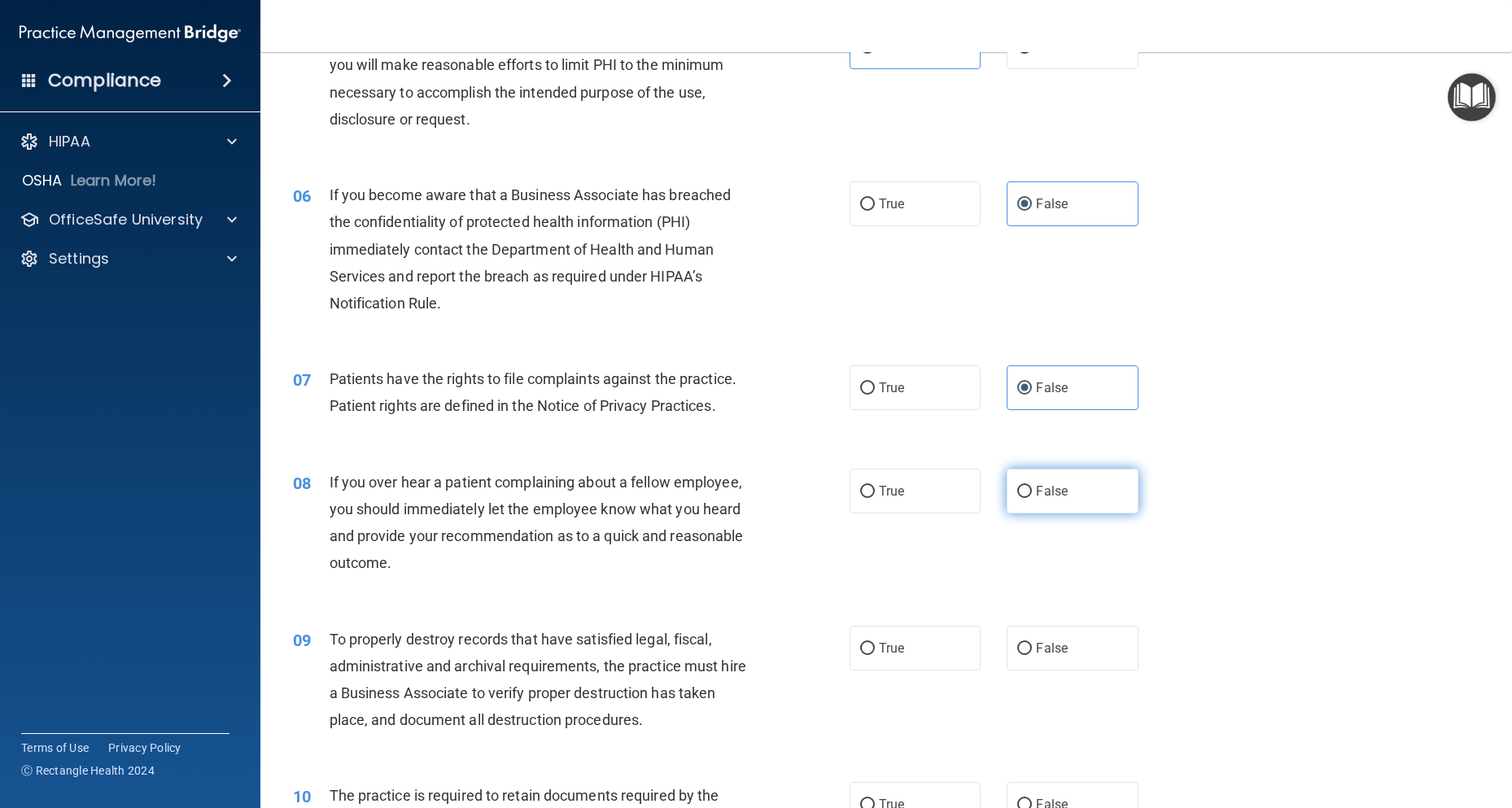 click on "False" at bounding box center (1051, 491) 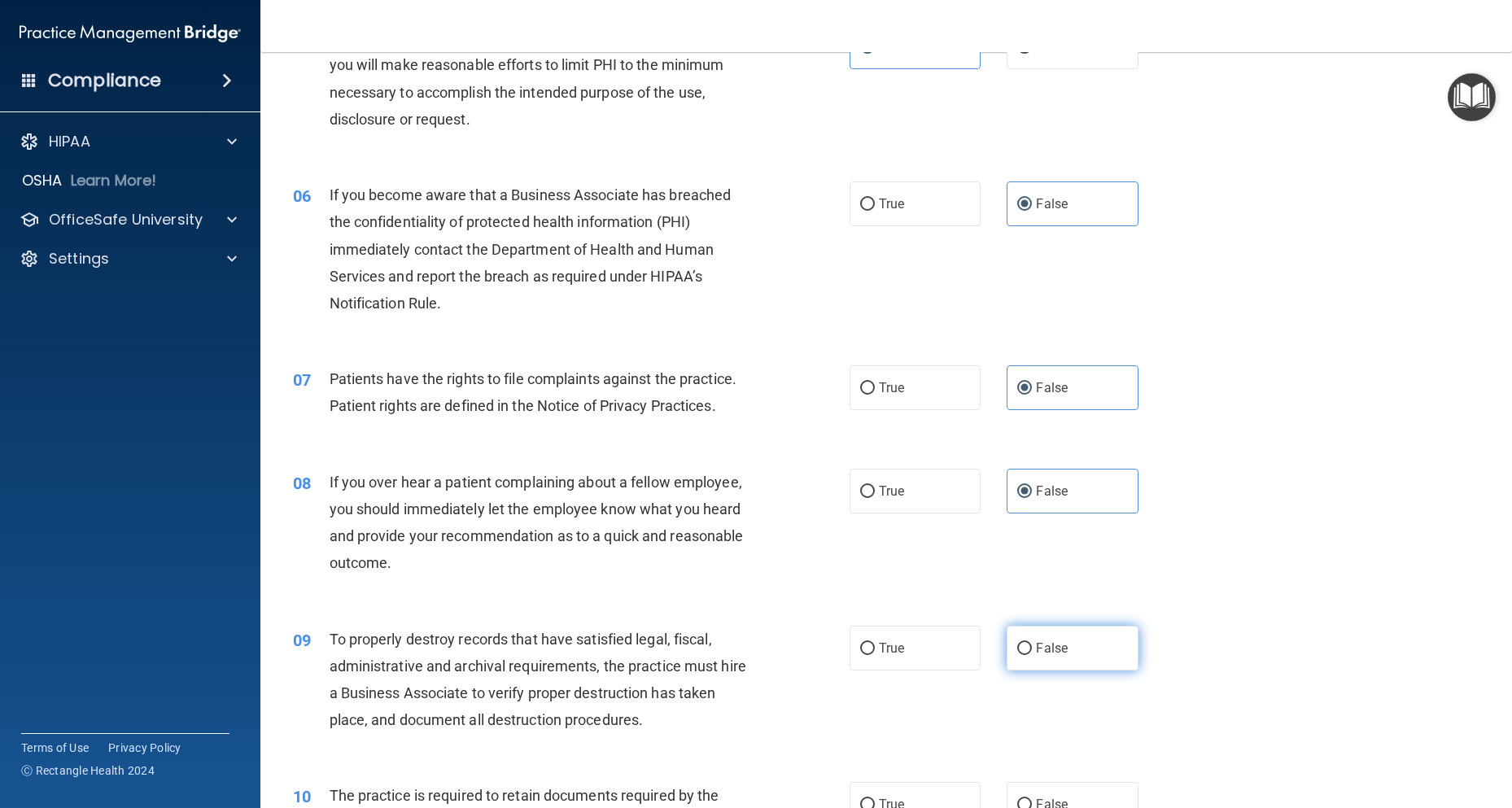 click on "False" at bounding box center (1051, 648) 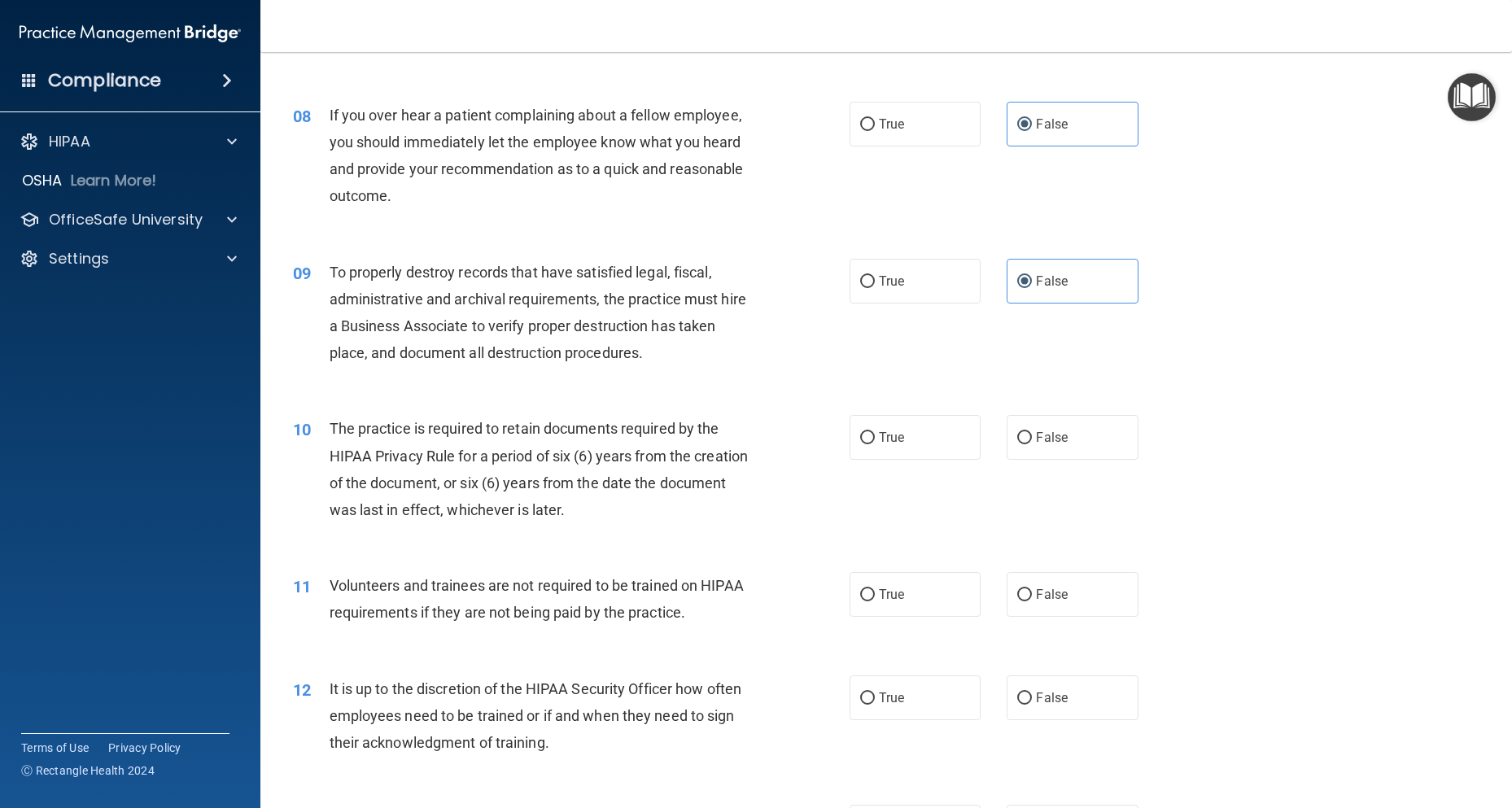 scroll, scrollTop: 1058, scrollLeft: 0, axis: vertical 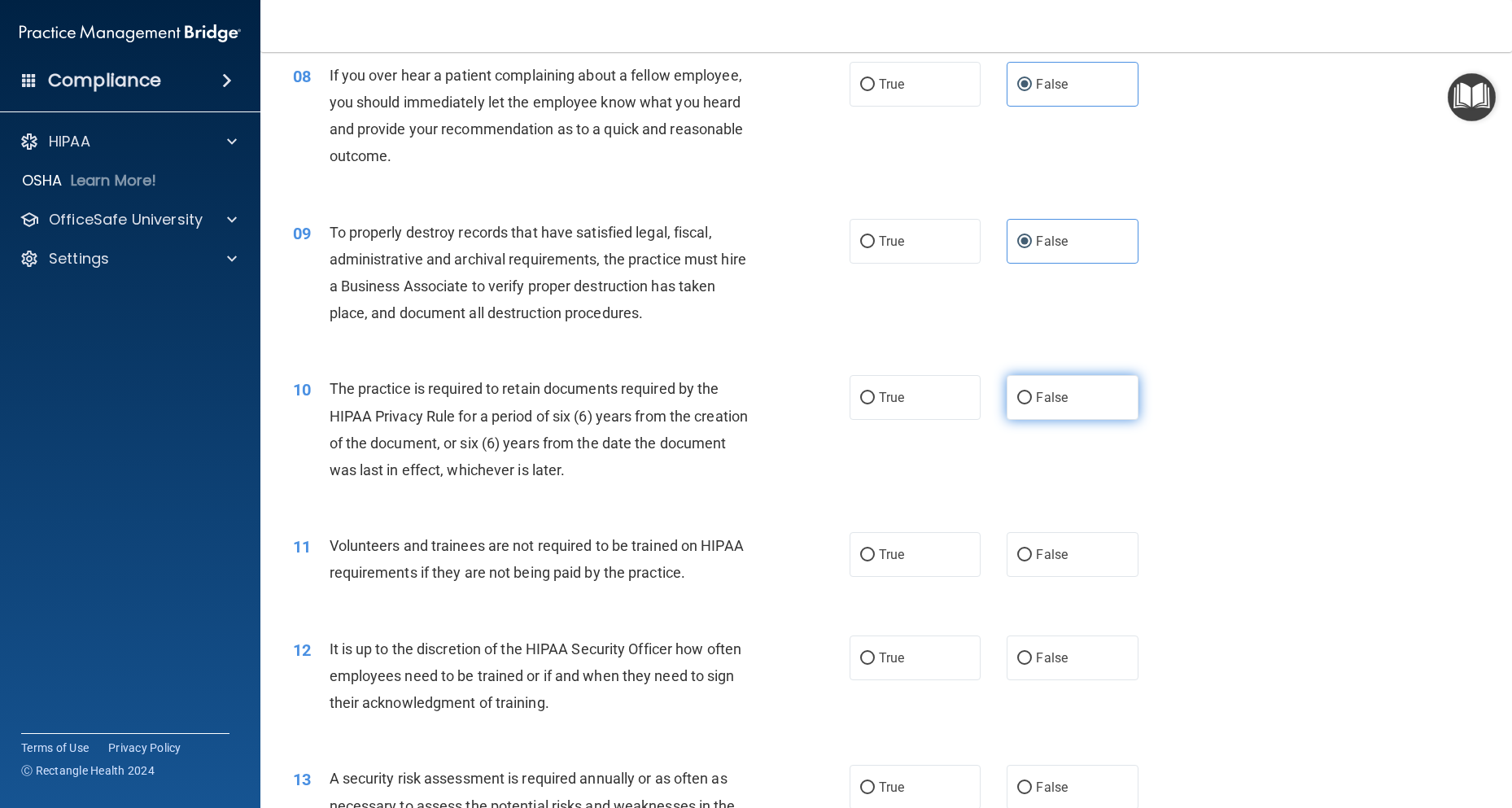click on "False" at bounding box center [1072, 397] 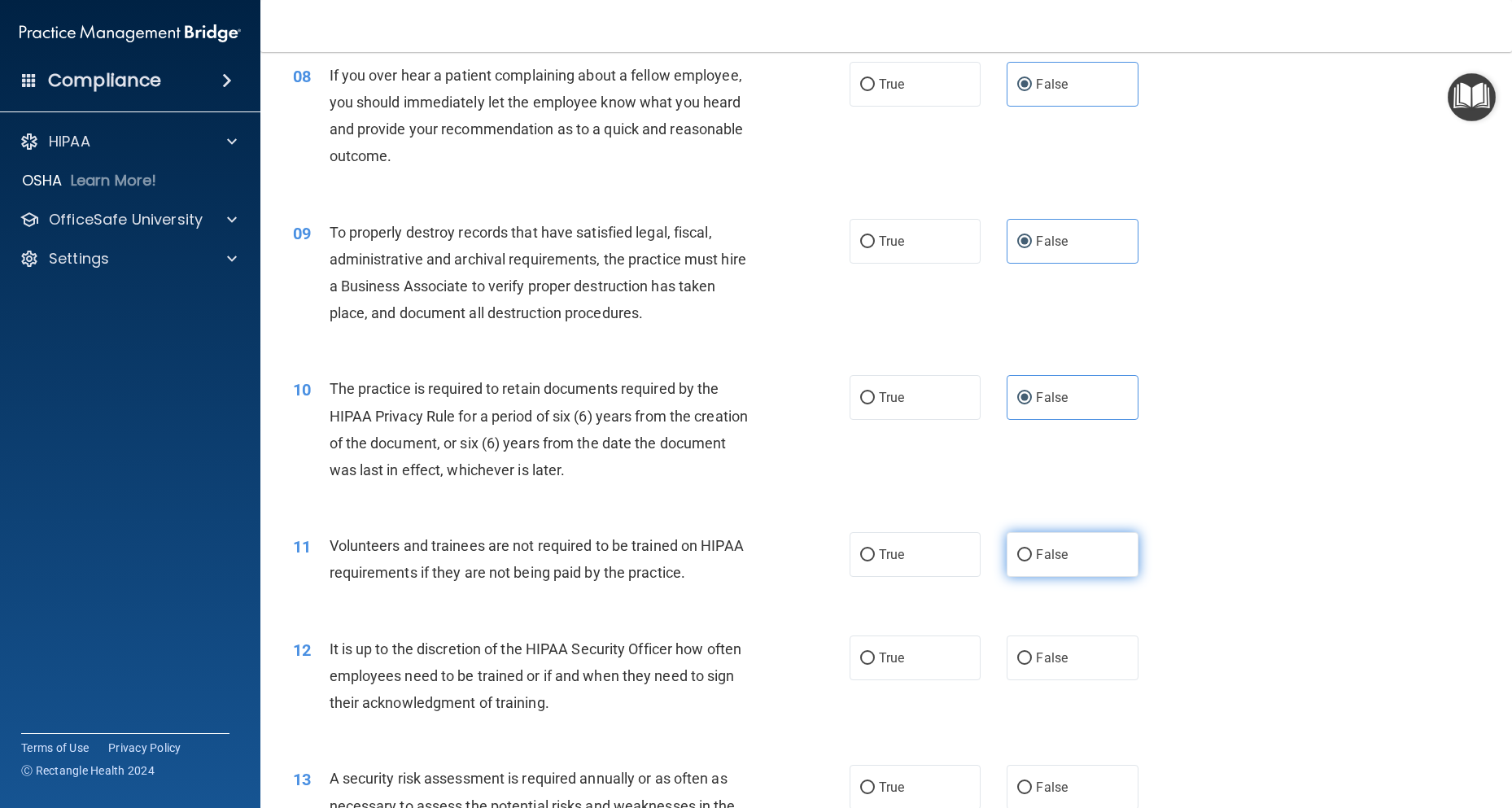 click on "False" at bounding box center (1051, 554) 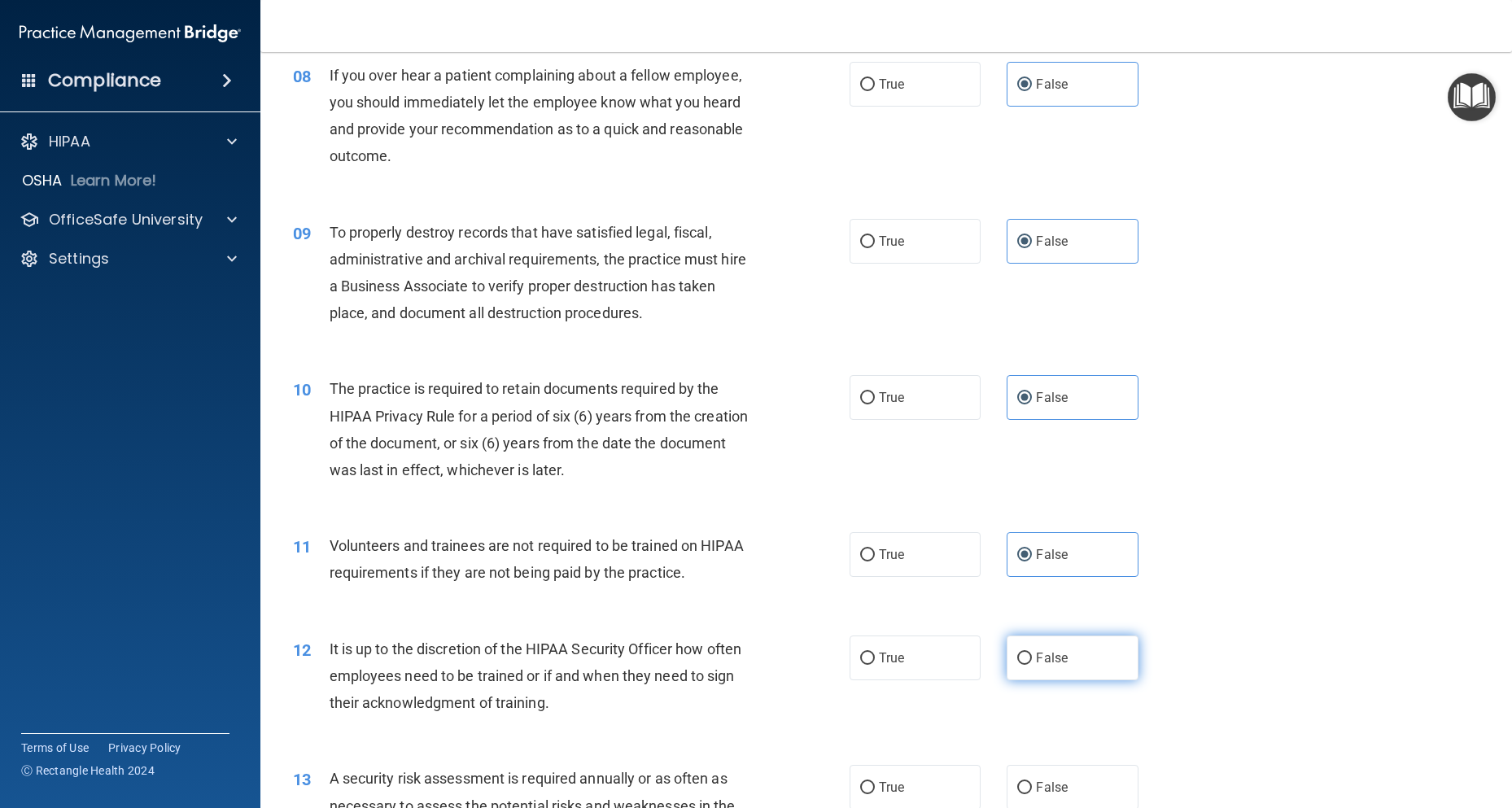 click on "False" at bounding box center (1072, 657) 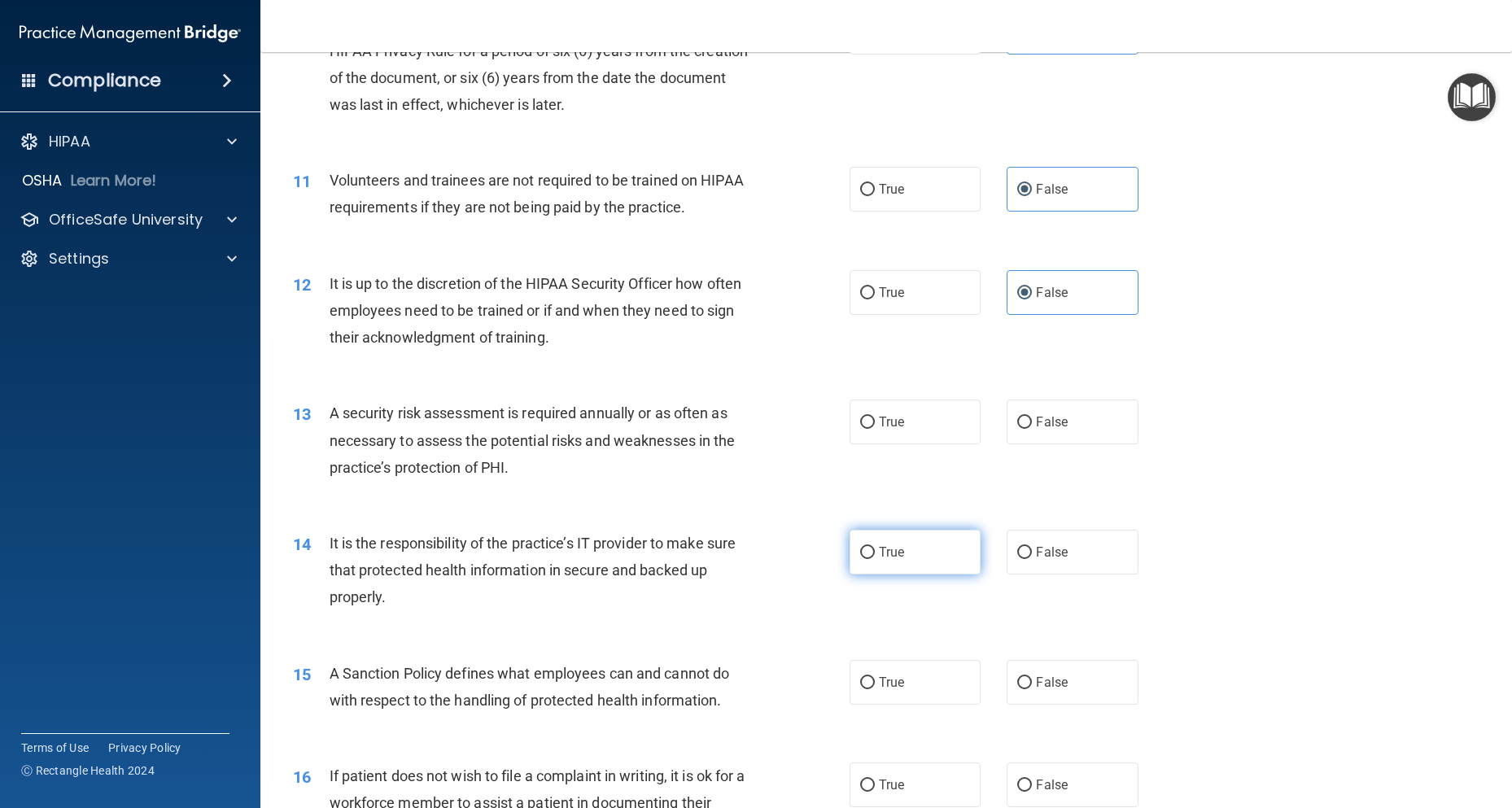 scroll, scrollTop: 1465, scrollLeft: 0, axis: vertical 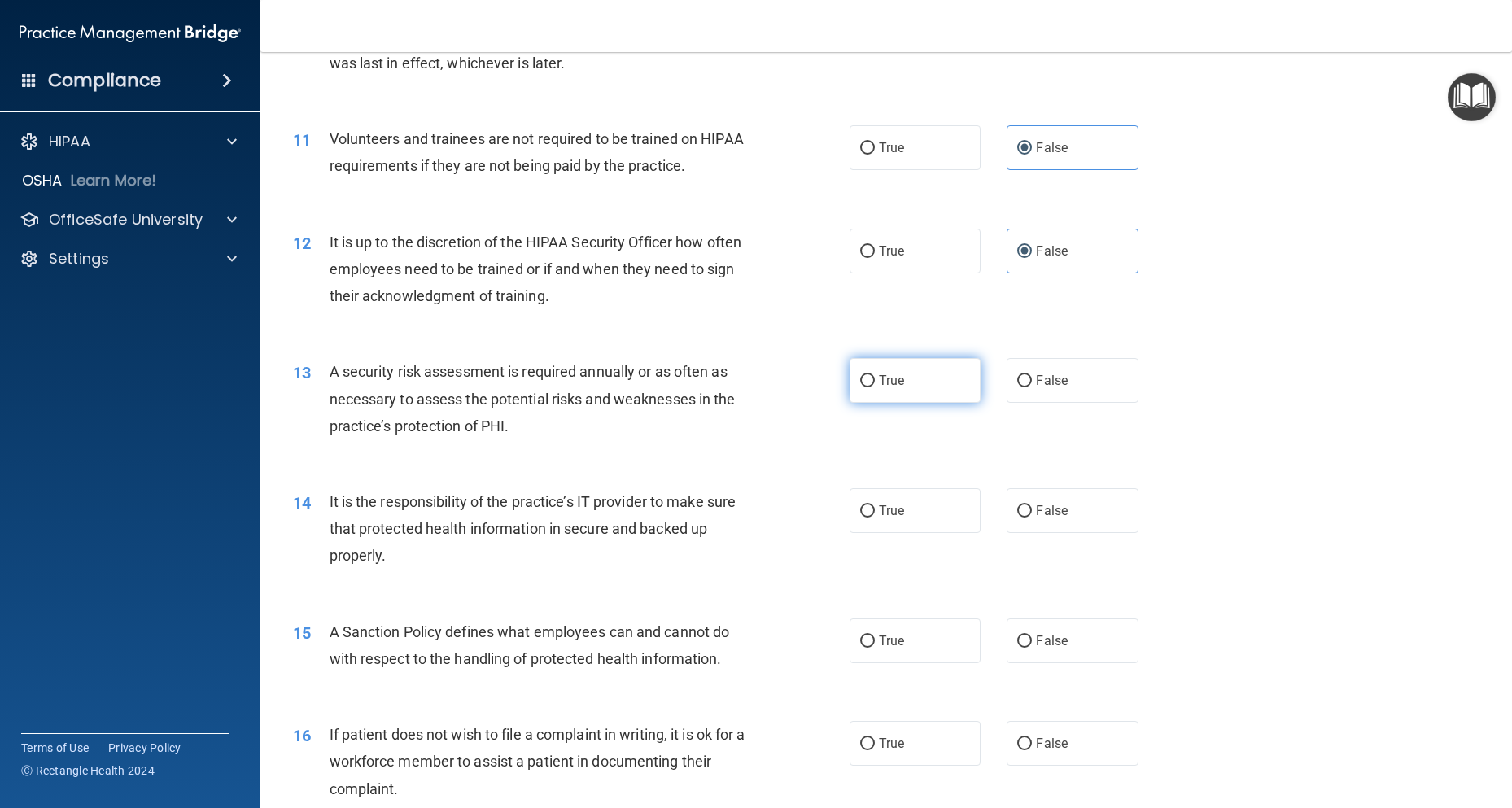 click on "True" at bounding box center [891, 380] 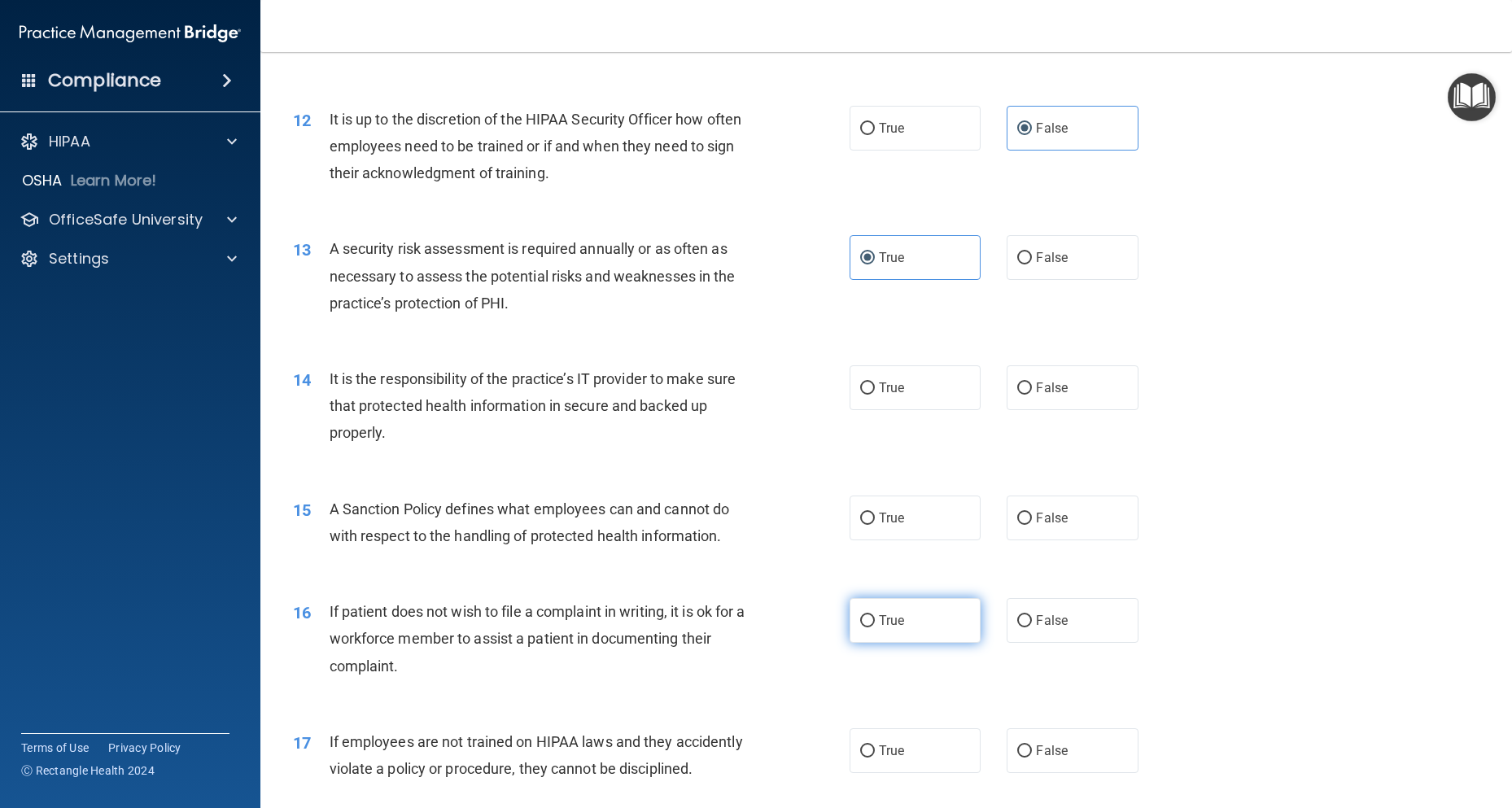 scroll, scrollTop: 1627, scrollLeft: 0, axis: vertical 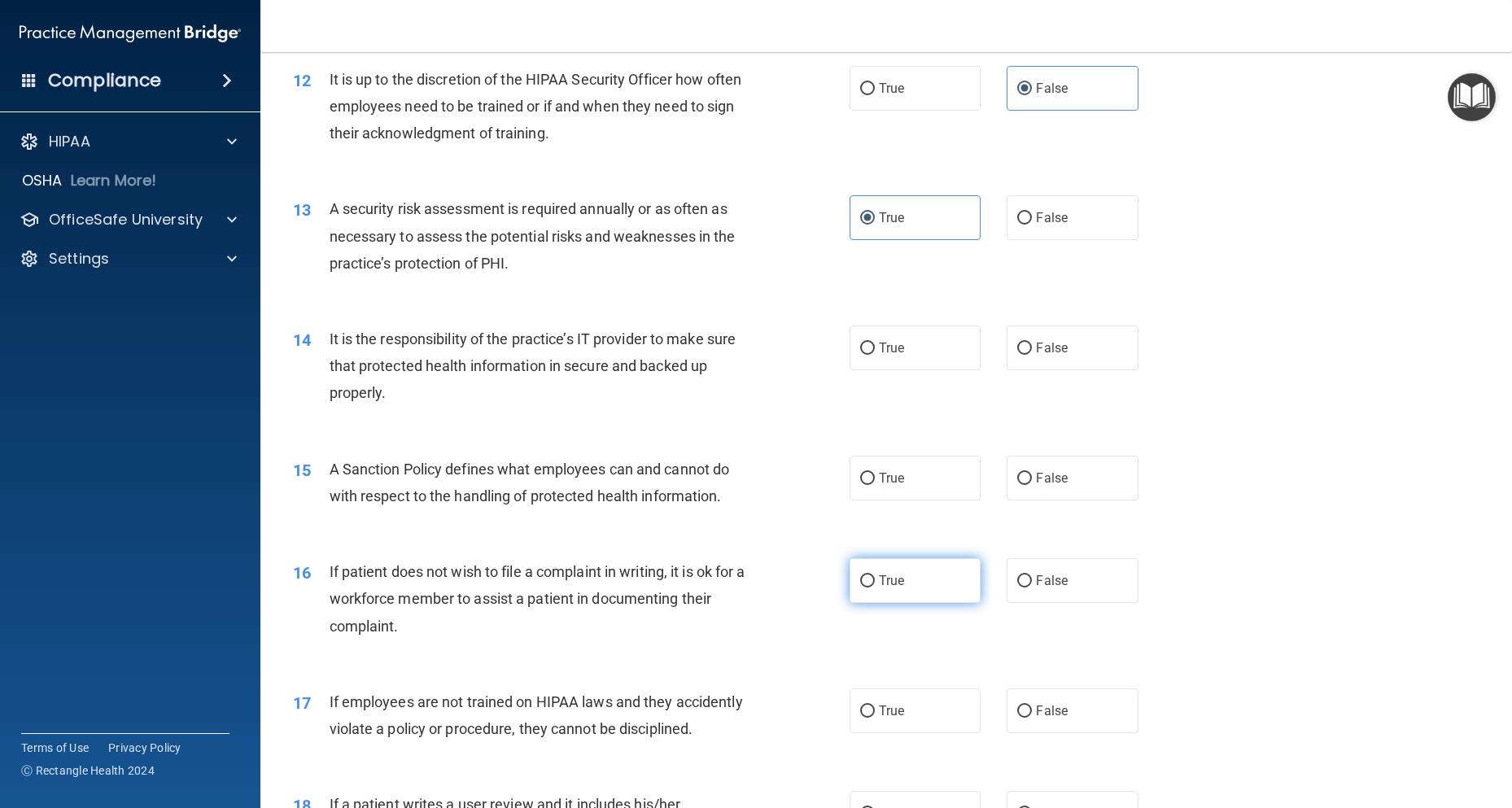 click on "True" at bounding box center (915, 580) 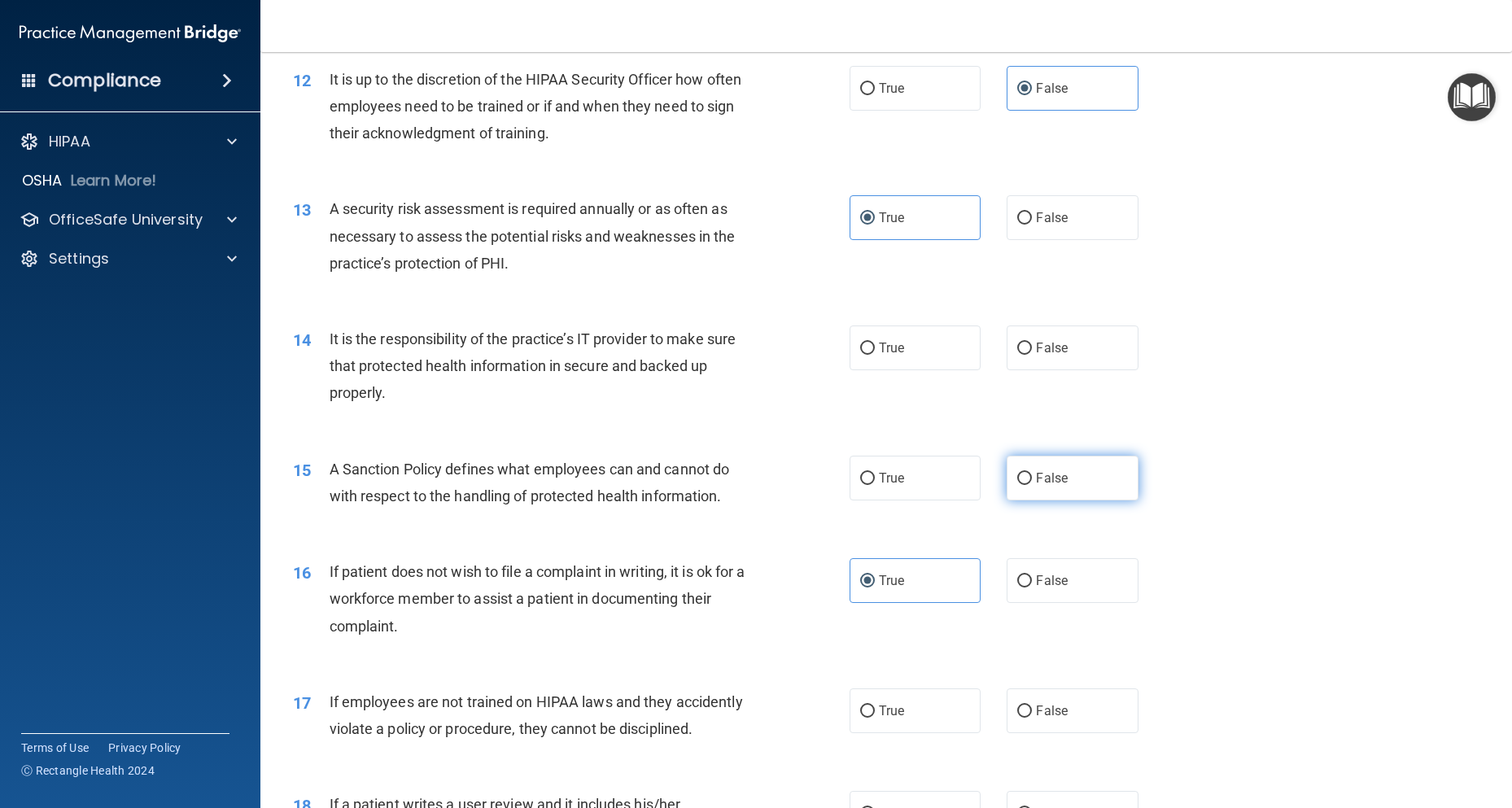 drag, startPoint x: 1064, startPoint y: 517, endPoint x: 1061, endPoint y: 488, distance: 29.154759 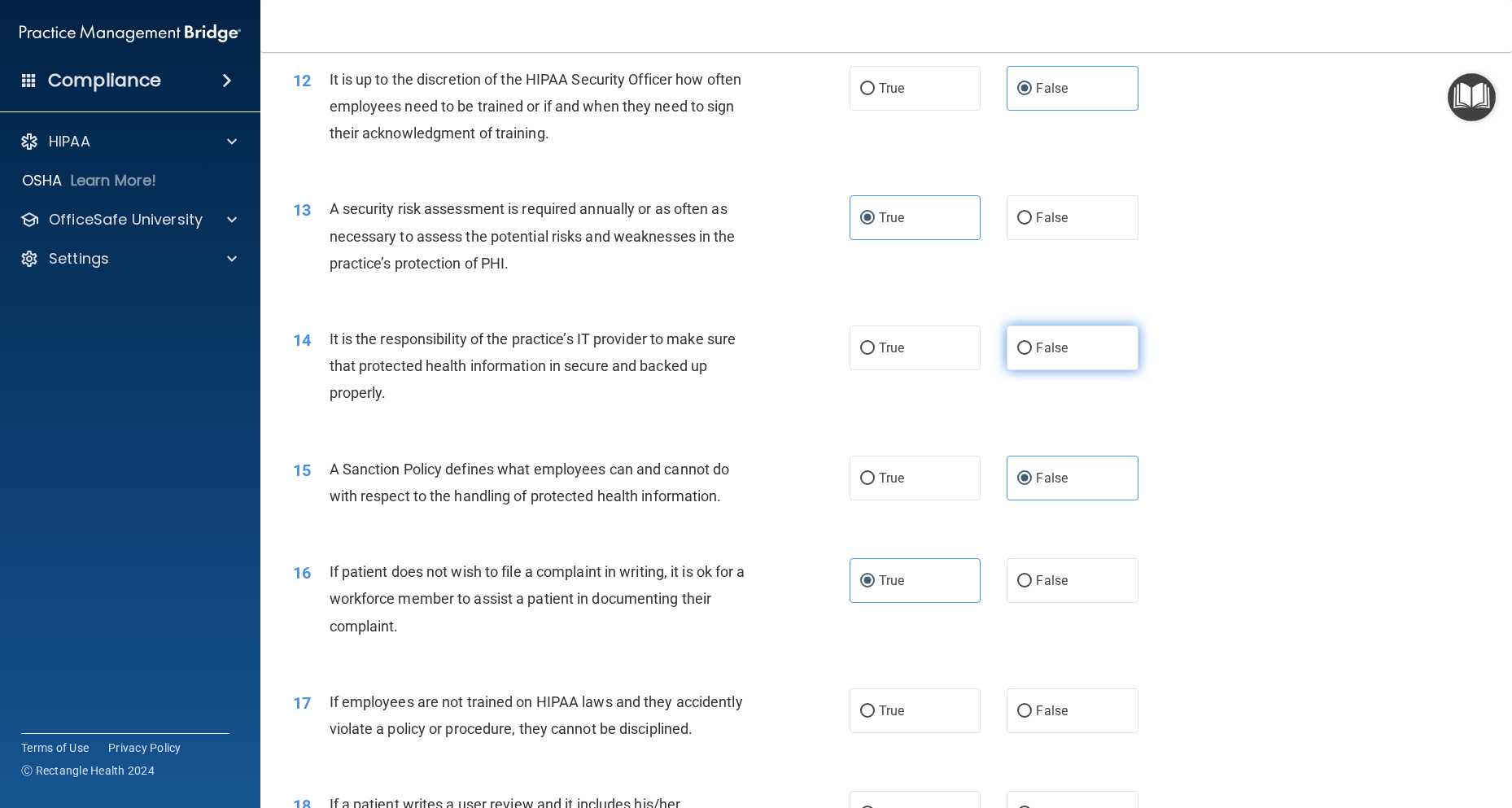 click on "False" at bounding box center (1051, 347) 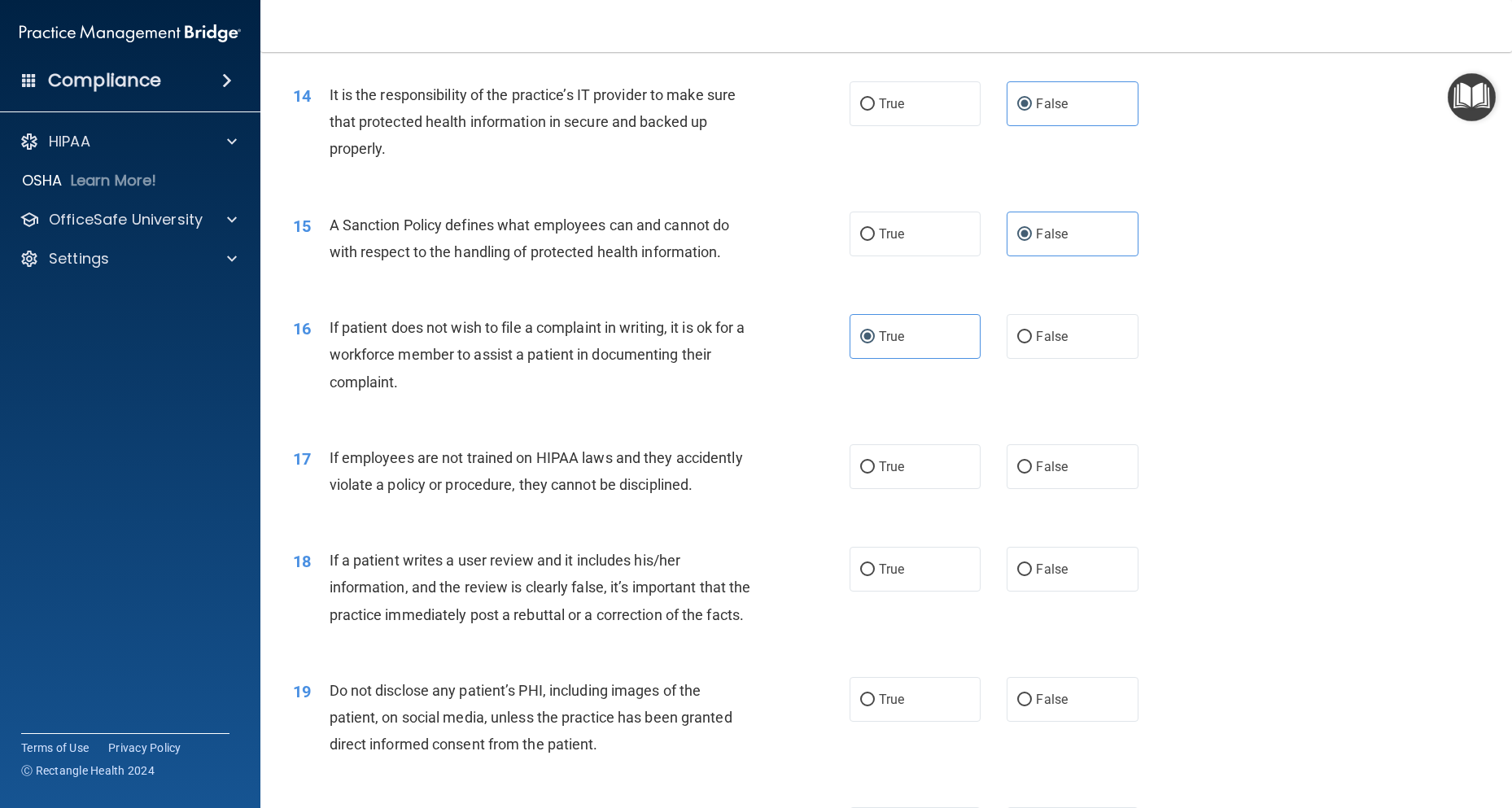 scroll, scrollTop: 1953, scrollLeft: 0, axis: vertical 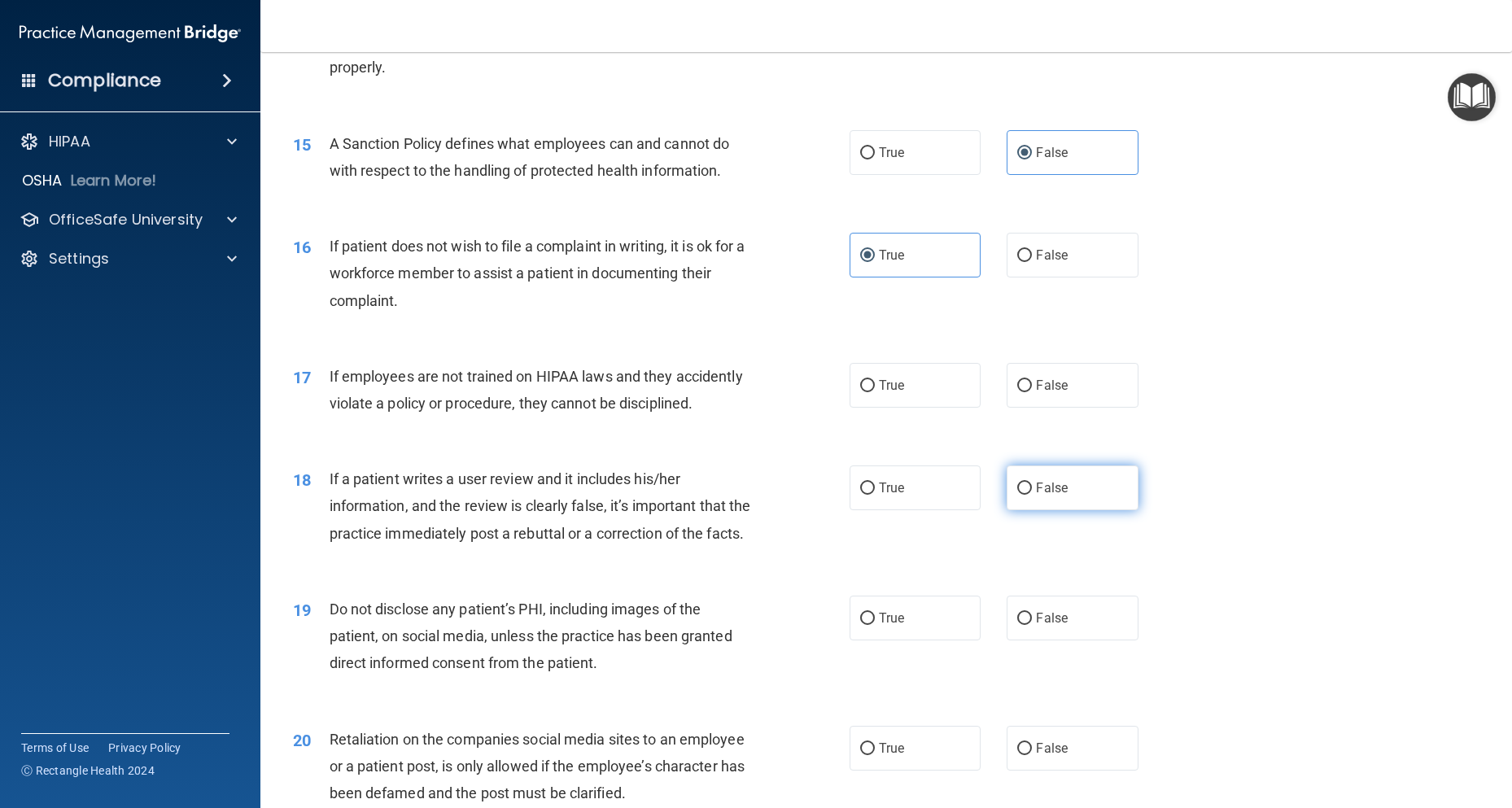 drag, startPoint x: 1038, startPoint y: 404, endPoint x: 1049, endPoint y: 509, distance: 105.57462 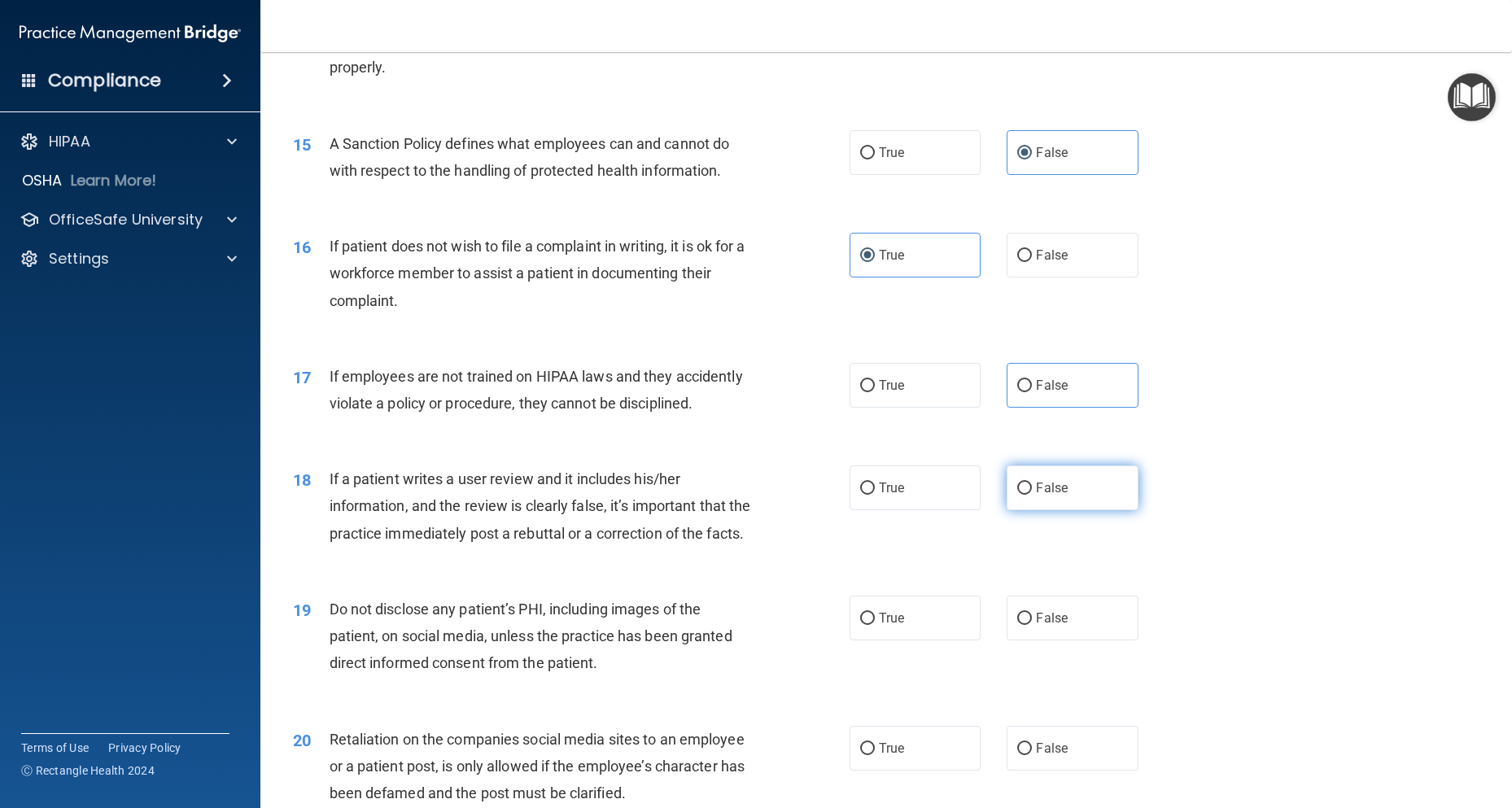 click on "False" at bounding box center [1072, 487] 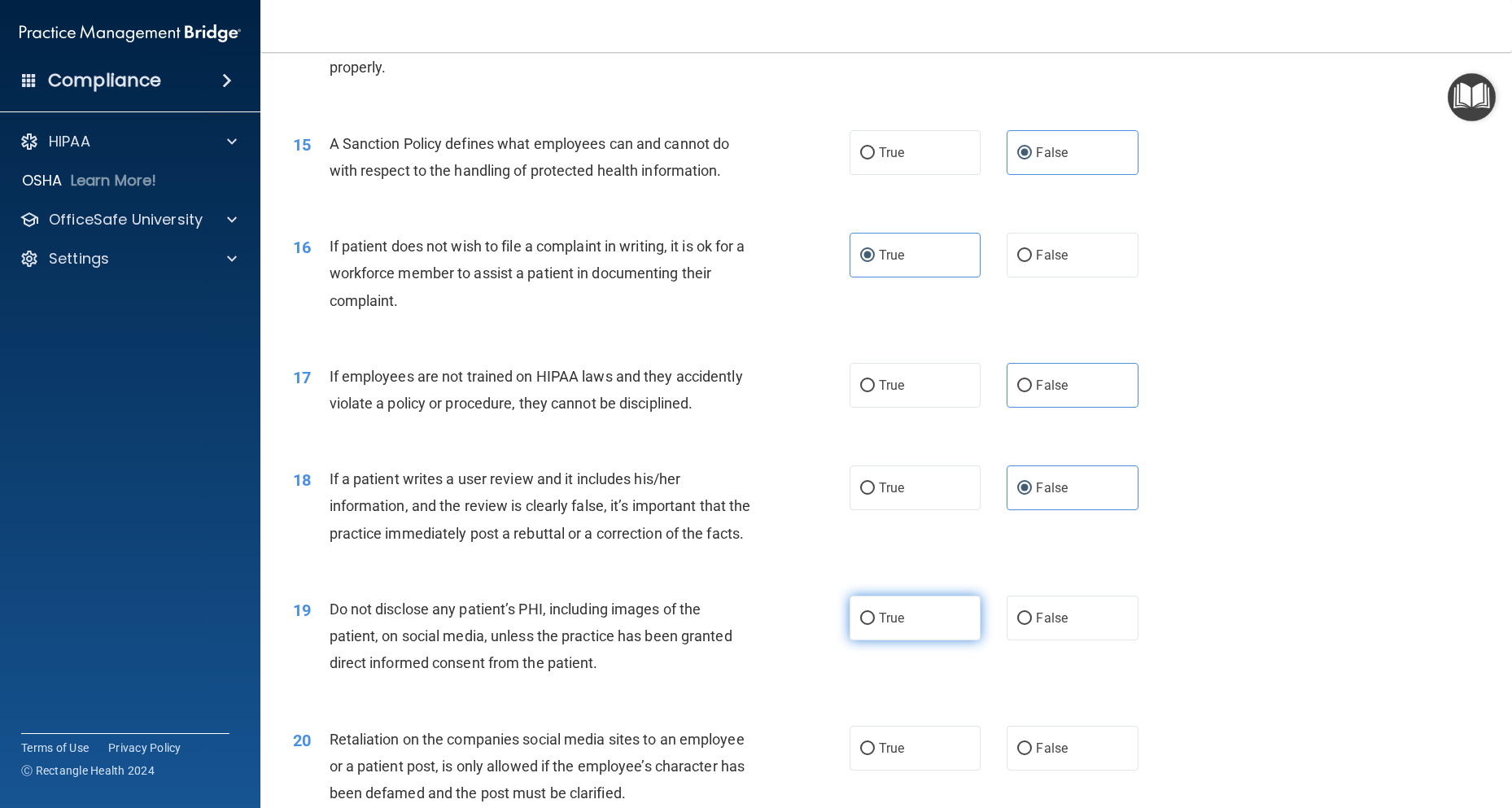 click on "True" at bounding box center [891, 618] 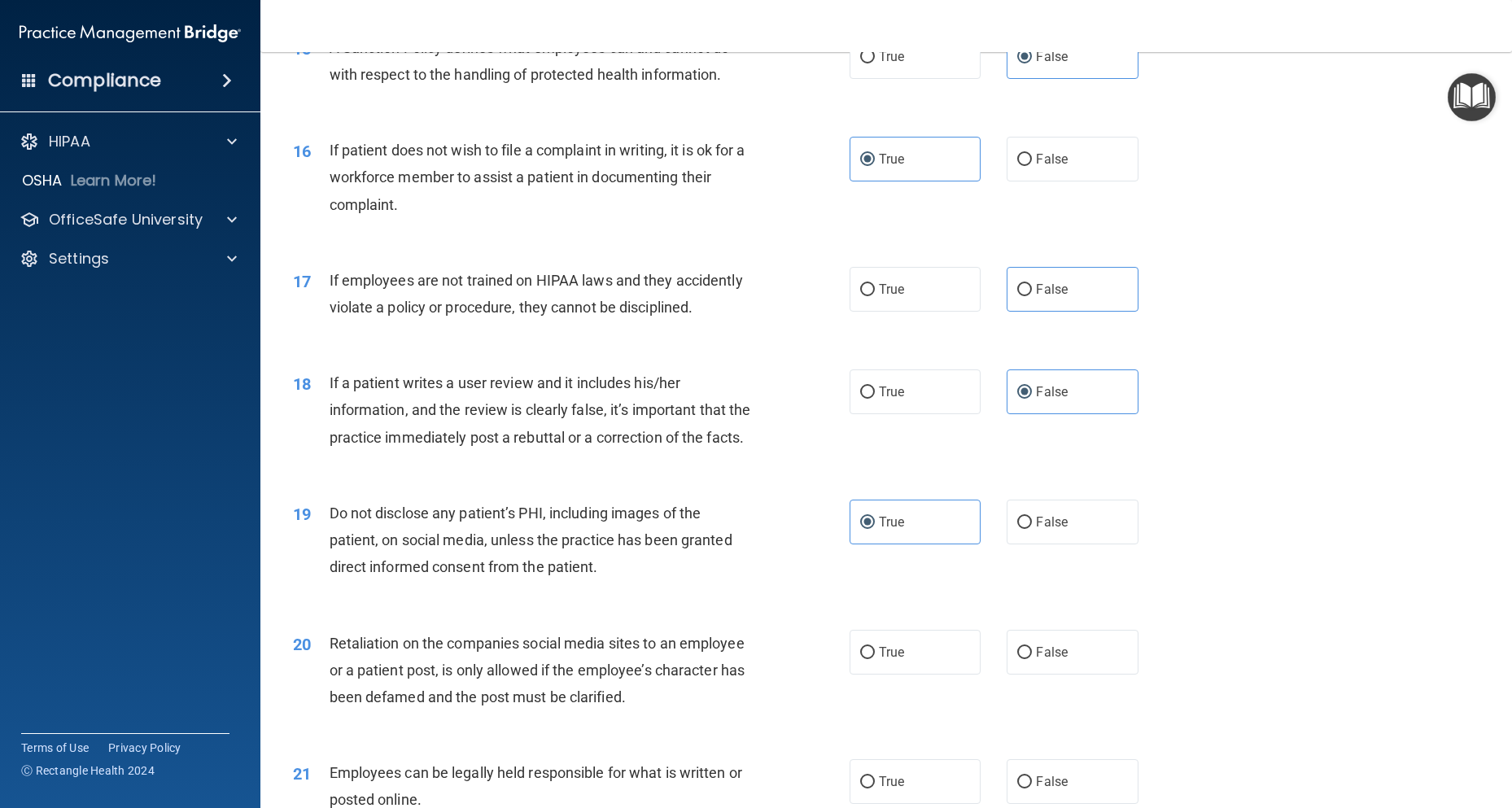 scroll, scrollTop: 2278, scrollLeft: 0, axis: vertical 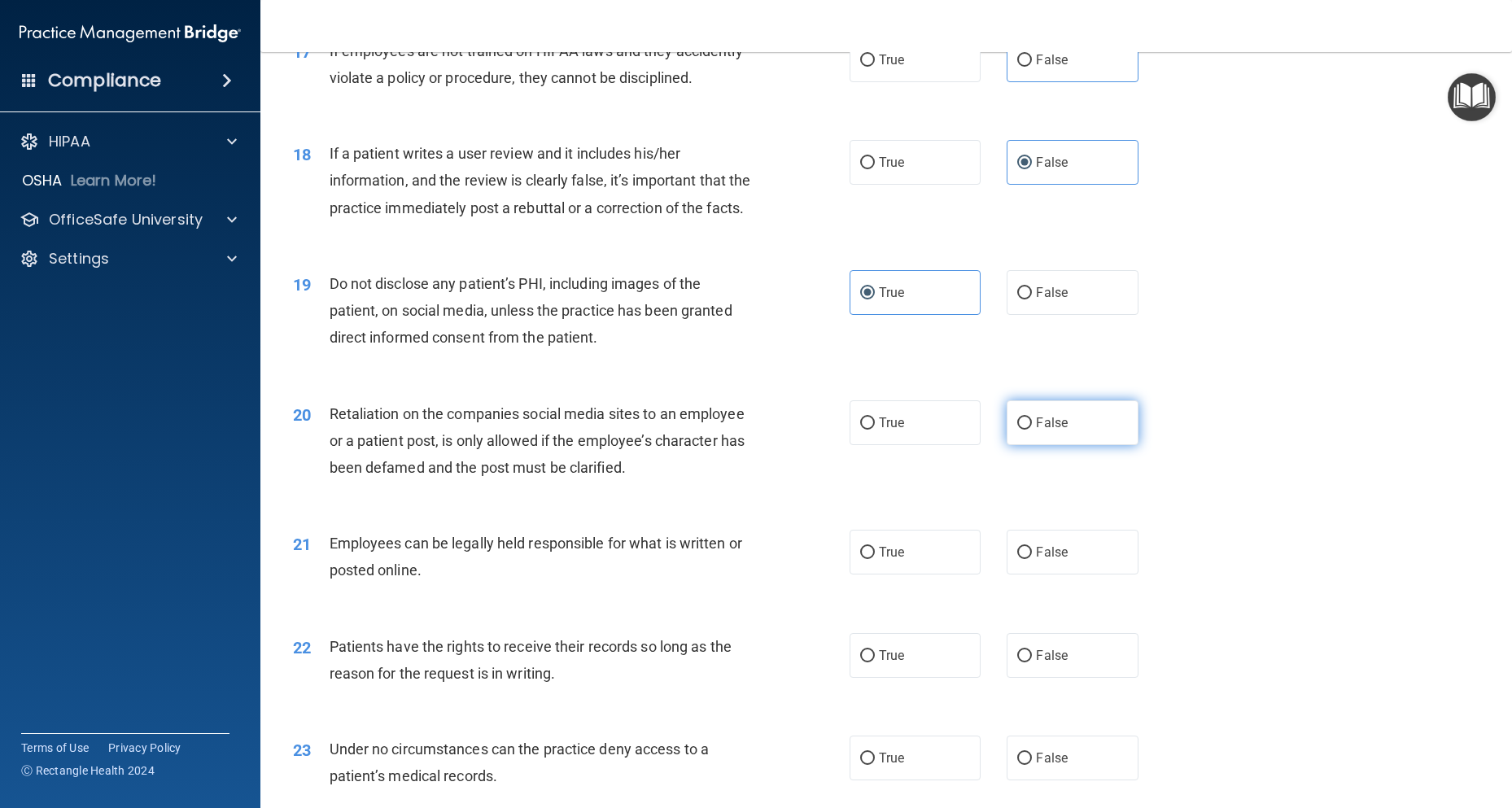 click on "False" at bounding box center (1072, 422) 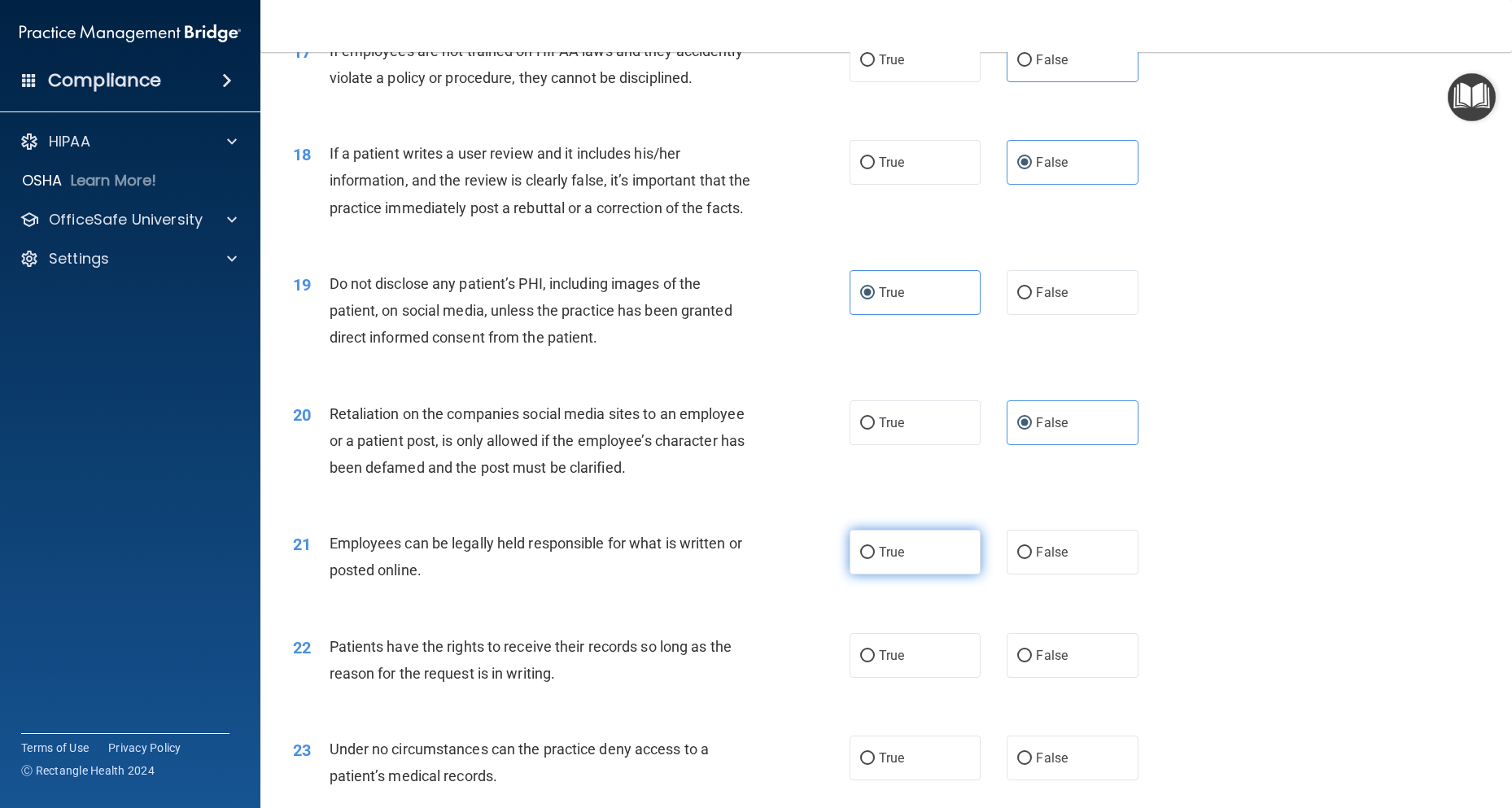 click on "True" at bounding box center (915, 552) 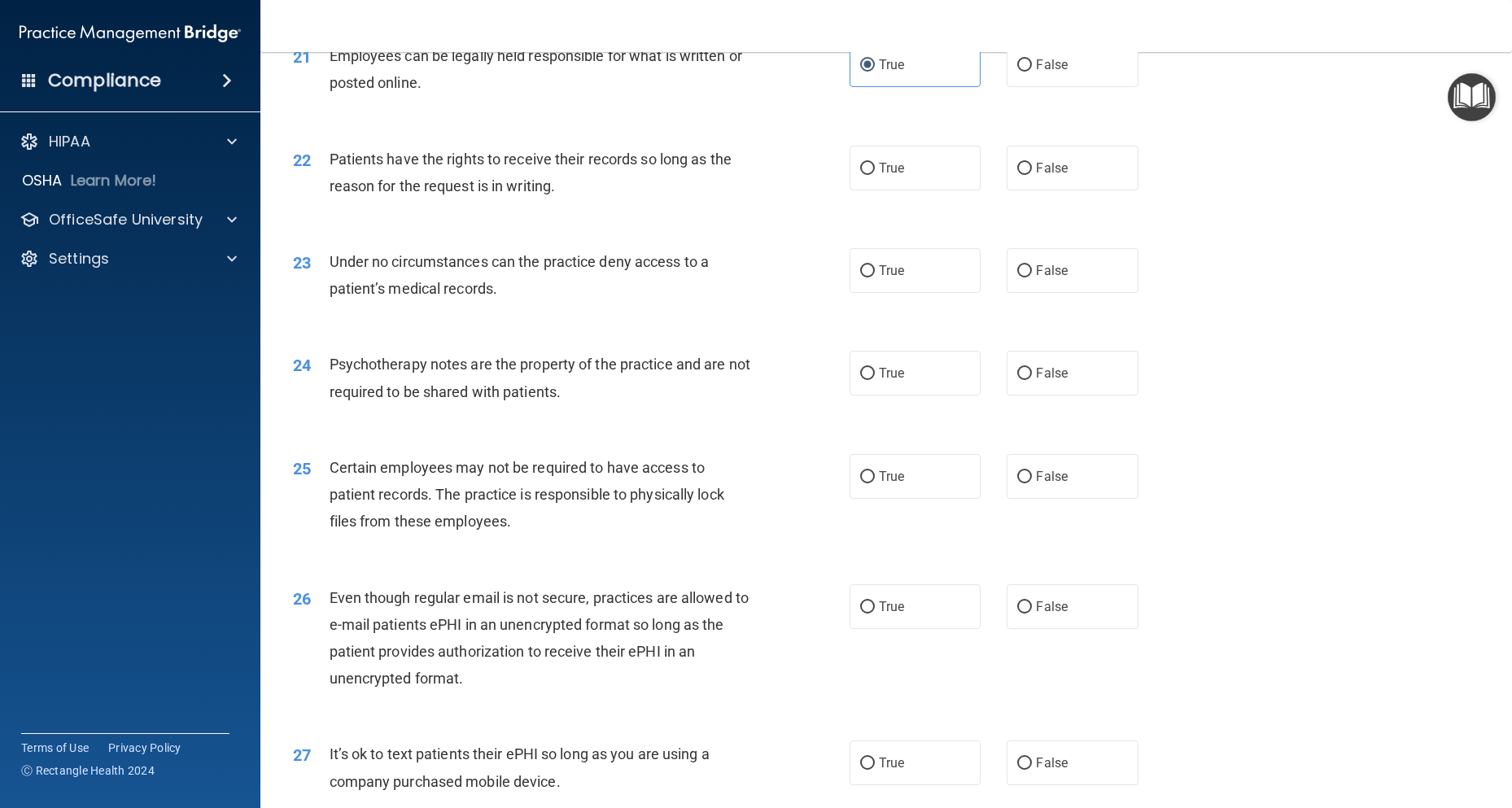 scroll, scrollTop: 2767, scrollLeft: 0, axis: vertical 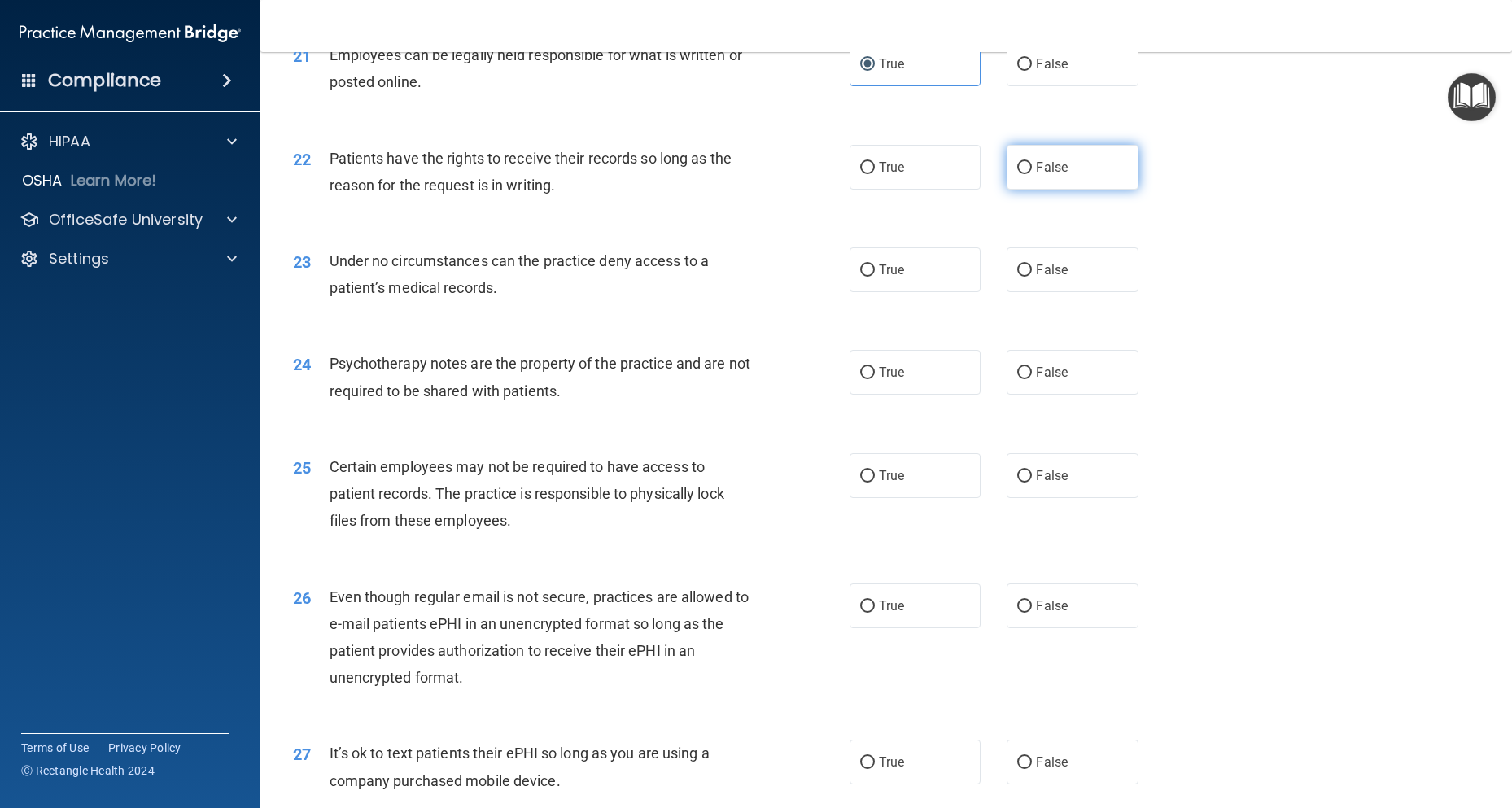 click on "False" at bounding box center [1051, 167] 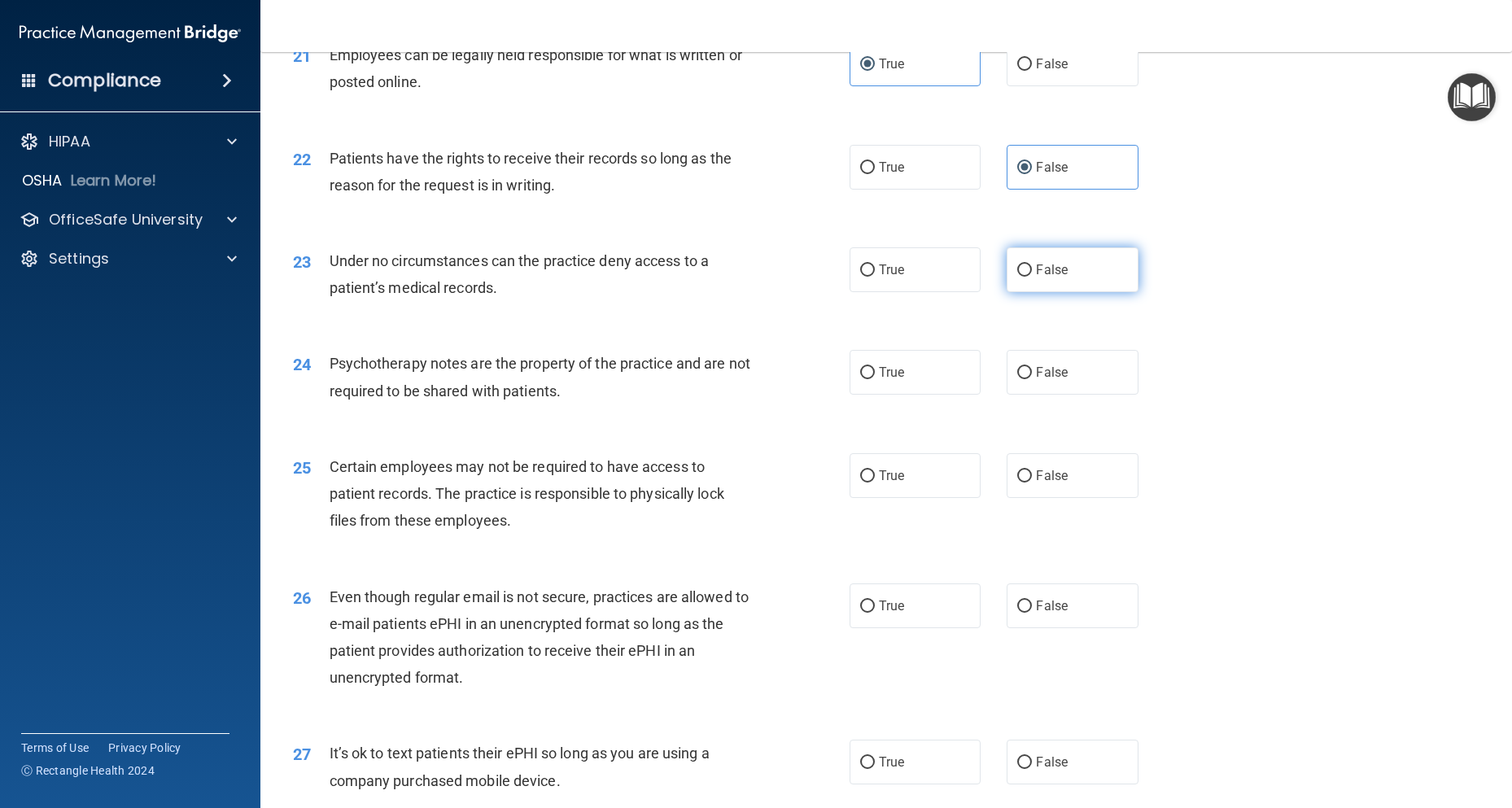 click on "False" at bounding box center (1072, 269) 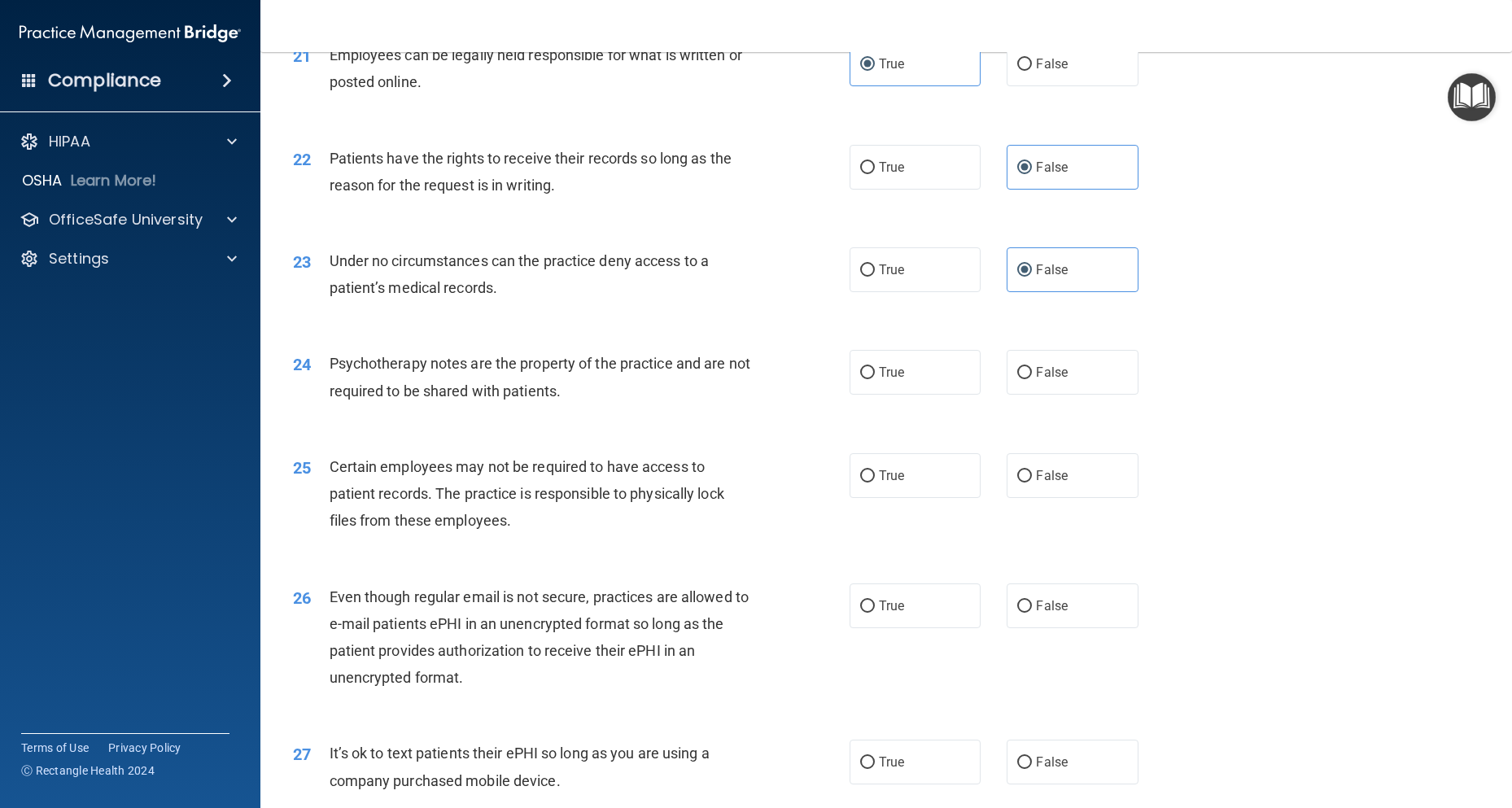 drag, startPoint x: 903, startPoint y: 439, endPoint x: 913, endPoint y: 465, distance: 27.856777 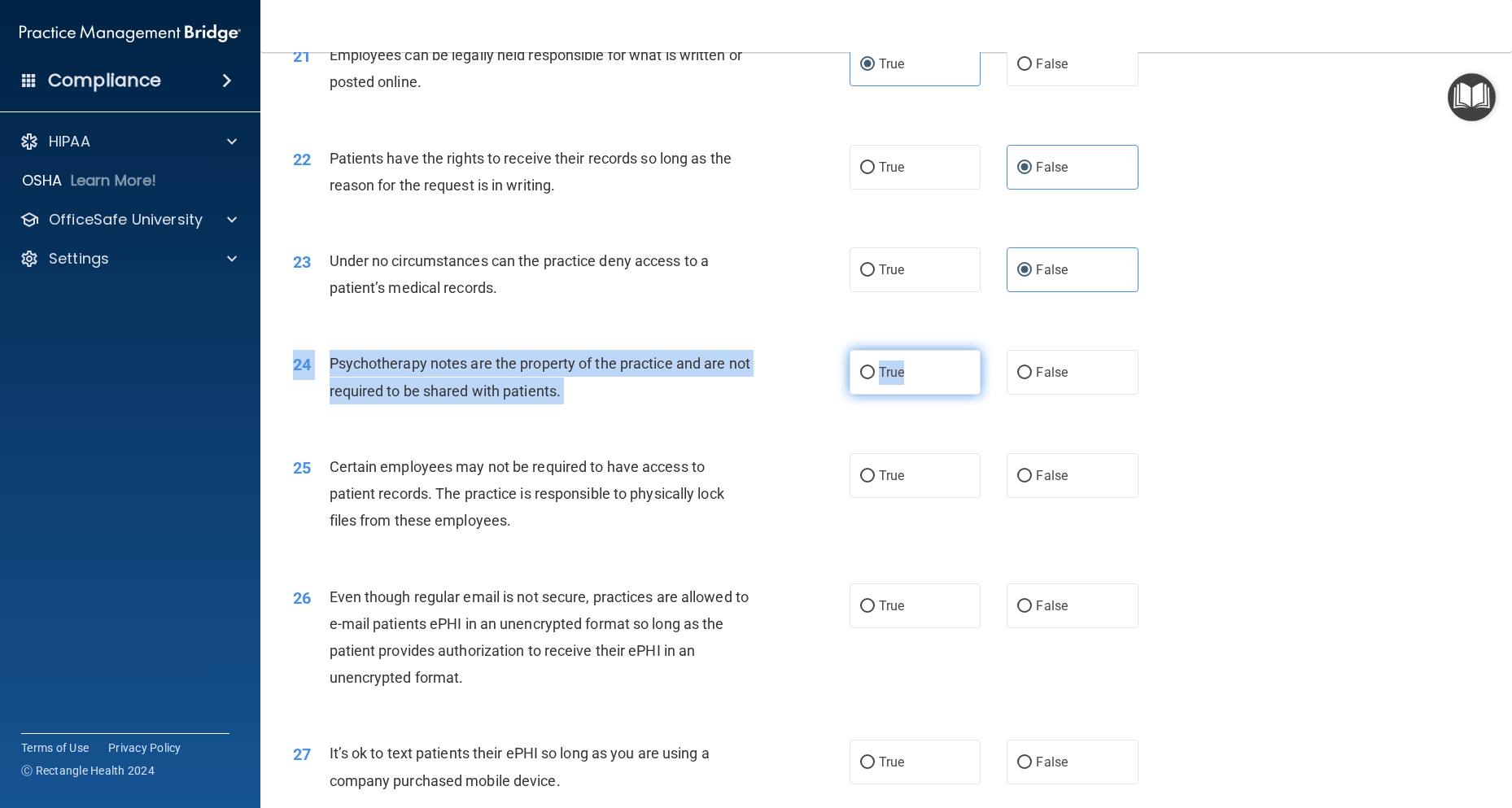 click on "True" at bounding box center (915, 372) 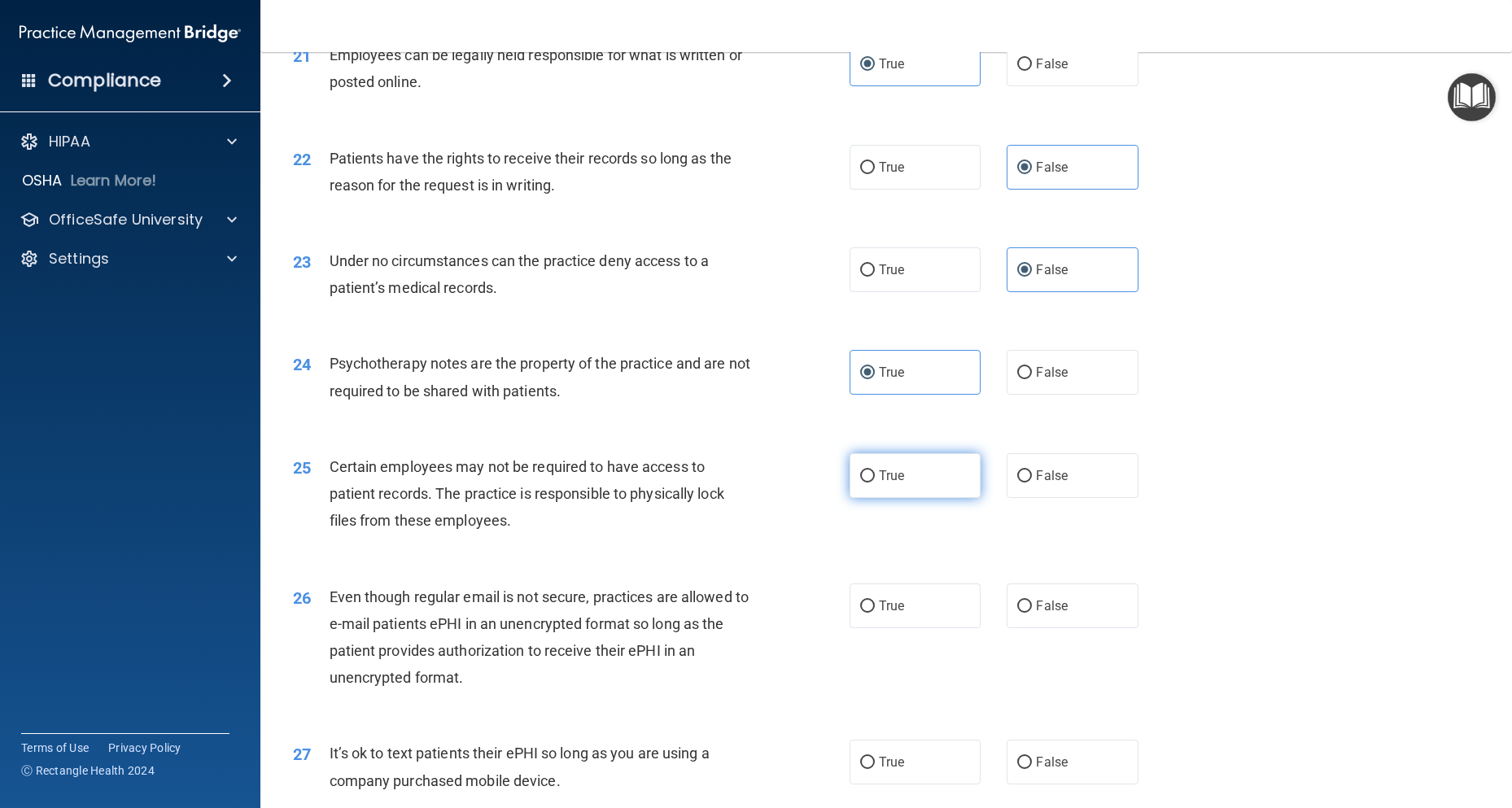 click on "True" at bounding box center [891, 475] 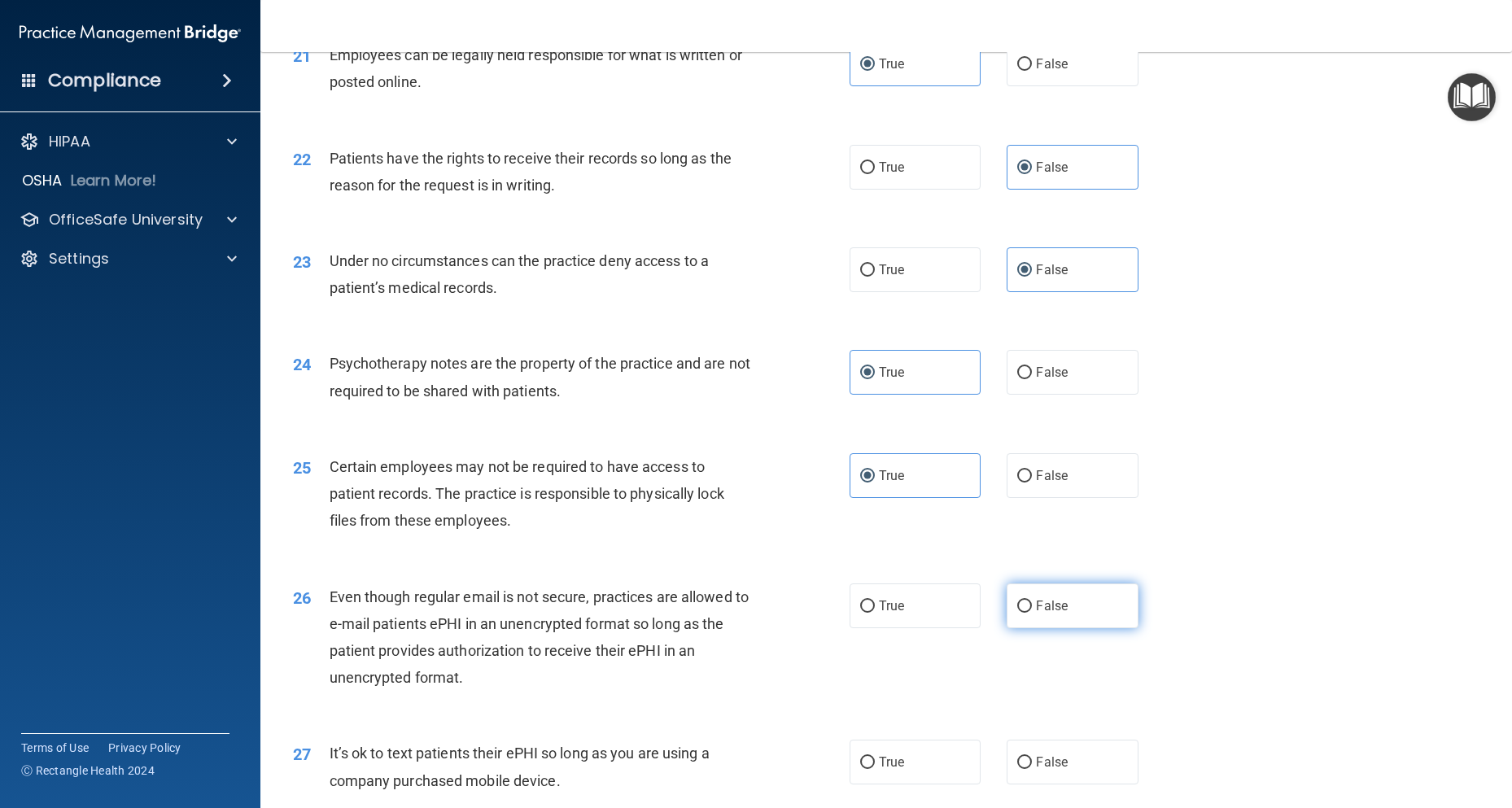 click on "False" at bounding box center (1072, 605) 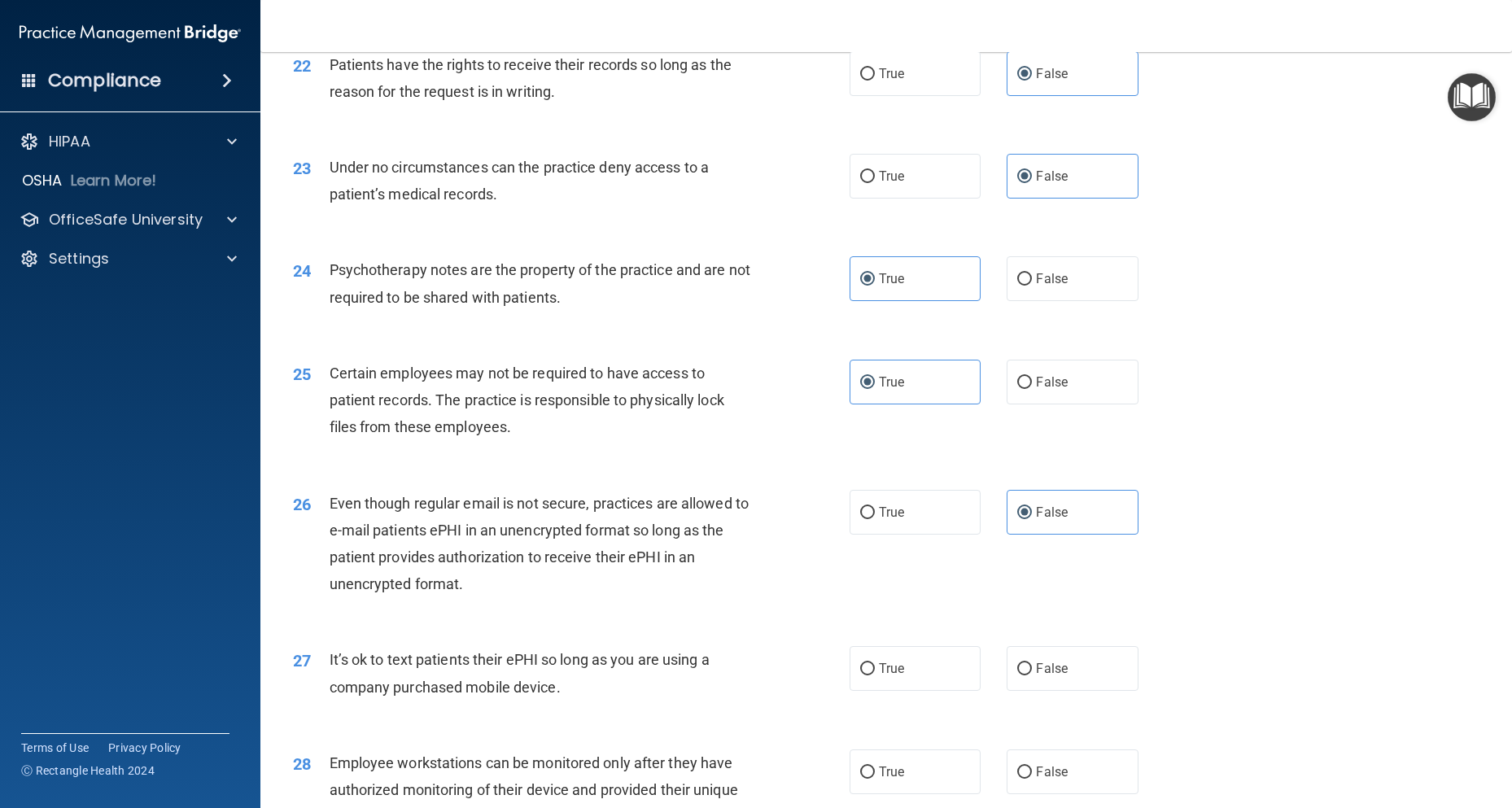 scroll, scrollTop: 3092, scrollLeft: 0, axis: vertical 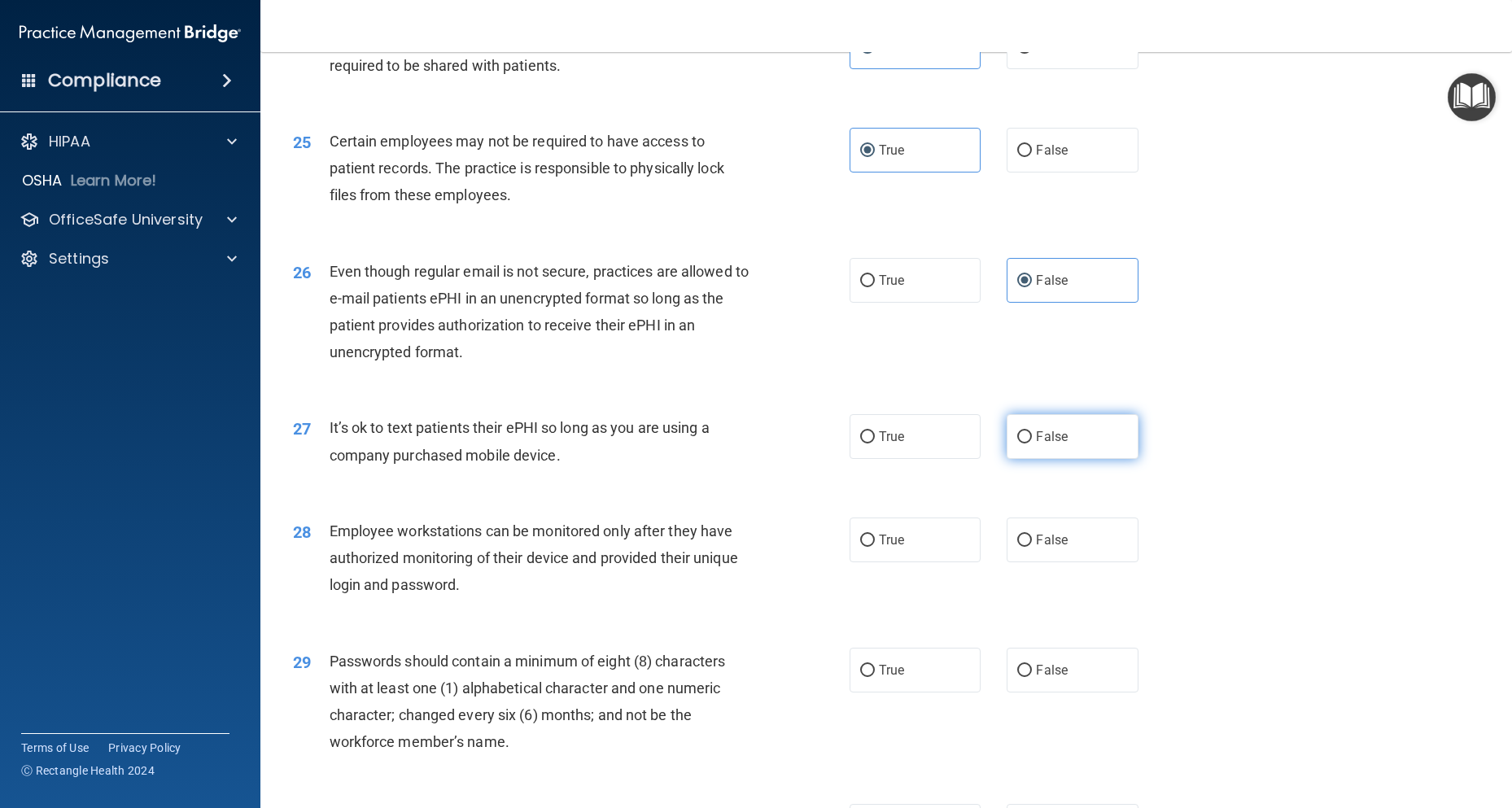 click on "False" at bounding box center (1072, 436) 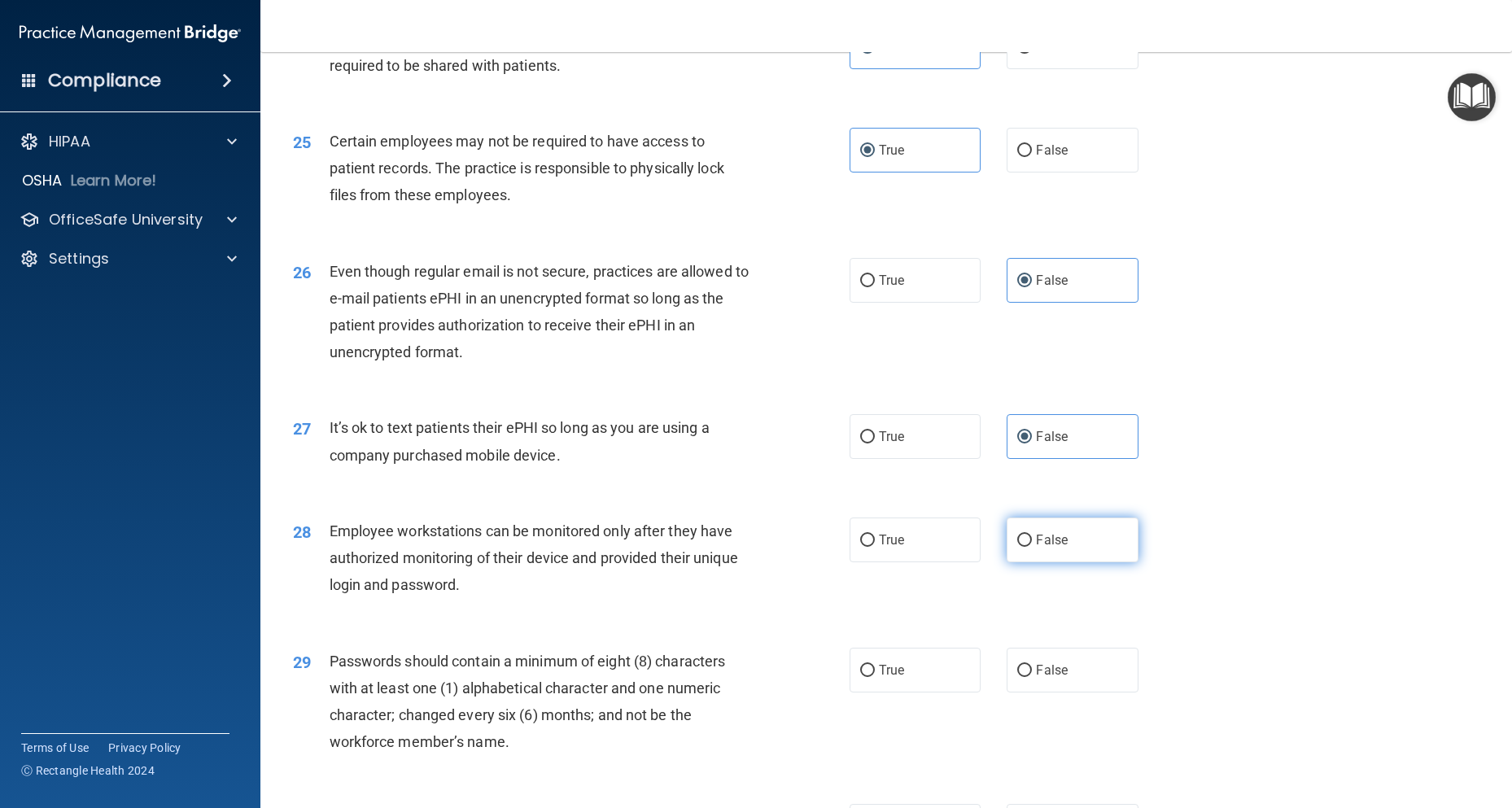 click on "False" at bounding box center (1051, 539) 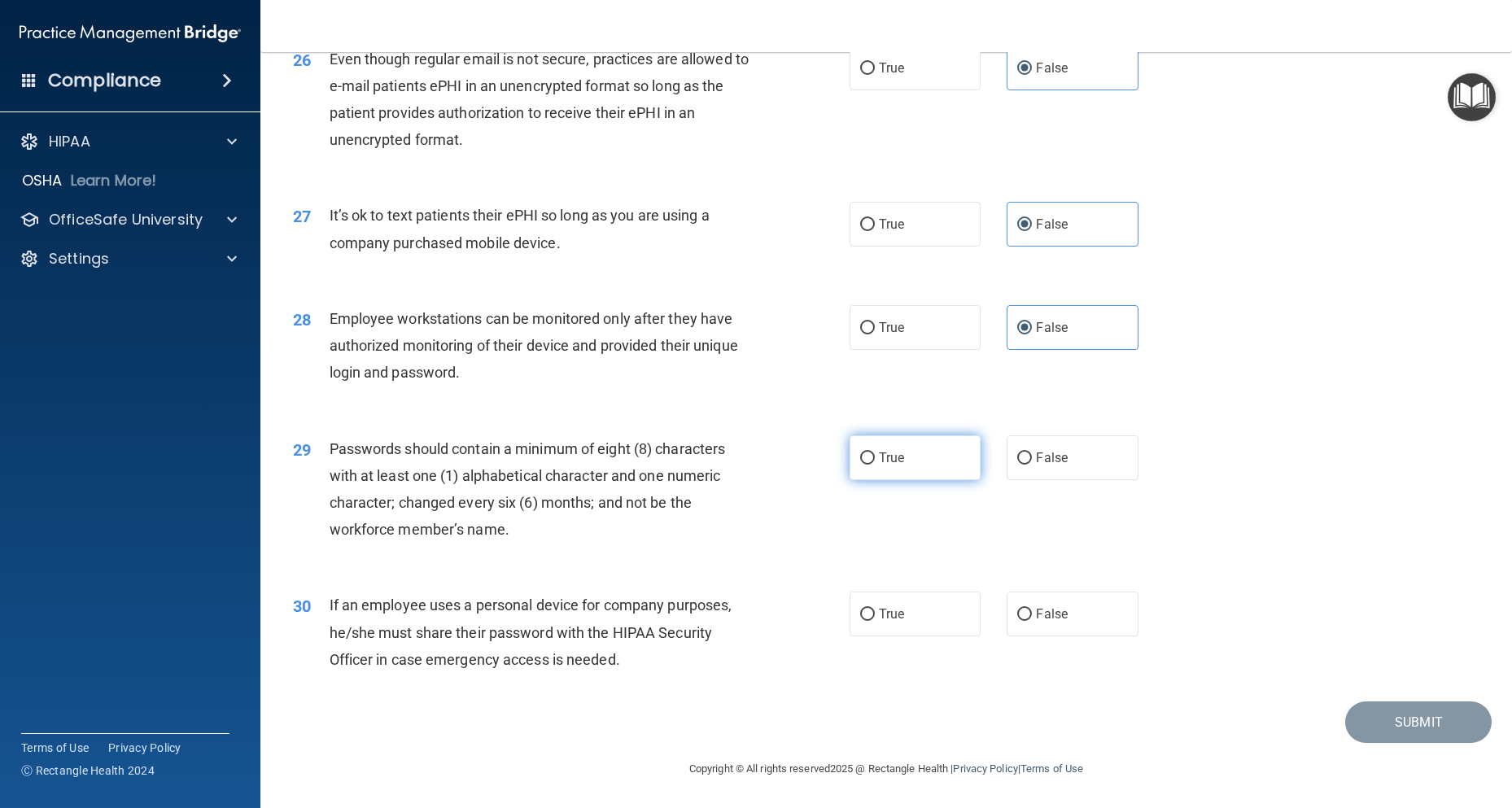 scroll, scrollTop: 3336, scrollLeft: 0, axis: vertical 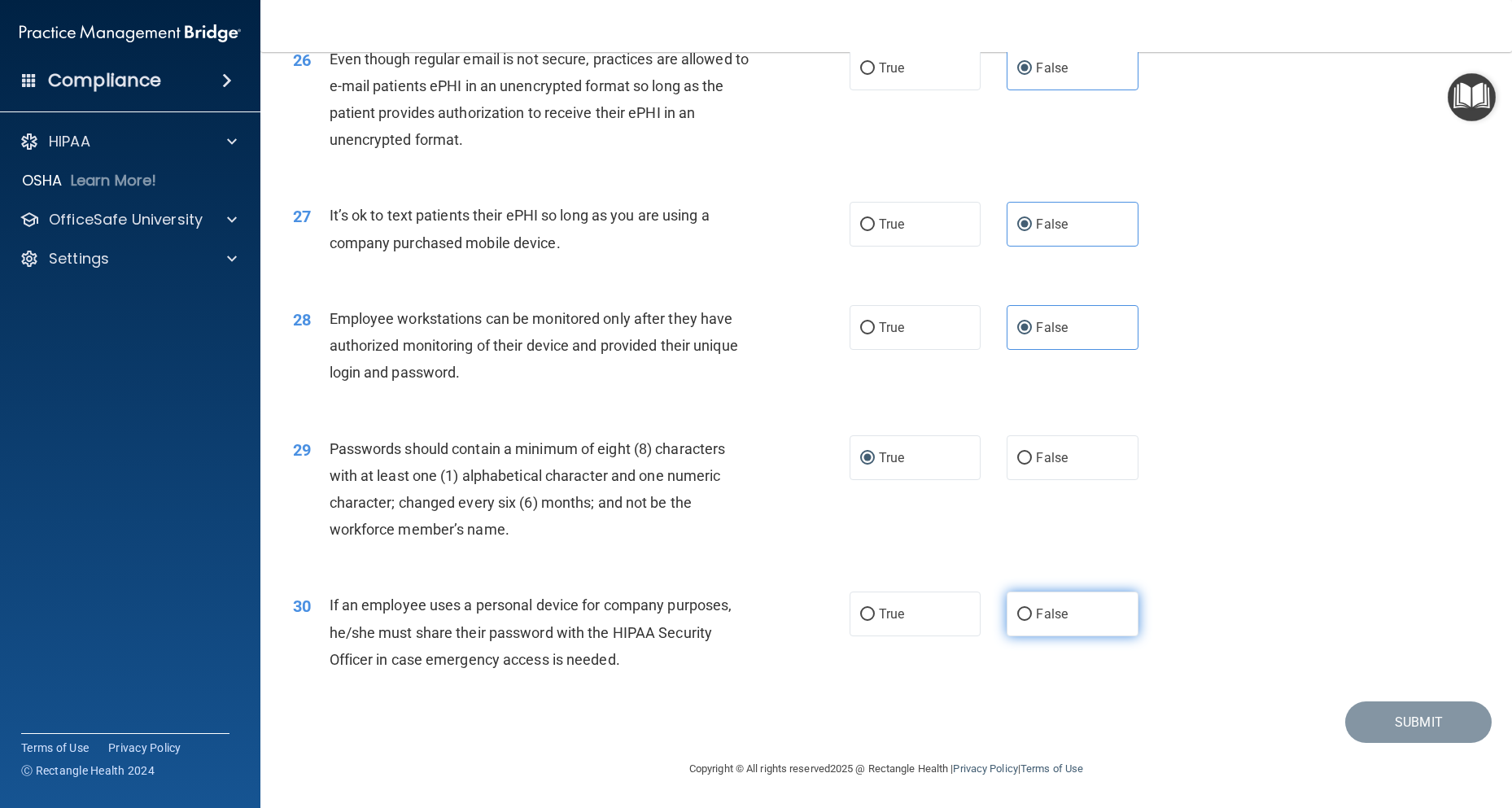 click on "False" at bounding box center (1072, 614) 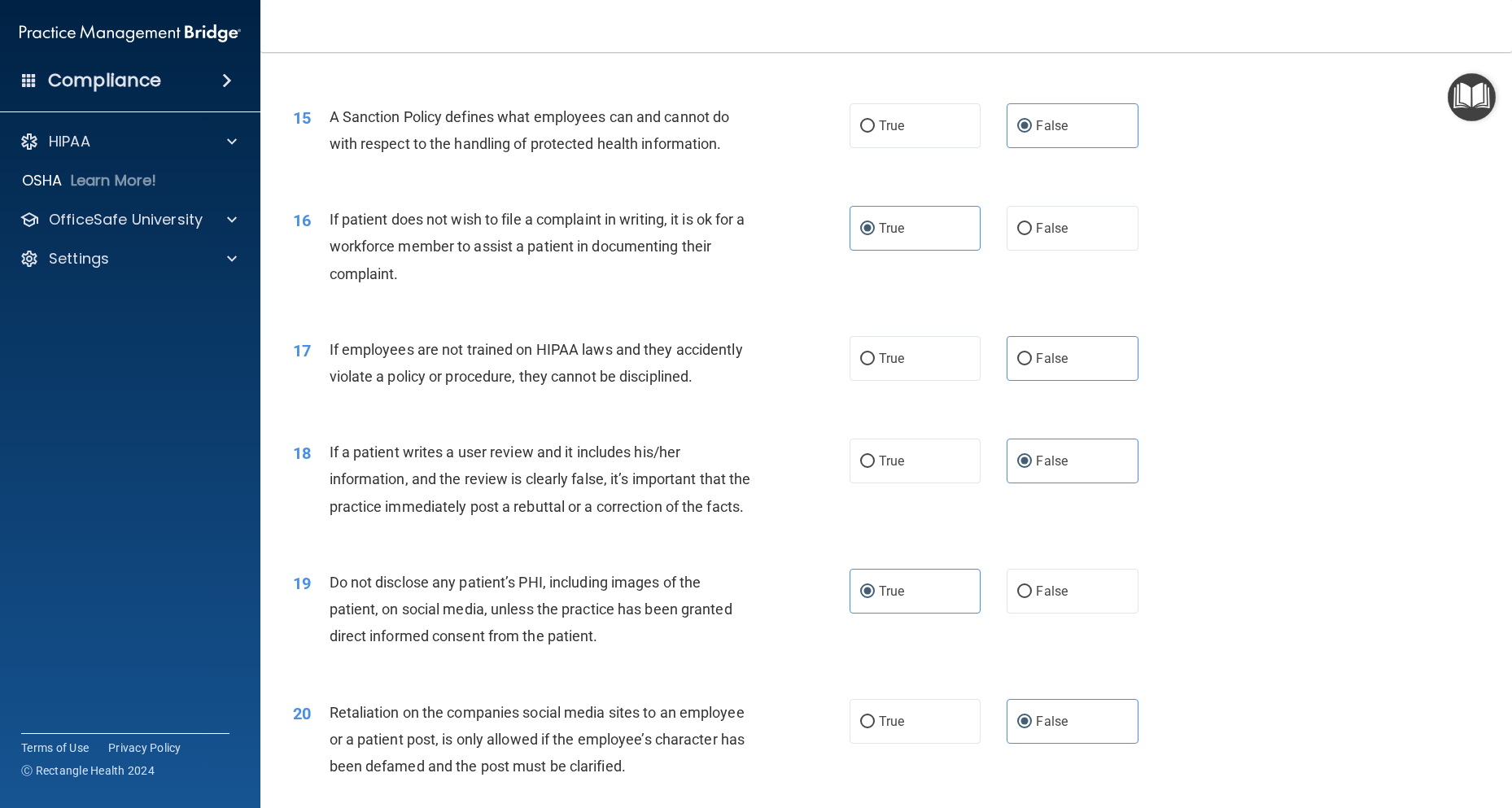 scroll, scrollTop: 2034, scrollLeft: 0, axis: vertical 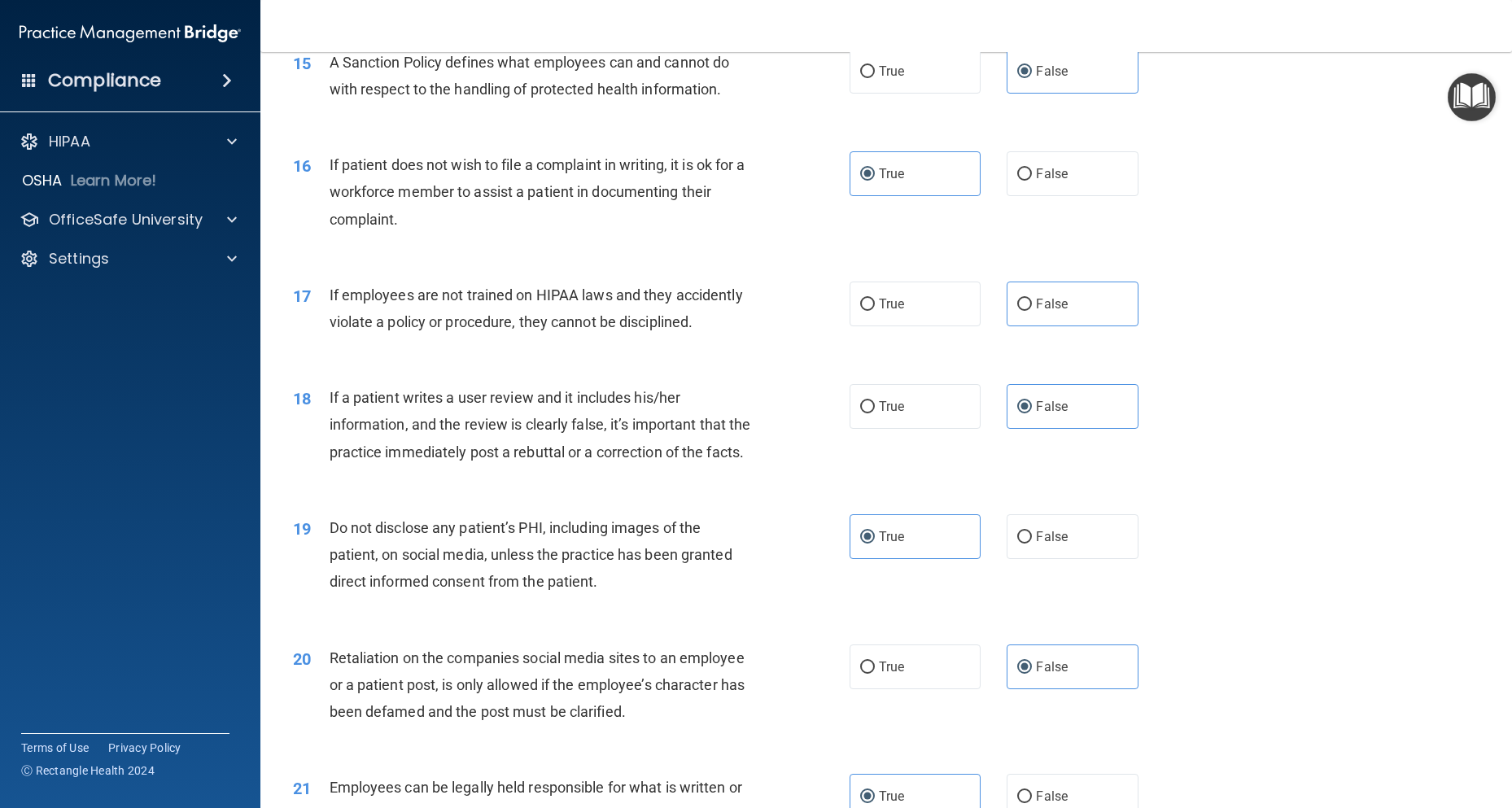 click on "17       If employees are not trained on HIPAA laws and they accidently violate a policy or procedure, they cannot be disciplined.                 True           False" at bounding box center (886, 312) 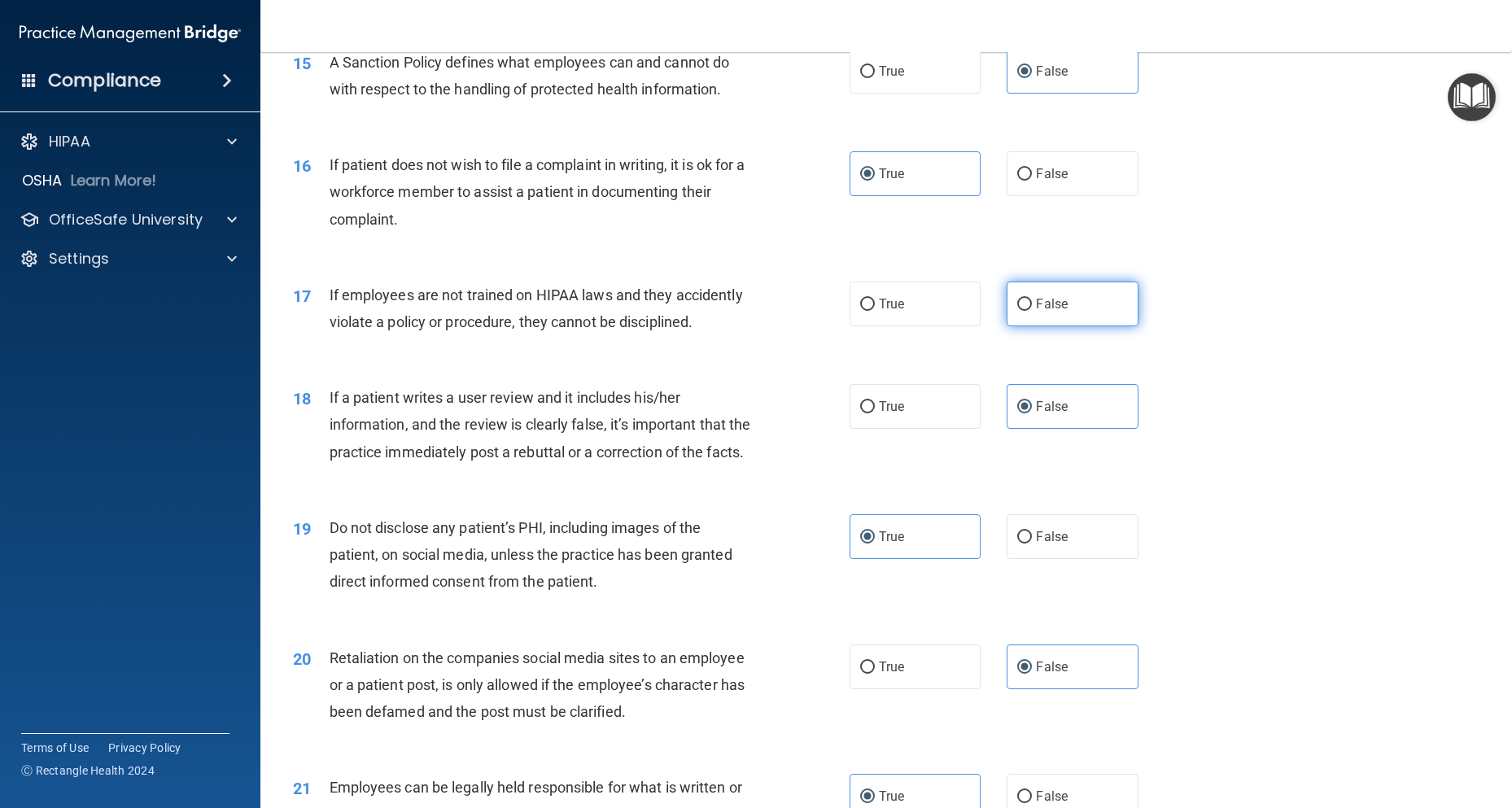 click on "False" at bounding box center [1051, 304] 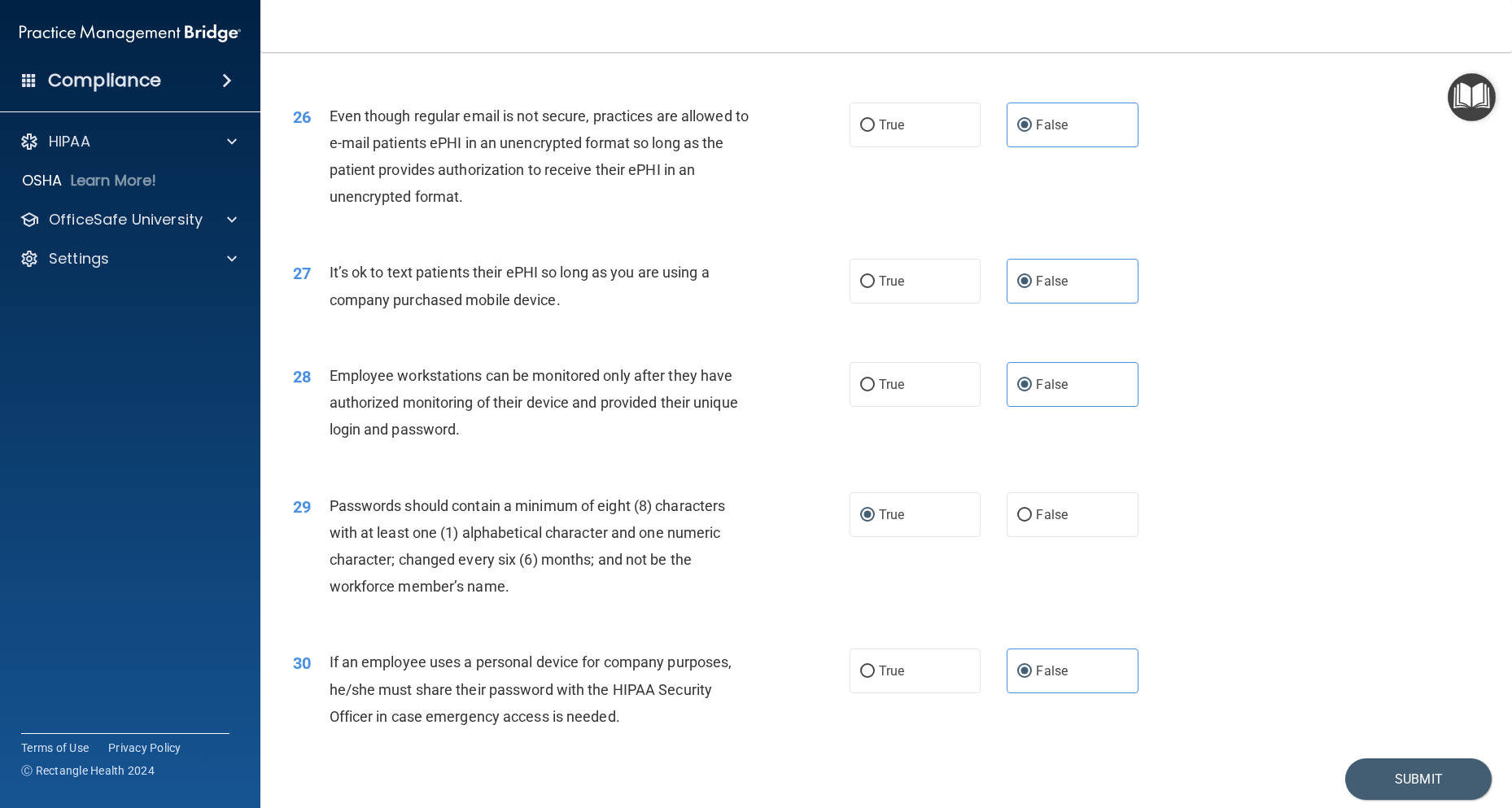 scroll, scrollTop: 3336, scrollLeft: 0, axis: vertical 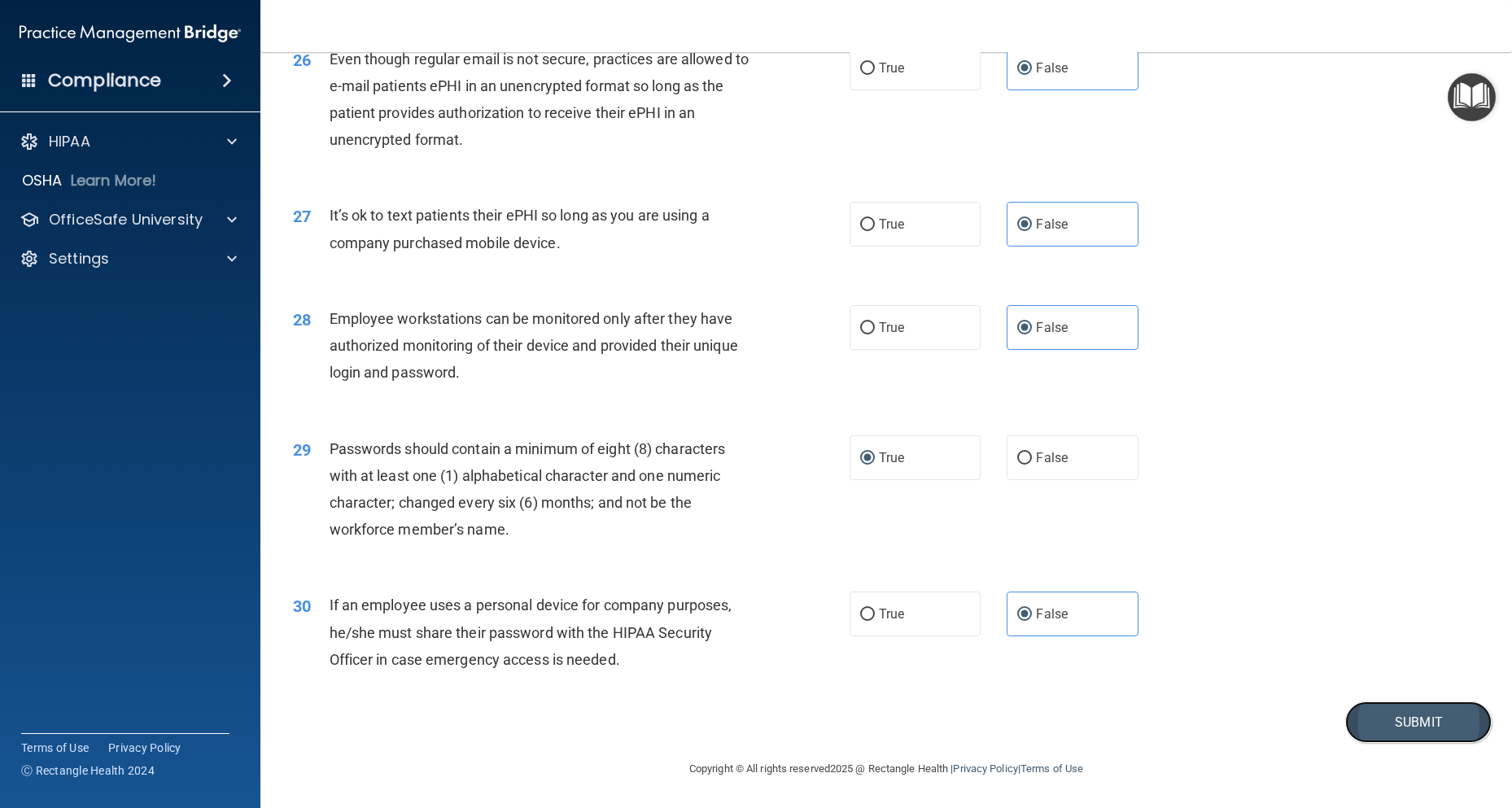 click on "Submit" at bounding box center [1418, 722] 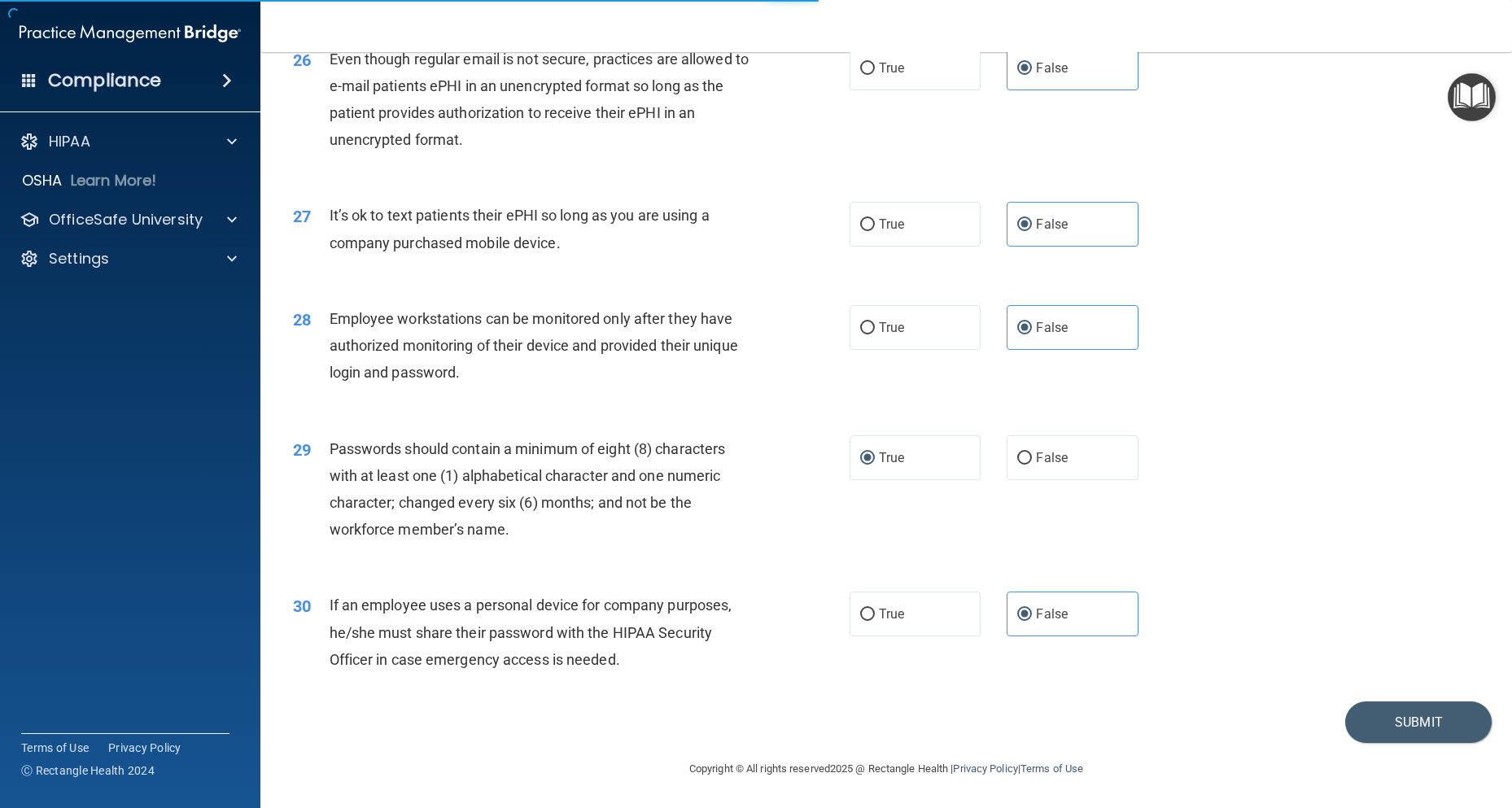 scroll, scrollTop: 0, scrollLeft: 0, axis: both 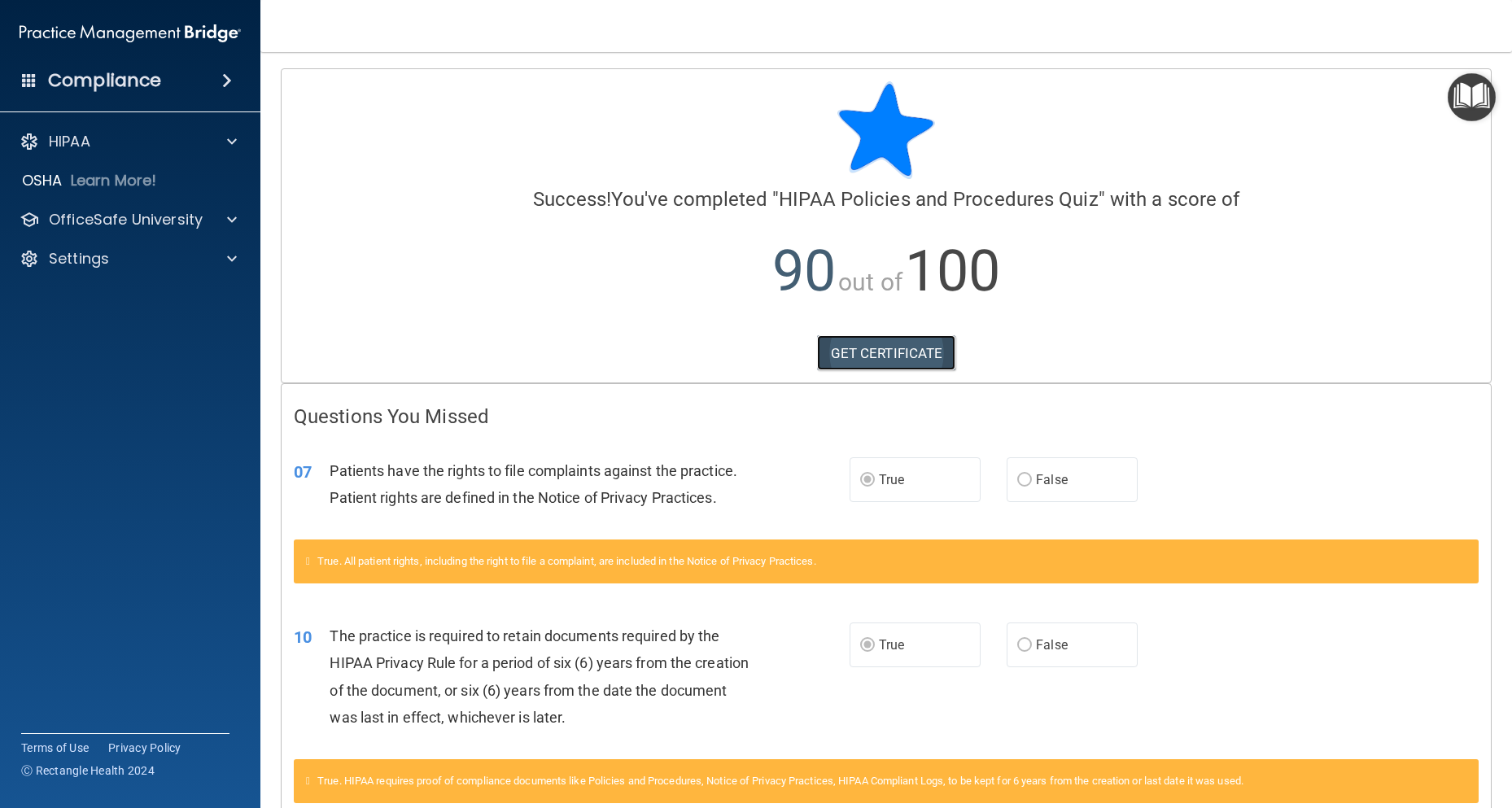 click on "GET CERTIFICATE" at bounding box center [886, 353] 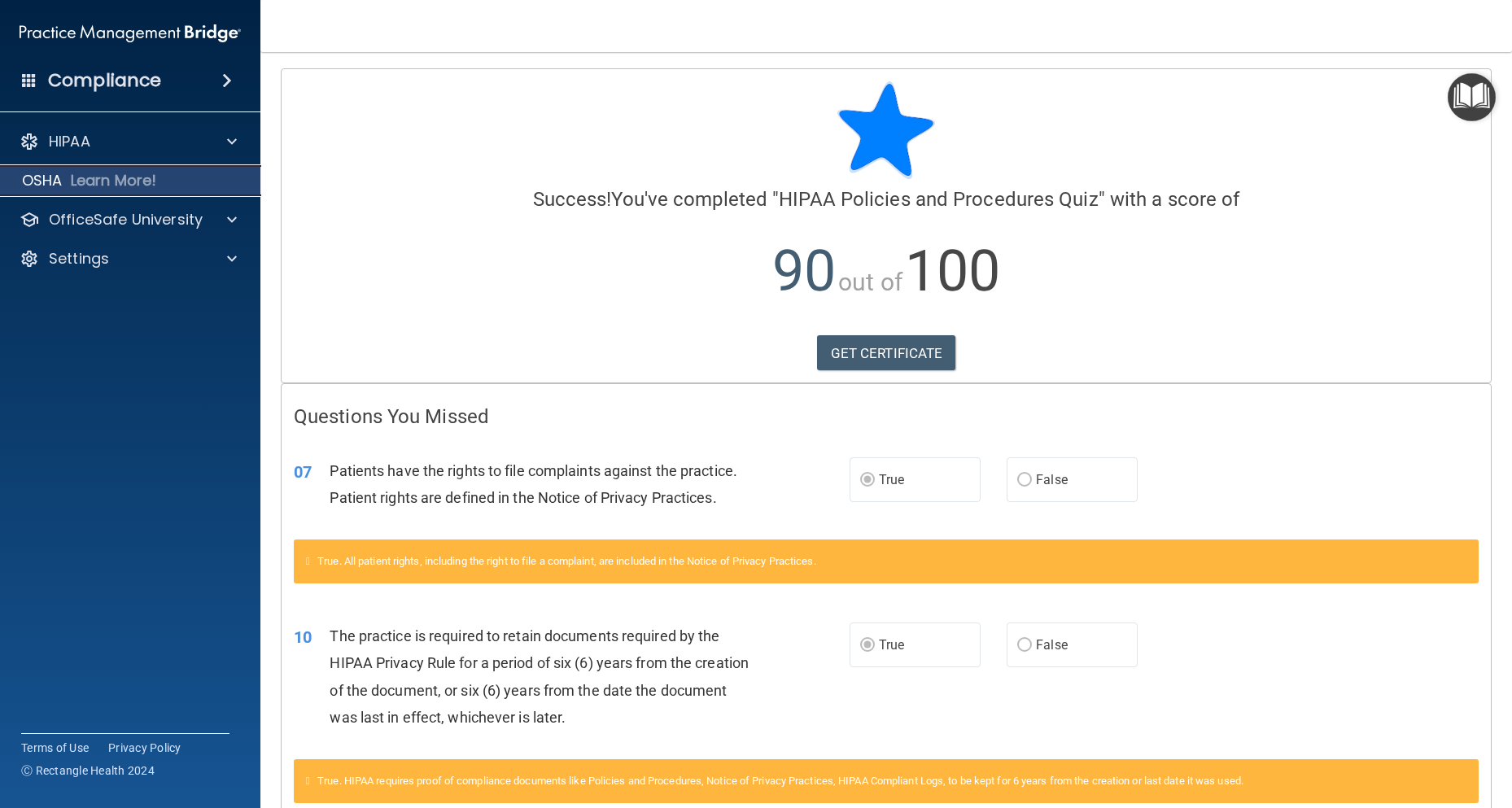 click on "Learn More!" at bounding box center (114, 181) 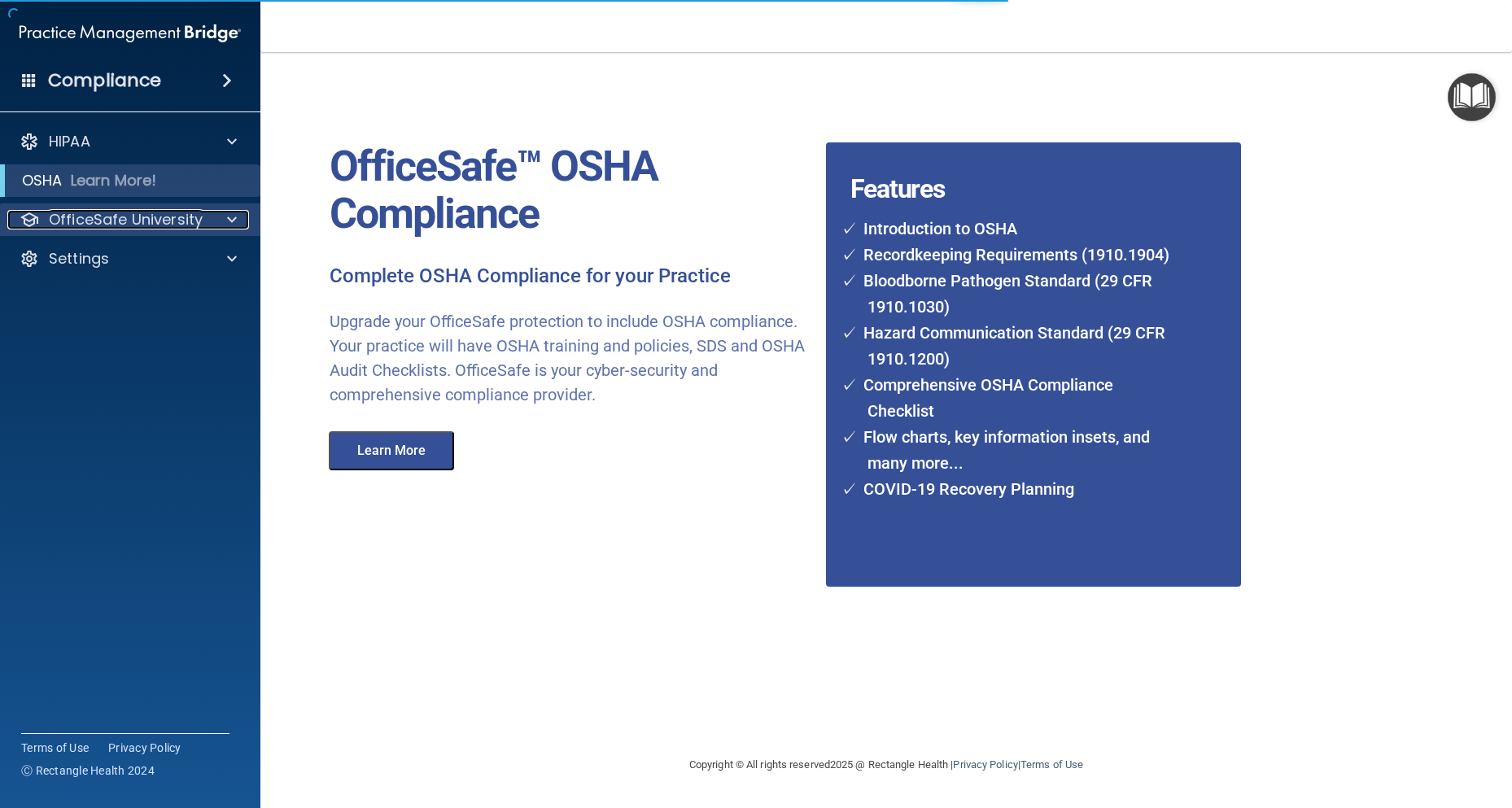 click on "OfficeSafe University" at bounding box center (125, 220) 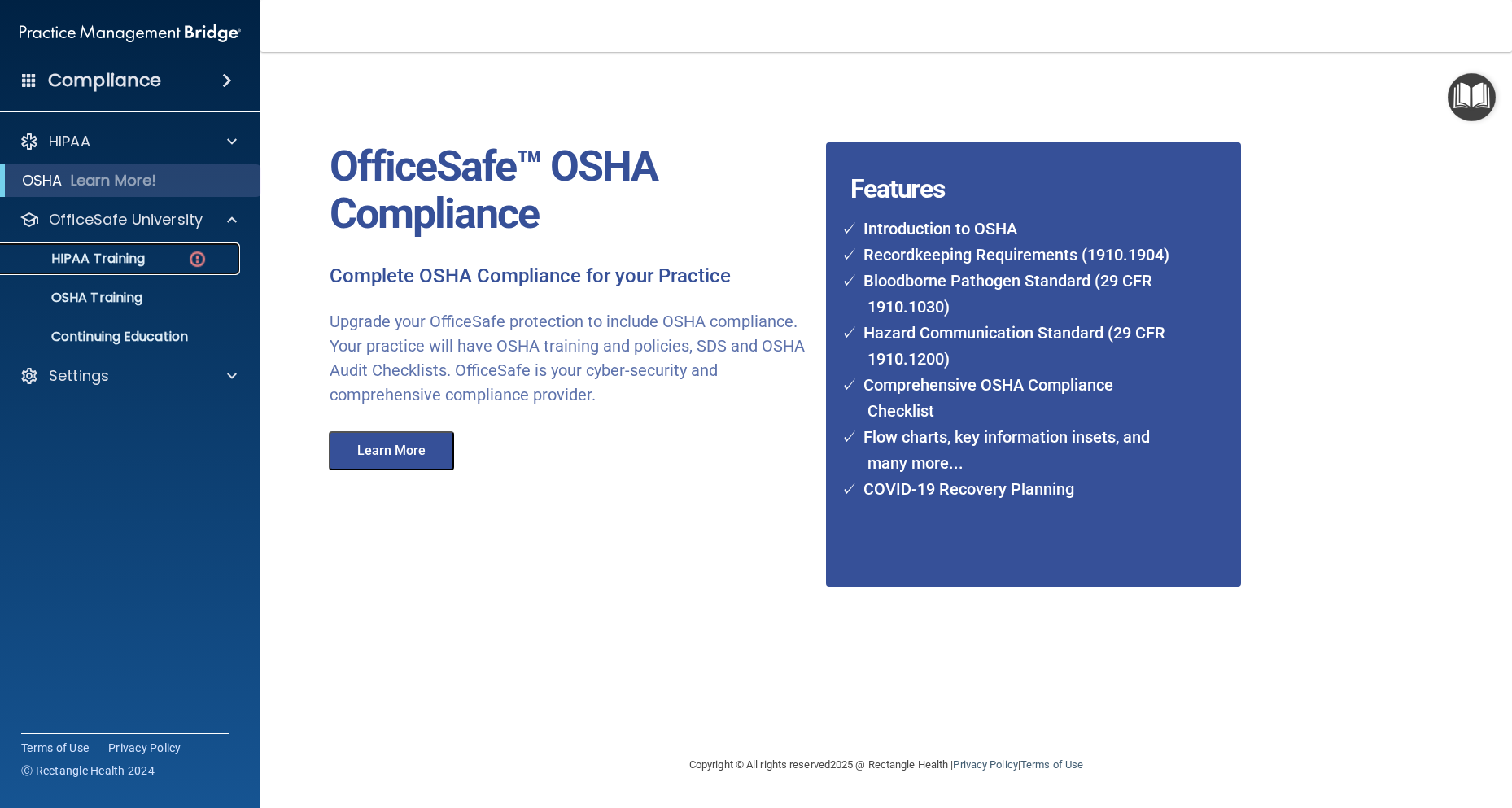 click on "HIPAA Training" at bounding box center [77, 259] 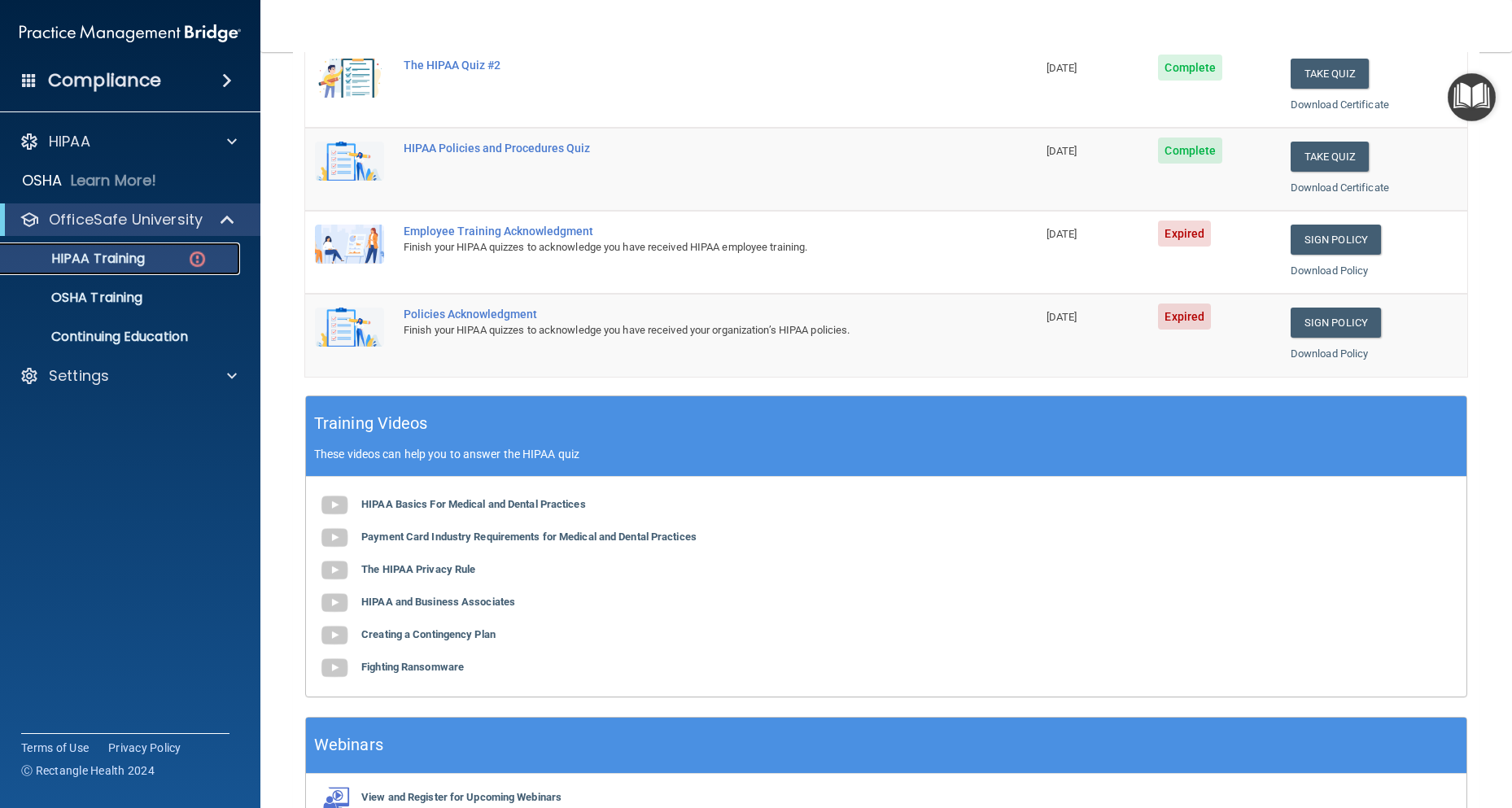 scroll, scrollTop: 325, scrollLeft: 0, axis: vertical 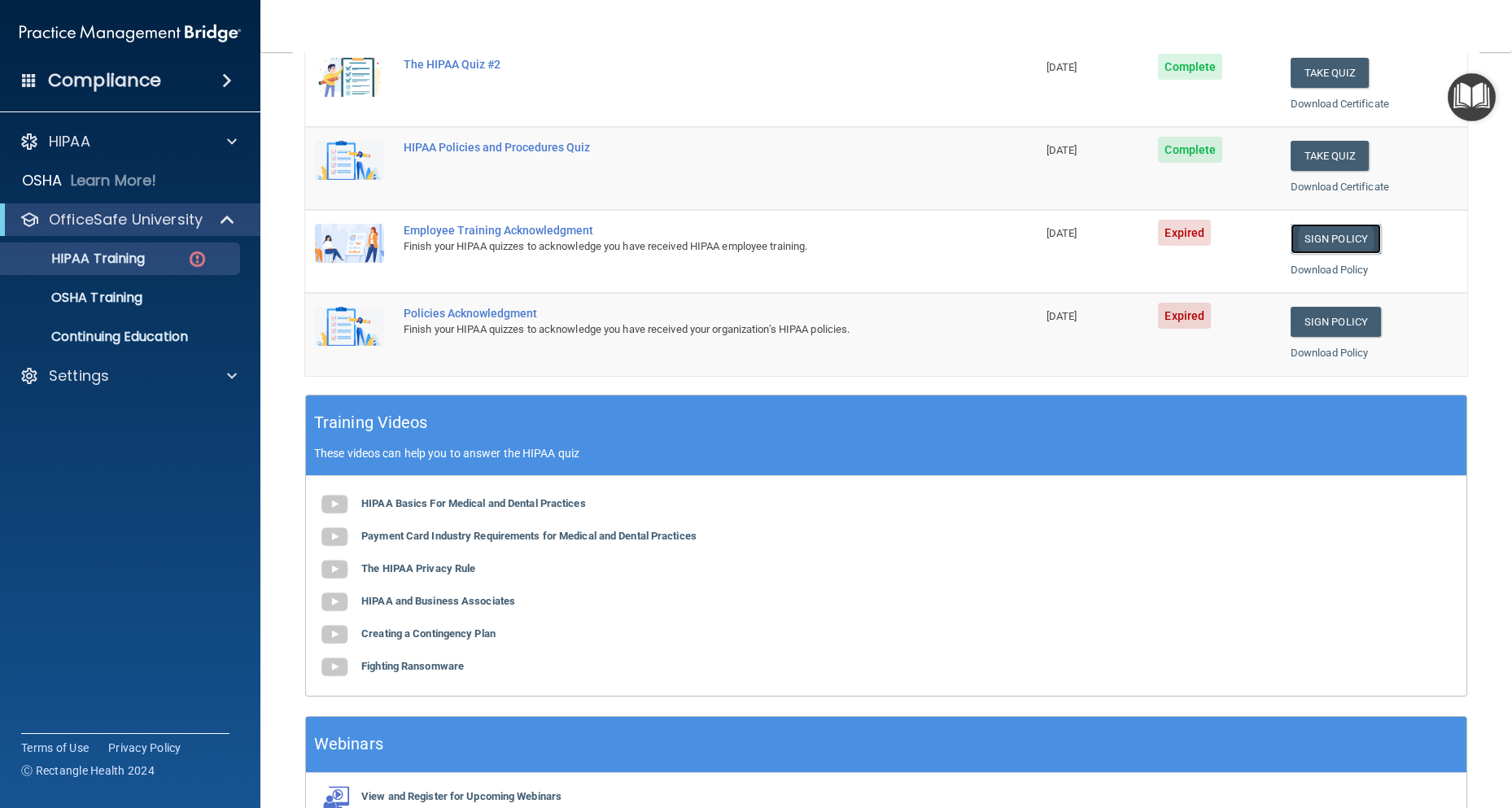 click on "Sign Policy" at bounding box center (1335, 238) 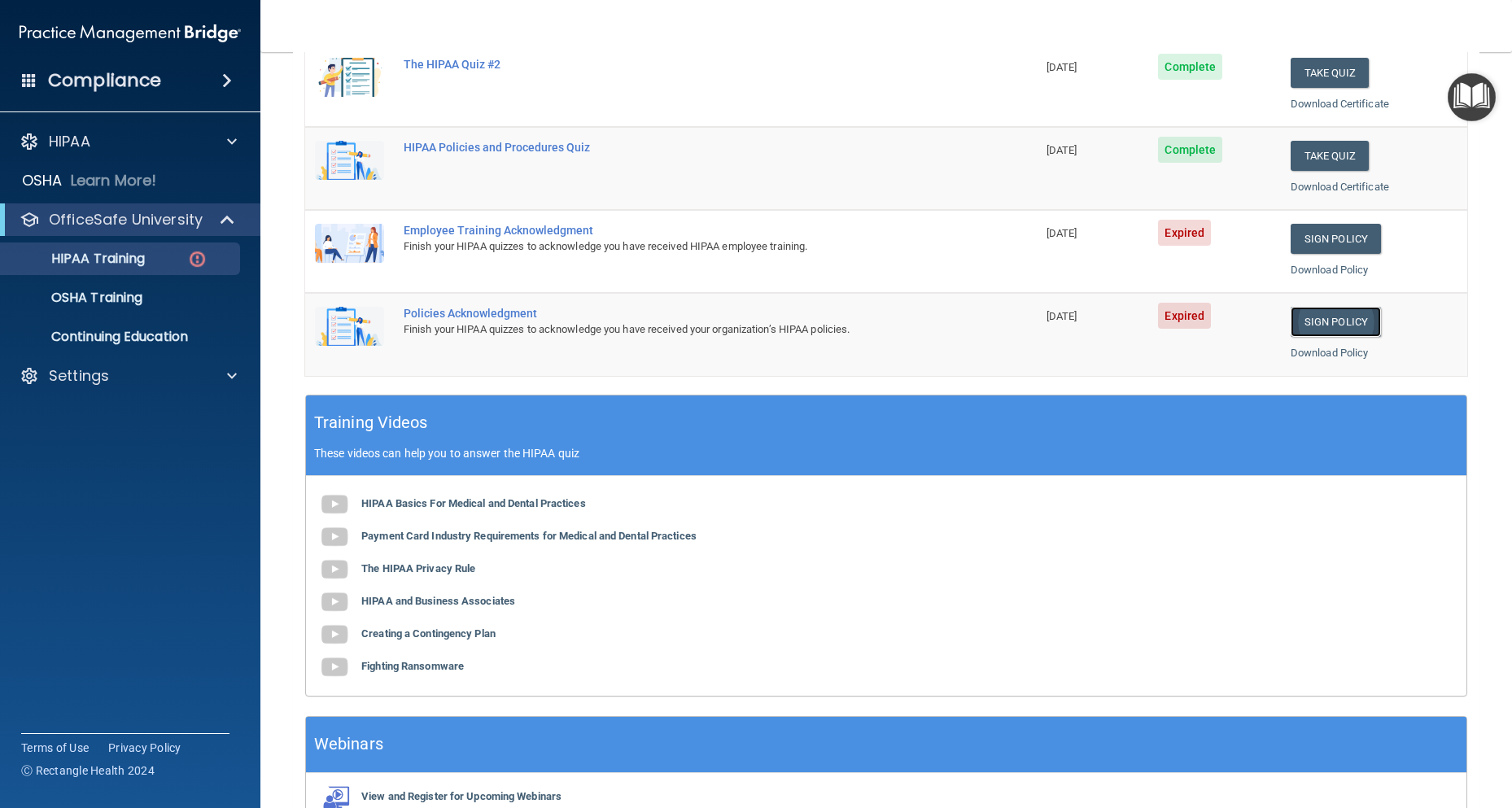 click on "Sign Policy" at bounding box center (1335, 321) 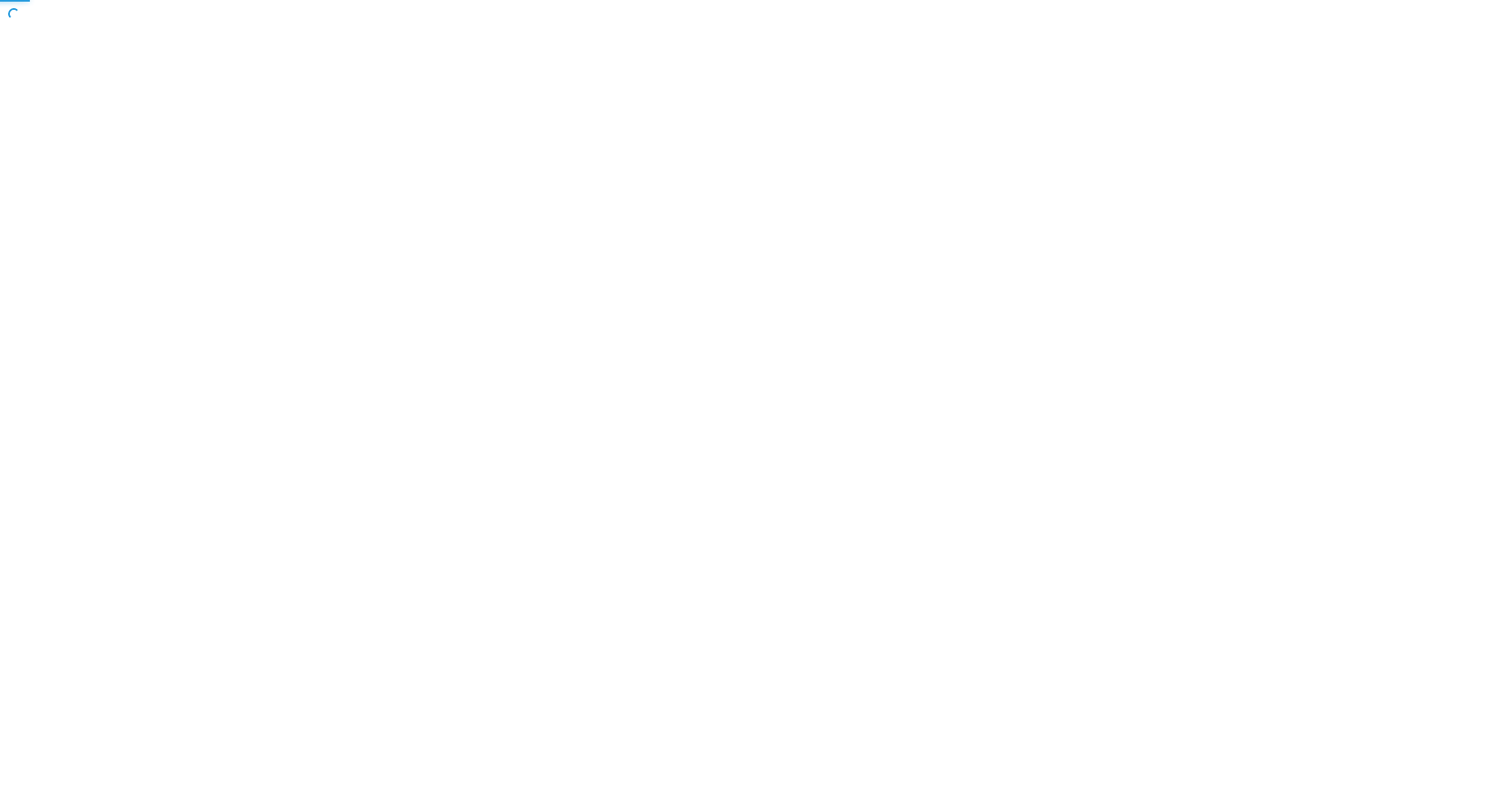 scroll, scrollTop: 0, scrollLeft: 0, axis: both 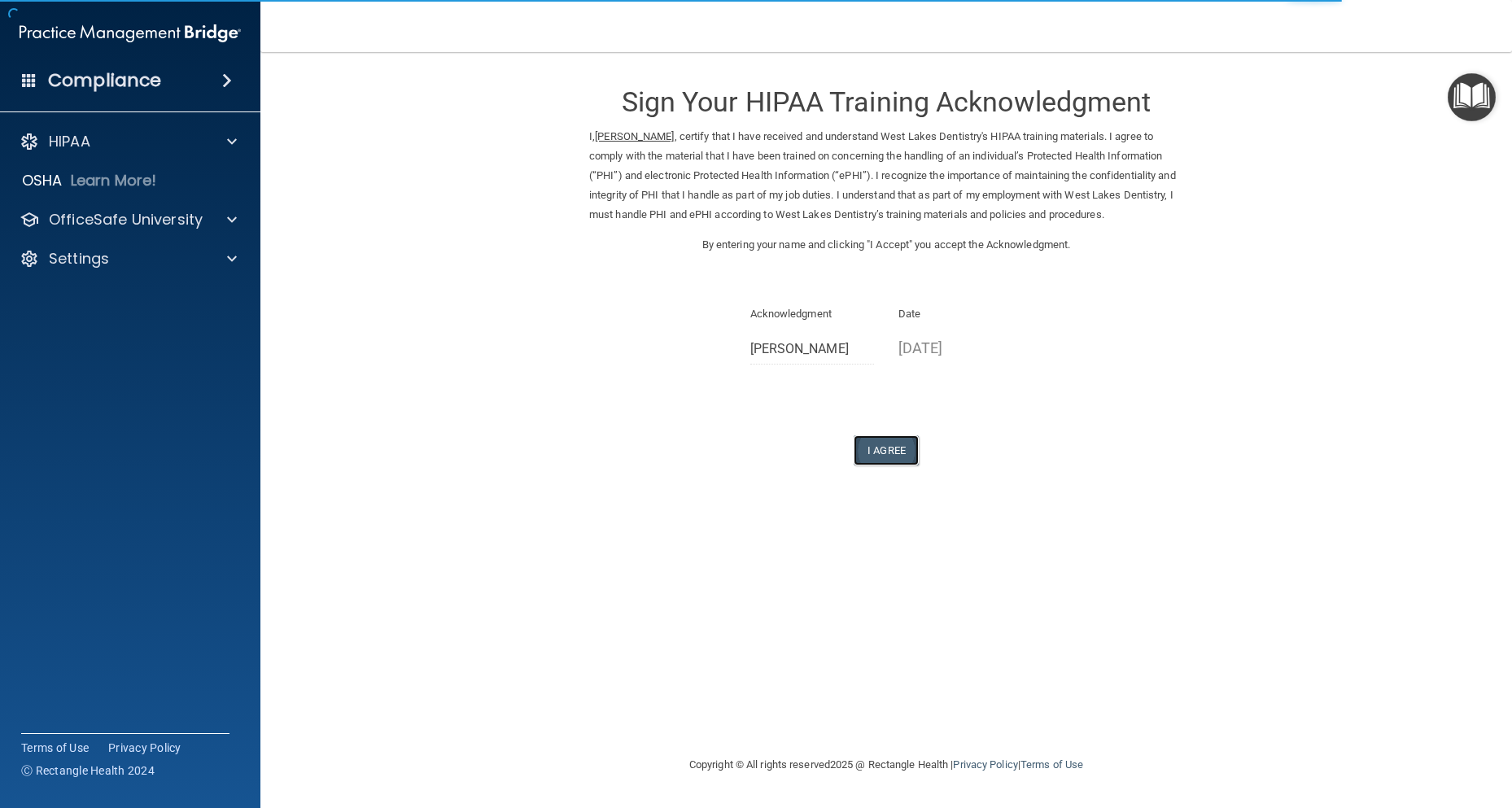 click on "I Agree" at bounding box center (886, 450) 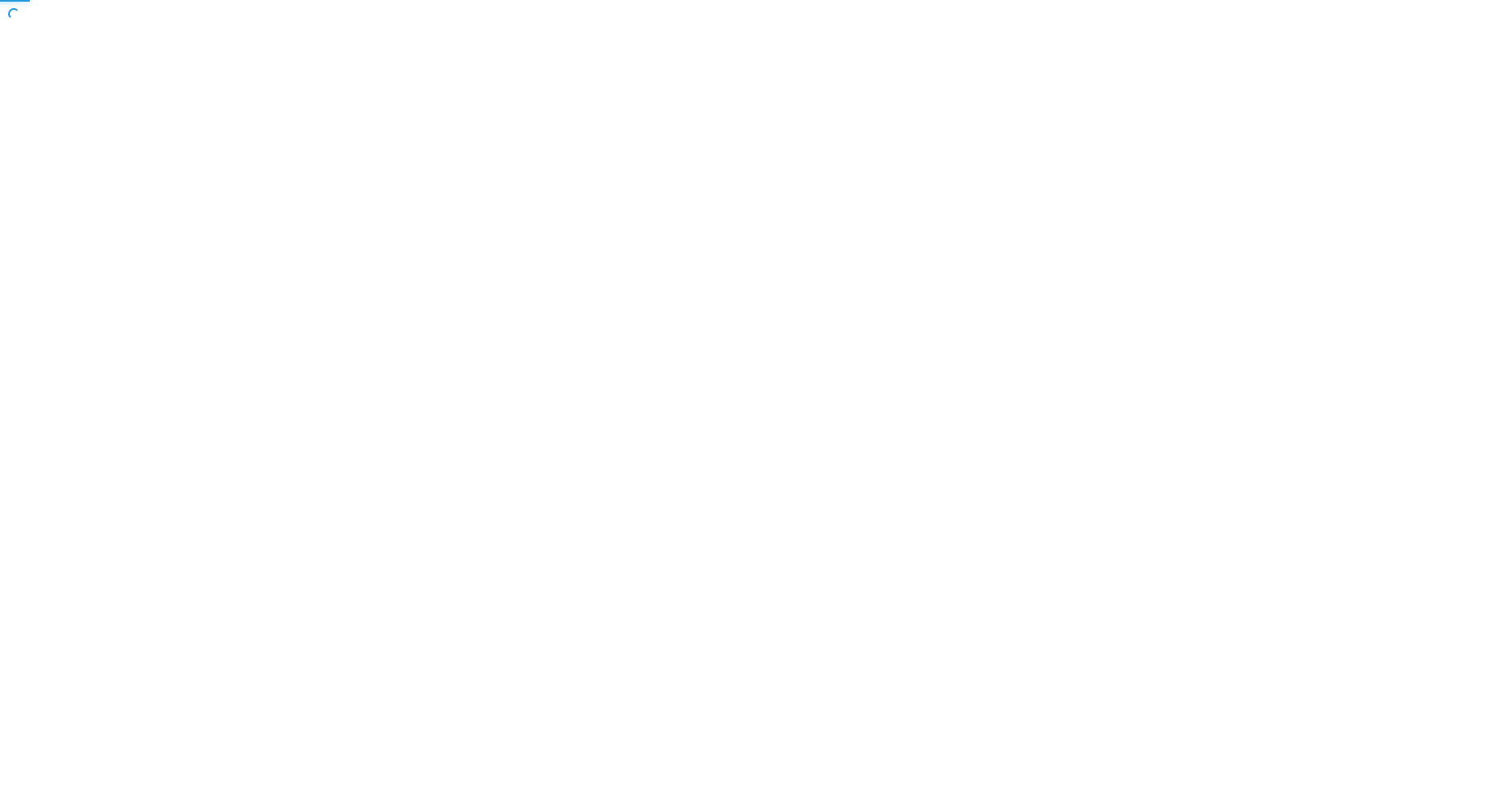 scroll, scrollTop: 0, scrollLeft: 0, axis: both 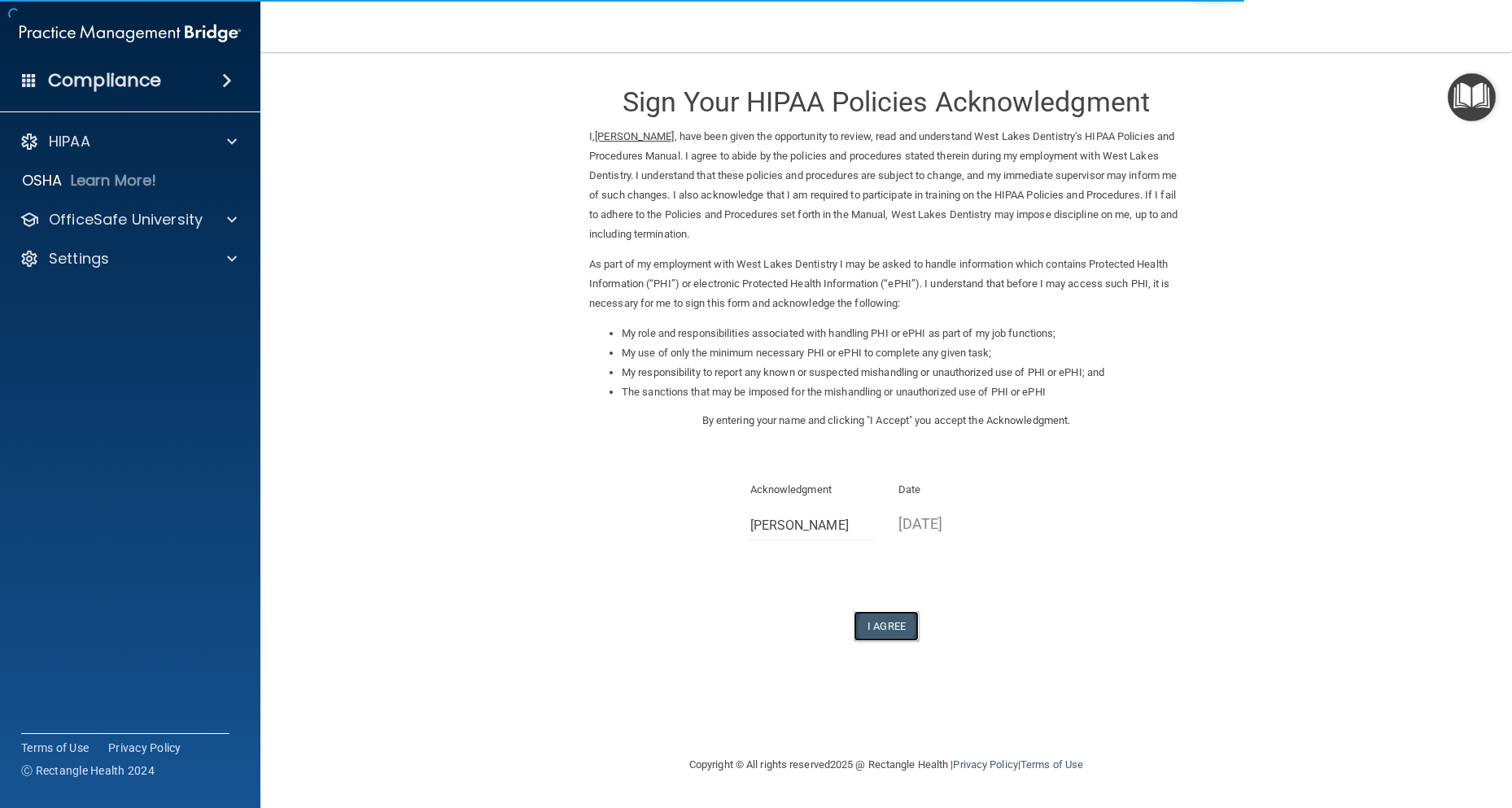 click on "I Agree" at bounding box center (886, 626) 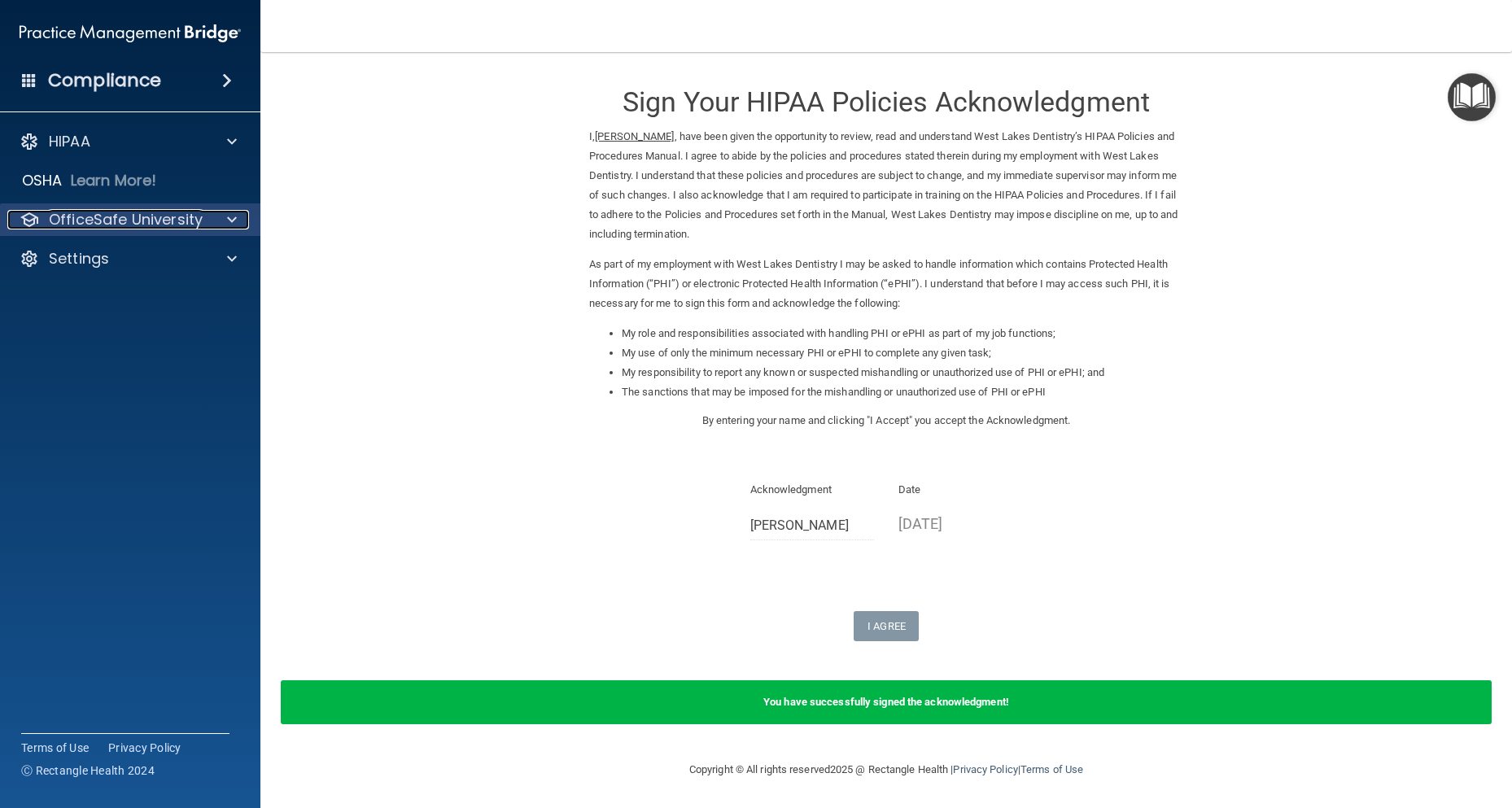 click on "OfficeSafe University" at bounding box center (125, 220) 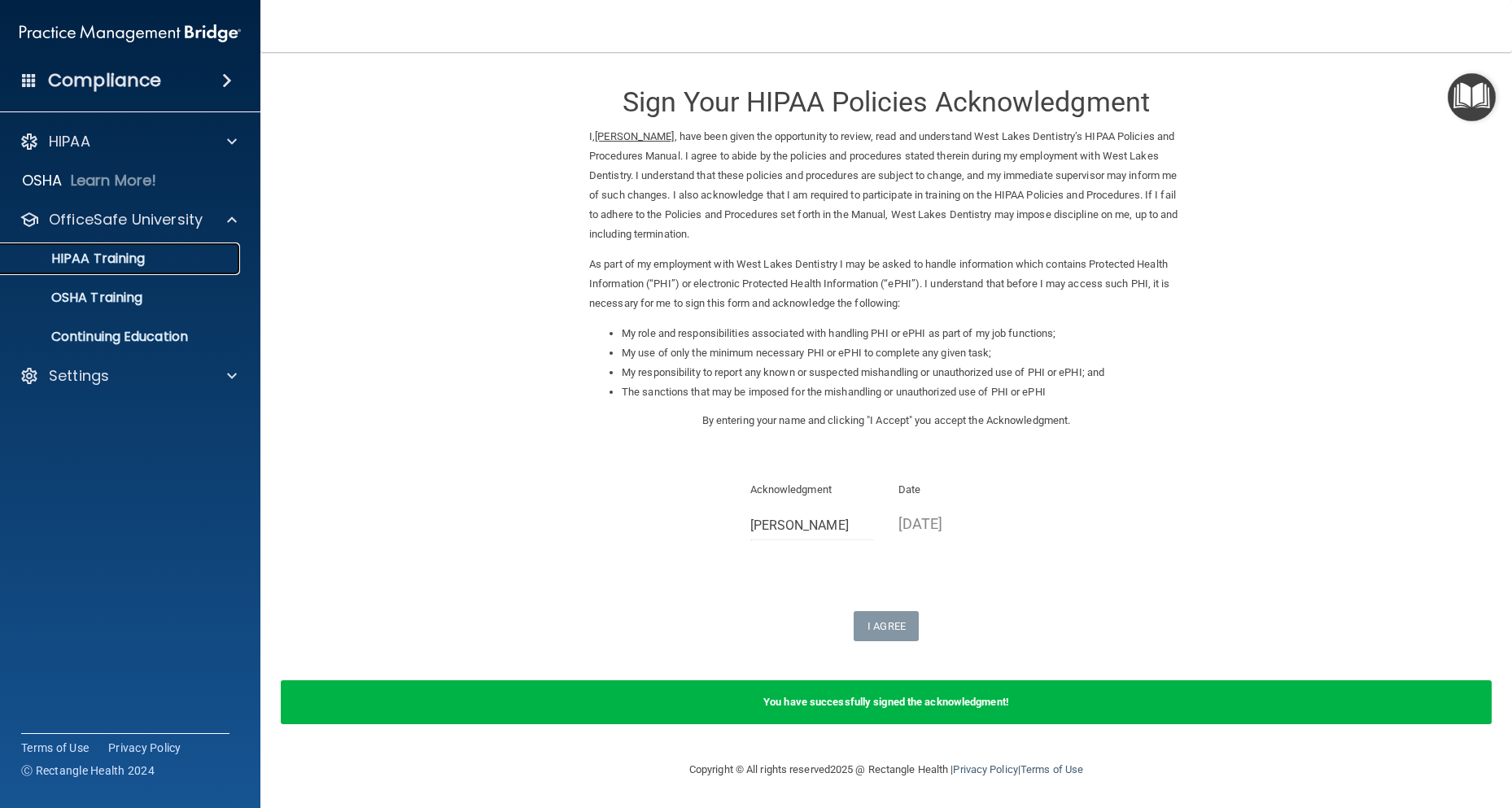 click on "HIPAA Training" at bounding box center [121, 259] 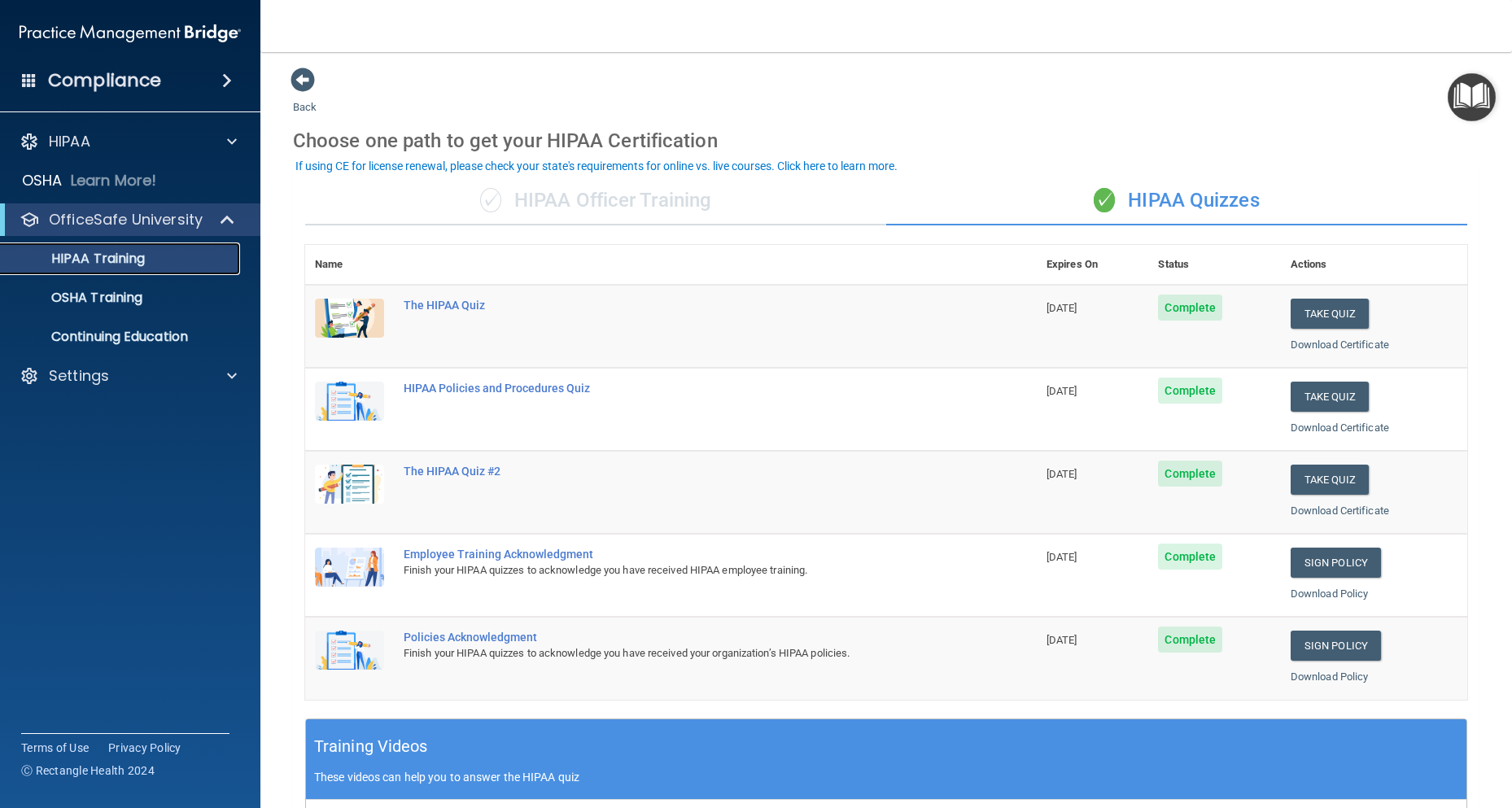 scroll, scrollTop: 0, scrollLeft: 0, axis: both 